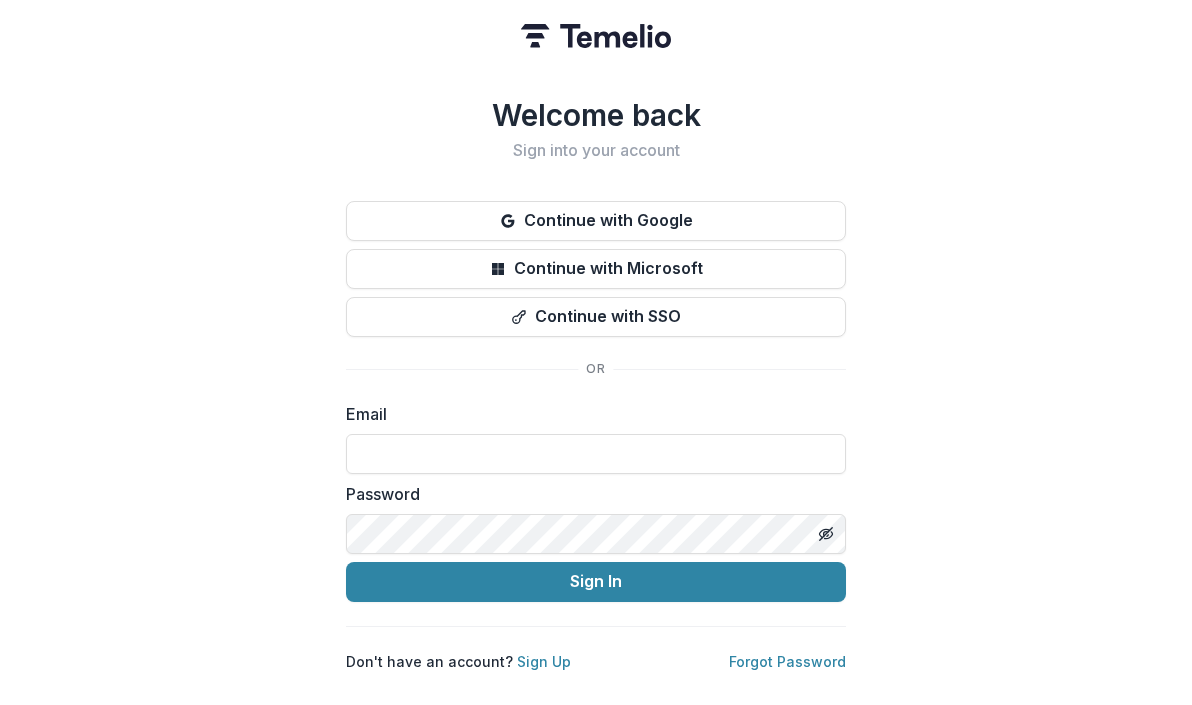 scroll, scrollTop: 0, scrollLeft: 0, axis: both 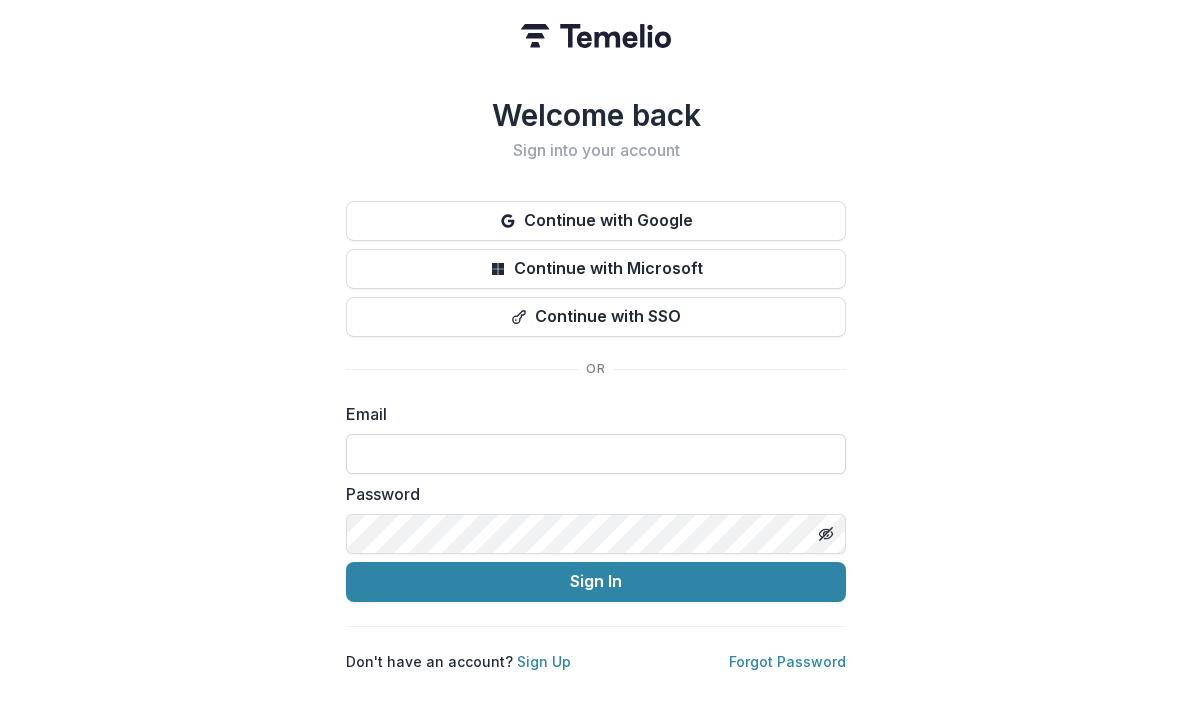 click at bounding box center [596, 454] 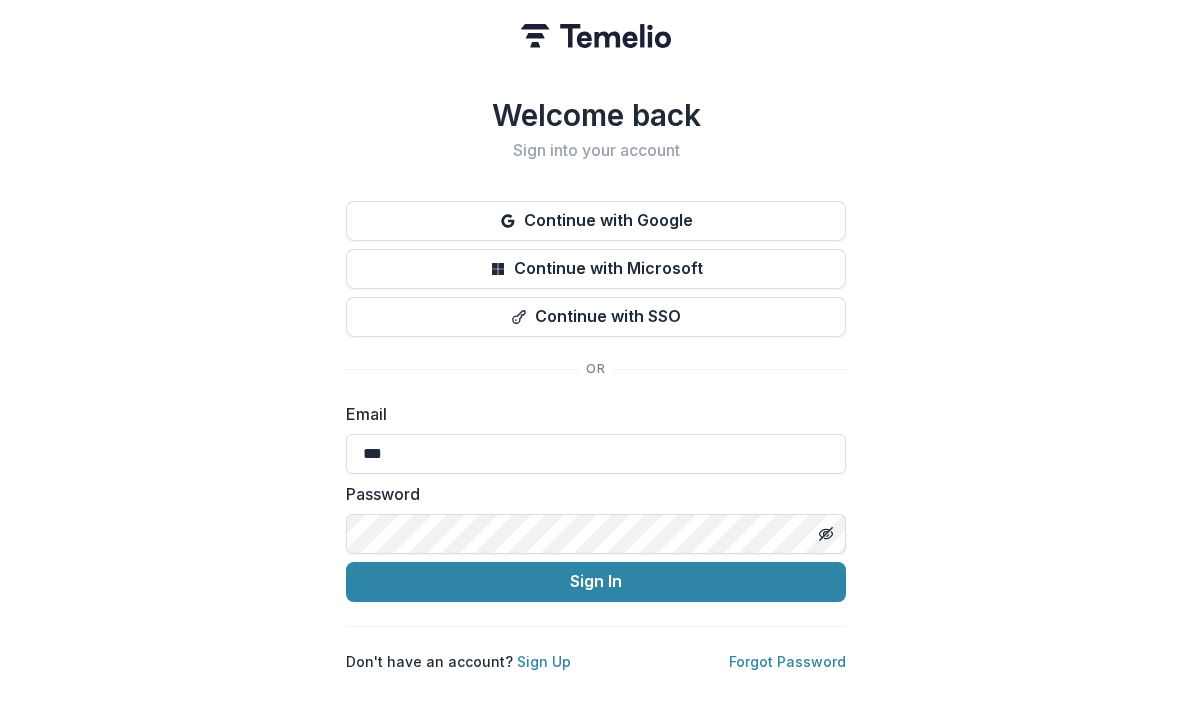 type on "**********" 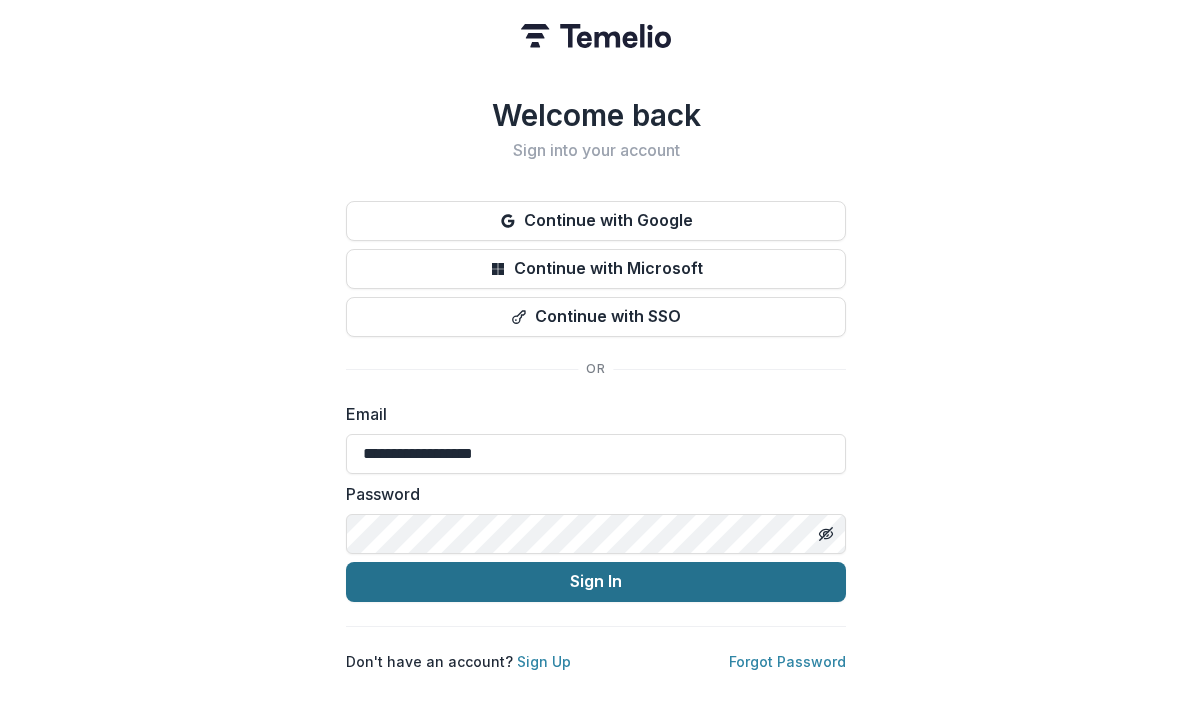 click on "Sign In" at bounding box center (596, 582) 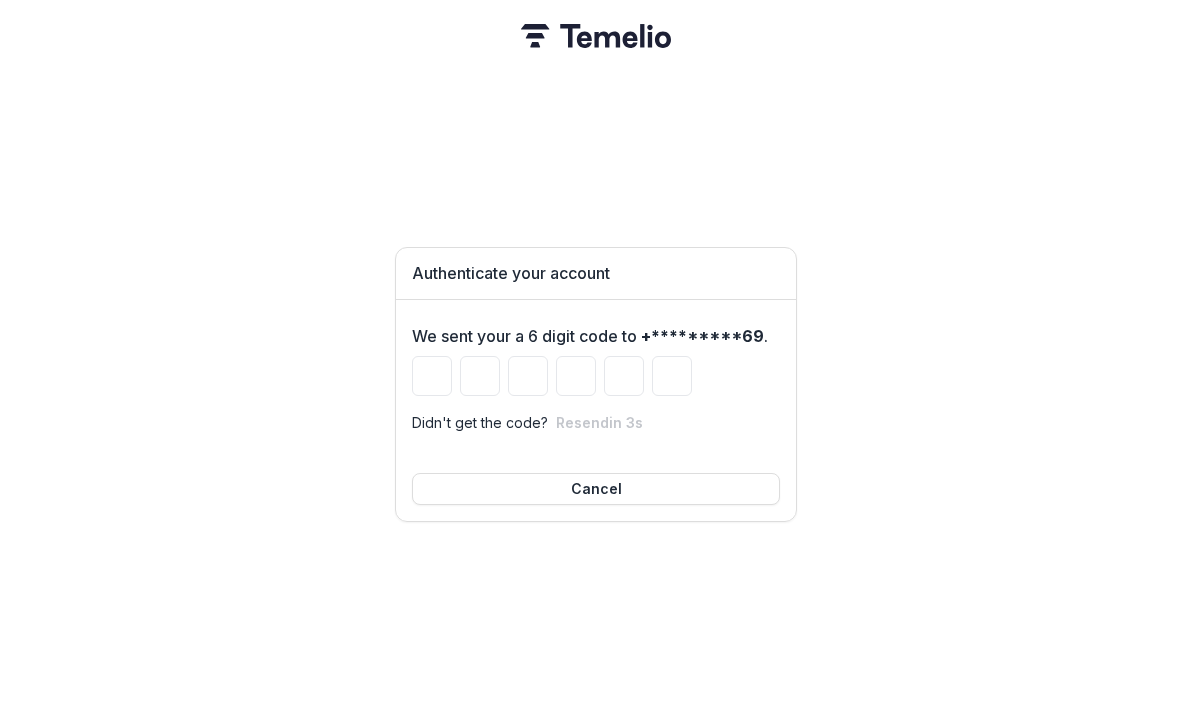 type on "*" 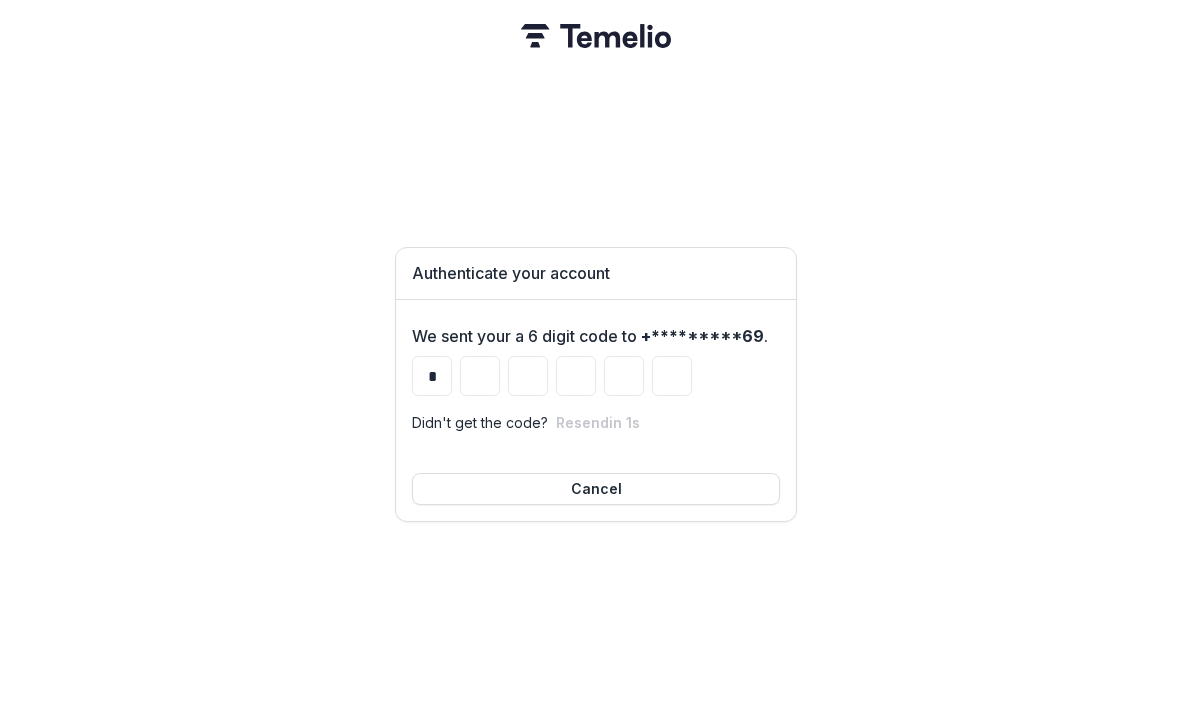 type on "*" 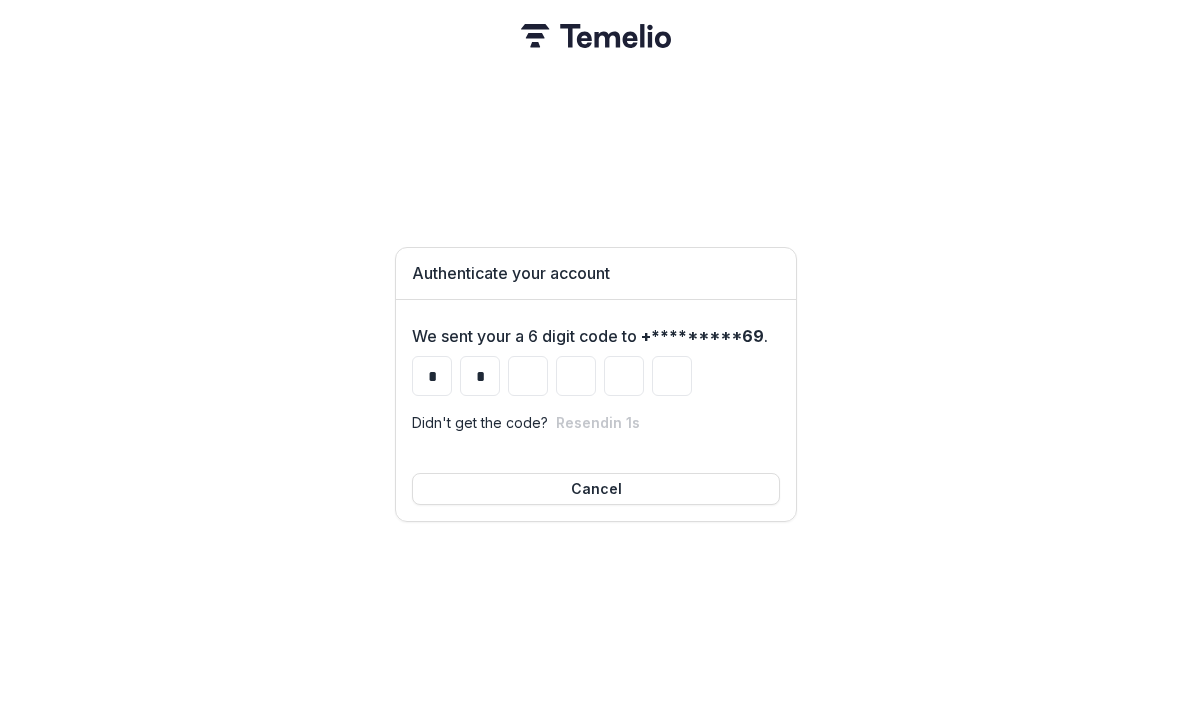 type on "*" 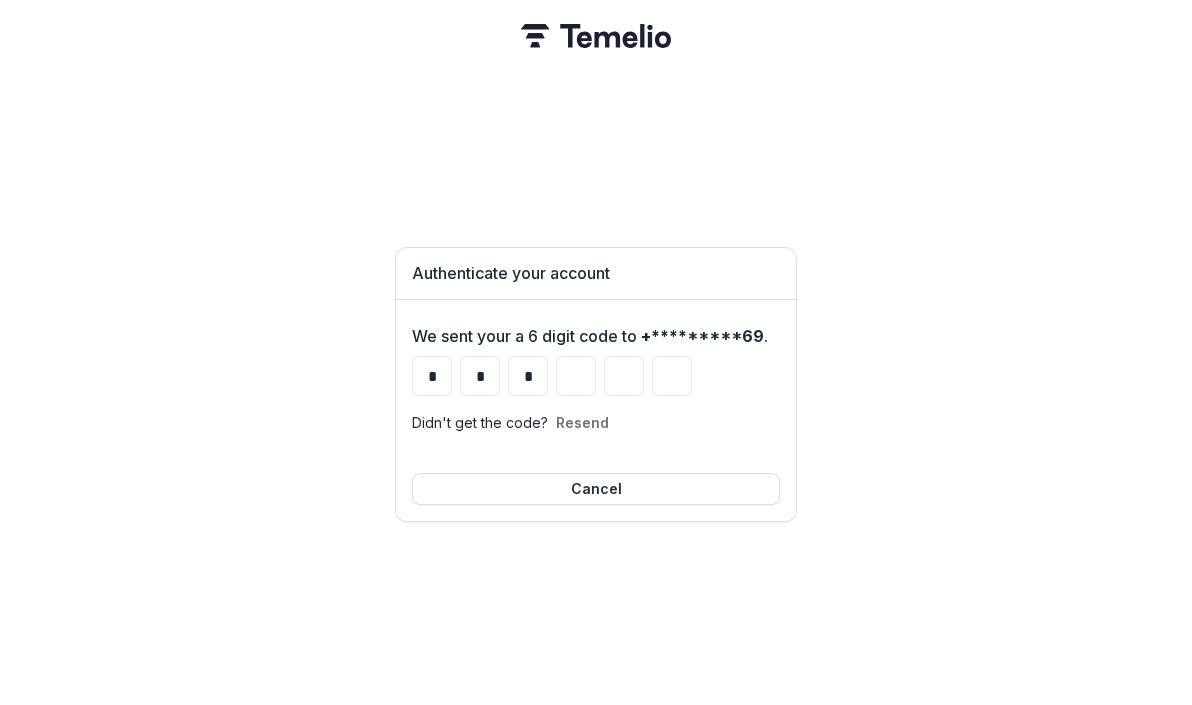 type on "*" 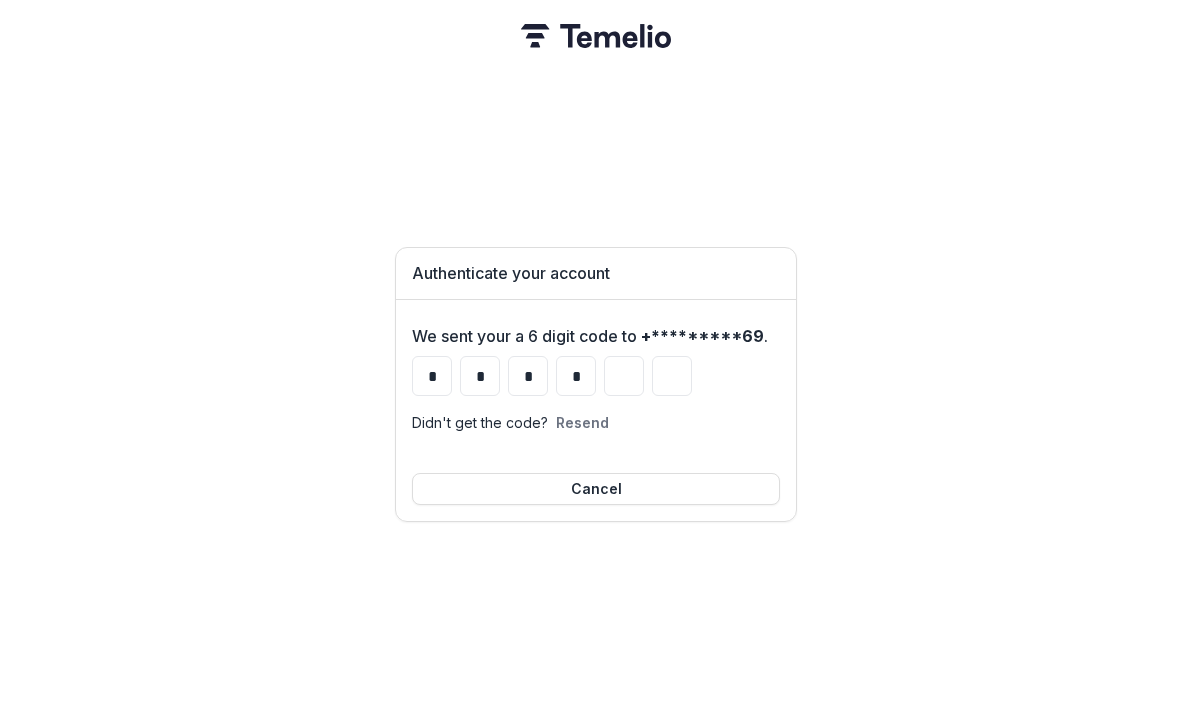 type on "*" 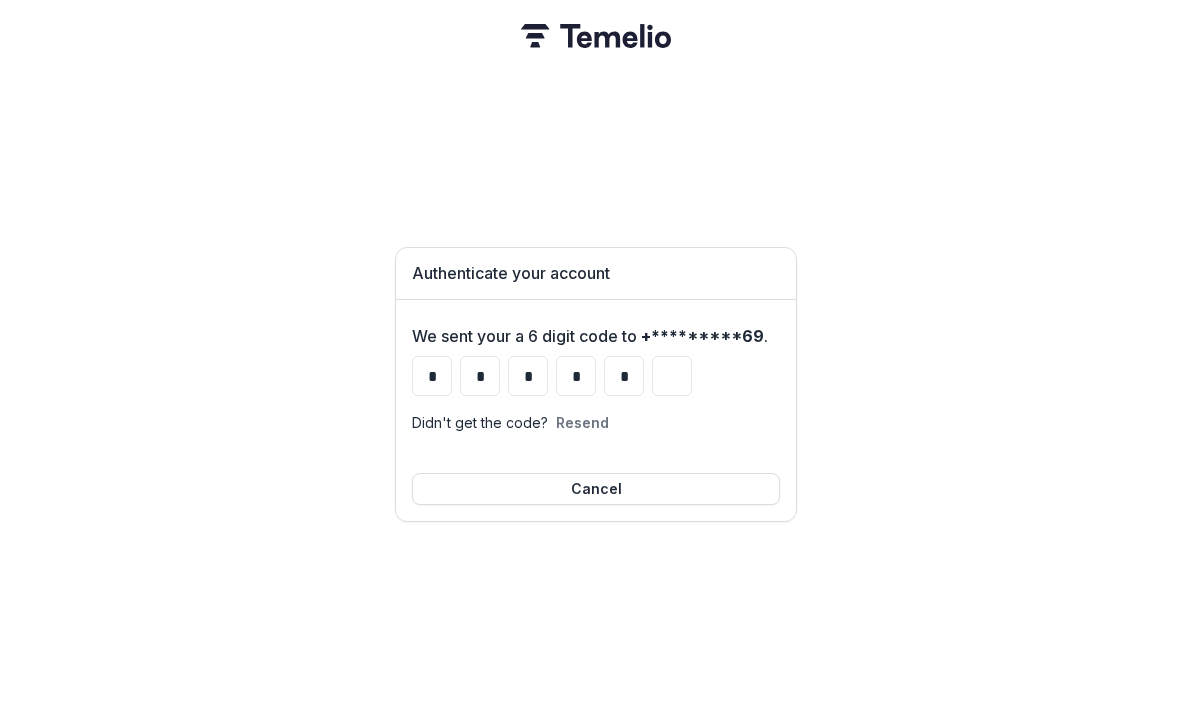 type on "*" 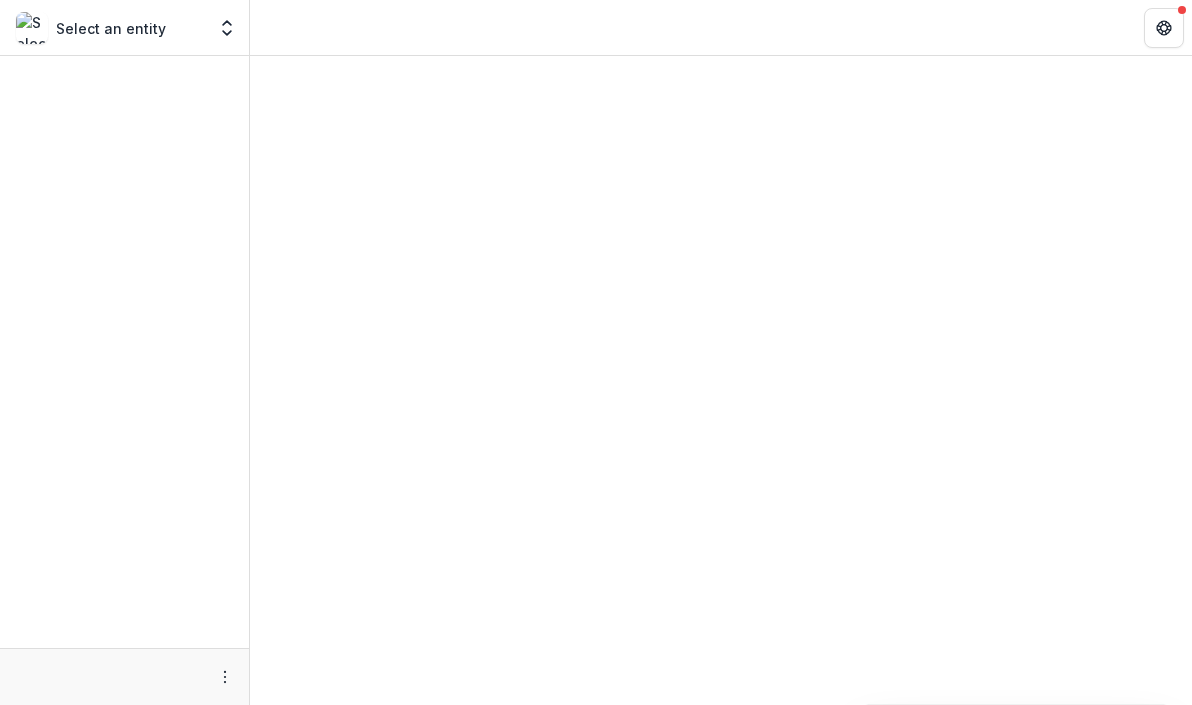 scroll, scrollTop: 0, scrollLeft: 0, axis: both 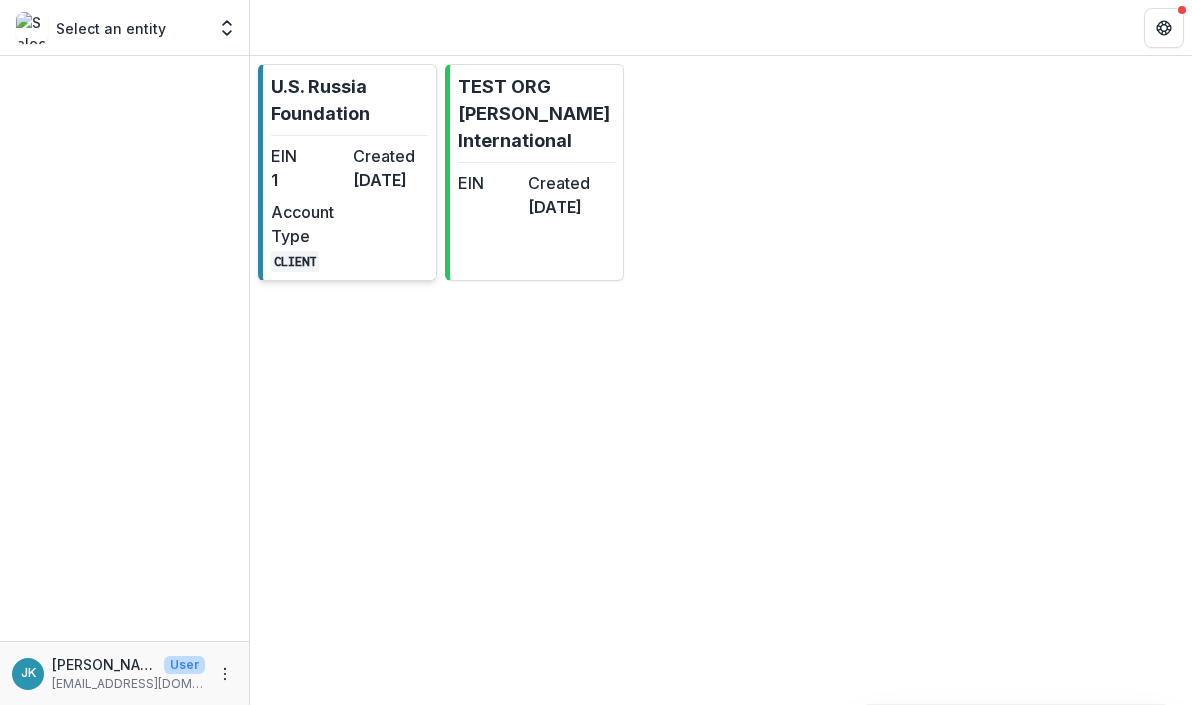 click on "[DATE]" at bounding box center (390, 180) 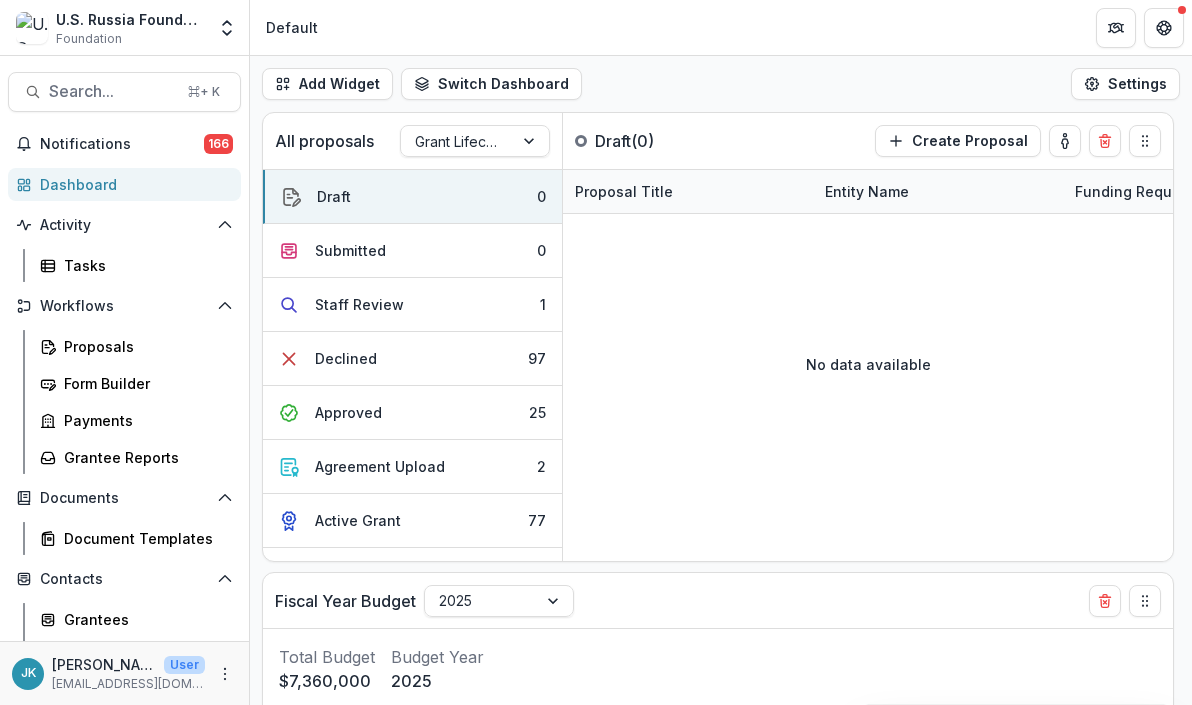 select on "******" 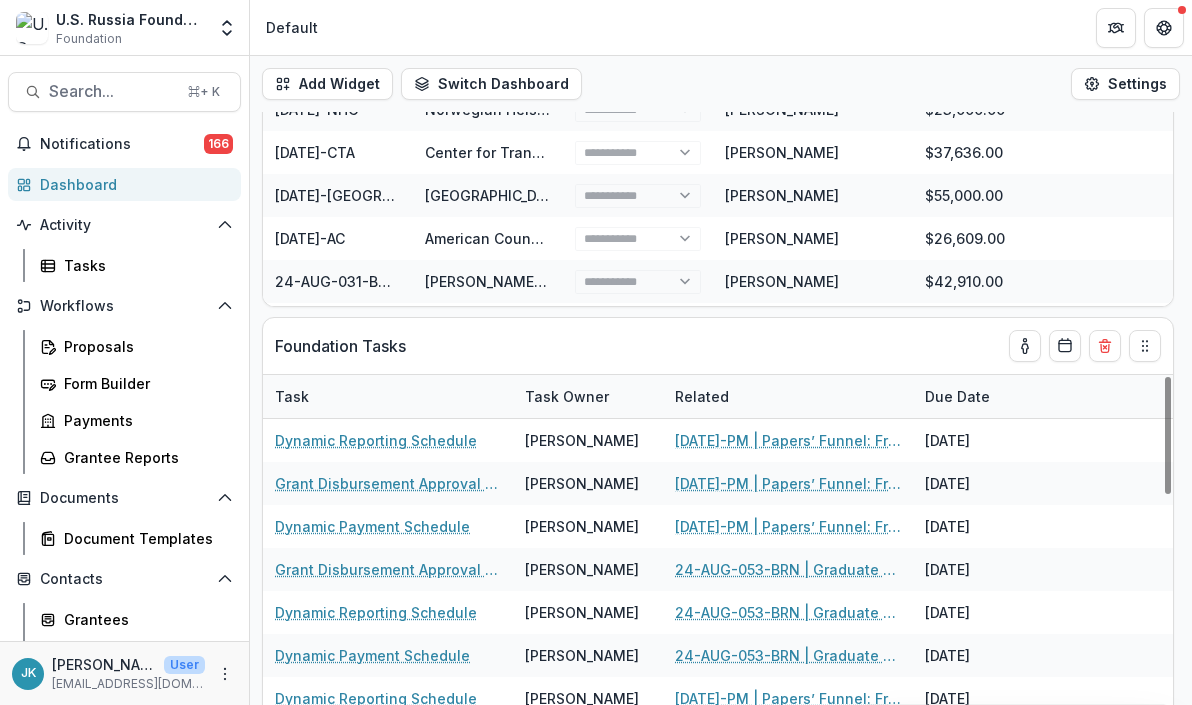 scroll, scrollTop: 1237, scrollLeft: 0, axis: vertical 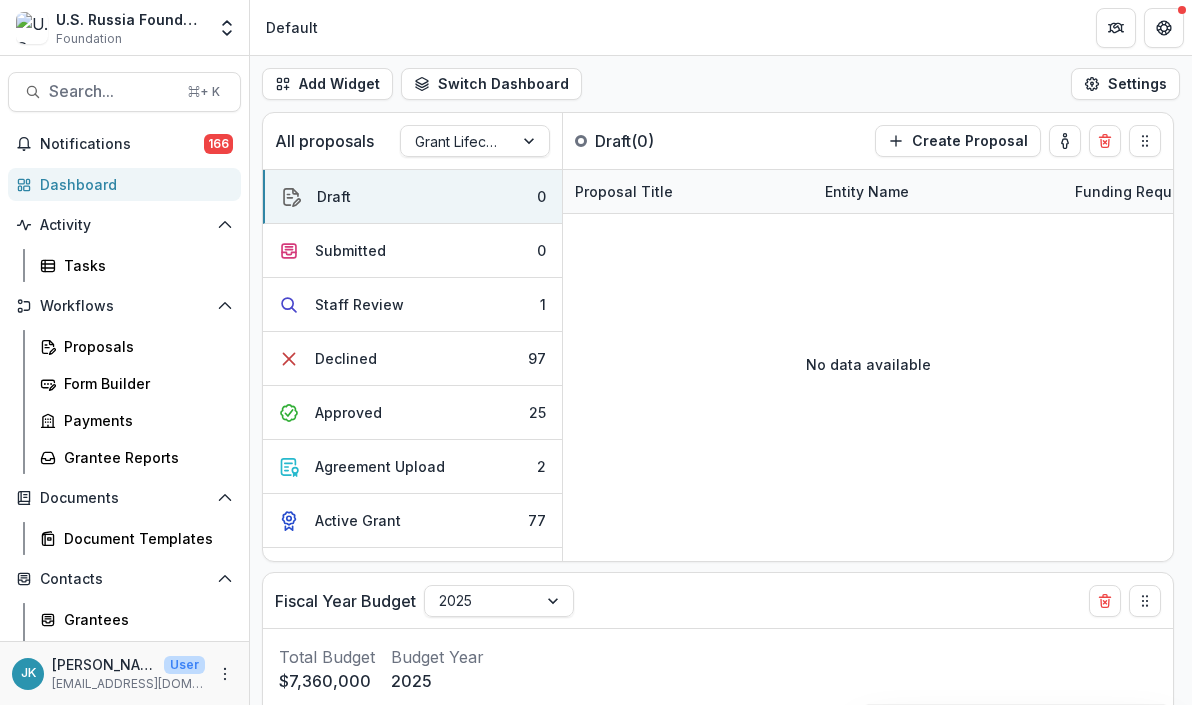select on "******" 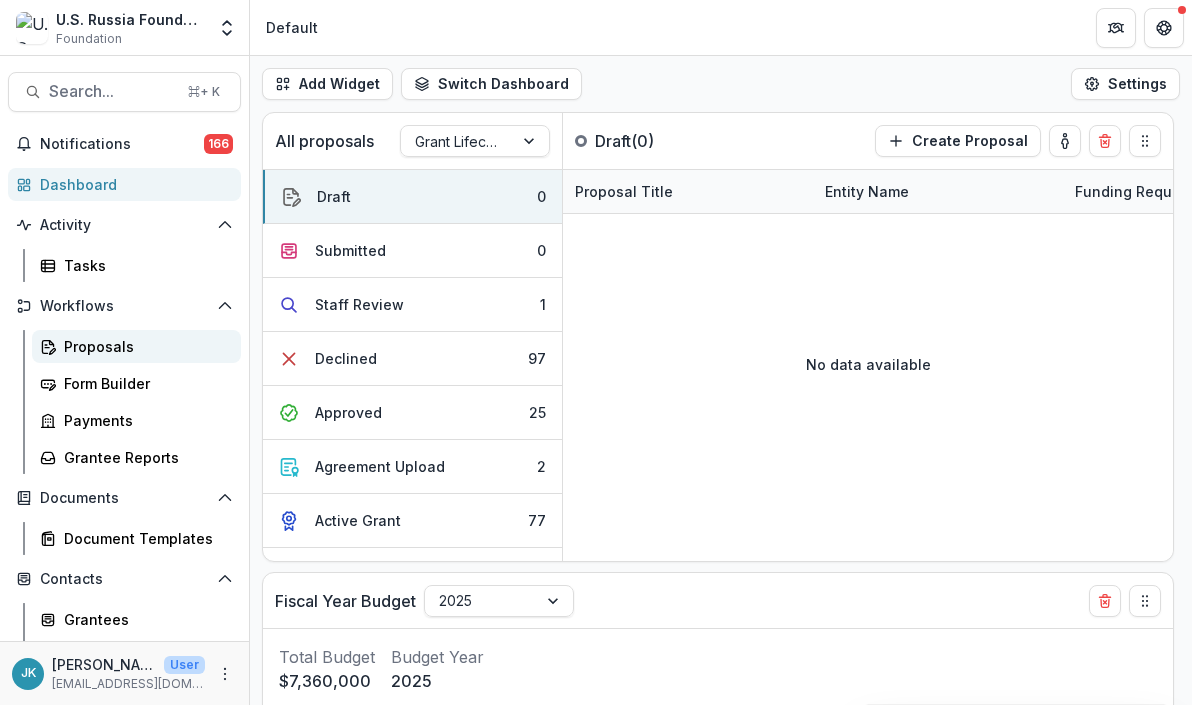 click on "Proposals" at bounding box center (144, 346) 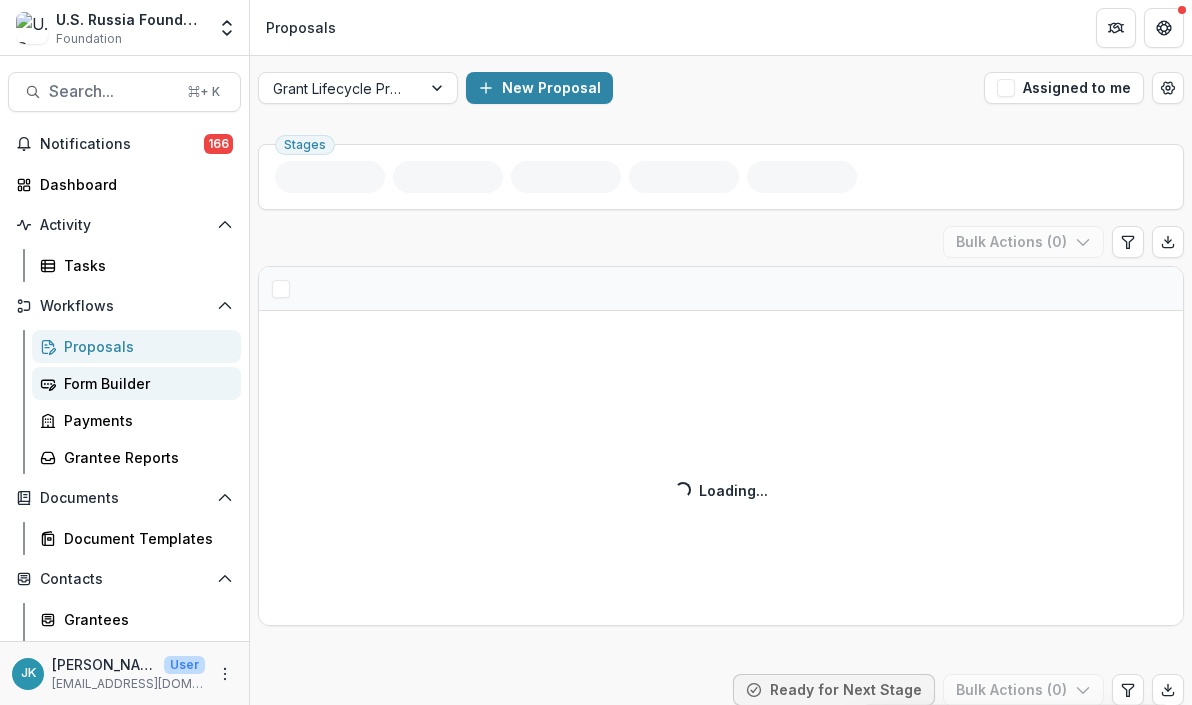 click on "Form Builder" at bounding box center (144, 383) 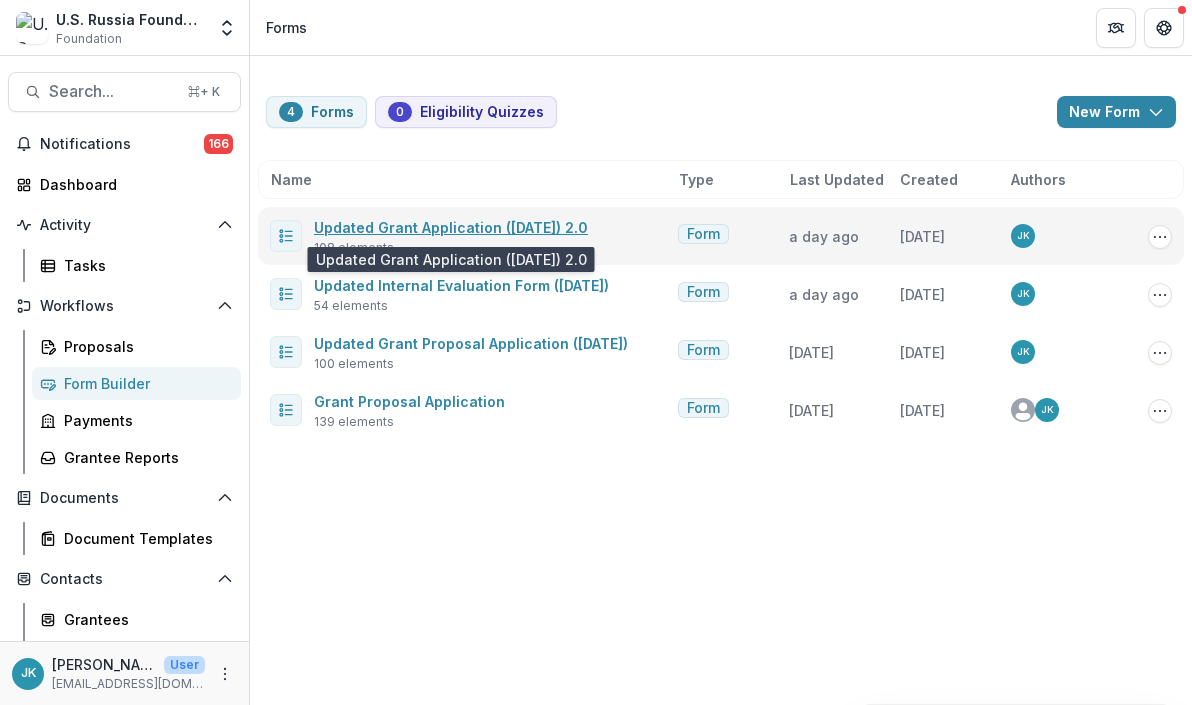 click on "Updated Grant Application (Aug 2025) 2.0" at bounding box center [451, 227] 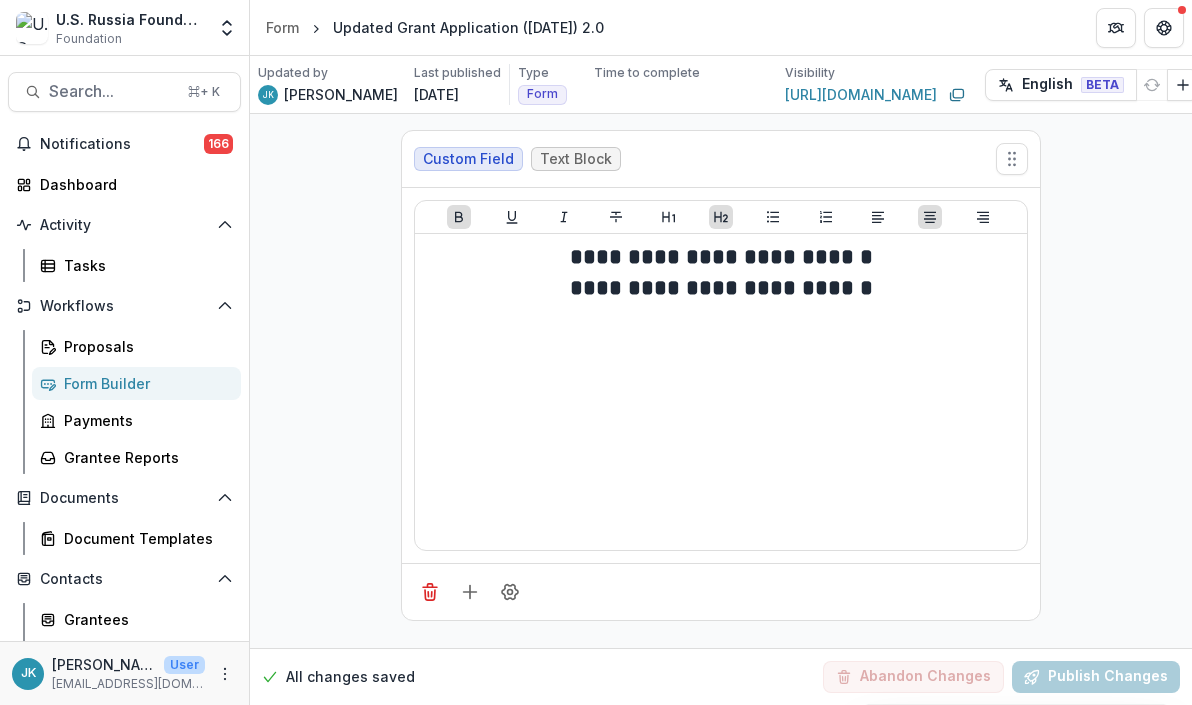 scroll, scrollTop: 0, scrollLeft: 0, axis: both 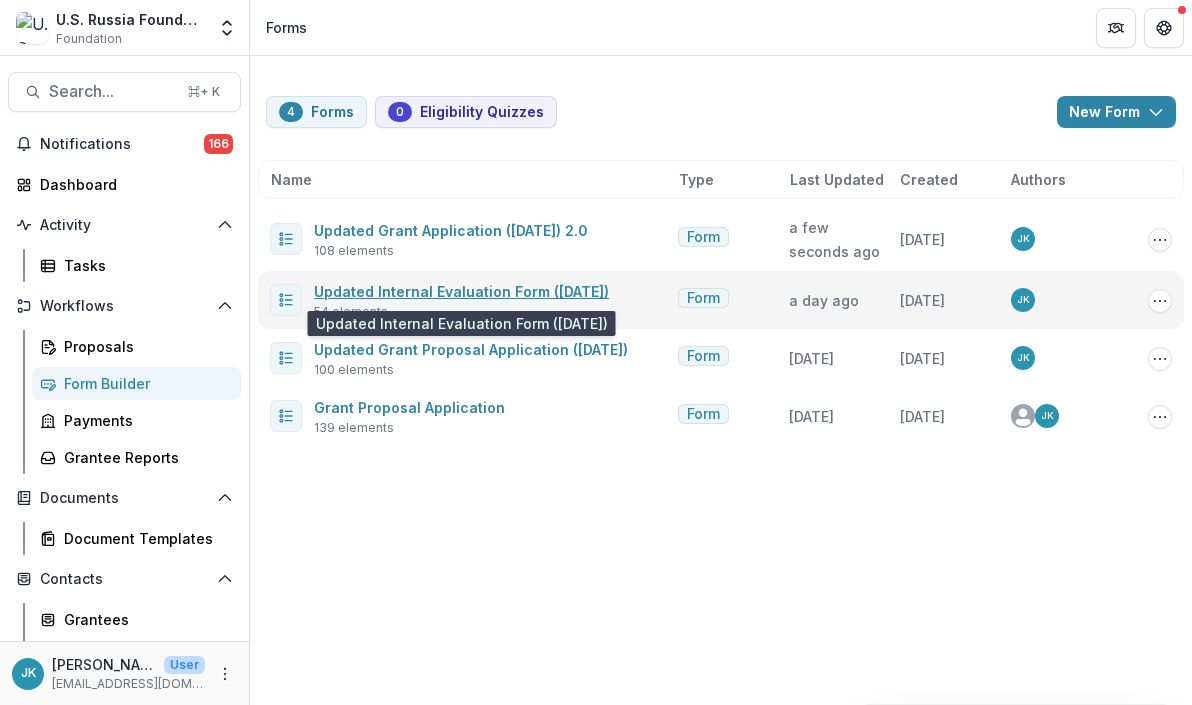 click on "Updated Internal Evaluation Form (Aug 2025)" at bounding box center (461, 291) 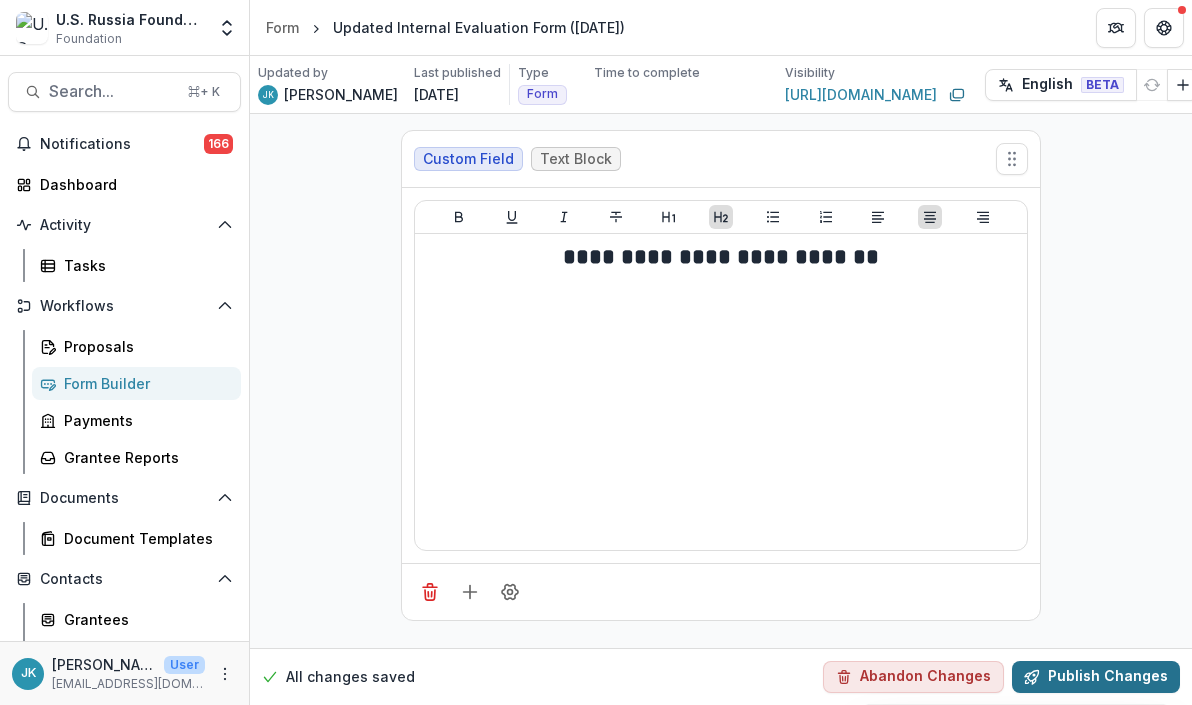 click on "Publish Changes" at bounding box center [1096, 677] 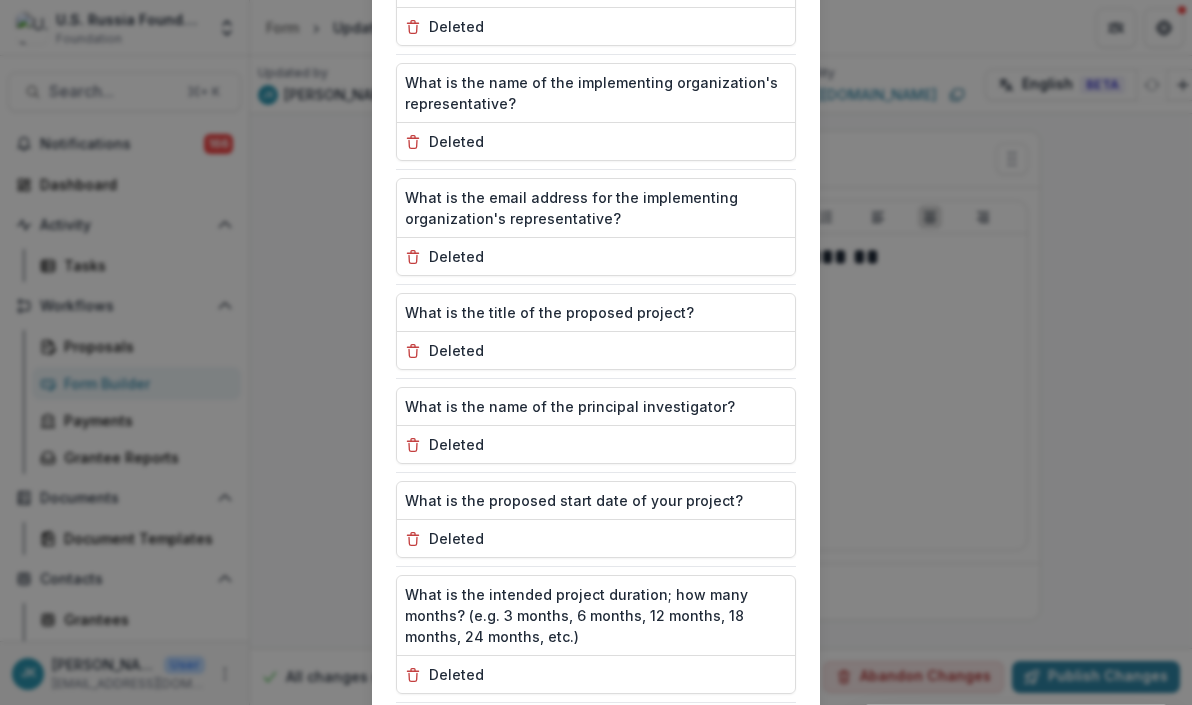 scroll, scrollTop: 5598, scrollLeft: 0, axis: vertical 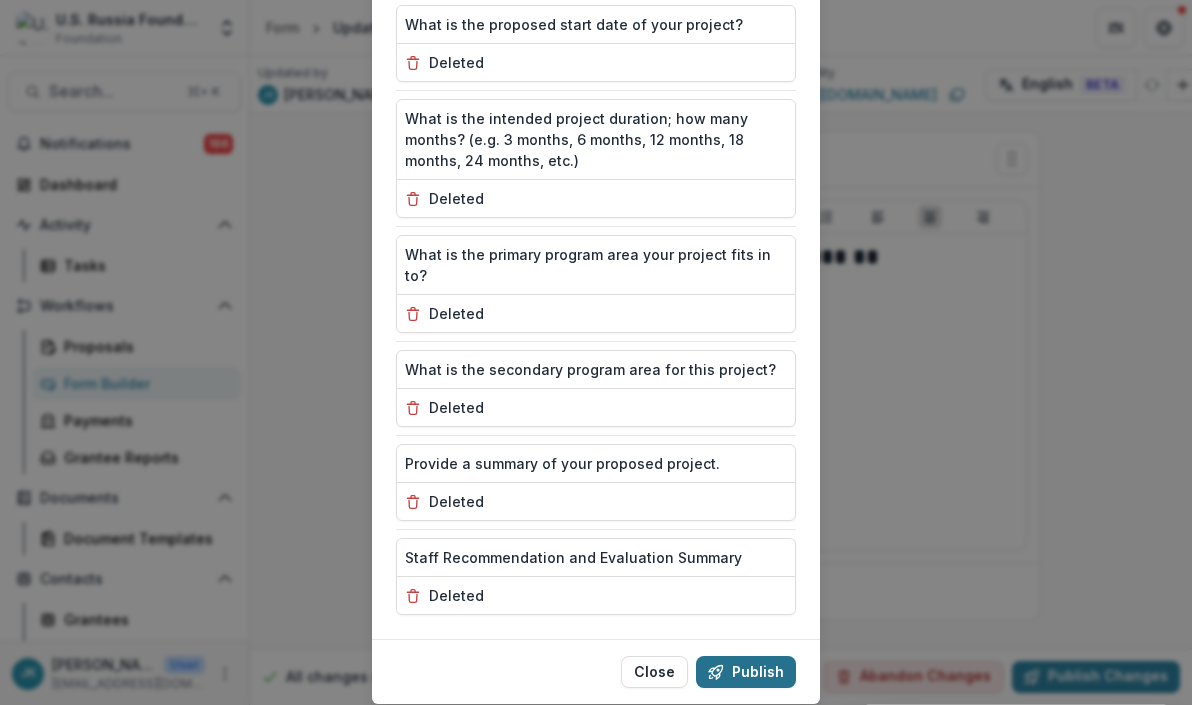 click on "Publish" at bounding box center [746, 672] 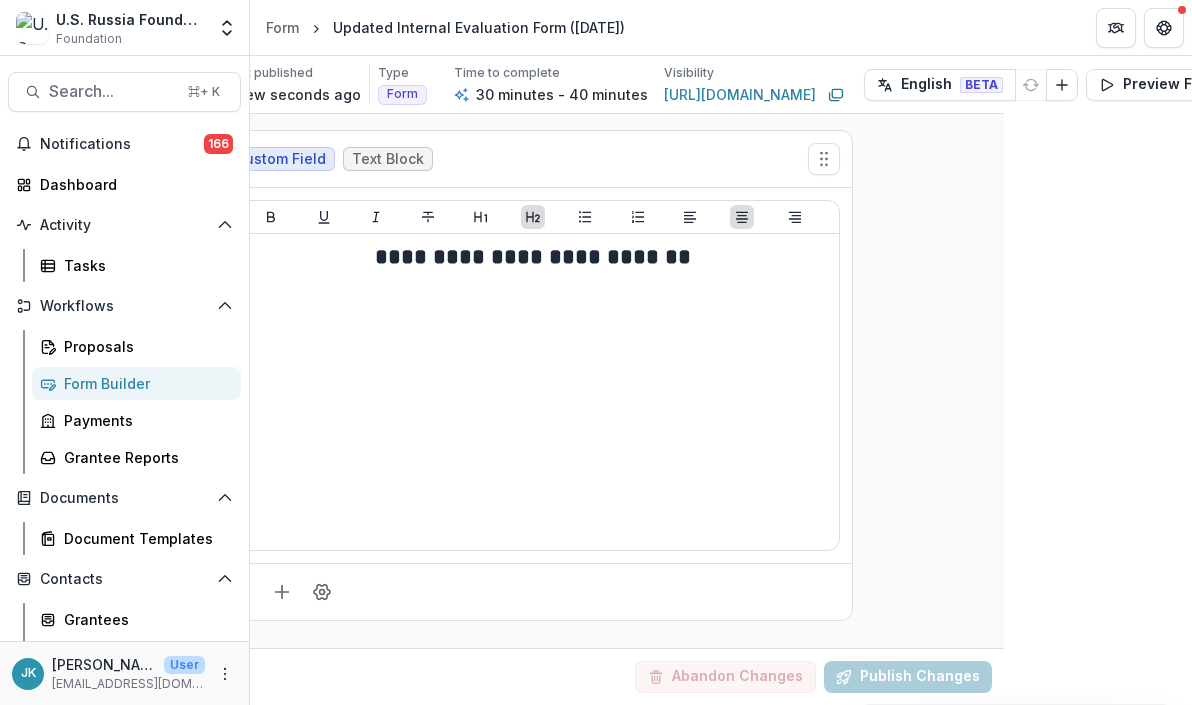 scroll, scrollTop: 0, scrollLeft: 301, axis: horizontal 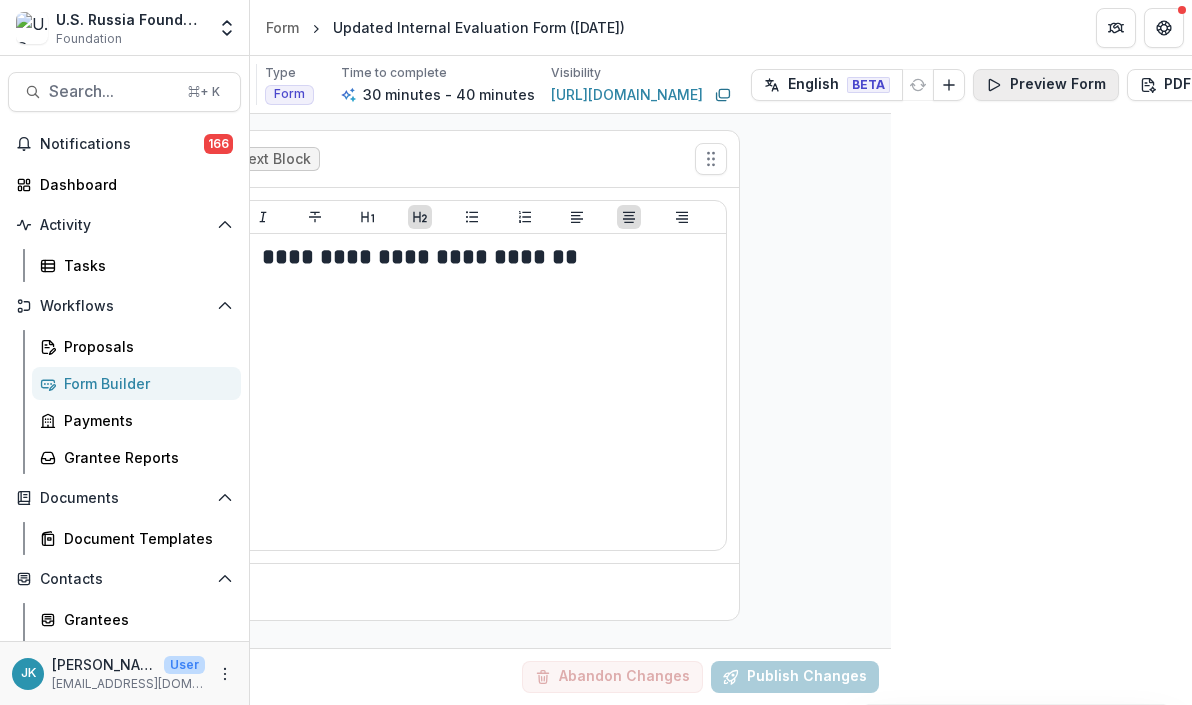 click on "Preview Form" at bounding box center (1046, 85) 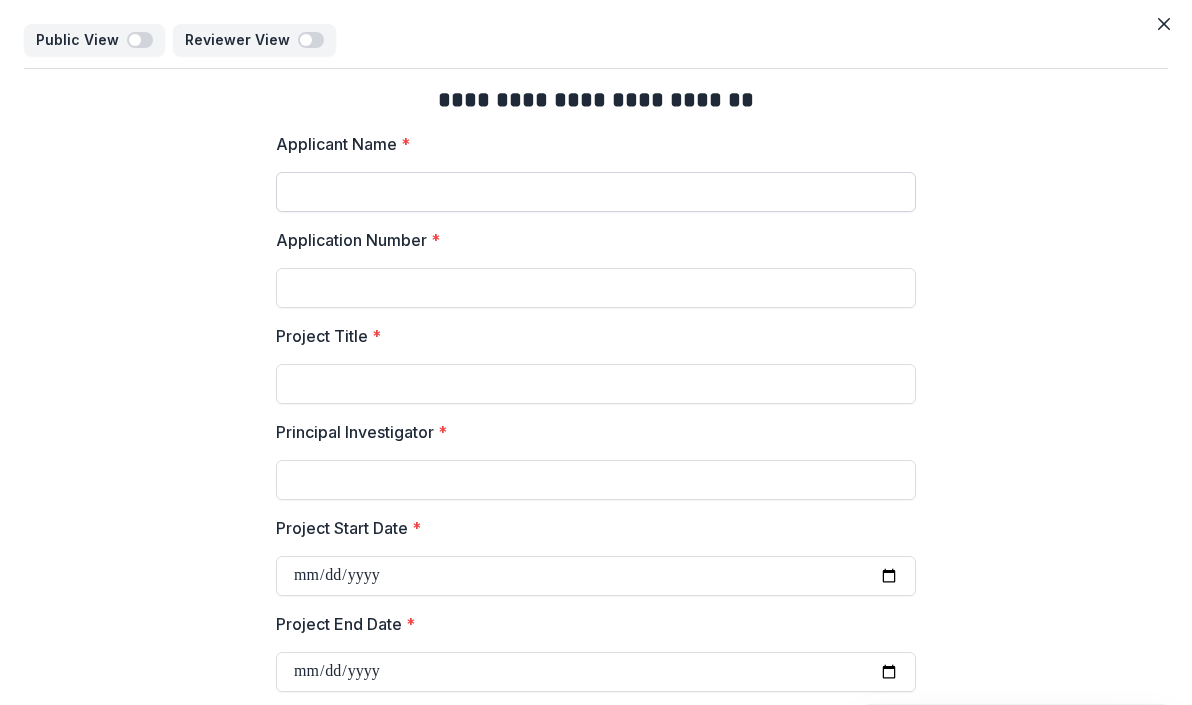 click on "Applicant Name *" at bounding box center [596, 192] 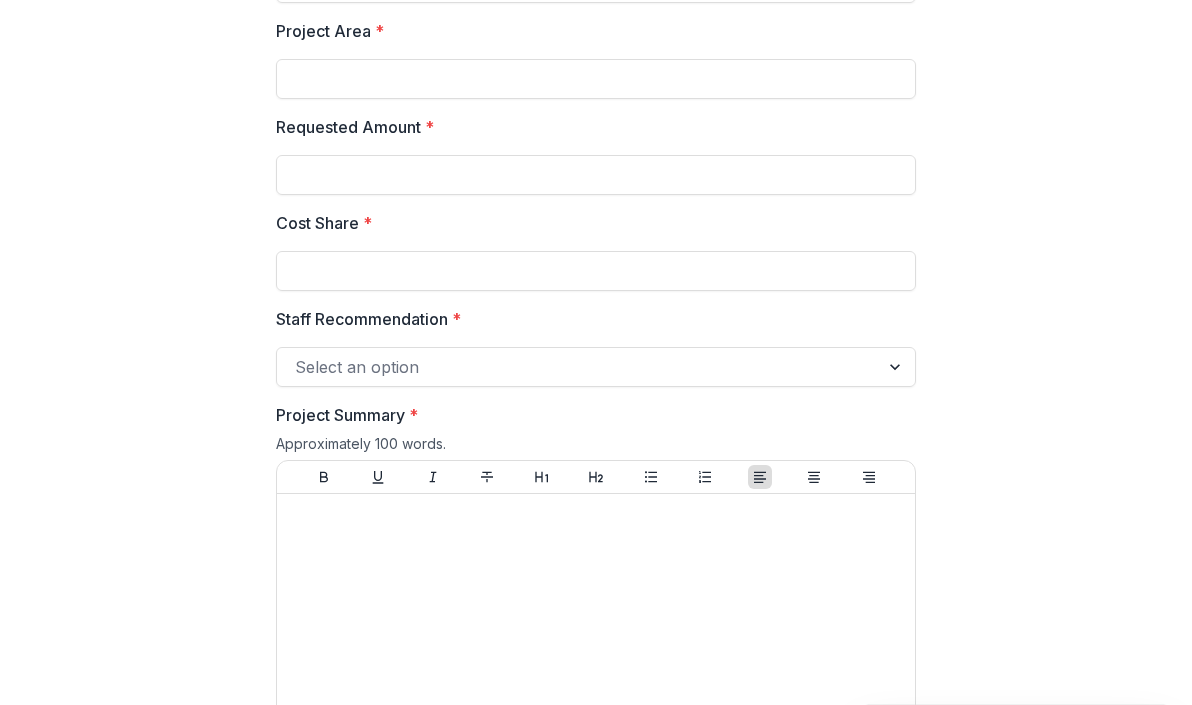 scroll, scrollTop: 824, scrollLeft: 0, axis: vertical 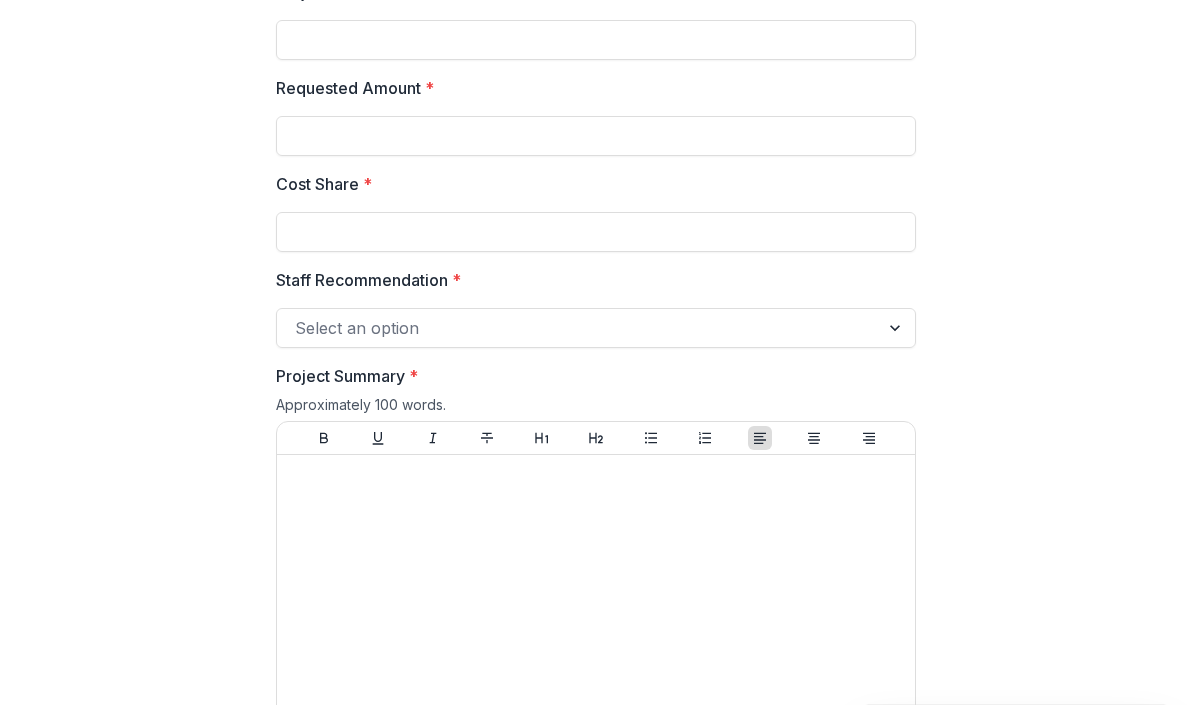click at bounding box center (578, 328) 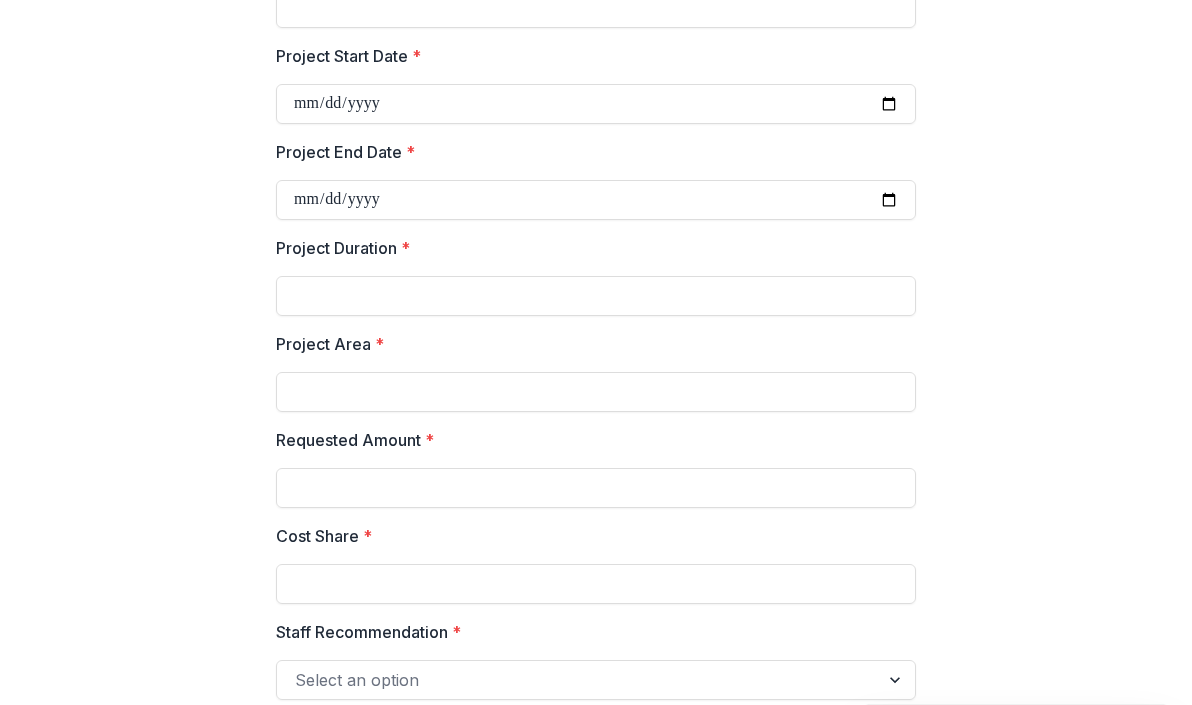 scroll, scrollTop: 0, scrollLeft: 0, axis: both 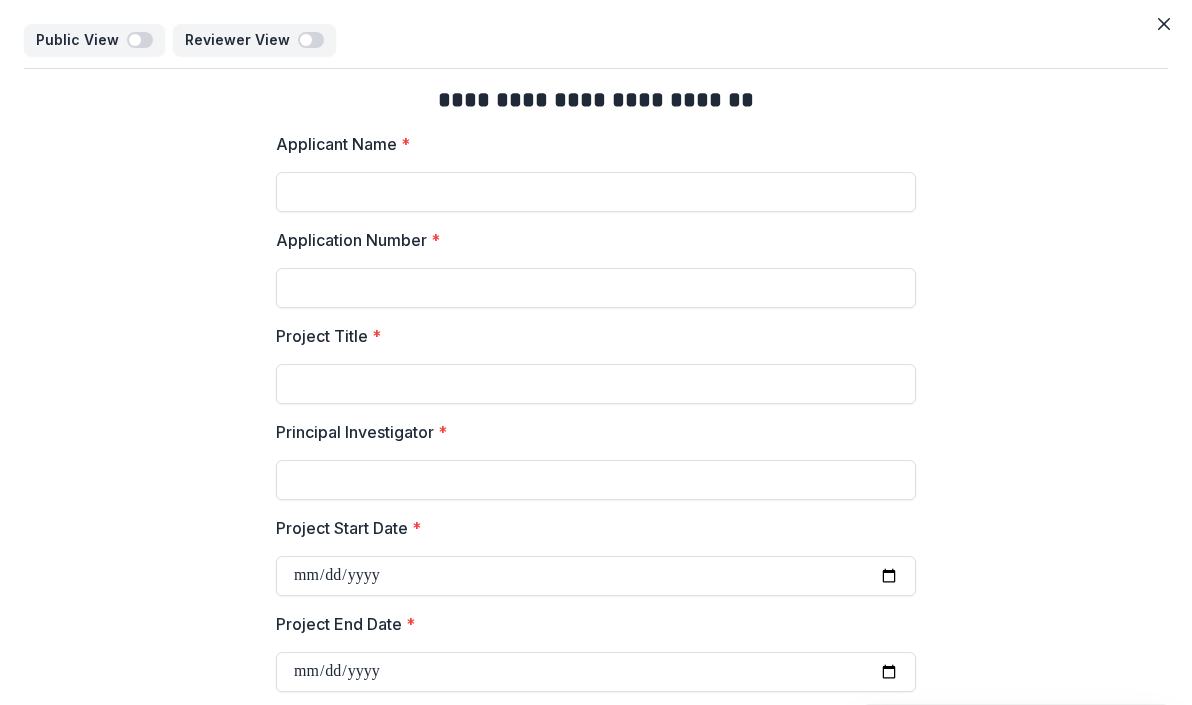 click at bounding box center (1164, 24) 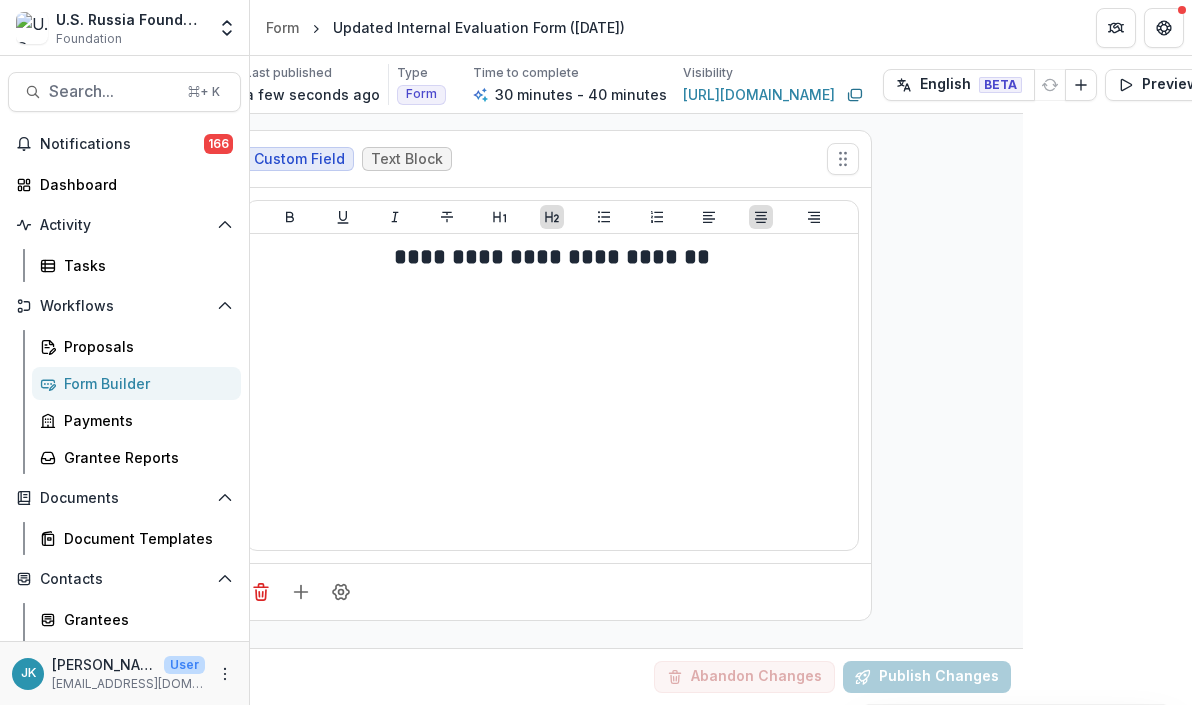 scroll, scrollTop: 0, scrollLeft: 0, axis: both 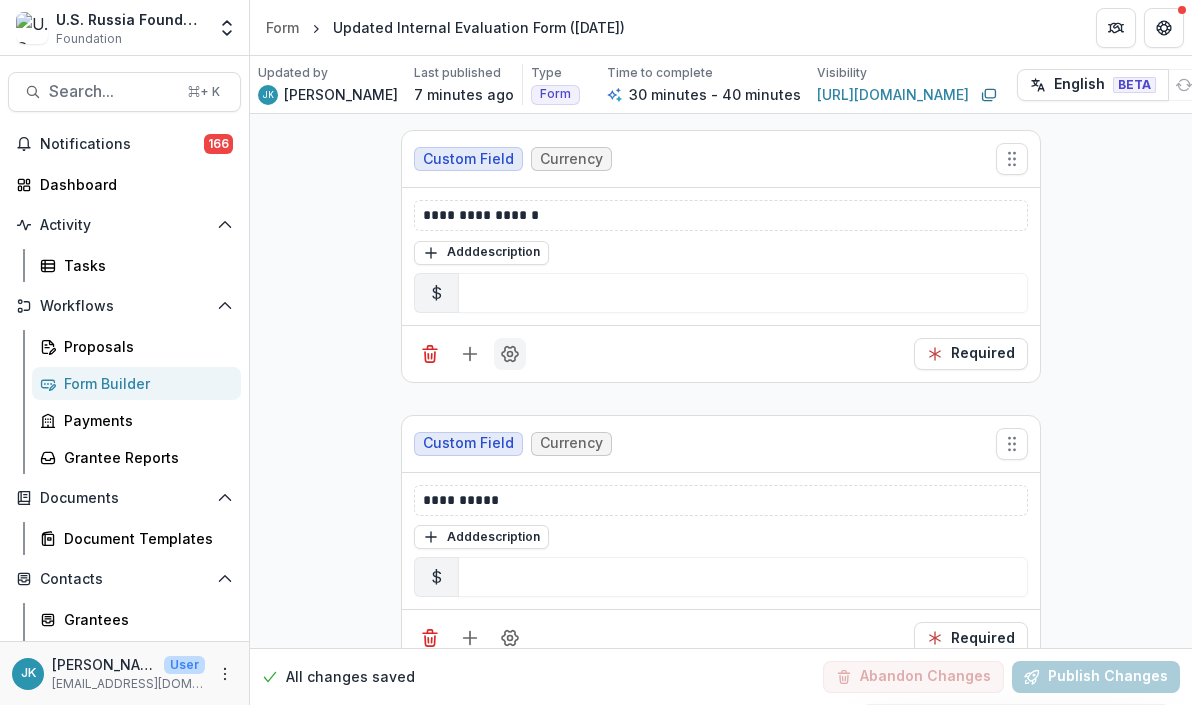 click at bounding box center (510, 354) 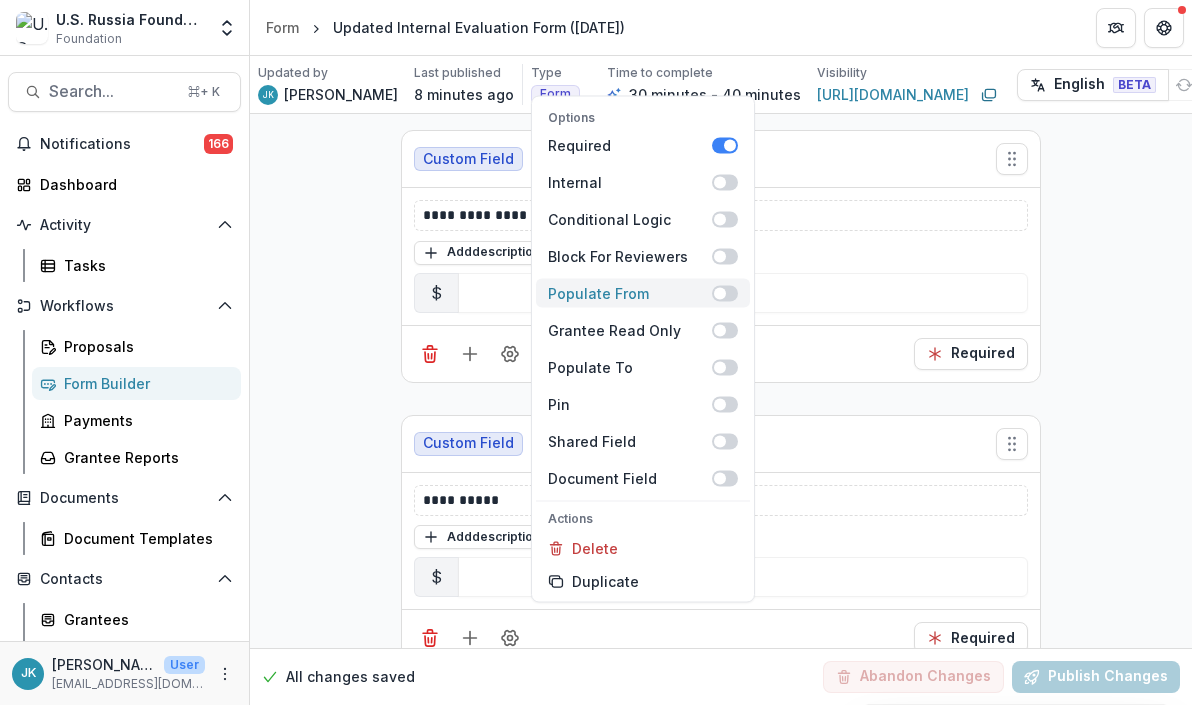 click on "Populate From" at bounding box center (643, 293) 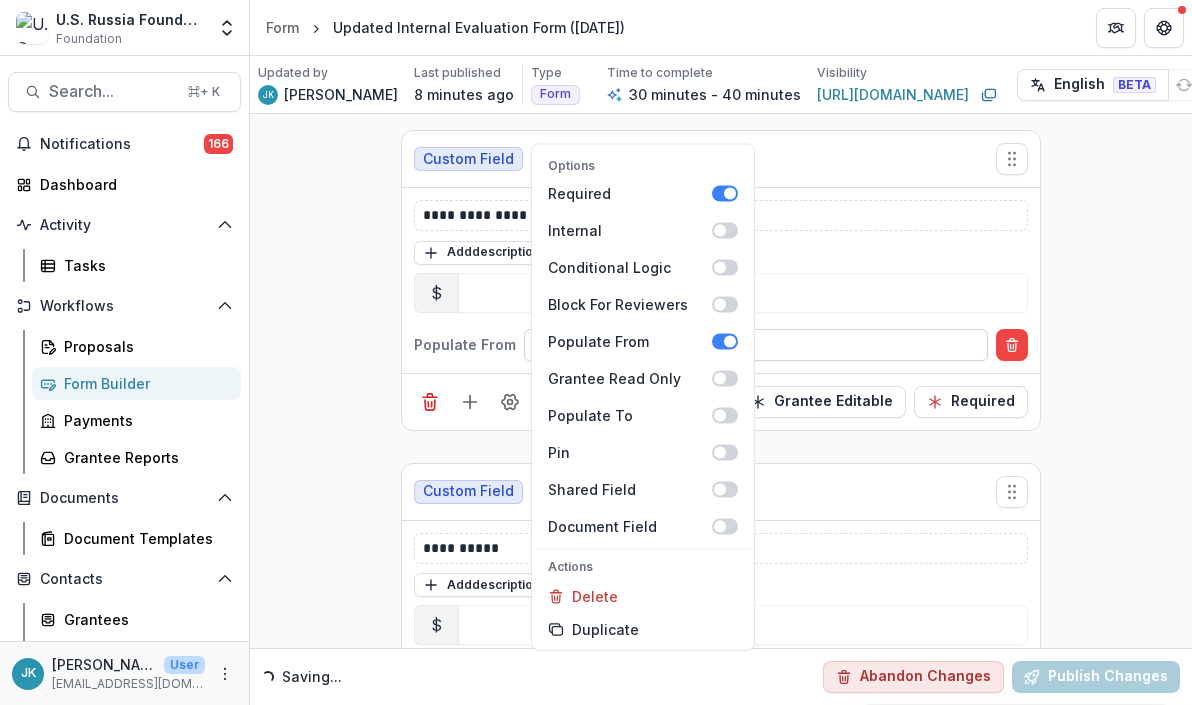 click at bounding box center [756, 344] 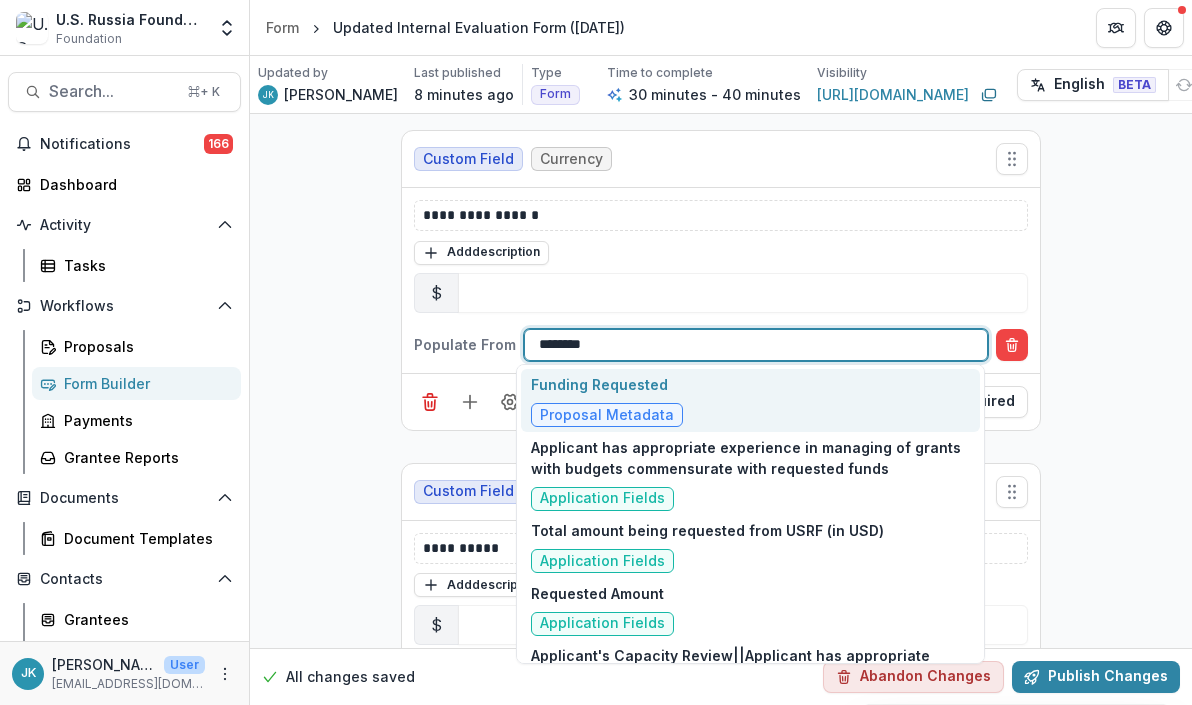 type on "*********" 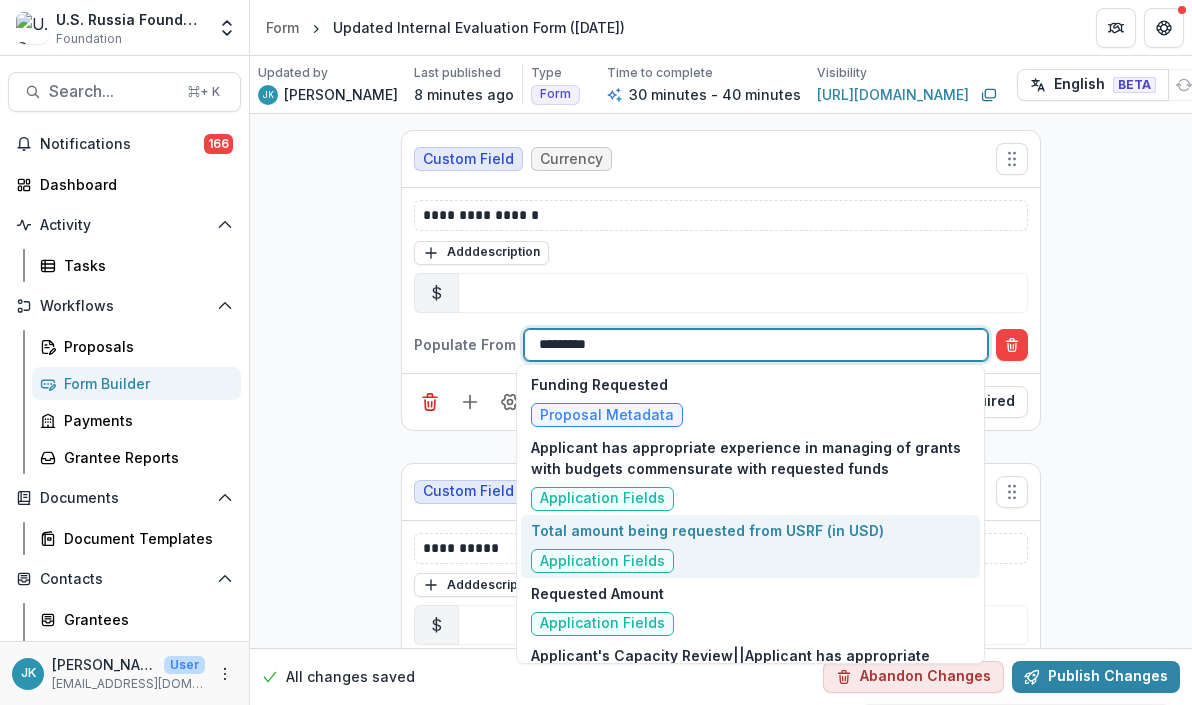 click on "Total amount being requested from USRF (in USD)" at bounding box center [707, 530] 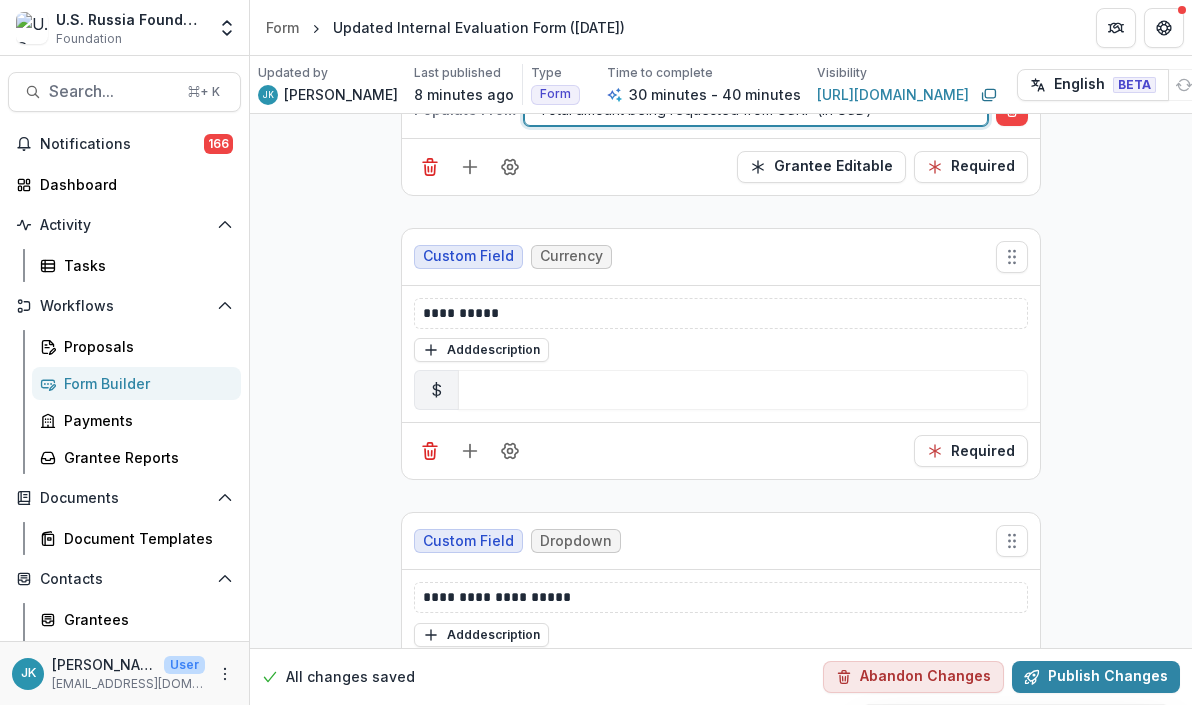 scroll, scrollTop: 3440, scrollLeft: 0, axis: vertical 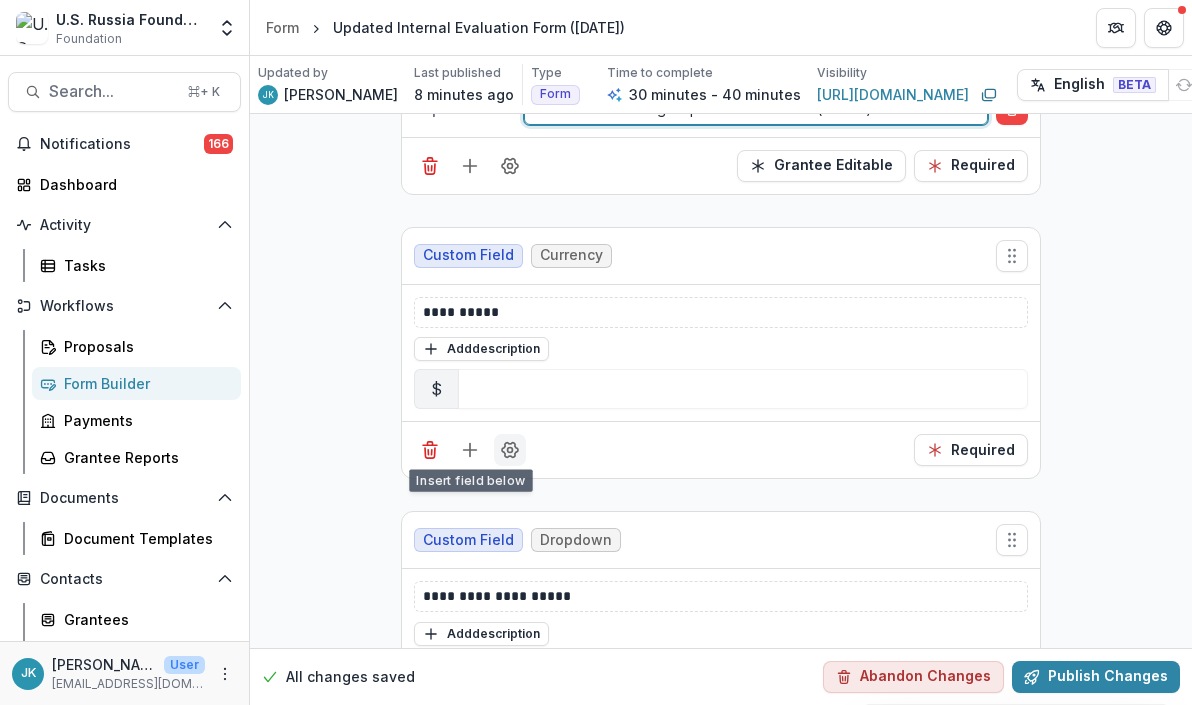 click 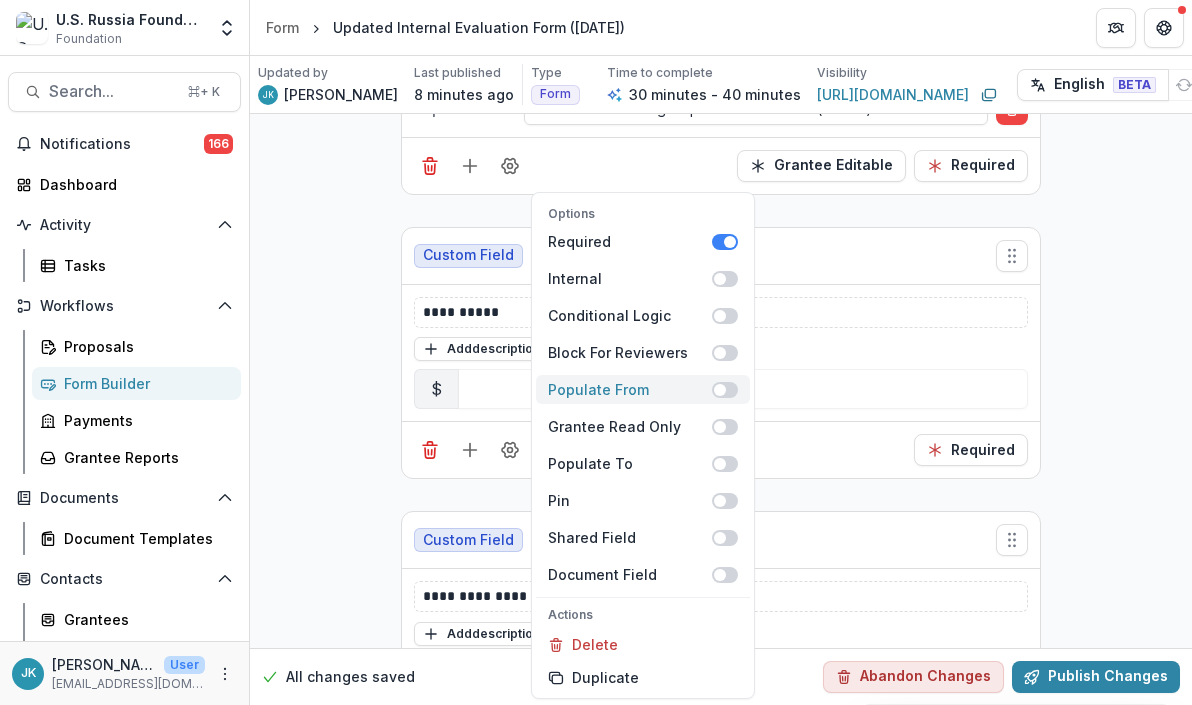 click on "Populate From" at bounding box center (630, 389) 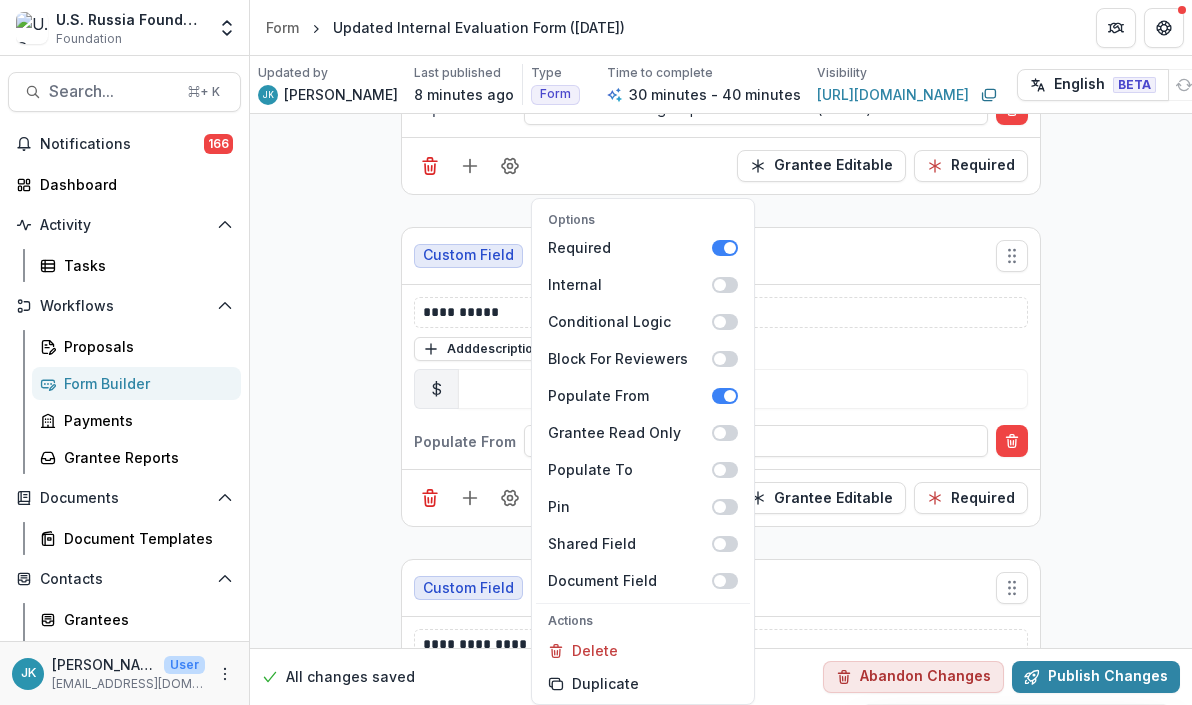 click on "Populate From" at bounding box center [465, 441] 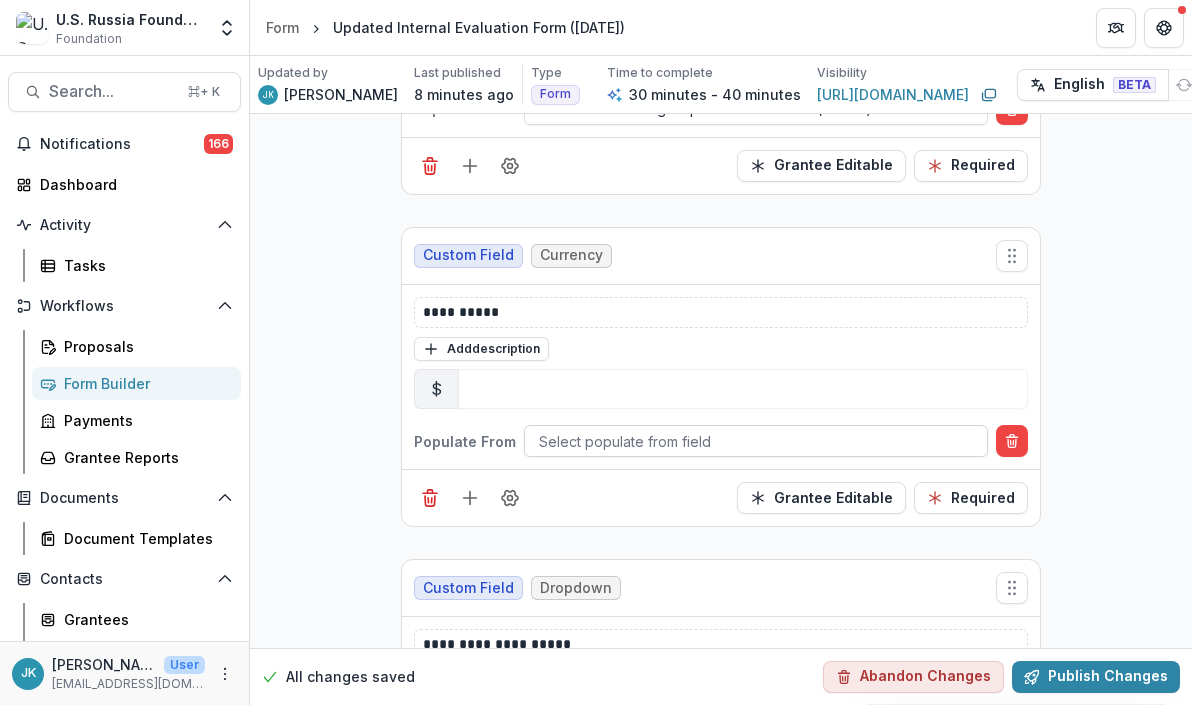 click at bounding box center [756, 441] 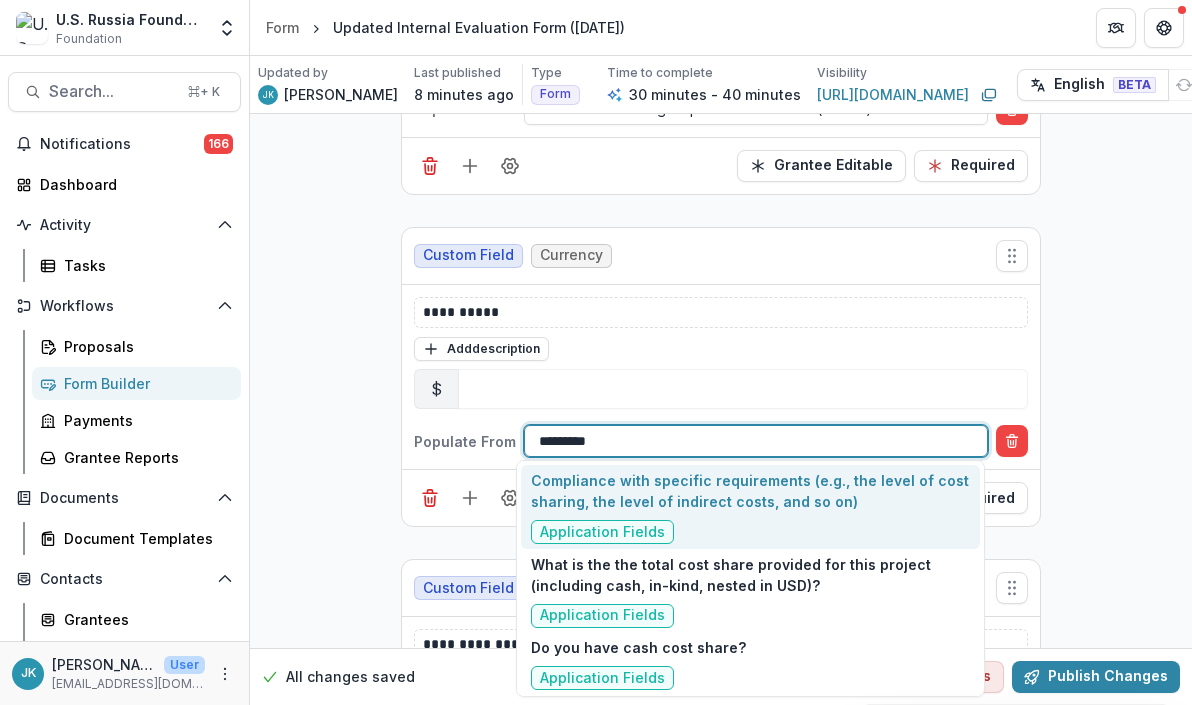type on "**********" 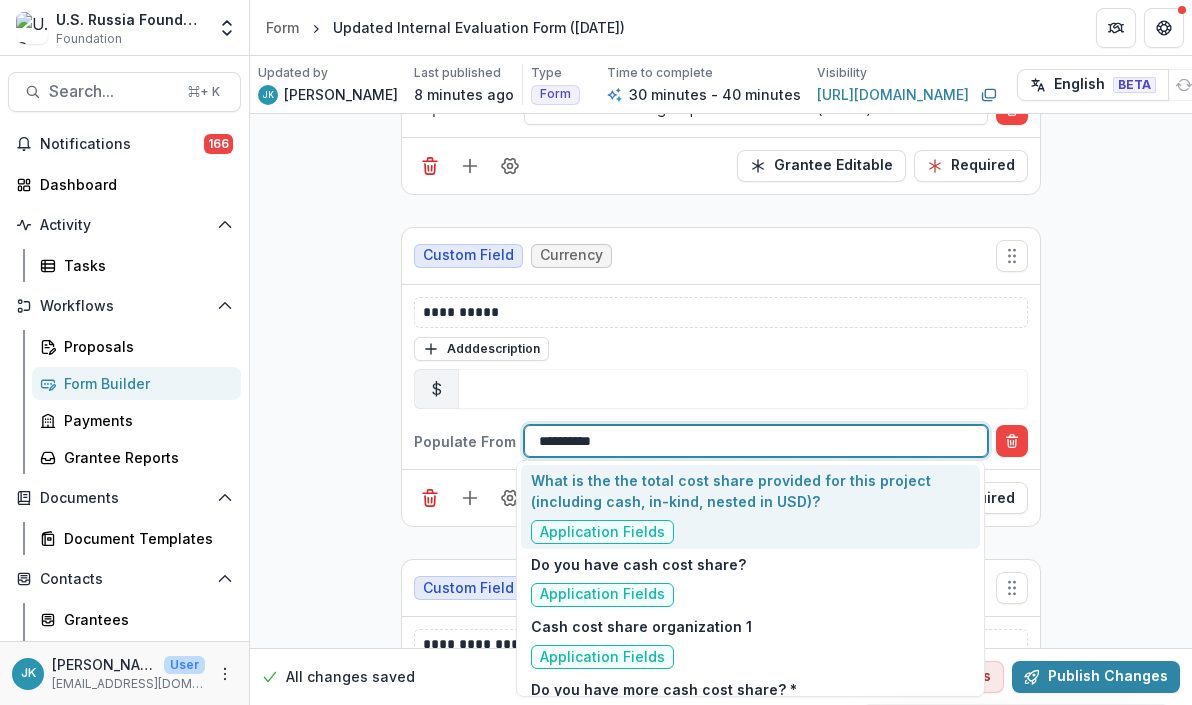 click on "What is the the total cost share provided for this project (including cash, in-kind, nested in USD)?" at bounding box center [750, 491] 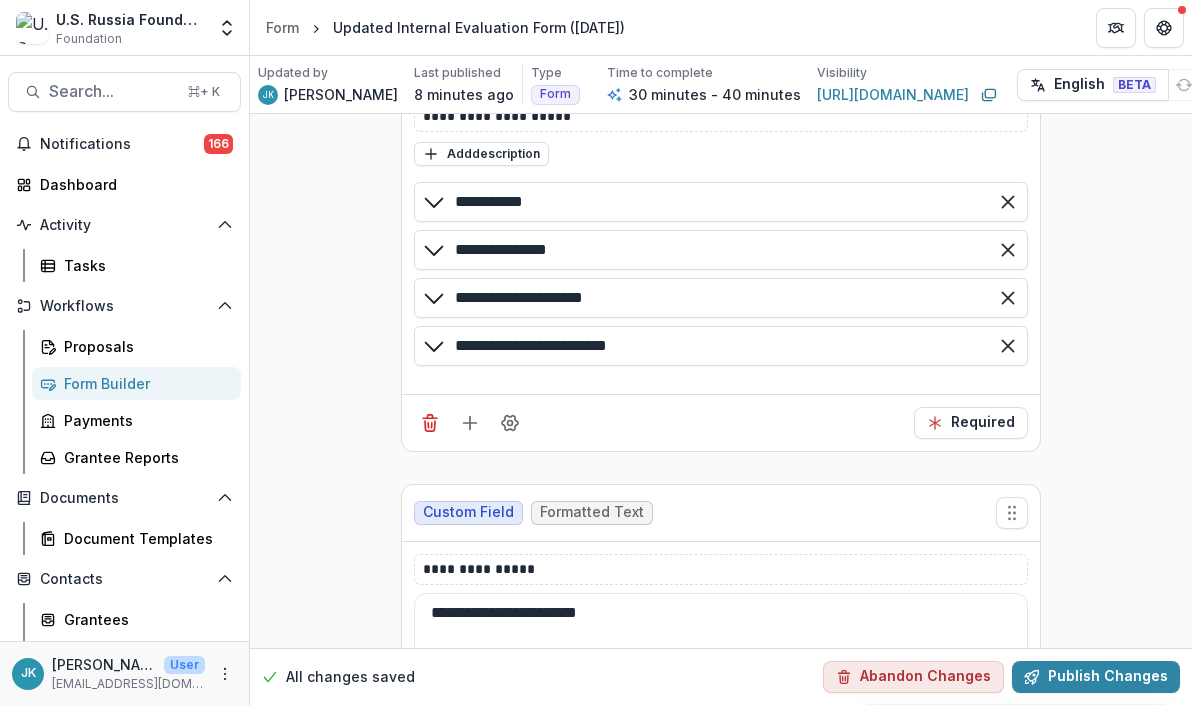 scroll, scrollTop: 3973, scrollLeft: 0, axis: vertical 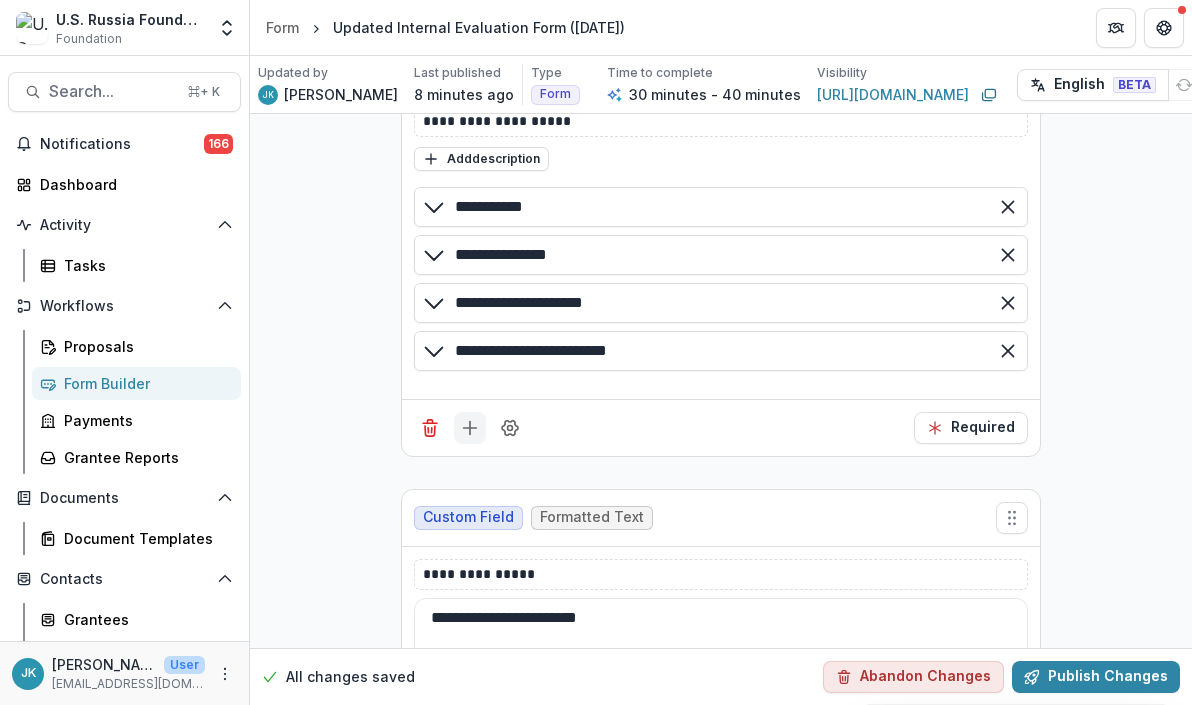 click at bounding box center [470, 428] 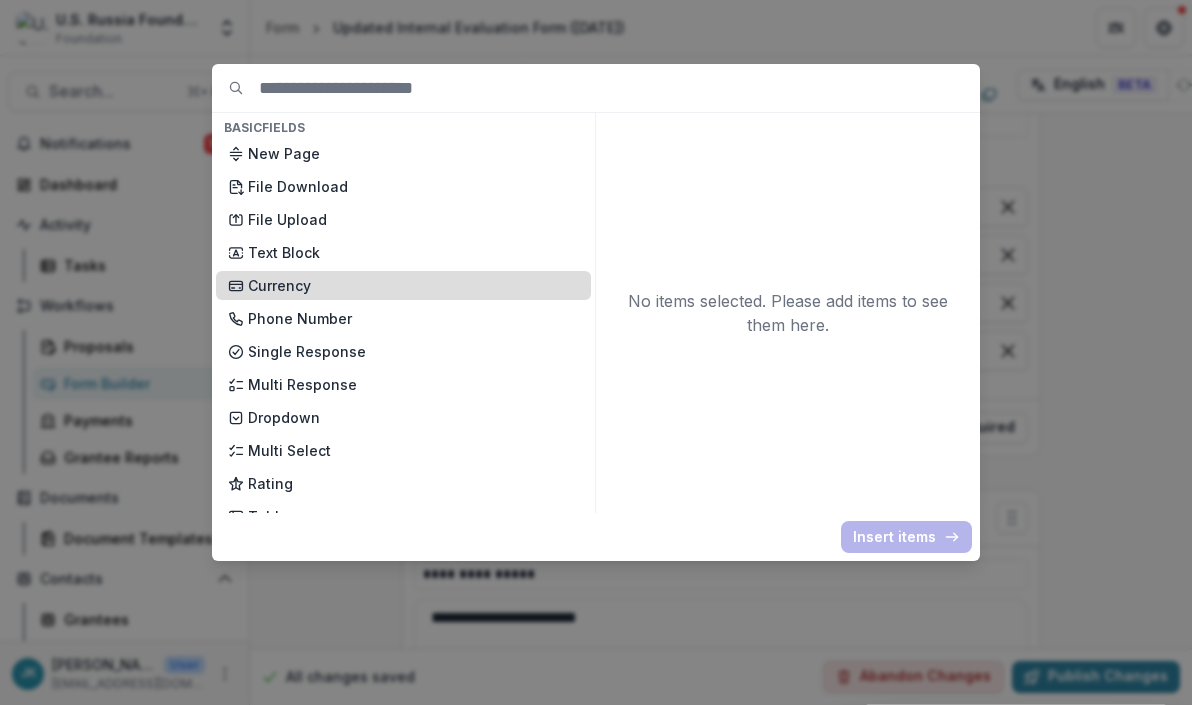 click on "Currency" at bounding box center (413, 285) 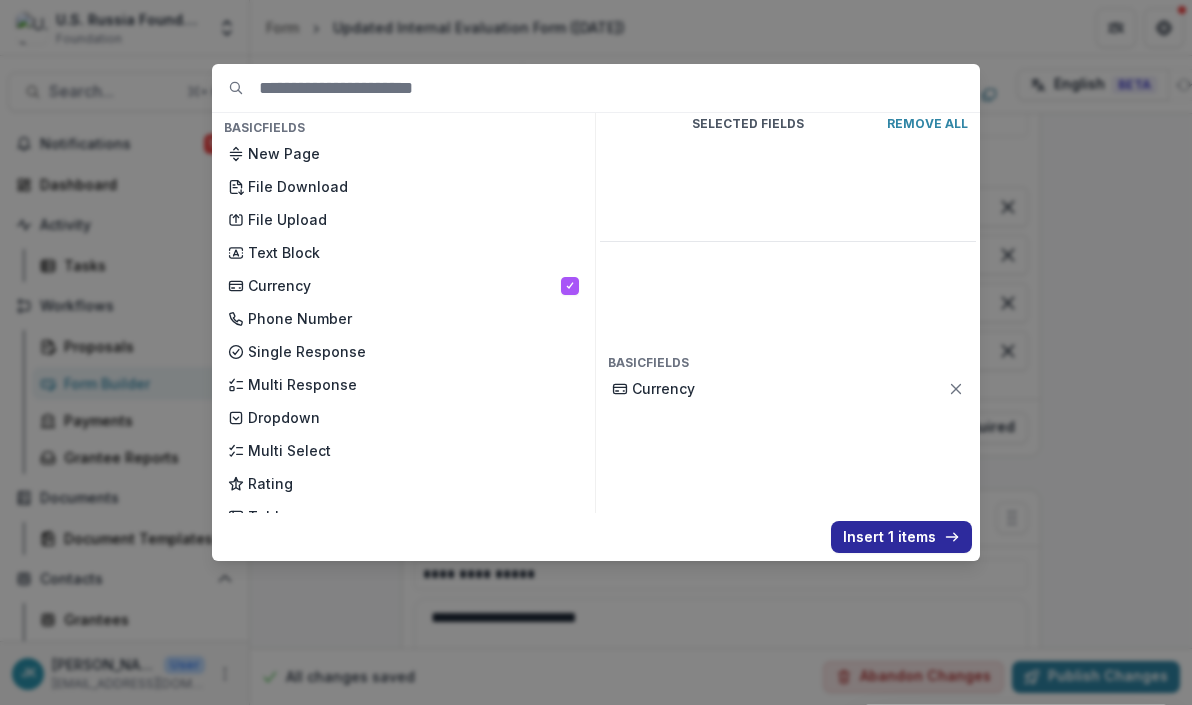 click on "Insert 1 items" at bounding box center (901, 537) 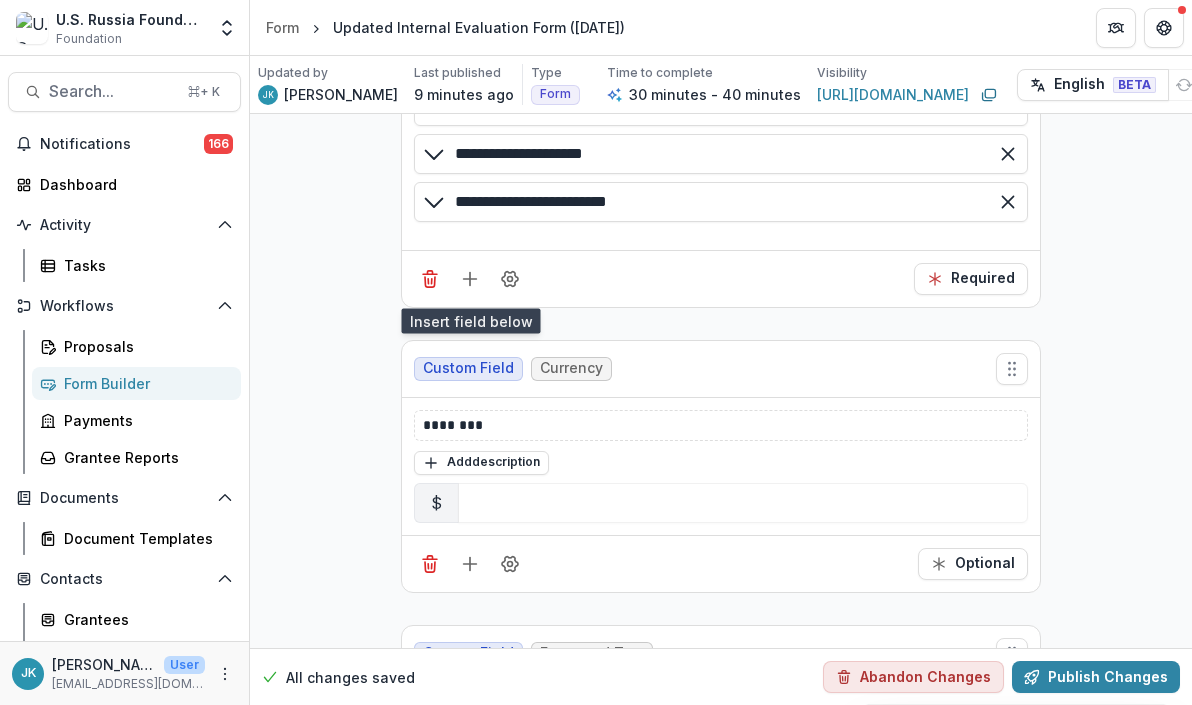 scroll, scrollTop: 4126, scrollLeft: 0, axis: vertical 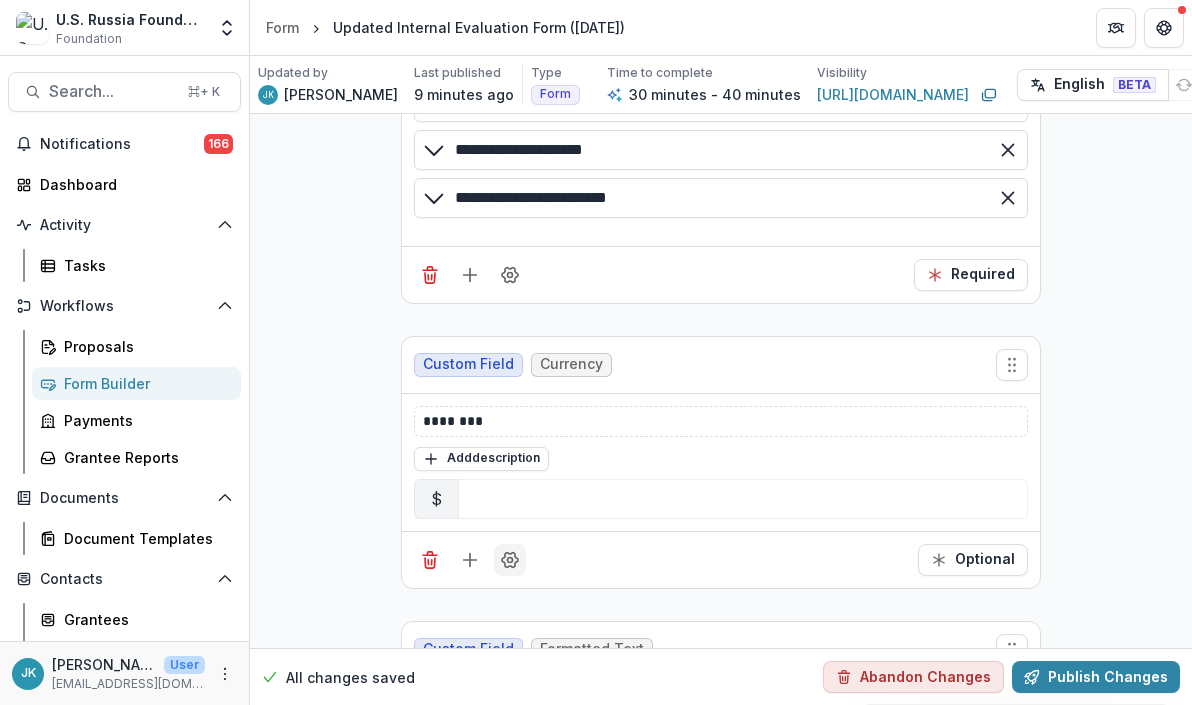 click 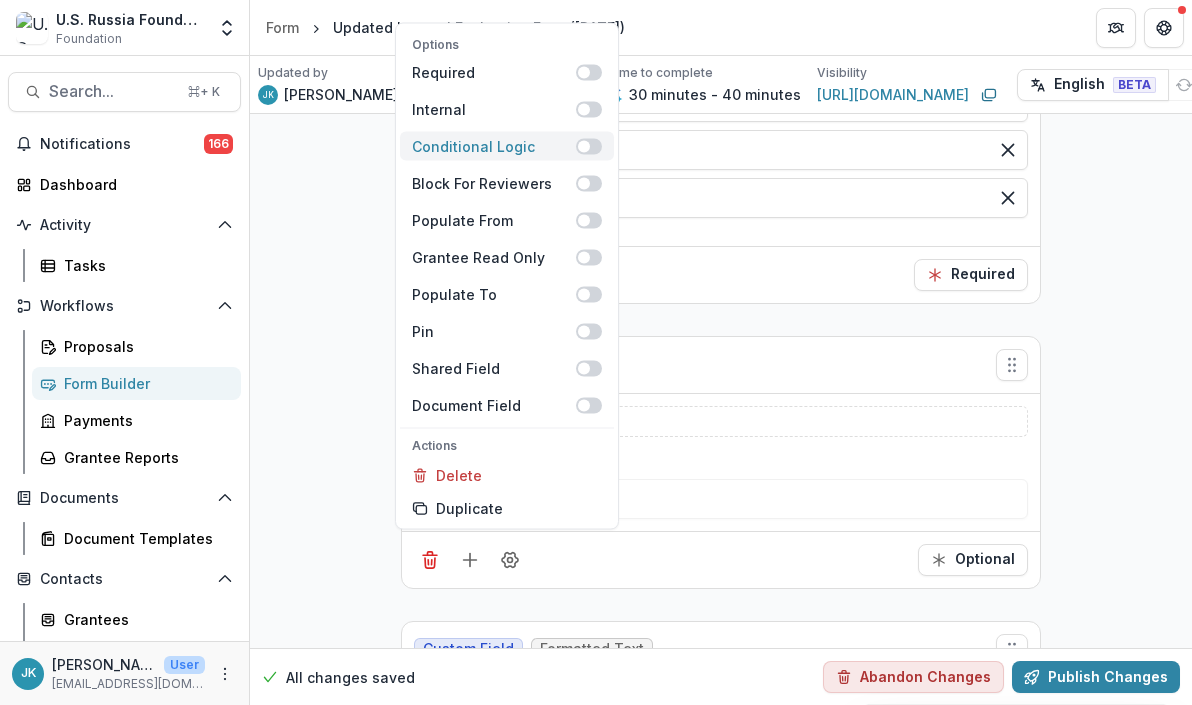 click at bounding box center (584, 146) 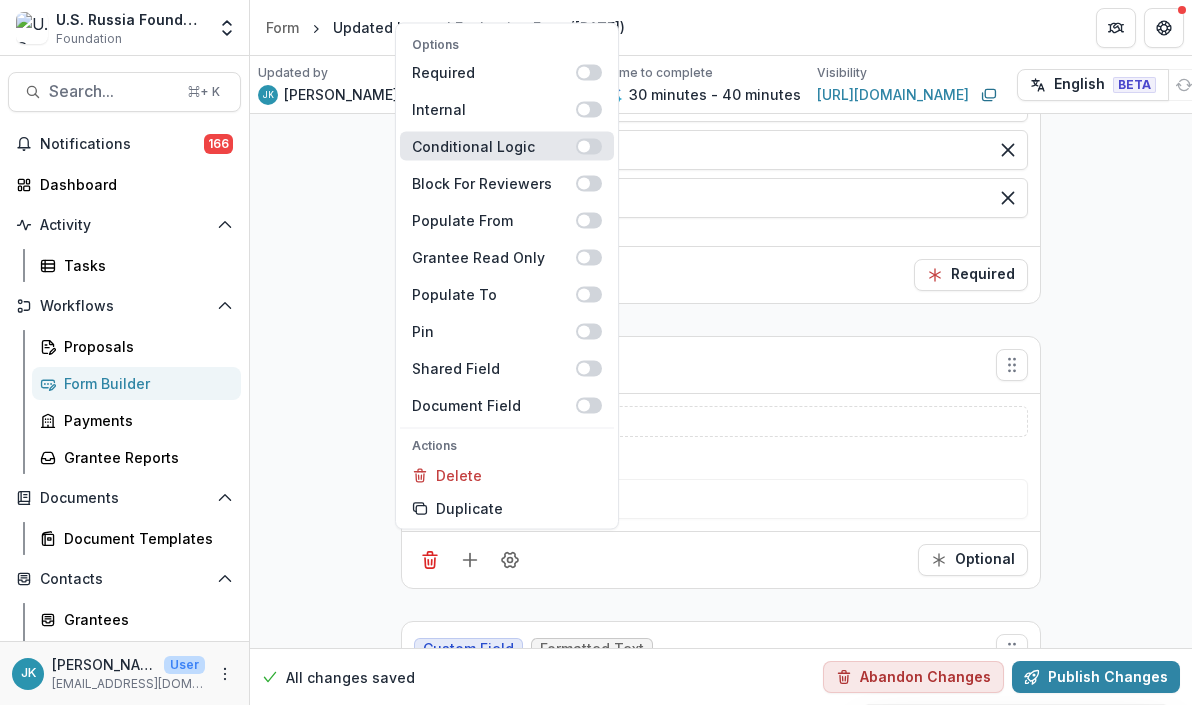 scroll, scrollTop: 4195, scrollLeft: 0, axis: vertical 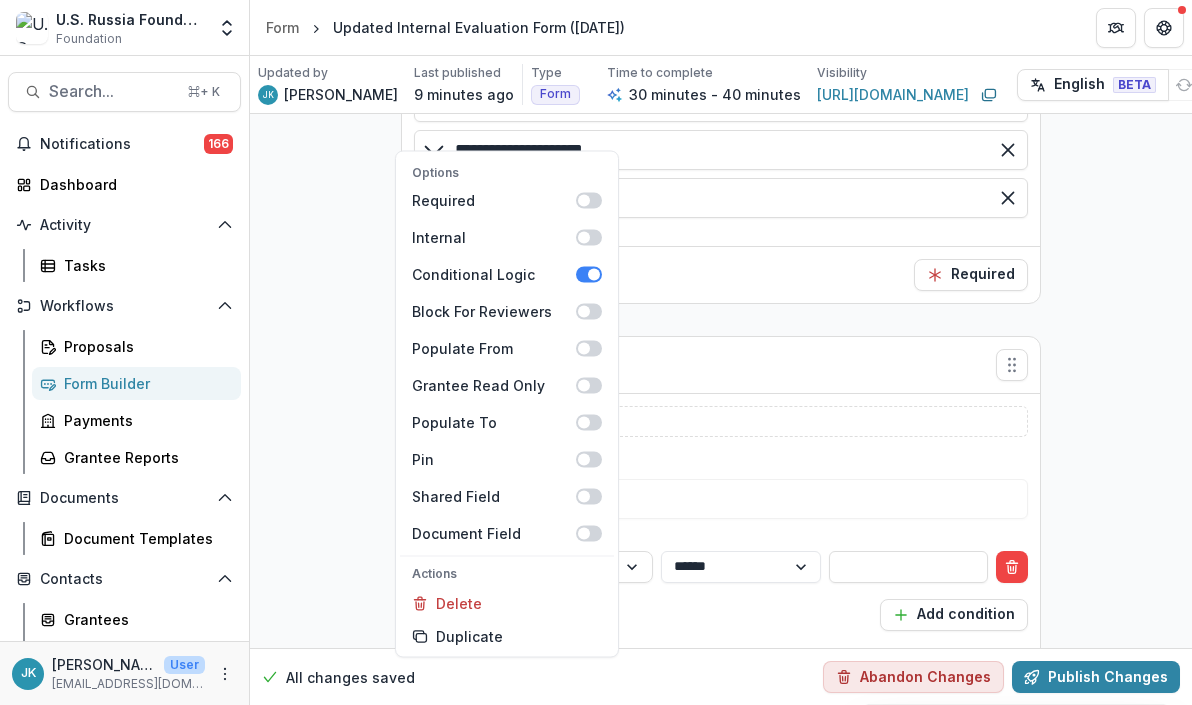 click on "**********" at bounding box center [721, 583] 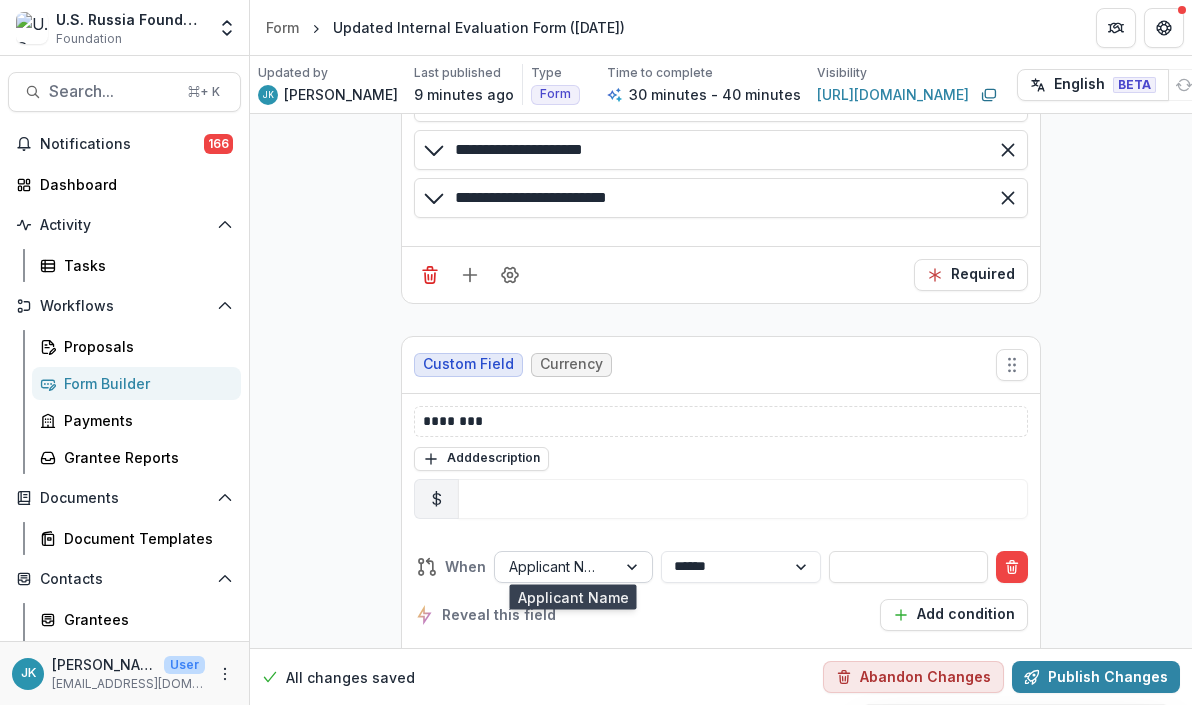 click at bounding box center (555, 566) 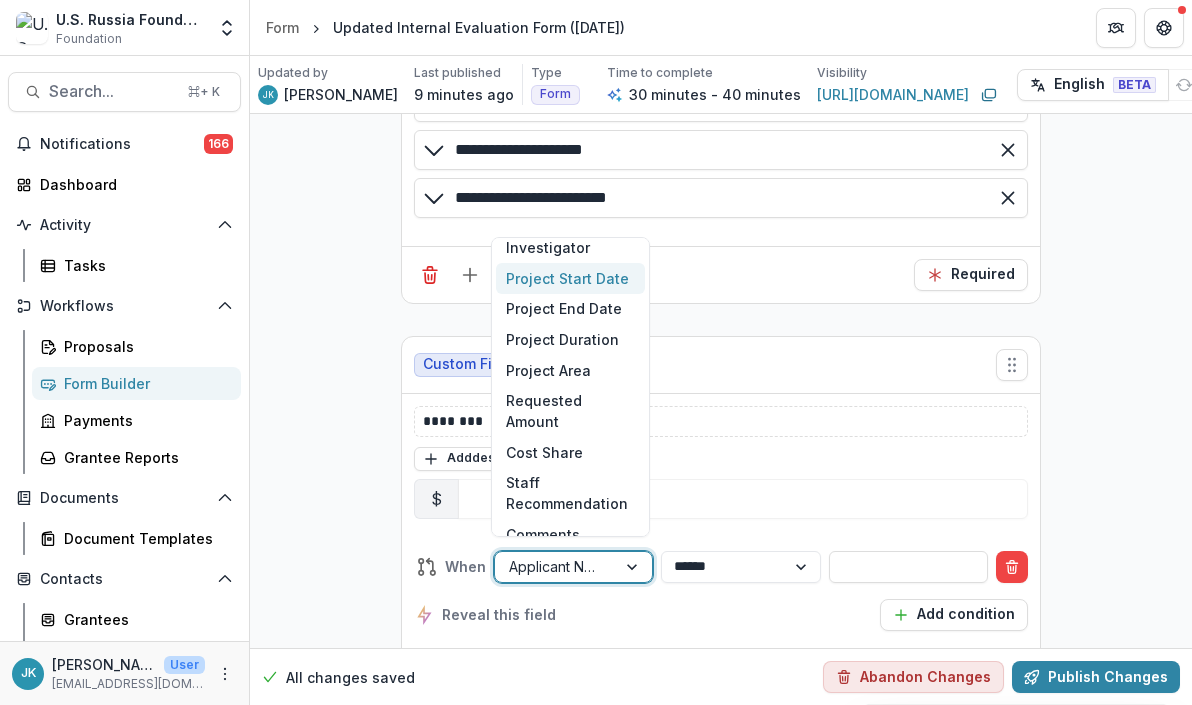 scroll, scrollTop: 161, scrollLeft: 0, axis: vertical 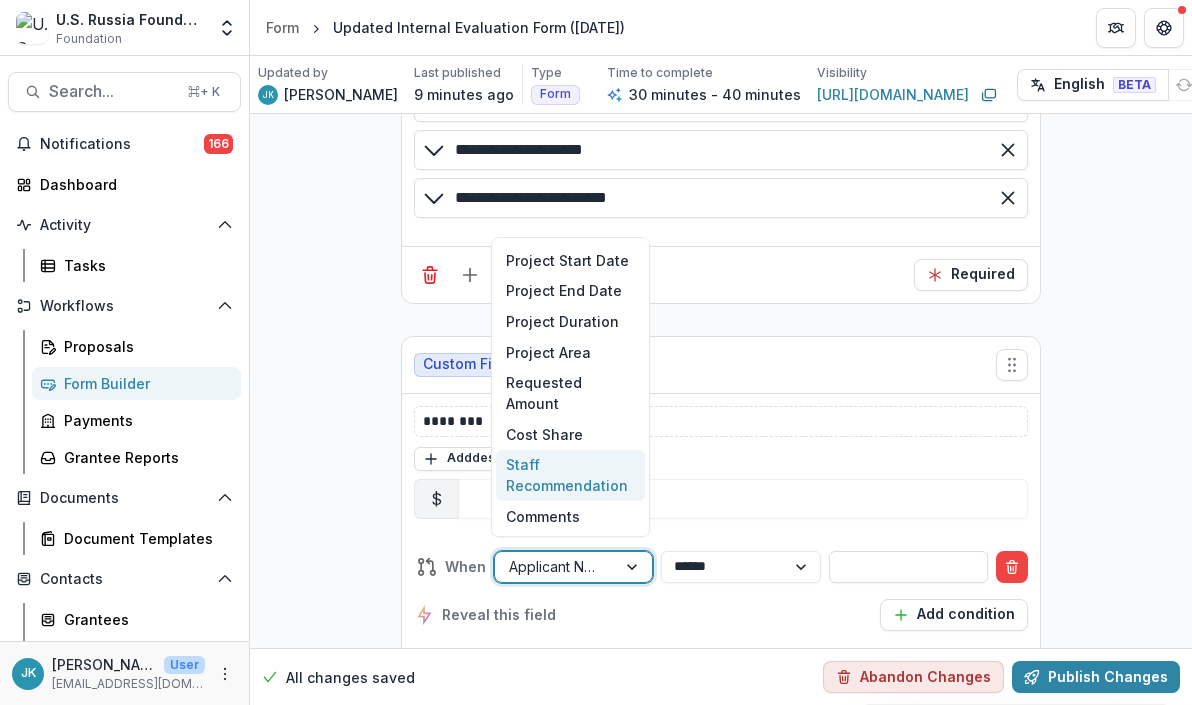 click on "Staff Recommendation" at bounding box center (570, 476) 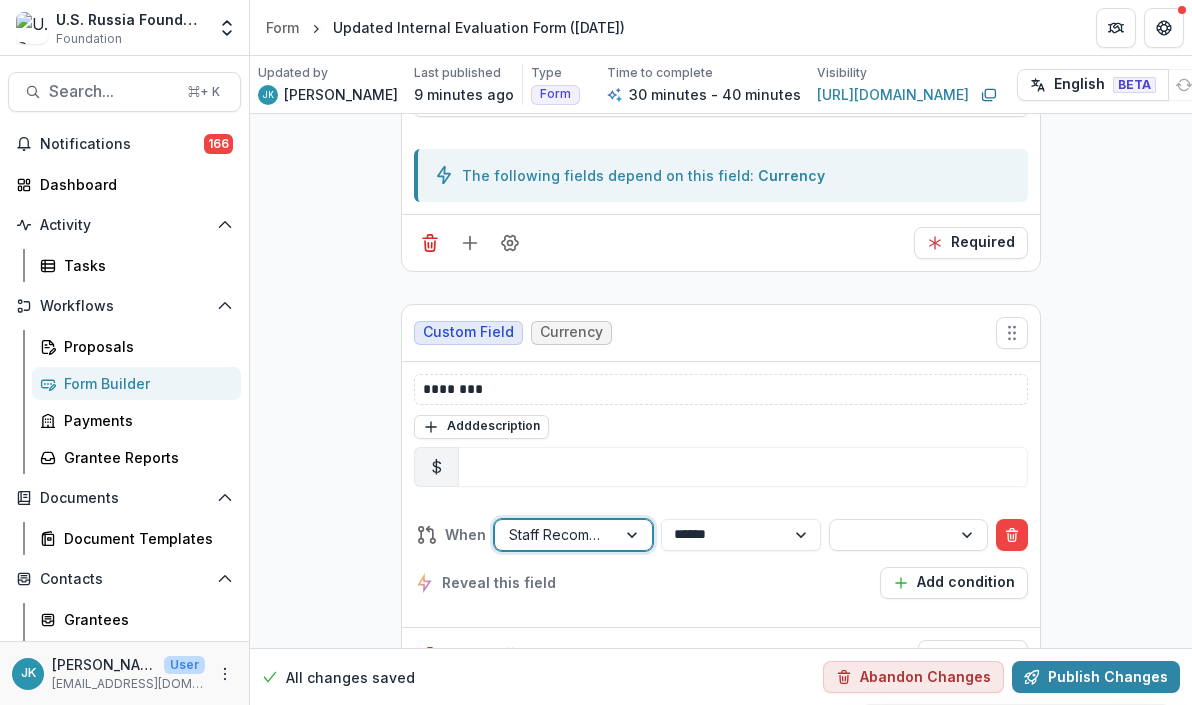 scroll, scrollTop: 4228, scrollLeft: 0, axis: vertical 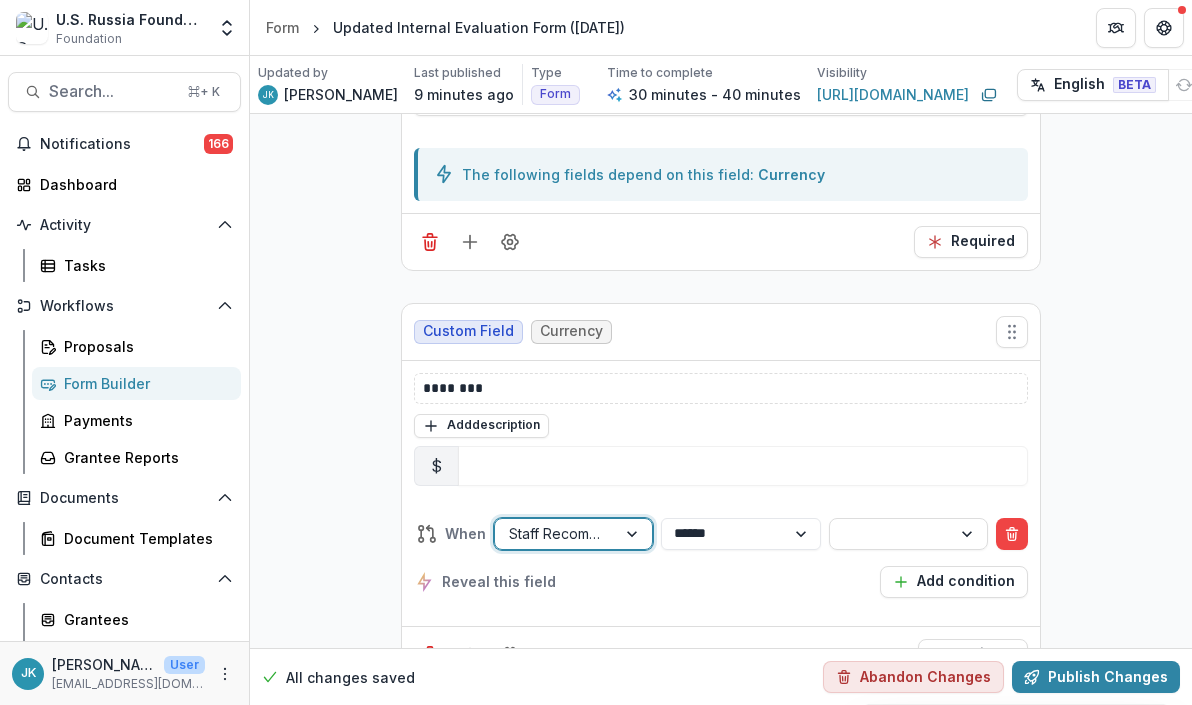 click on "**********" at bounding box center (721, 558) 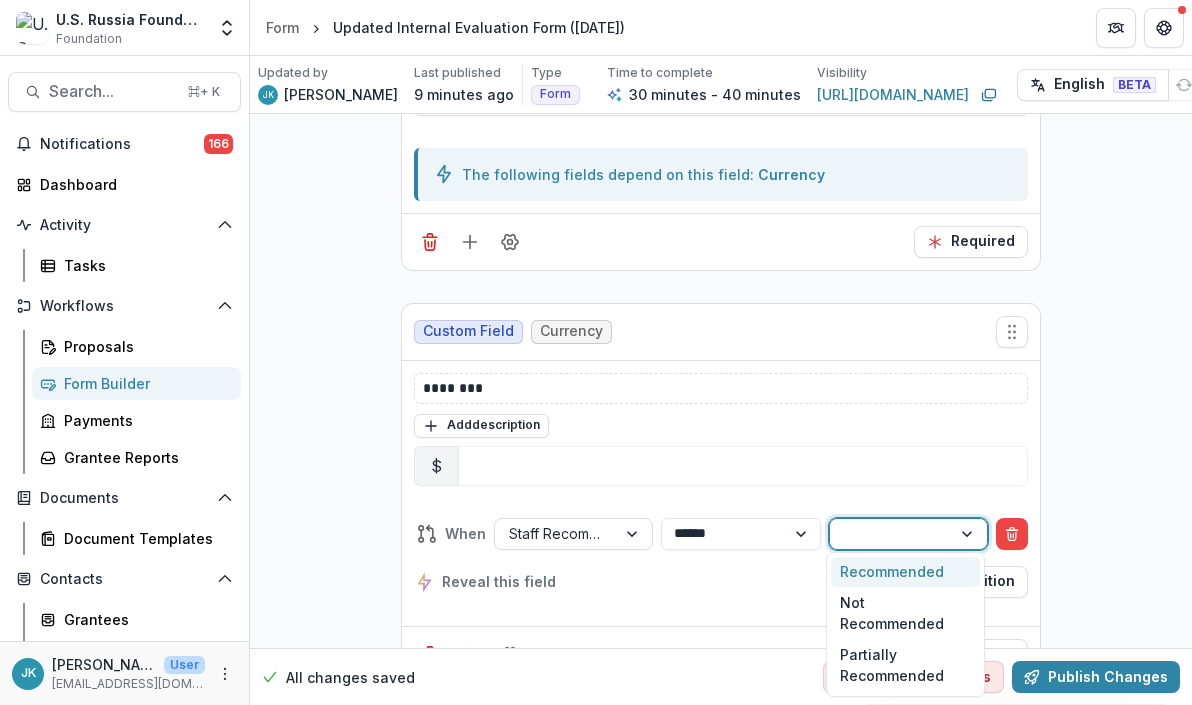 click at bounding box center (890, 533) 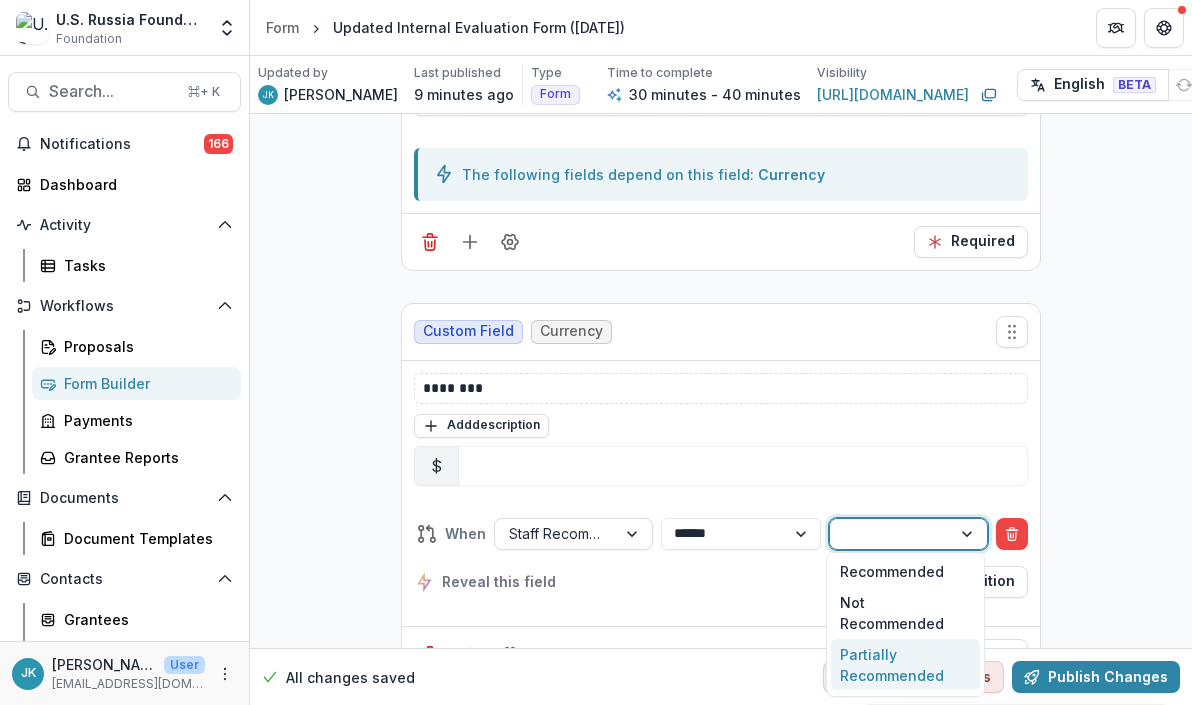 click on "Partially Recommended" at bounding box center [905, 665] 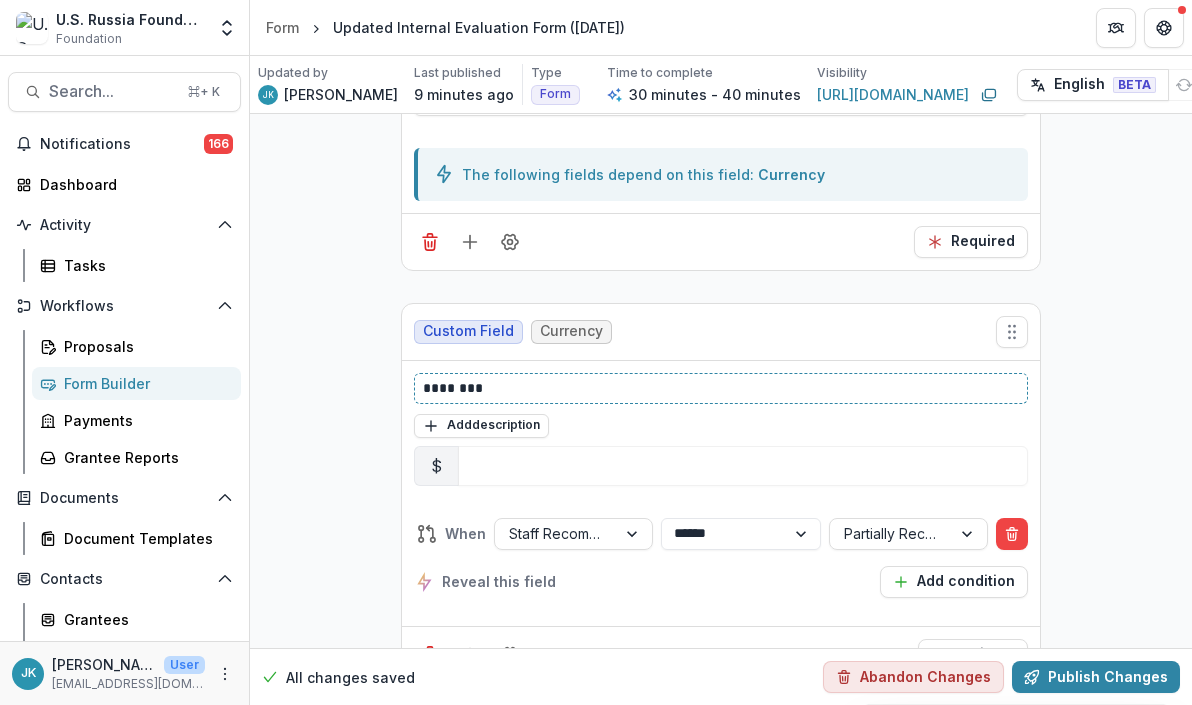 click on "********" at bounding box center [721, 388] 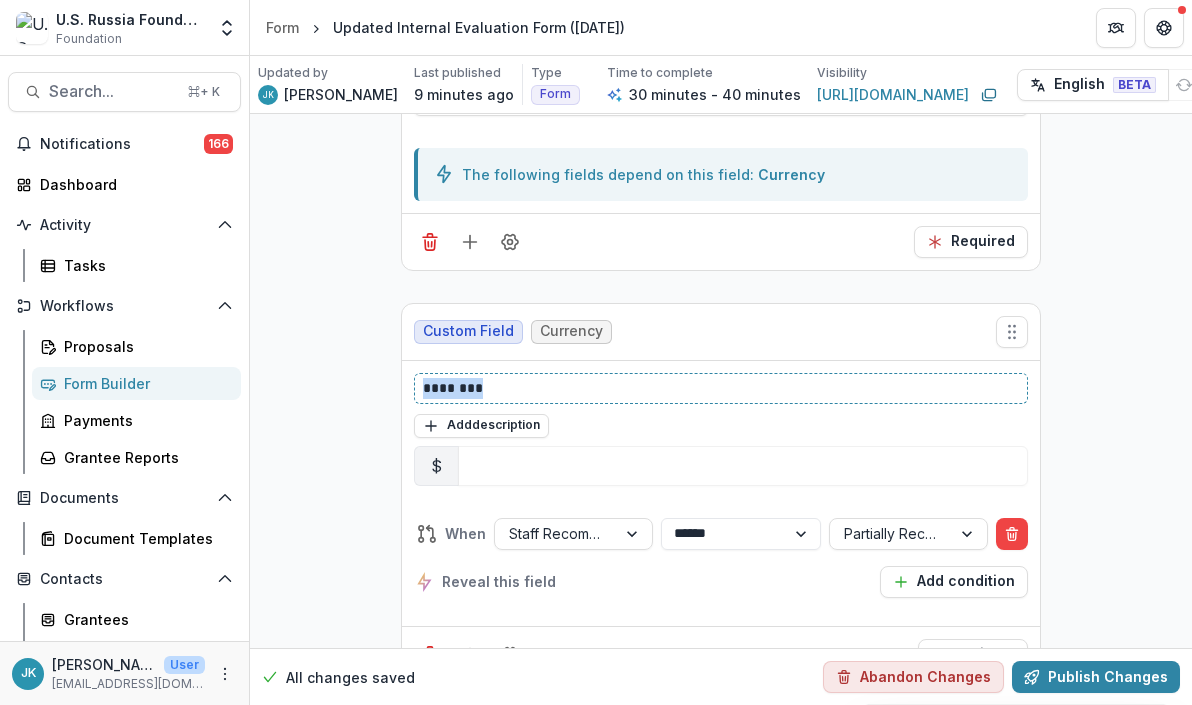 click on "********" at bounding box center [721, 388] 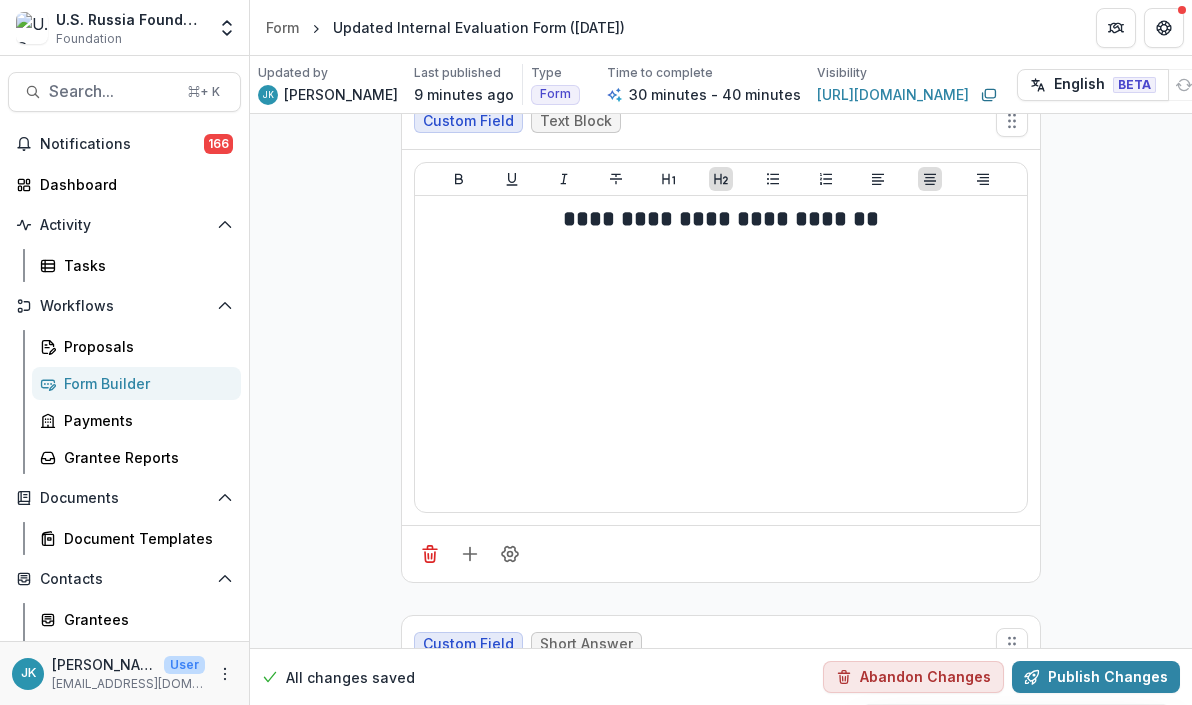 scroll, scrollTop: 0, scrollLeft: 0, axis: both 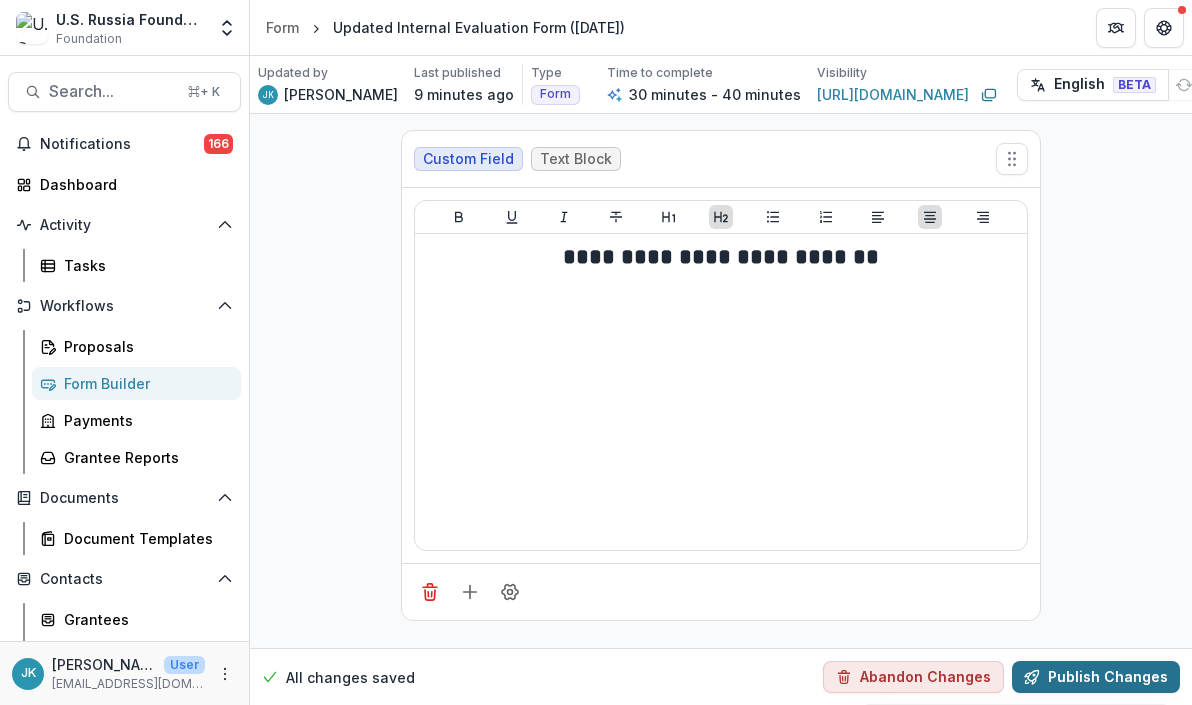 click on "Publish Changes" at bounding box center [1096, 677] 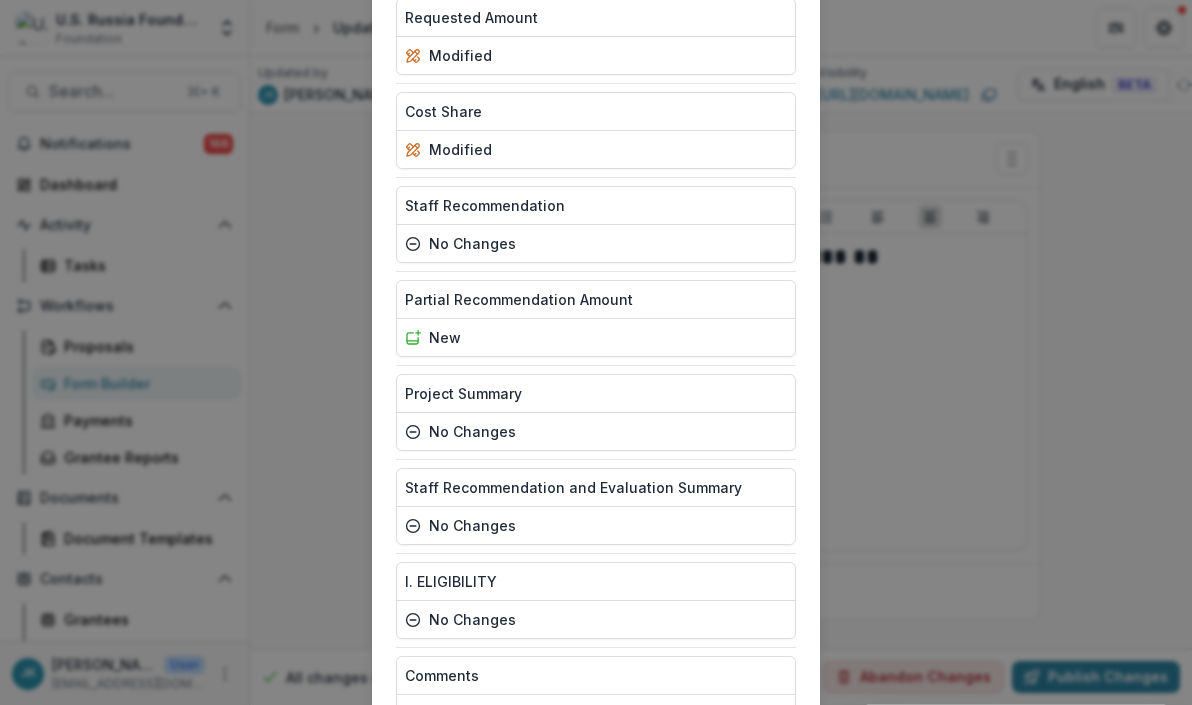 scroll, scrollTop: 1741, scrollLeft: 0, axis: vertical 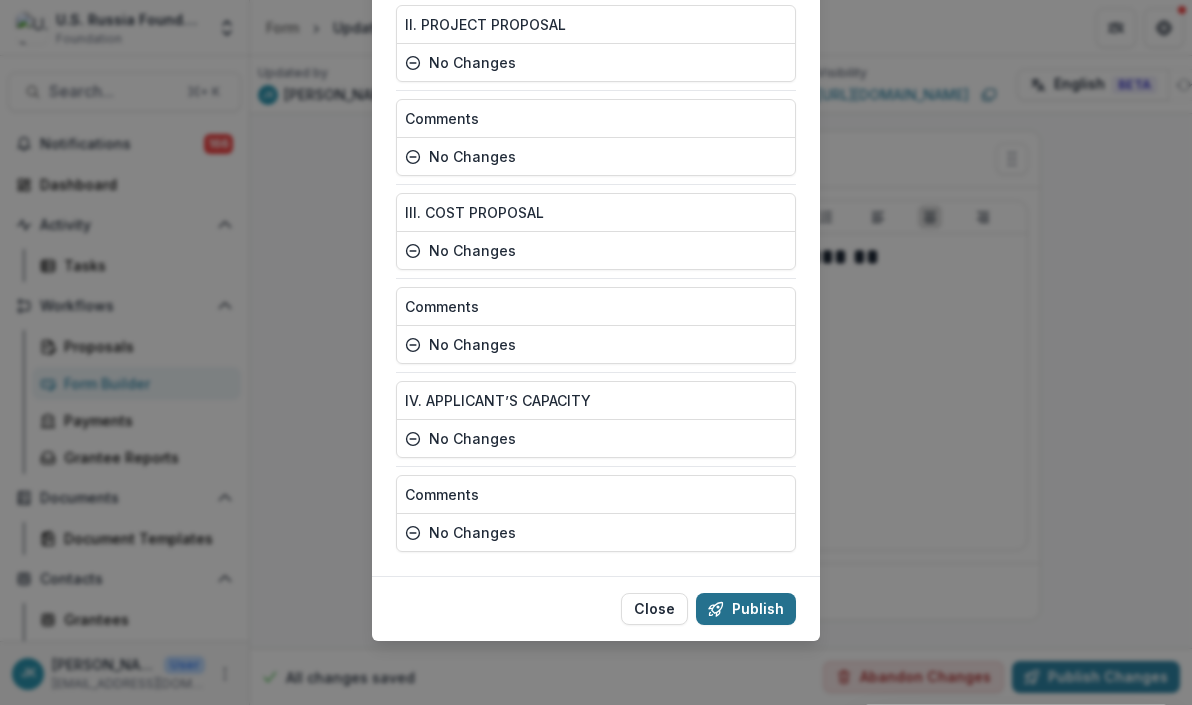 click on "Publish" at bounding box center [746, 609] 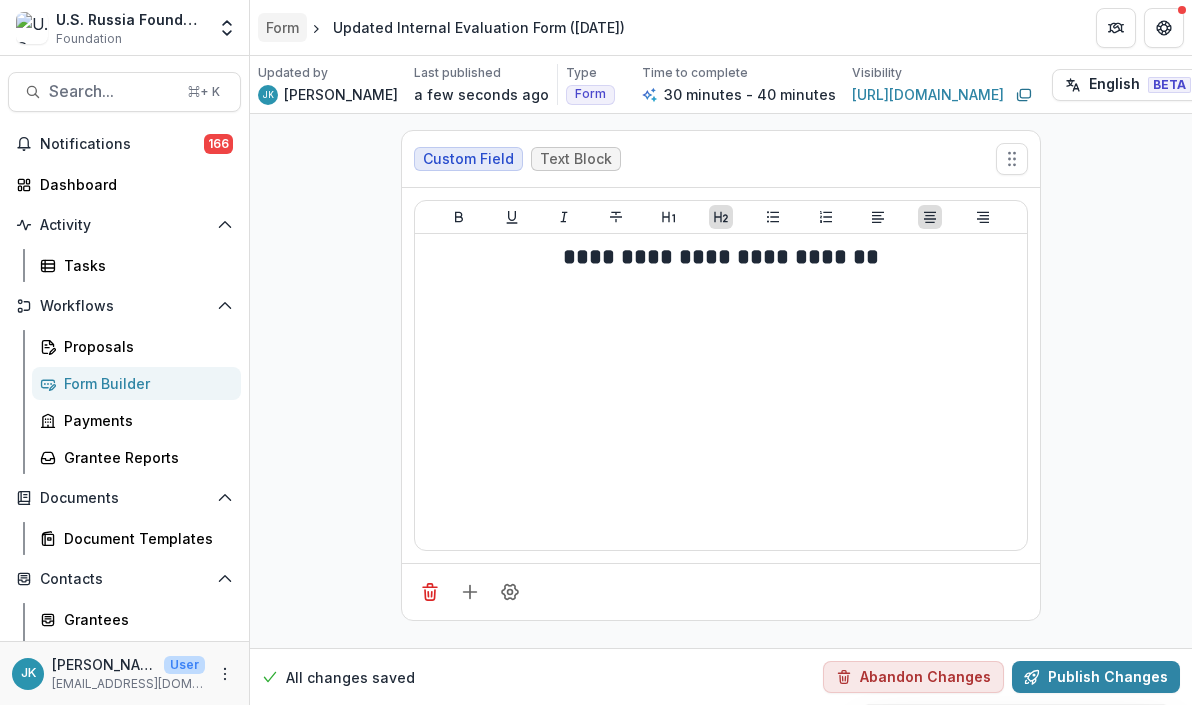 click on "Form" at bounding box center (282, 27) 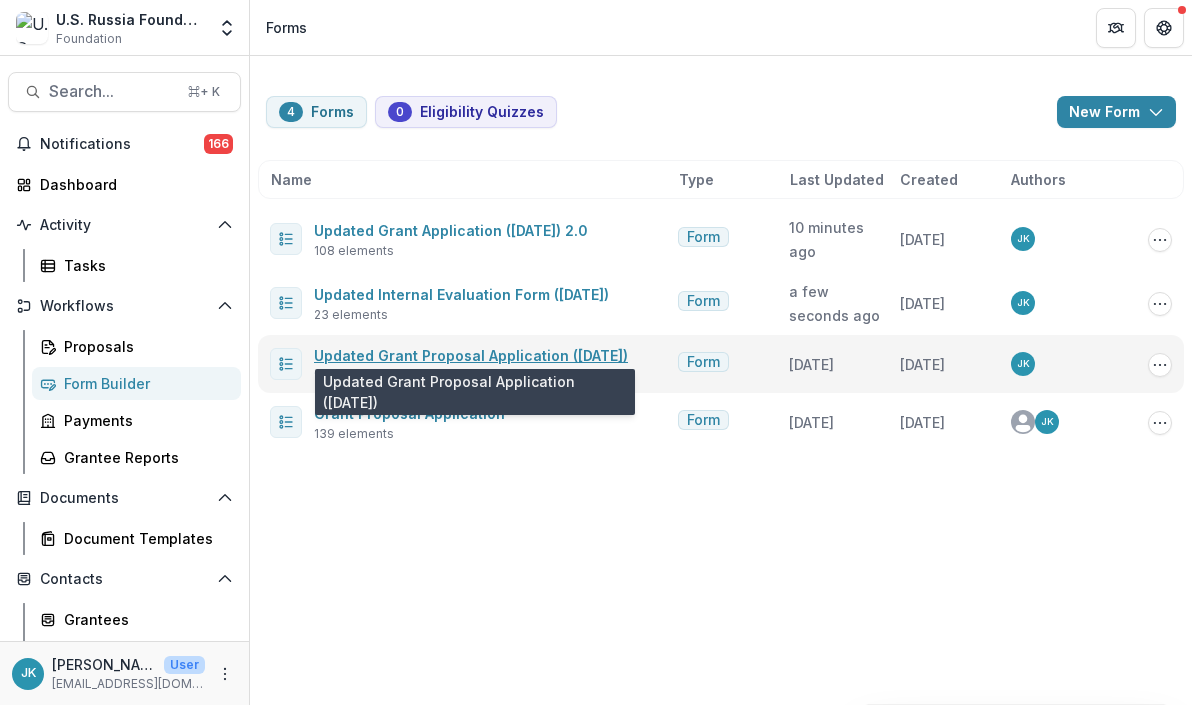 click on "Updated Grant Proposal Application (Aug 2025)" at bounding box center (471, 355) 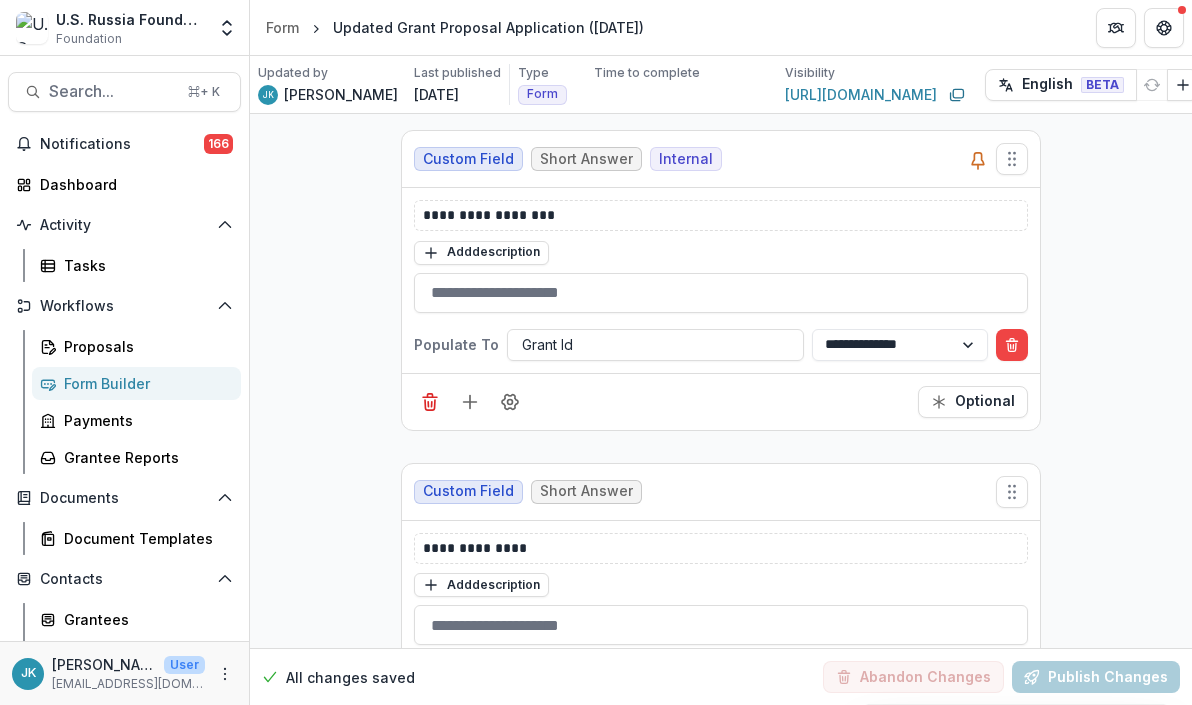 scroll, scrollTop: 1, scrollLeft: 0, axis: vertical 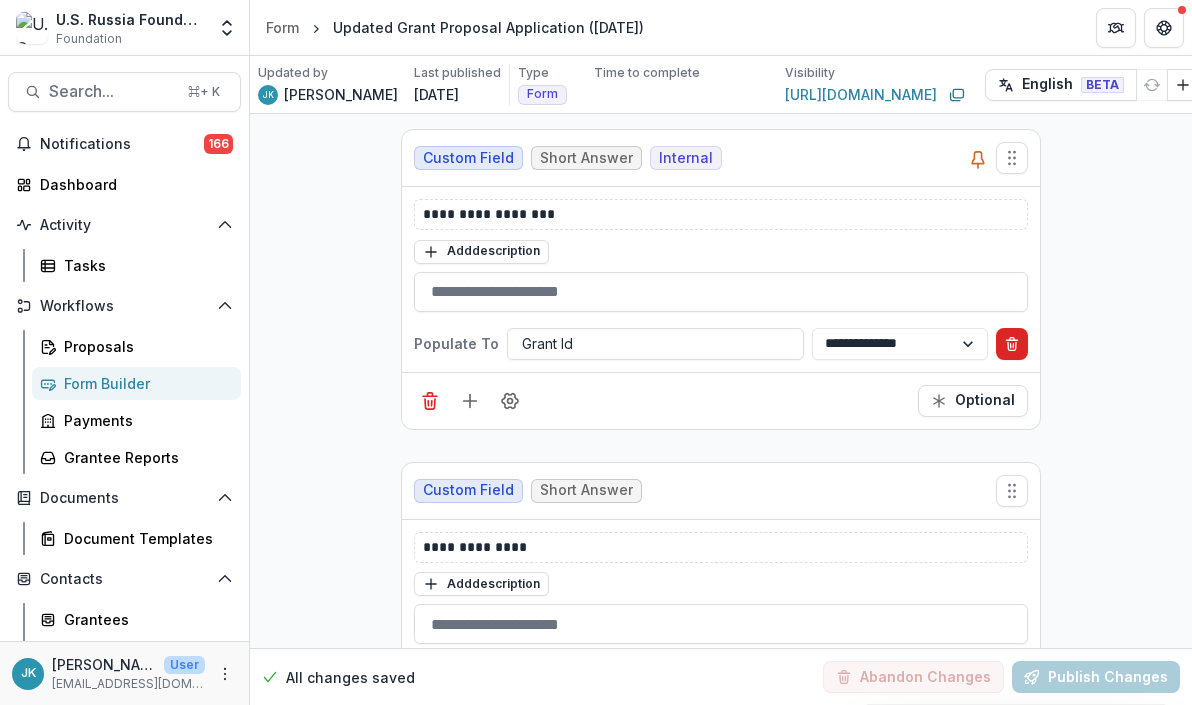 click at bounding box center (1012, 344) 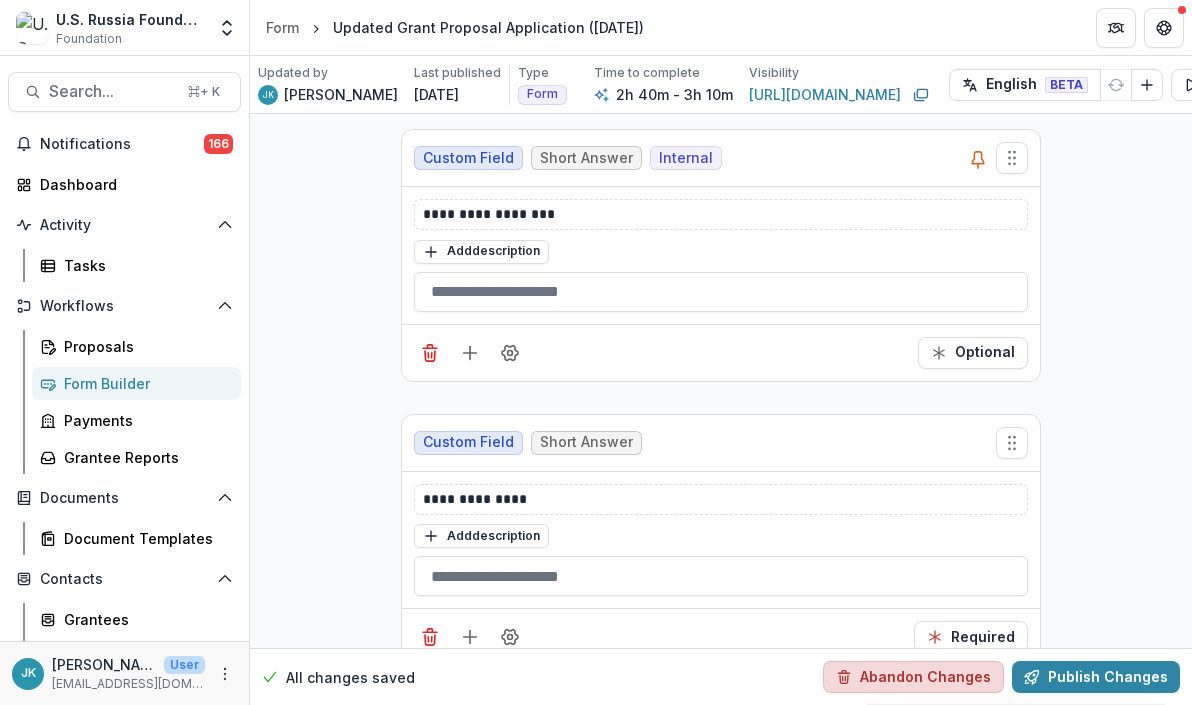 click on "Abandon Changes" at bounding box center (913, 677) 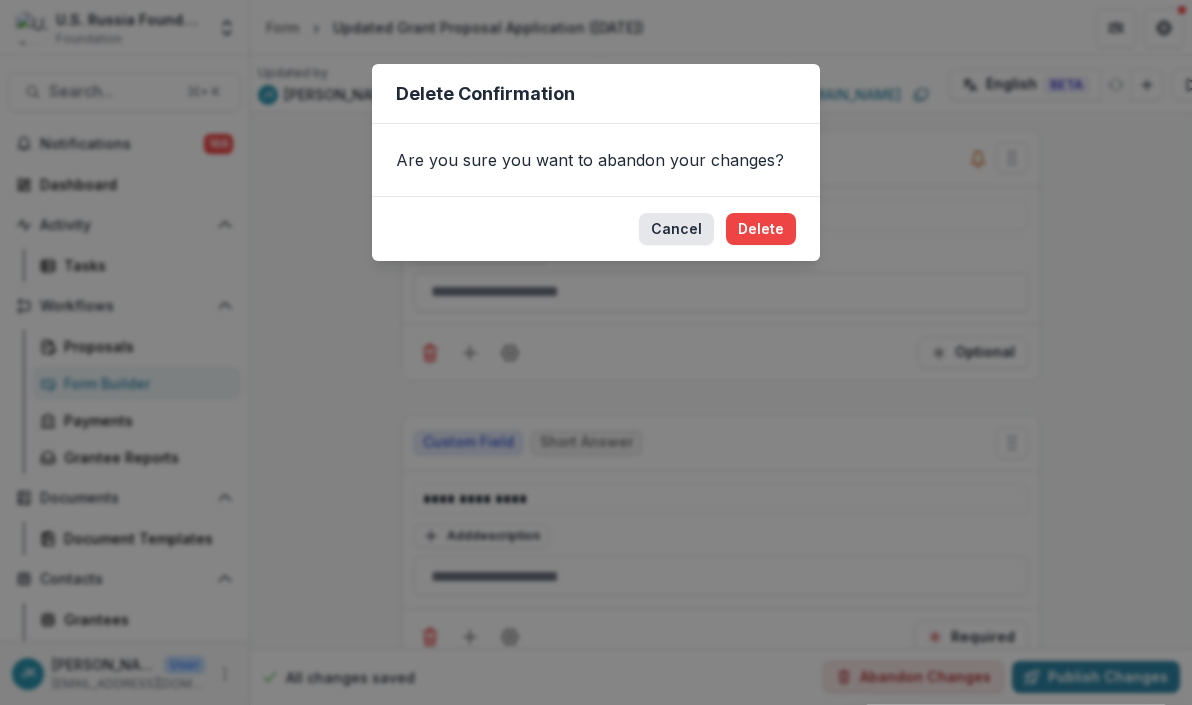 click on "Cancel" at bounding box center (676, 229) 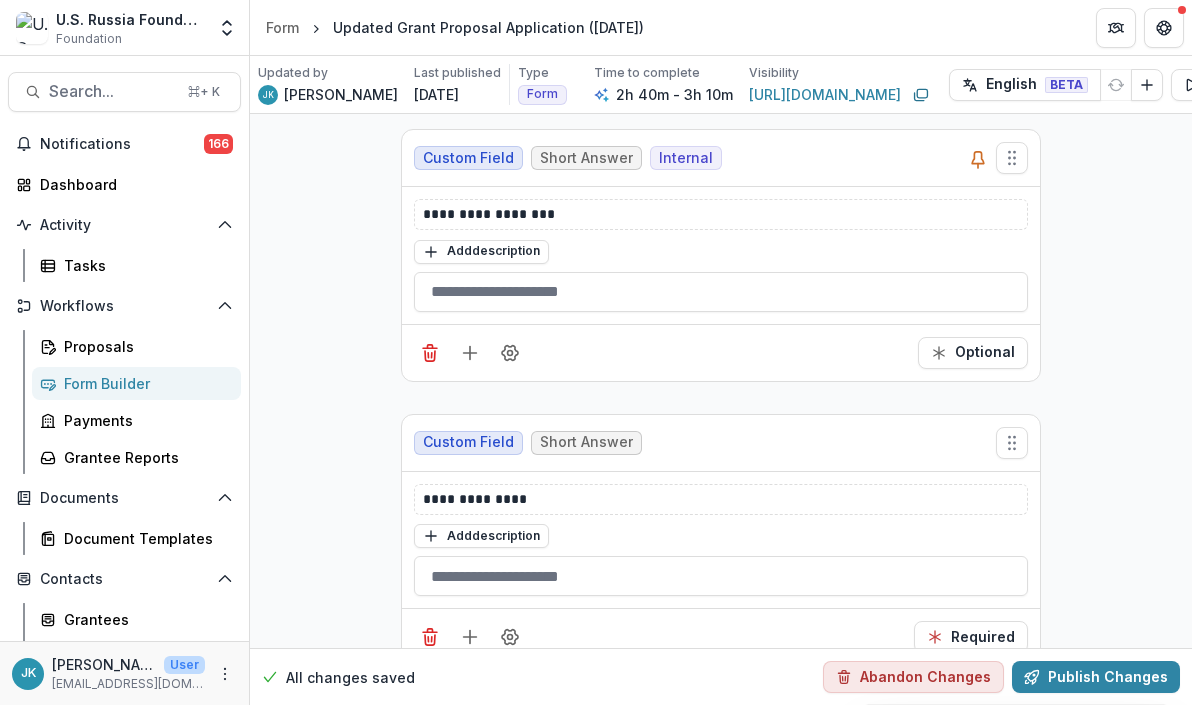 type 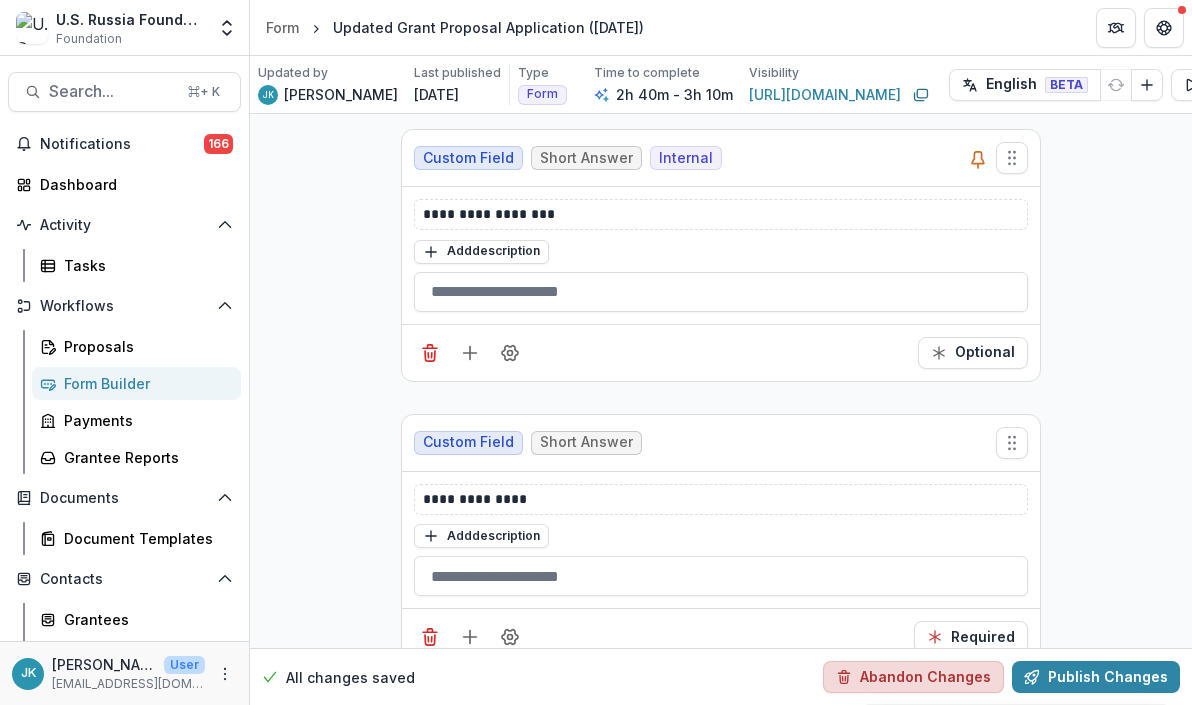 click on "Abandon Changes" at bounding box center (913, 677) 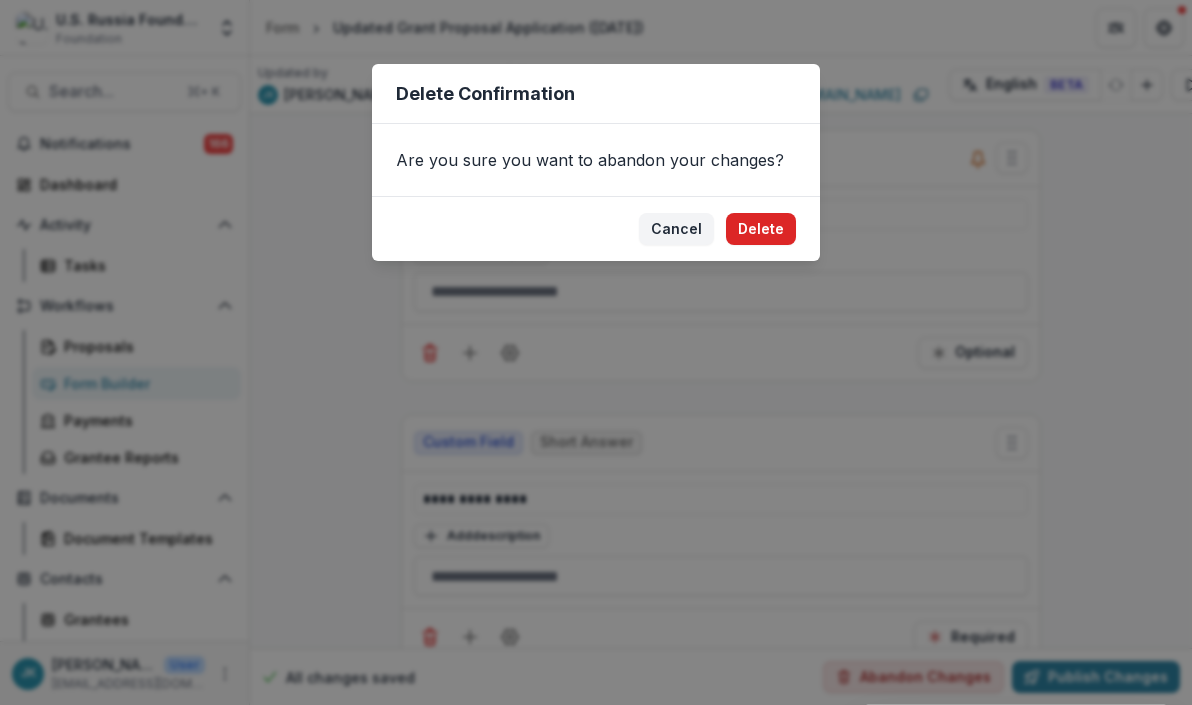 click on "Delete" at bounding box center [761, 229] 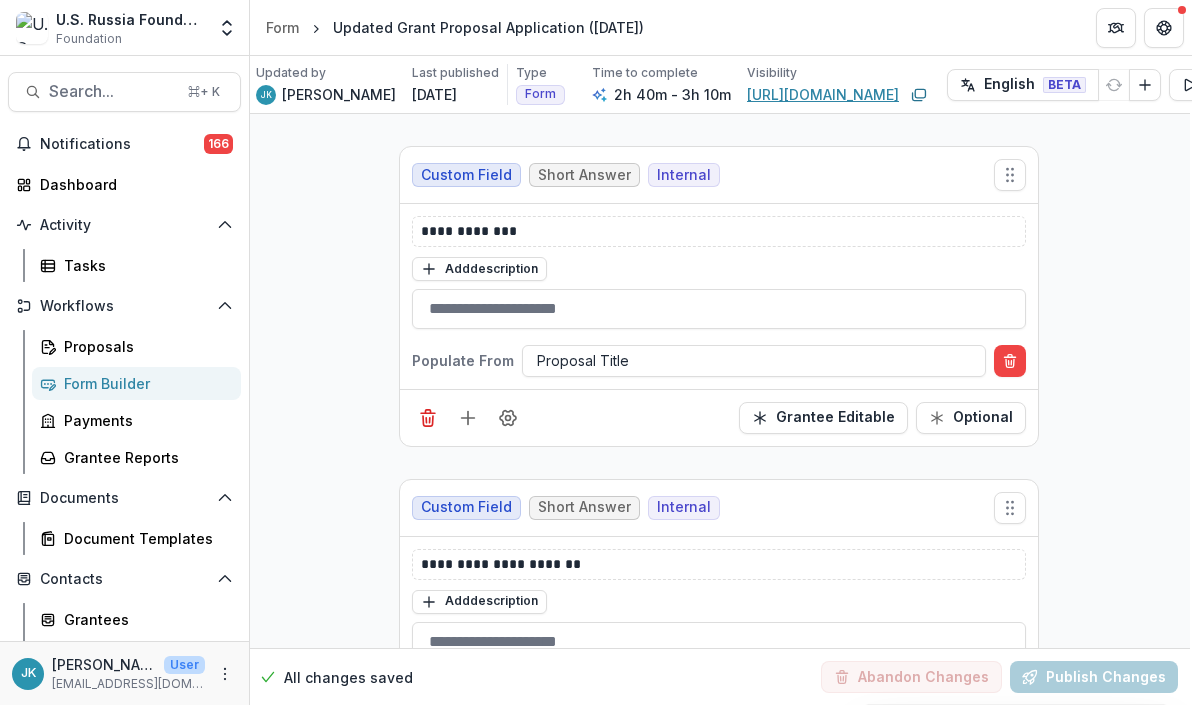 scroll, scrollTop: 604, scrollLeft: 2, axis: both 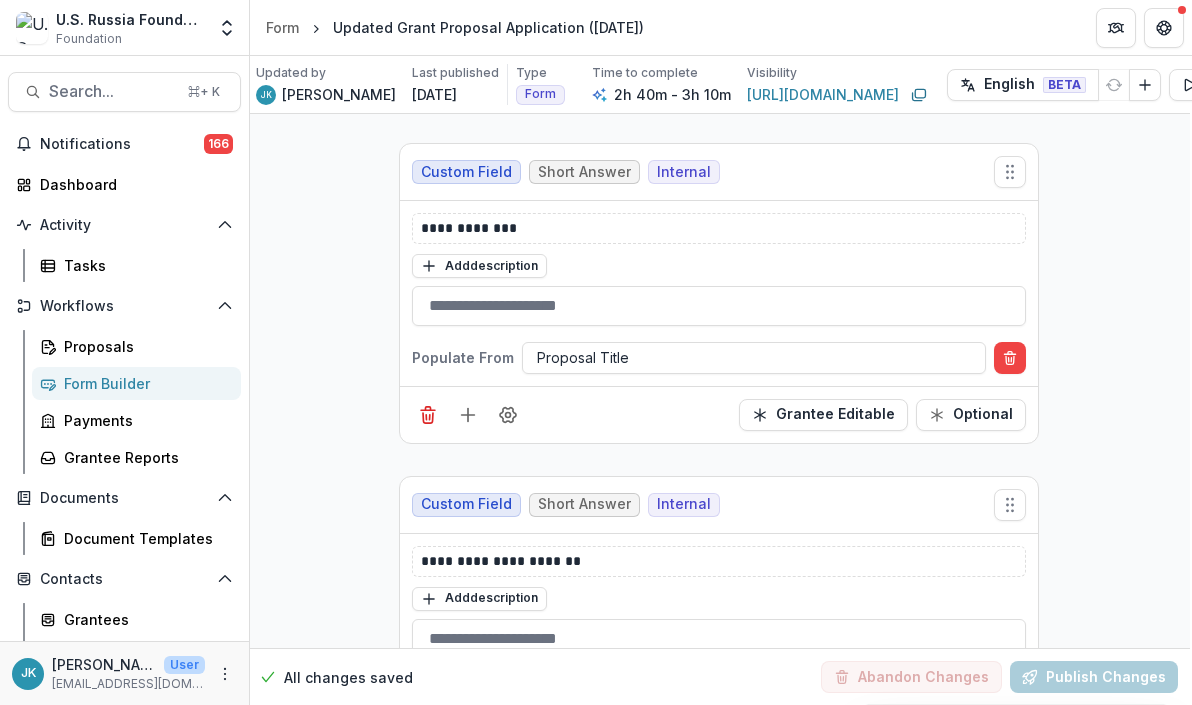 click on "Internal" at bounding box center [684, 504] 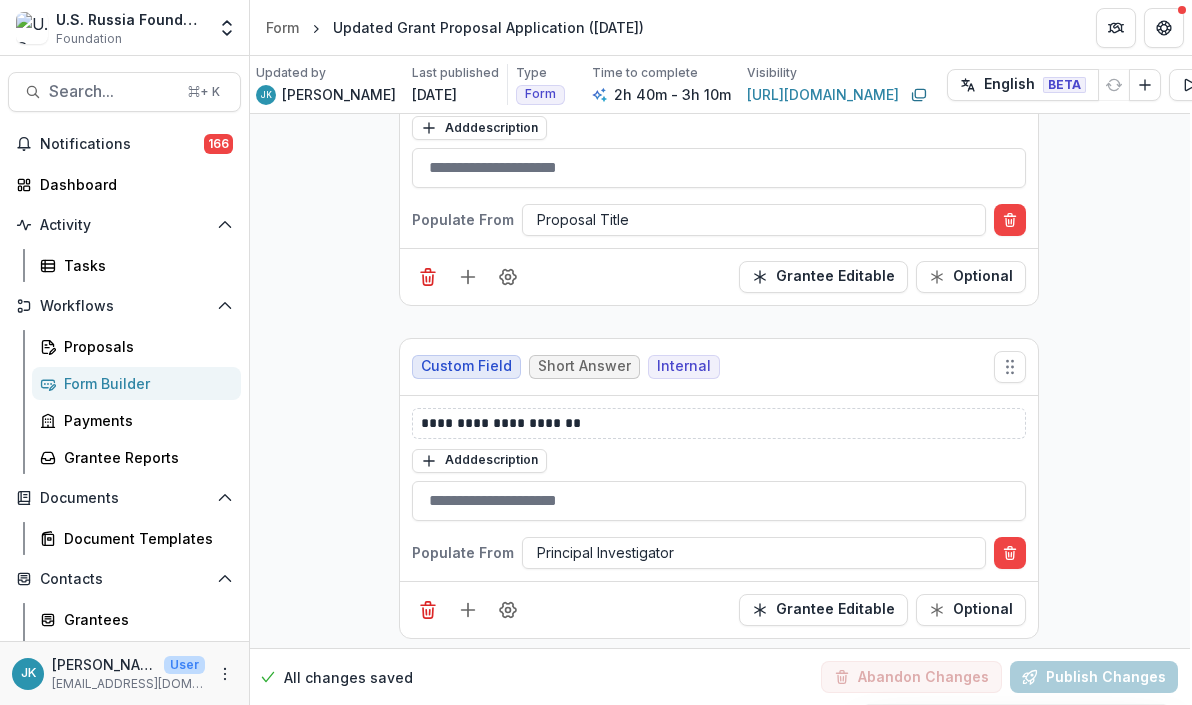 scroll, scrollTop: 789, scrollLeft: 2, axis: both 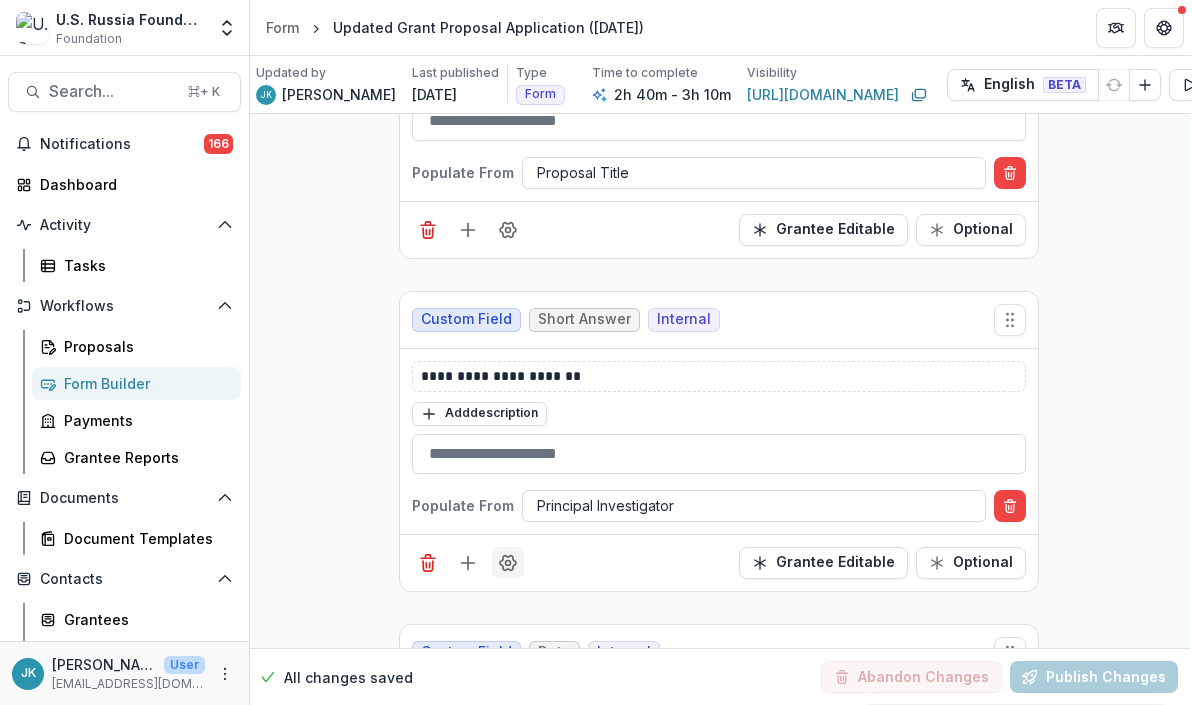 click 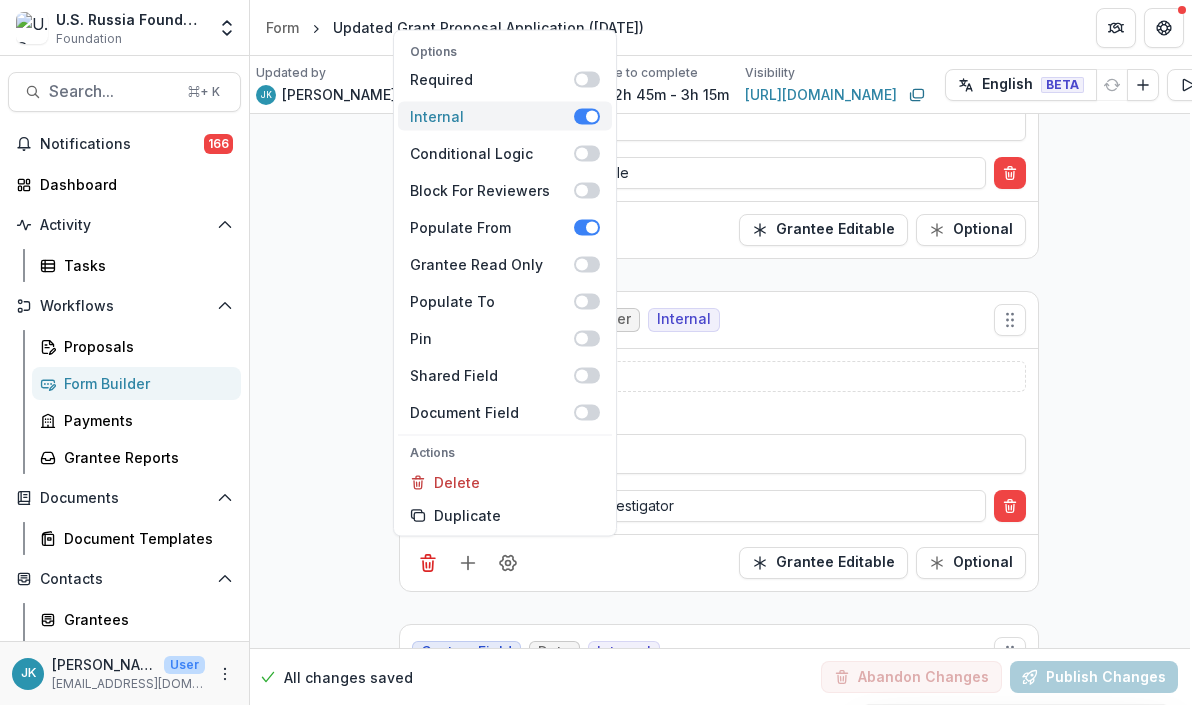 click at bounding box center [592, 116] 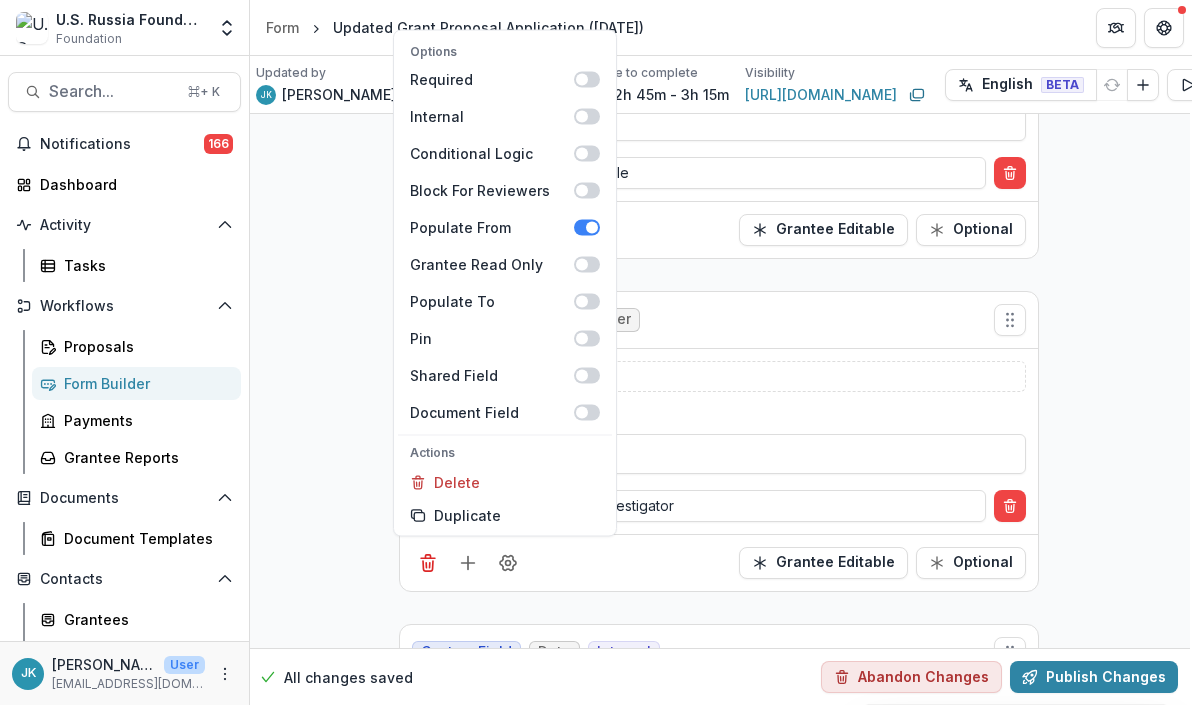 click on "**********" at bounding box center [719, 22532] 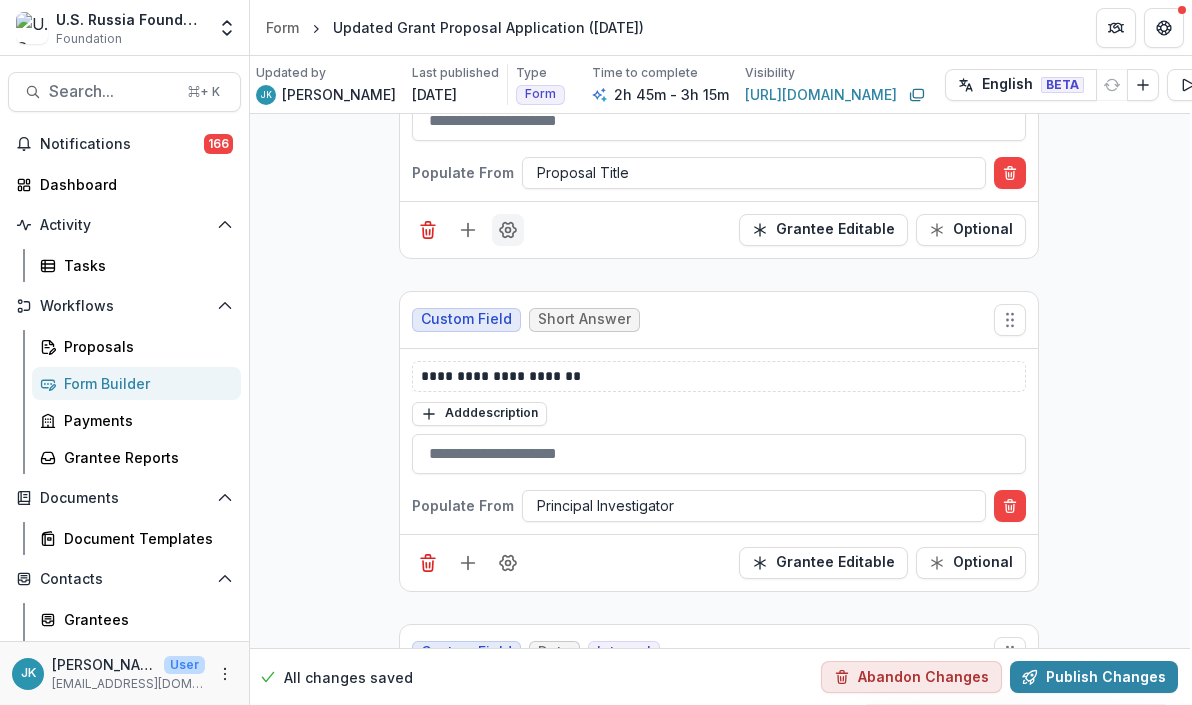 click 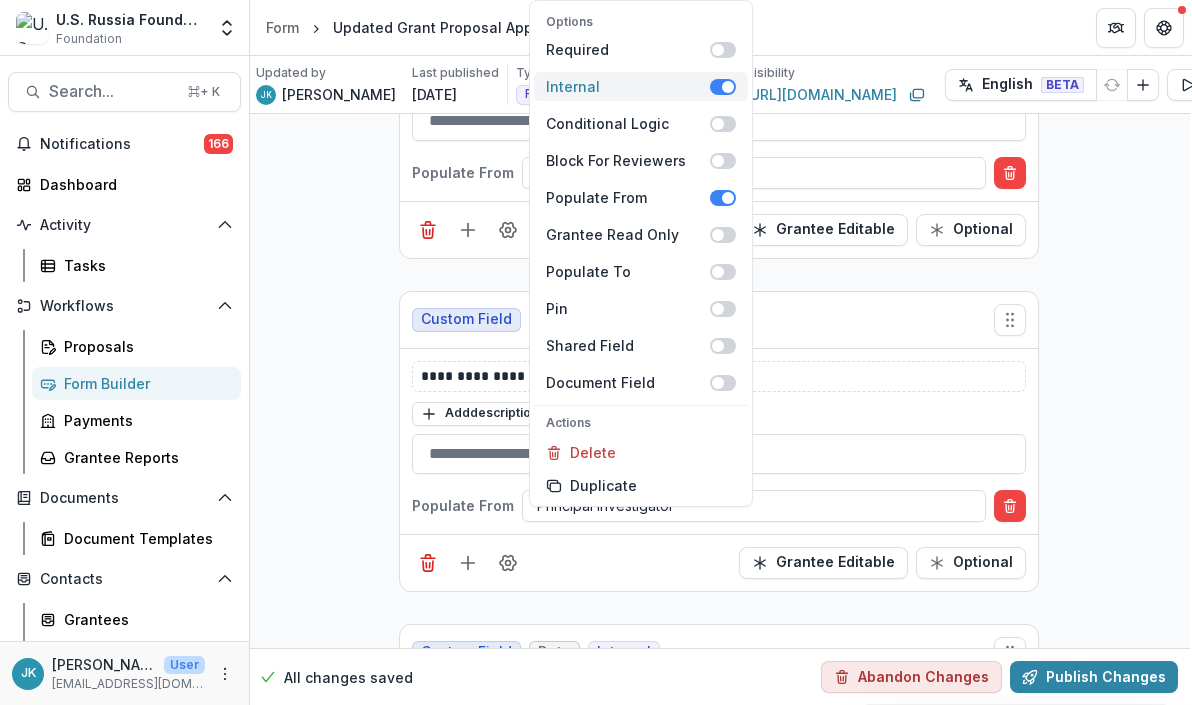 click on "Internal" at bounding box center [628, 86] 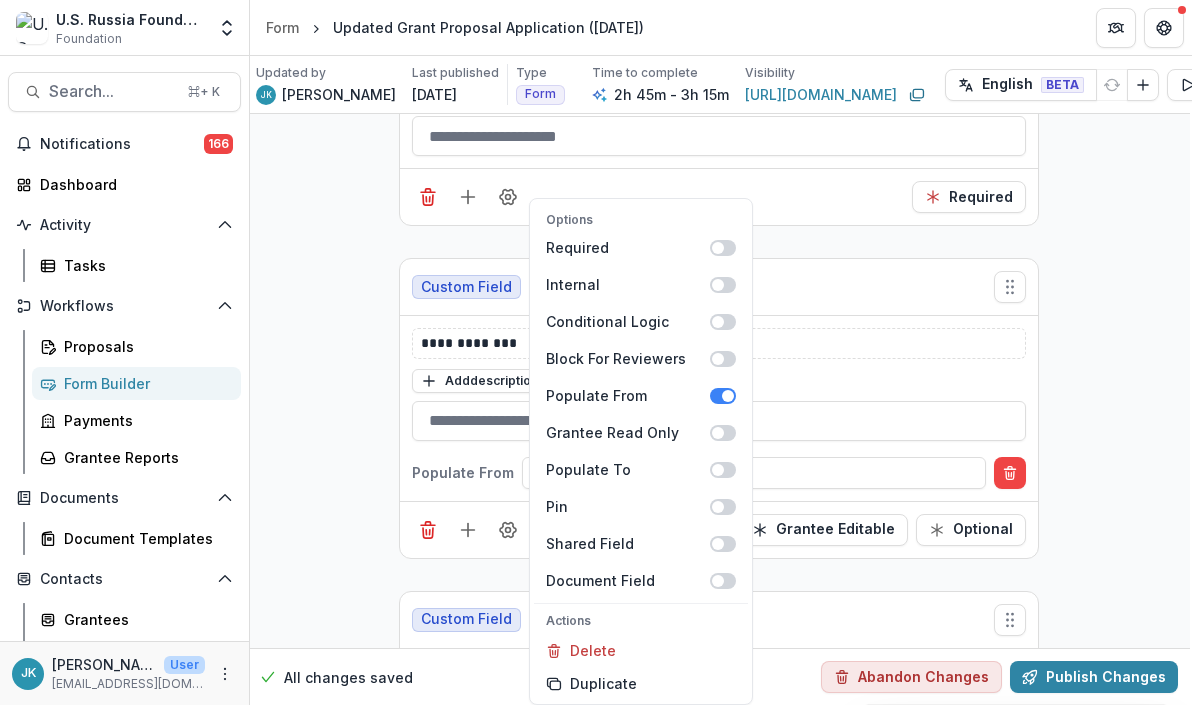 scroll, scrollTop: 478, scrollLeft: 2, axis: both 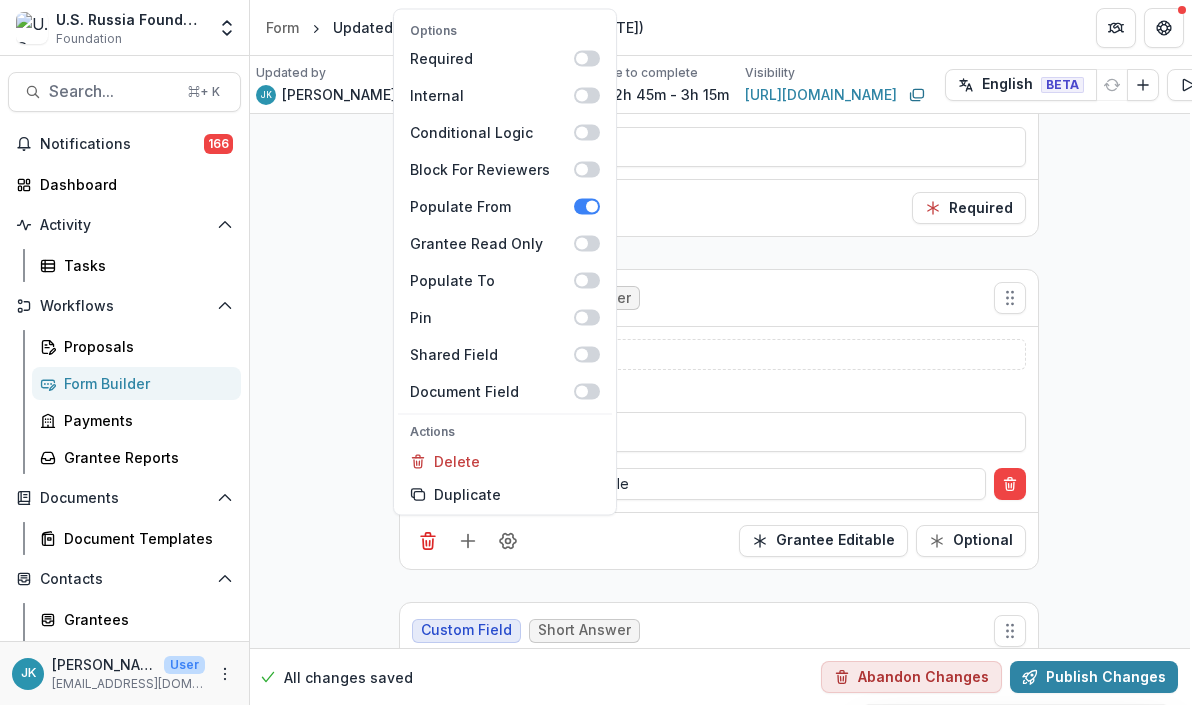 click on "**********" at bounding box center [719, 22843] 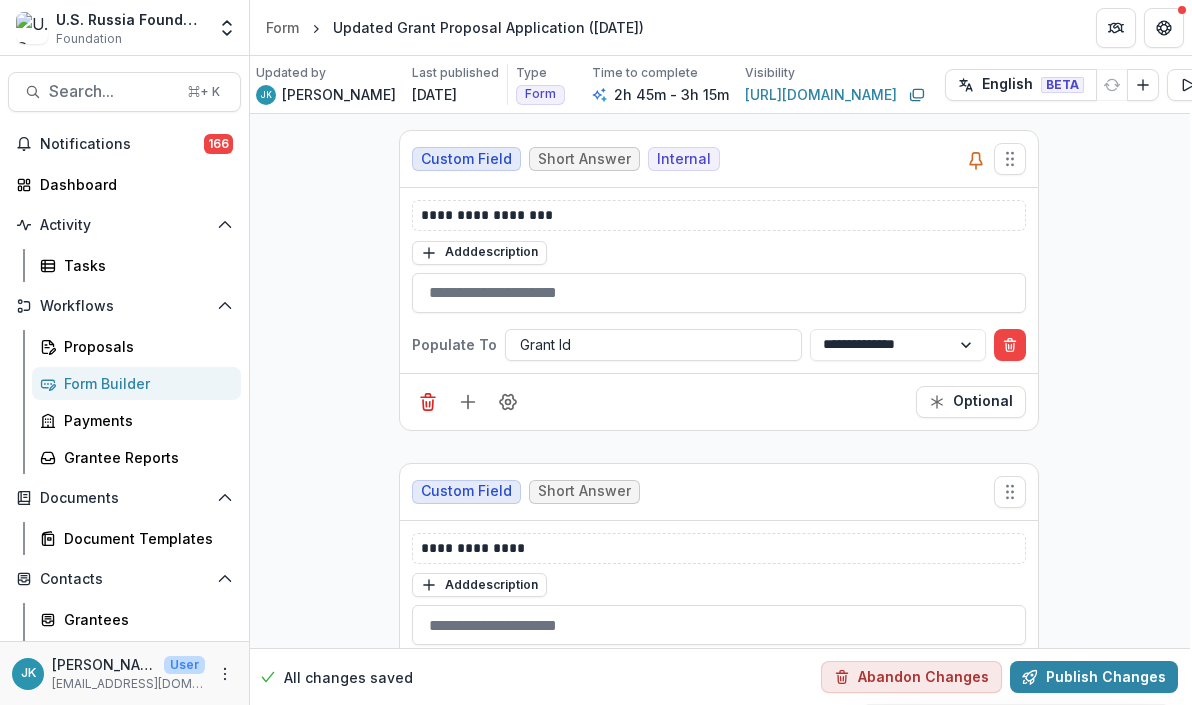 scroll, scrollTop: 1, scrollLeft: 2, axis: both 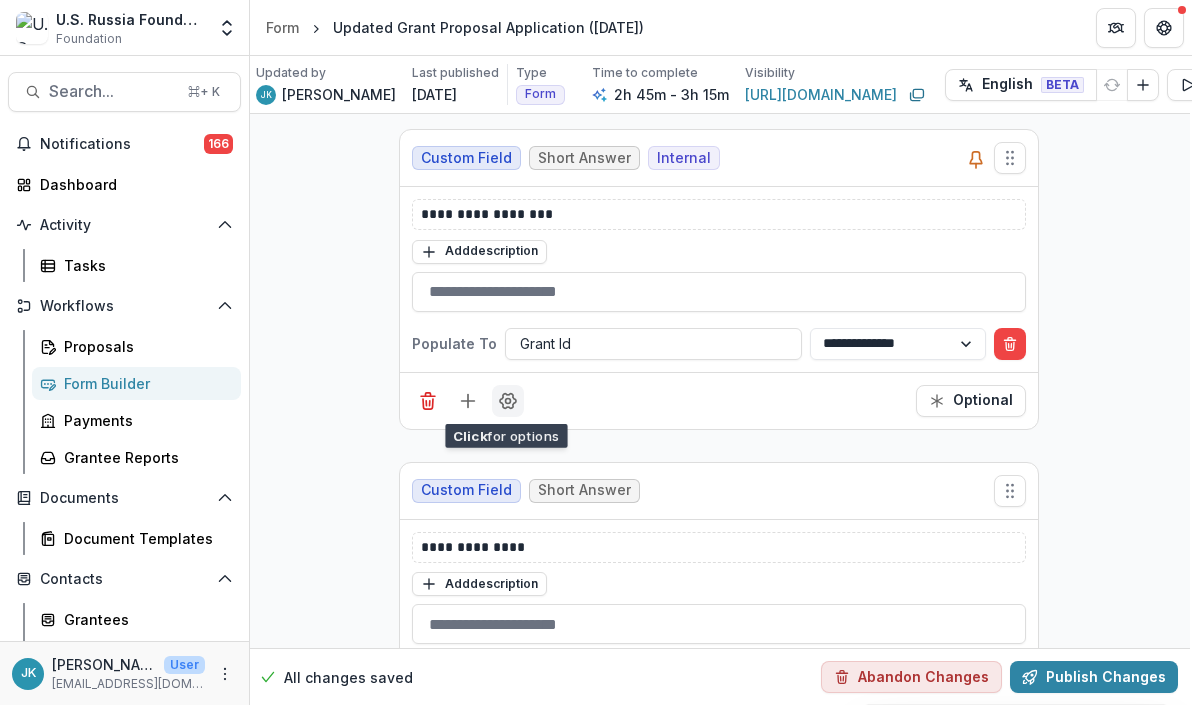 click 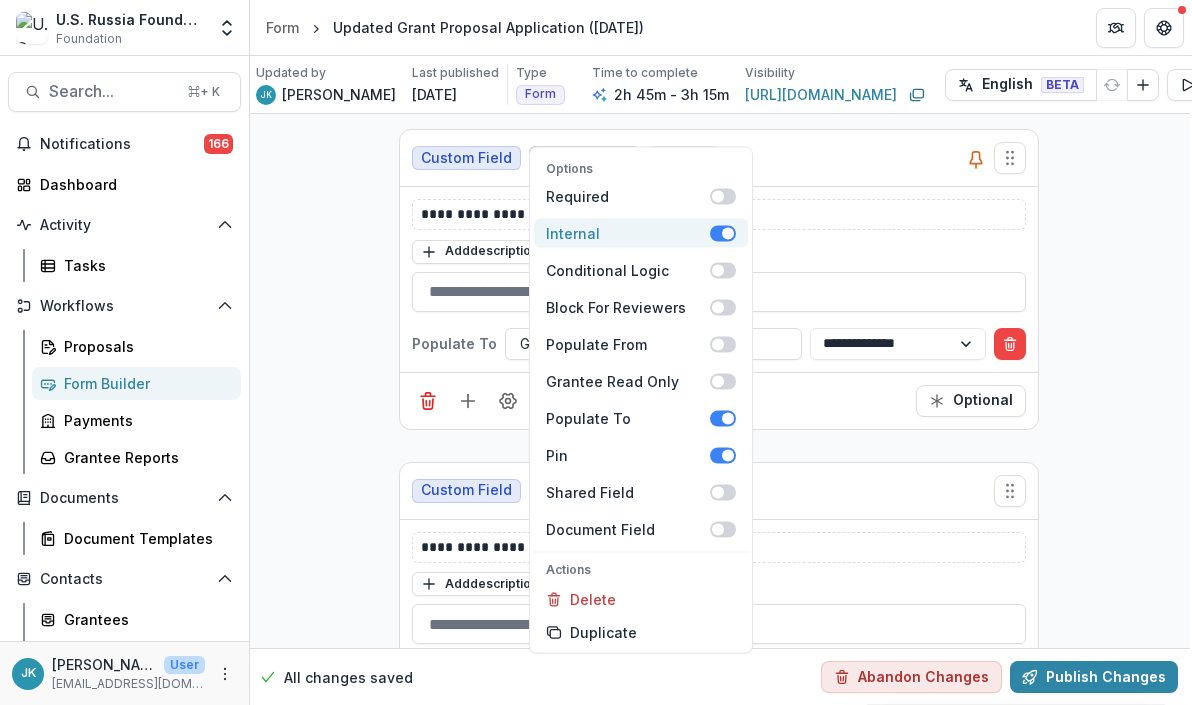 click on "Internal" at bounding box center (628, 233) 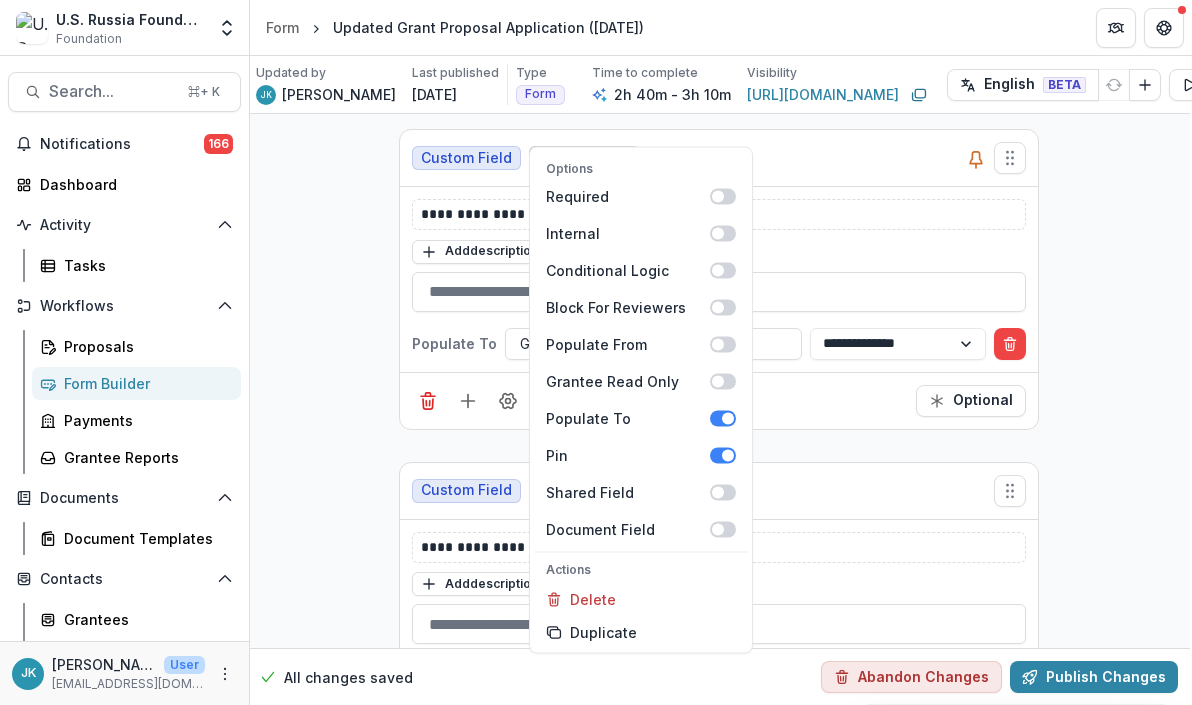 click on "**********" at bounding box center (719, 23320) 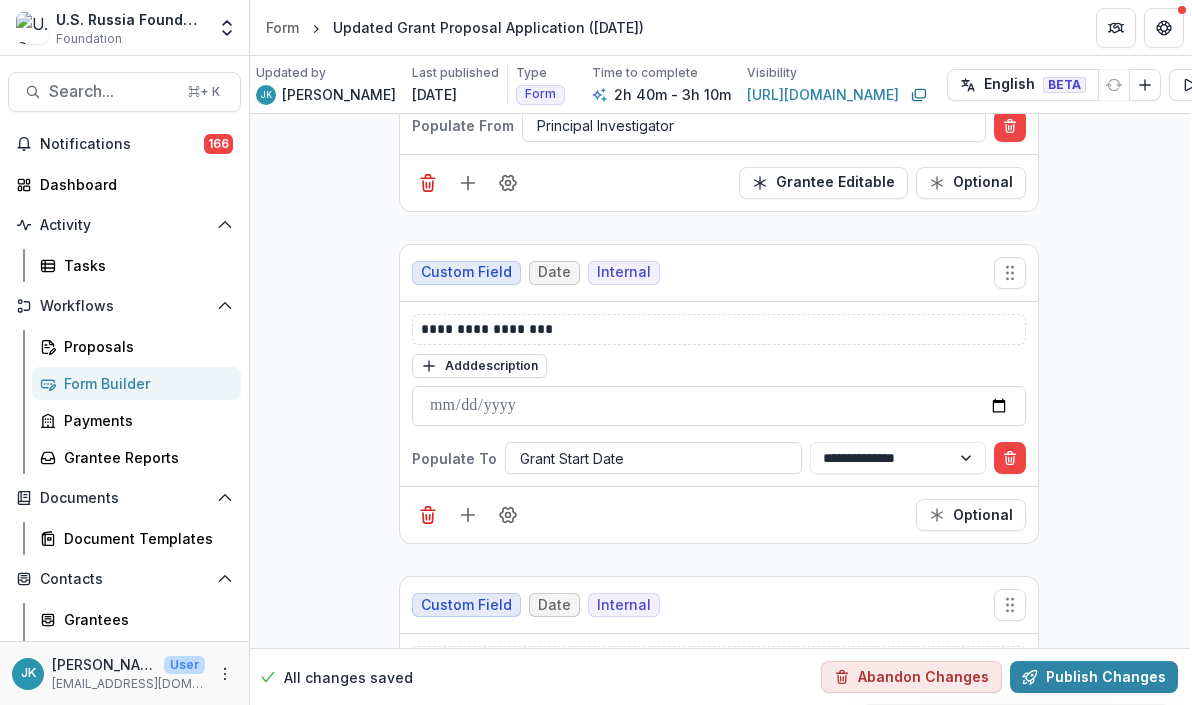 scroll, scrollTop: 1169, scrollLeft: 2, axis: both 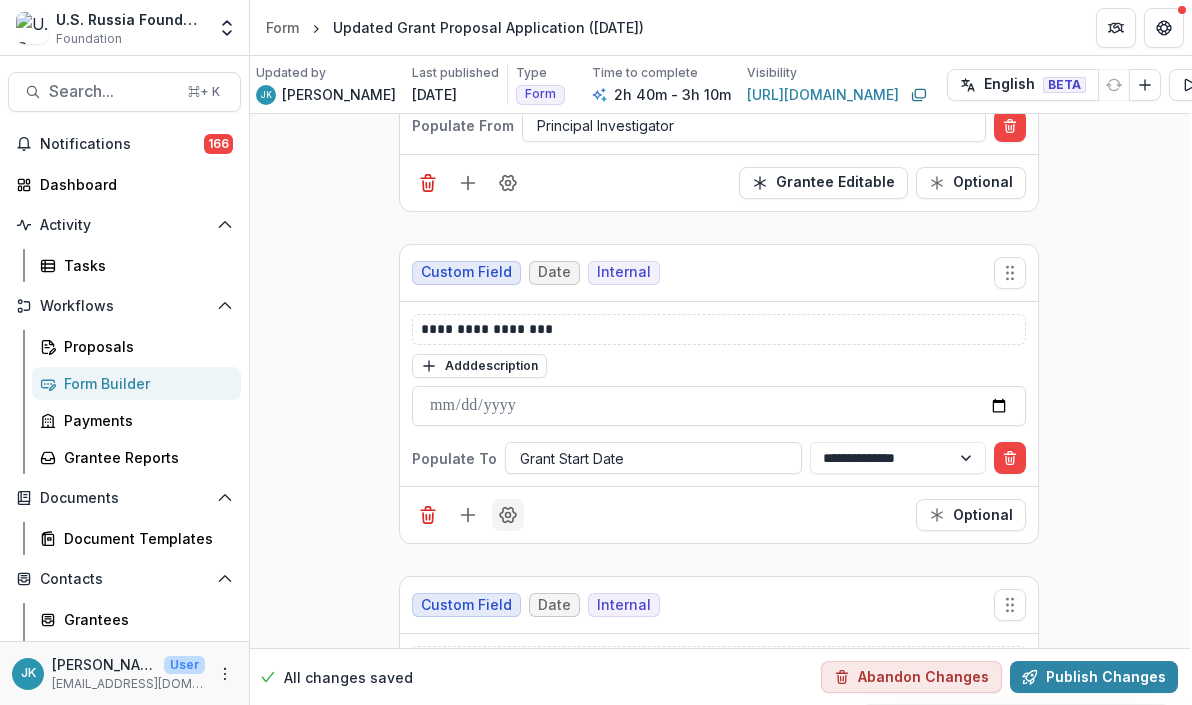 click 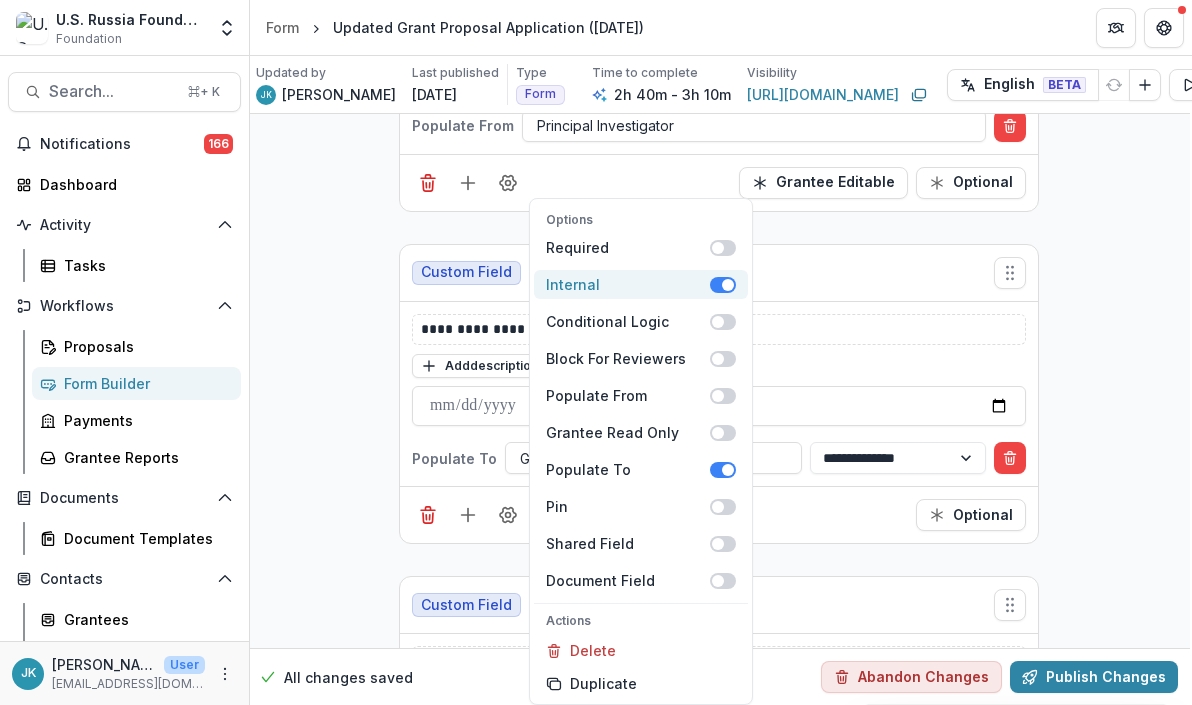 click on "Internal" at bounding box center [628, 284] 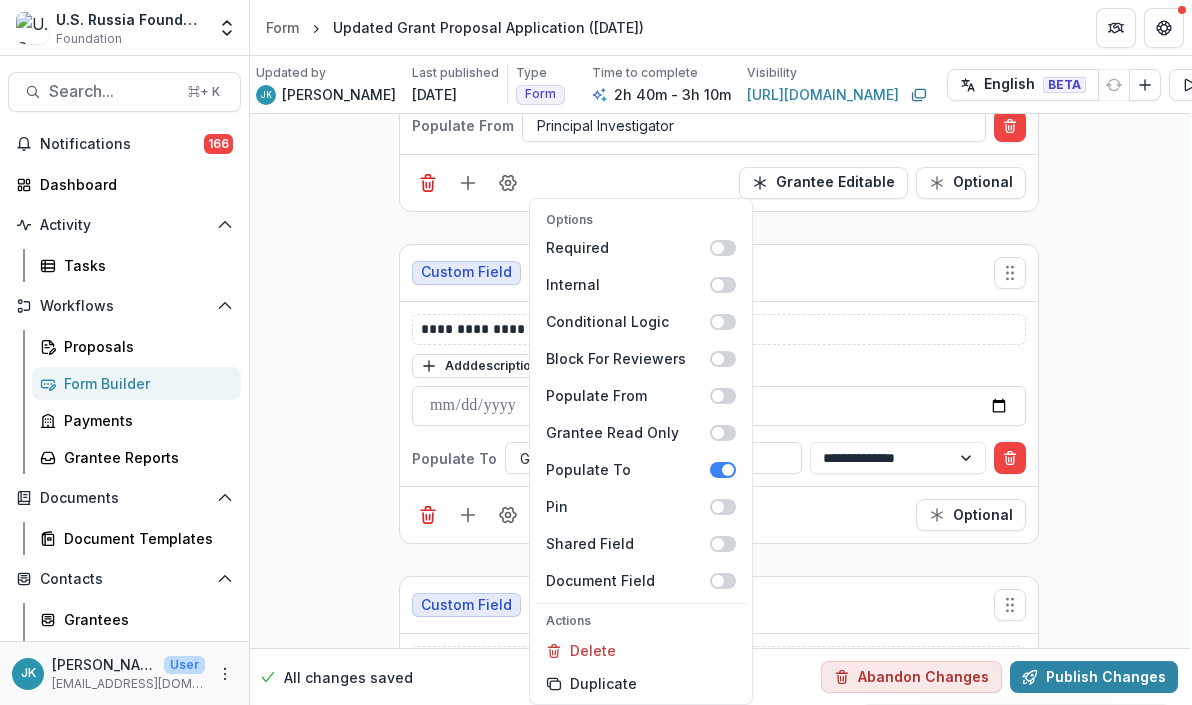 click on "**********" at bounding box center [719, 22152] 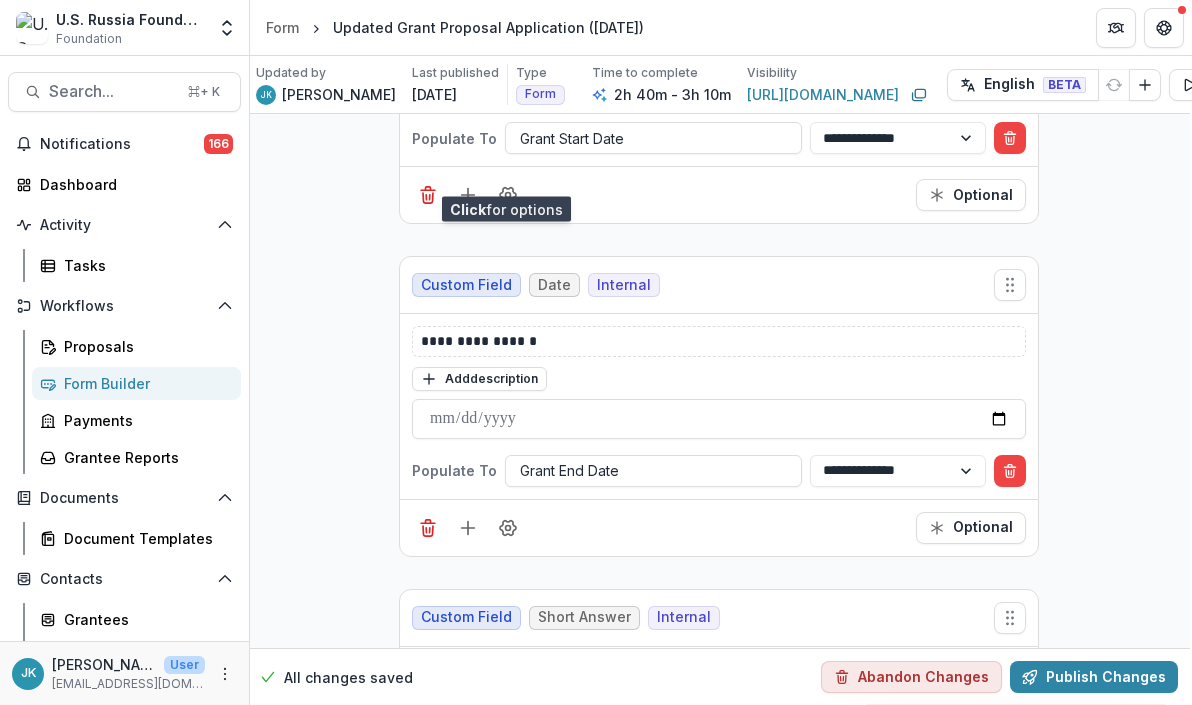 scroll, scrollTop: 1509, scrollLeft: 2, axis: both 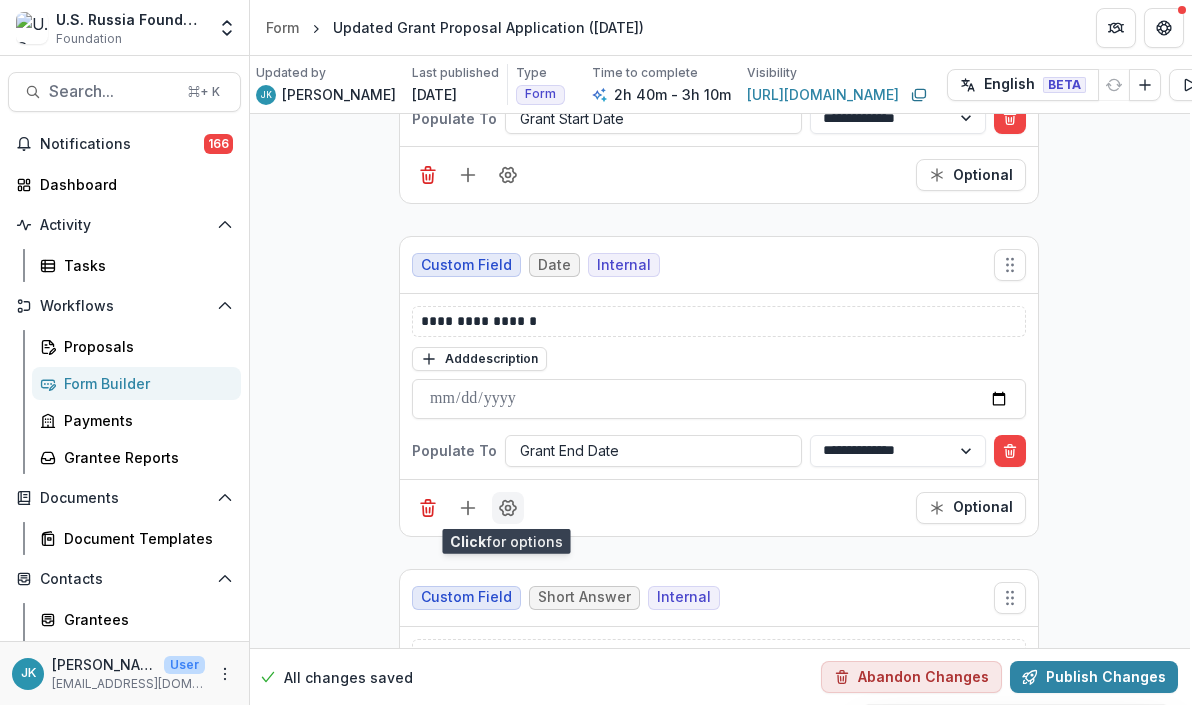 click 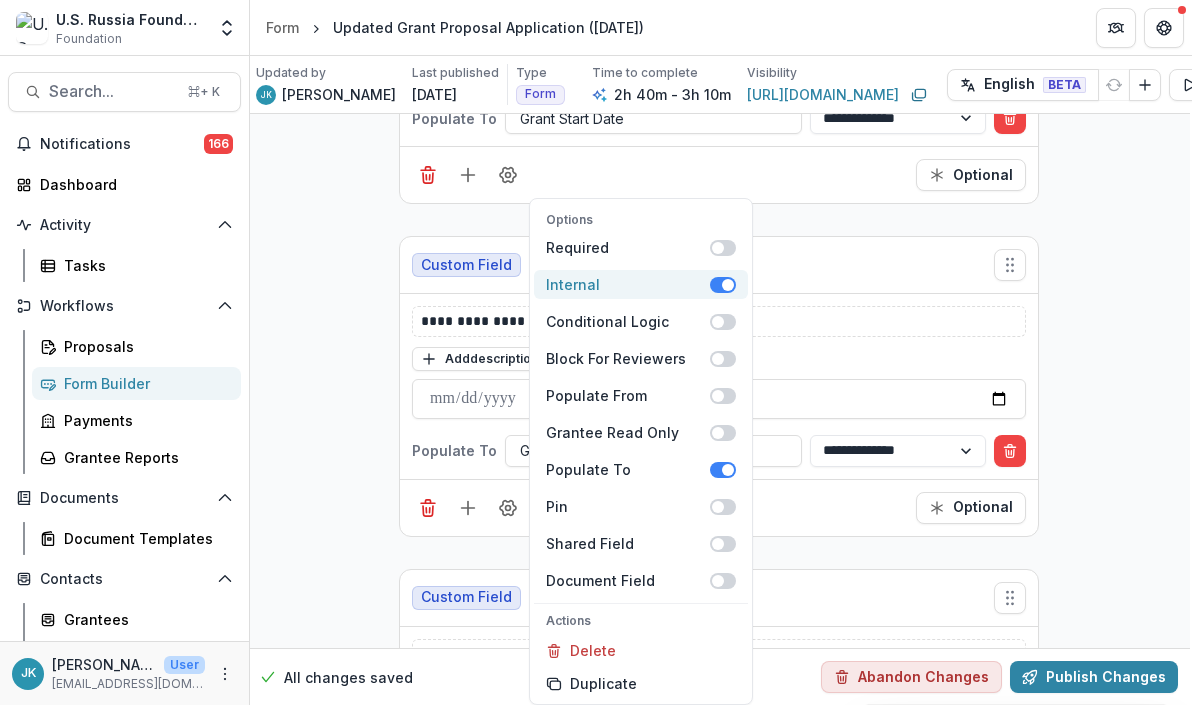 drag, startPoint x: 623, startPoint y: 276, endPoint x: 365, endPoint y: 511, distance: 348.98282 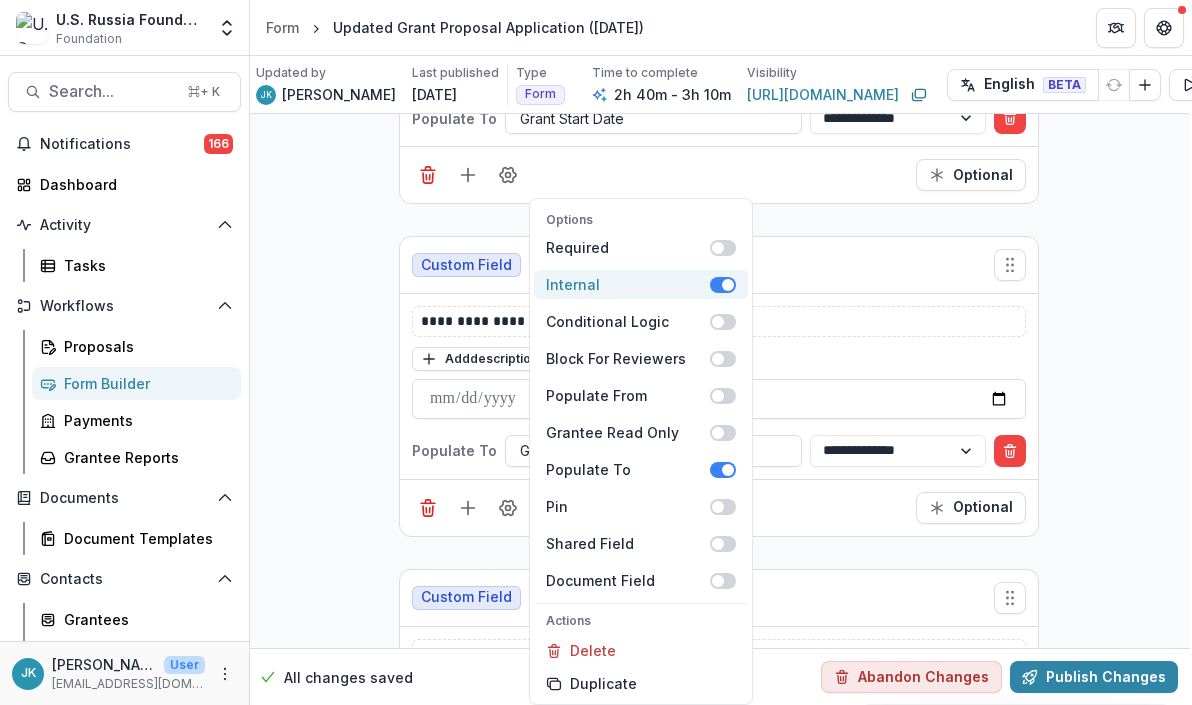click on "Internal" at bounding box center [628, 284] 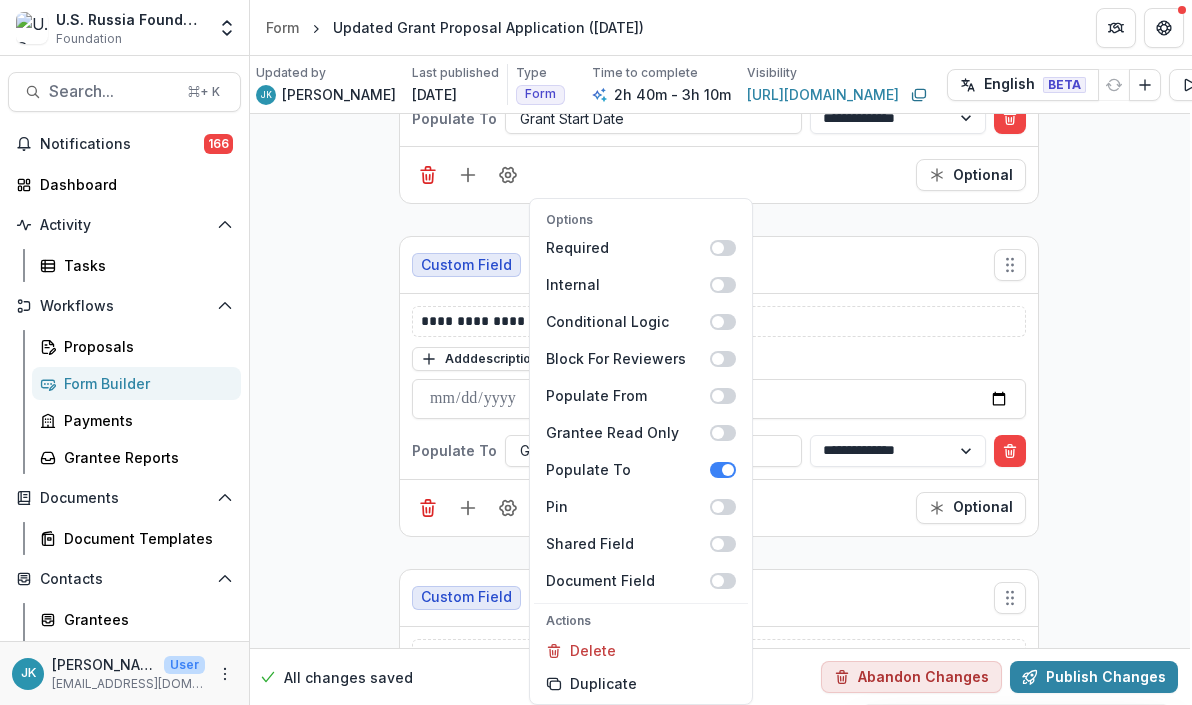 click on "**********" at bounding box center (719, 21812) 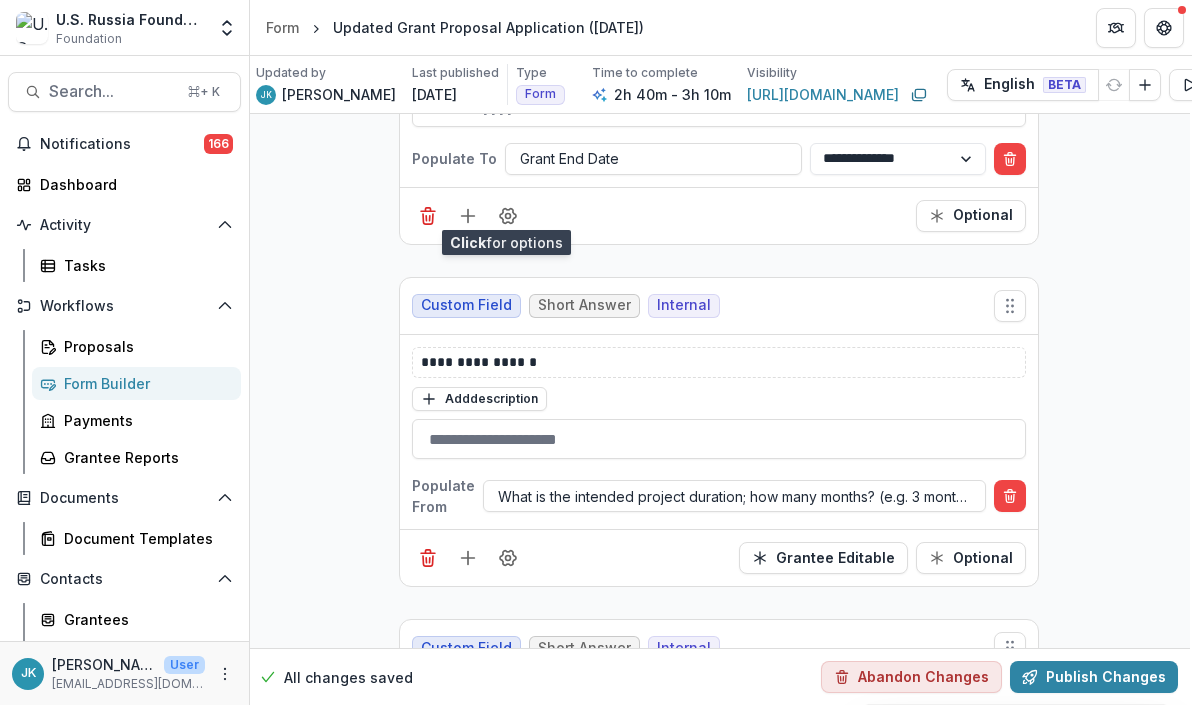scroll, scrollTop: 1808, scrollLeft: 2, axis: both 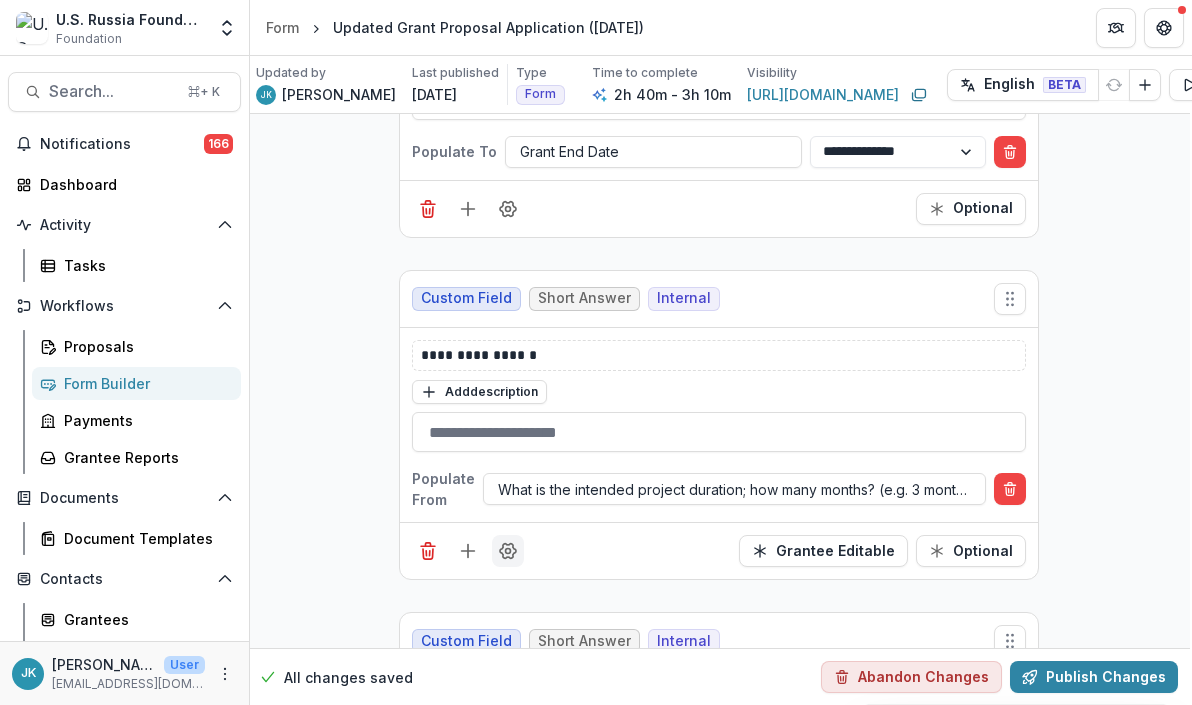 click 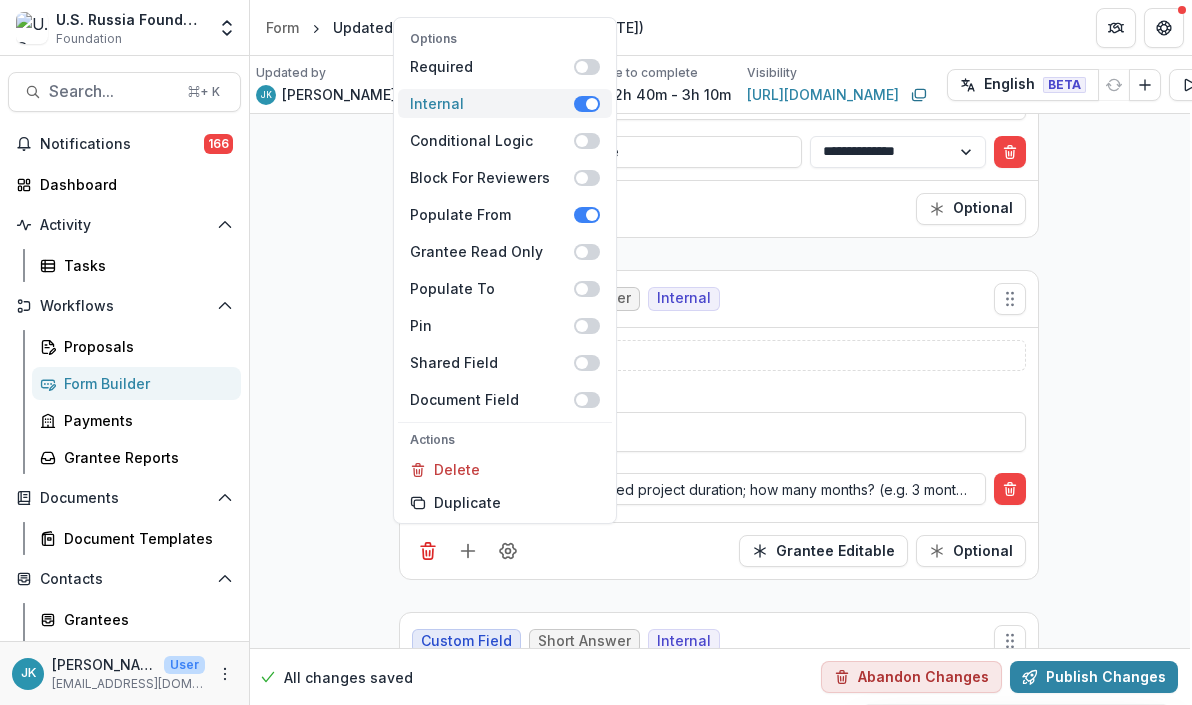 click at bounding box center [587, 104] 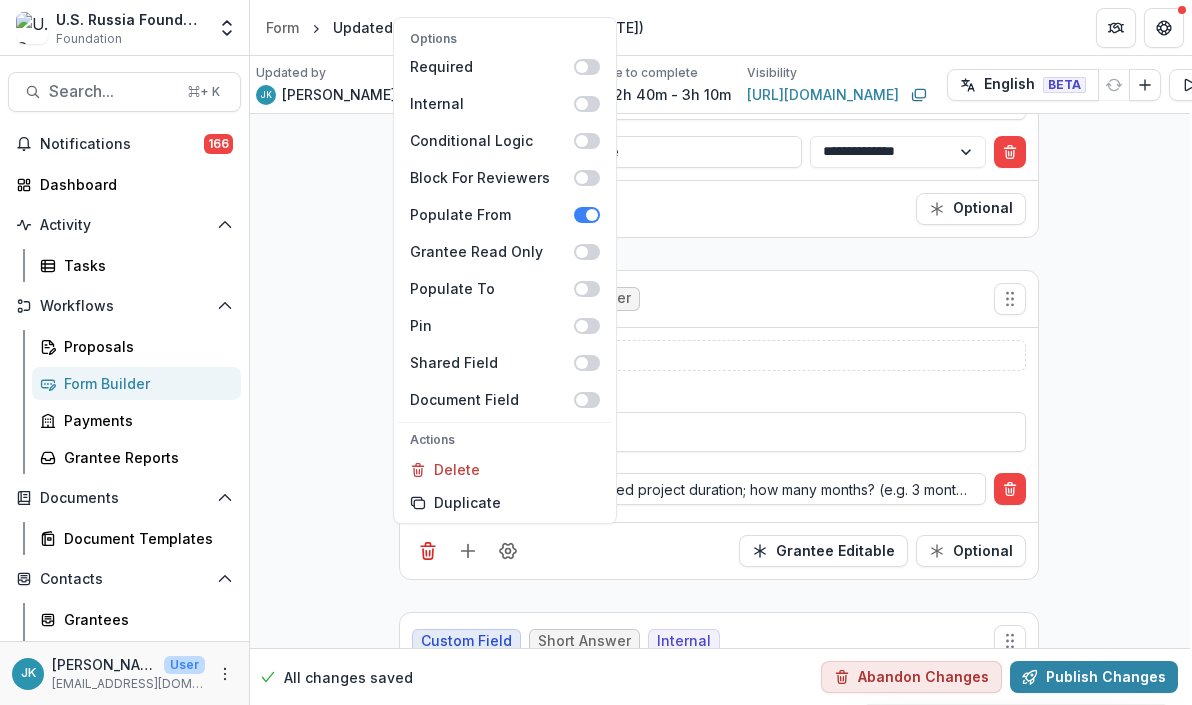 click on "**********" at bounding box center (719, 21513) 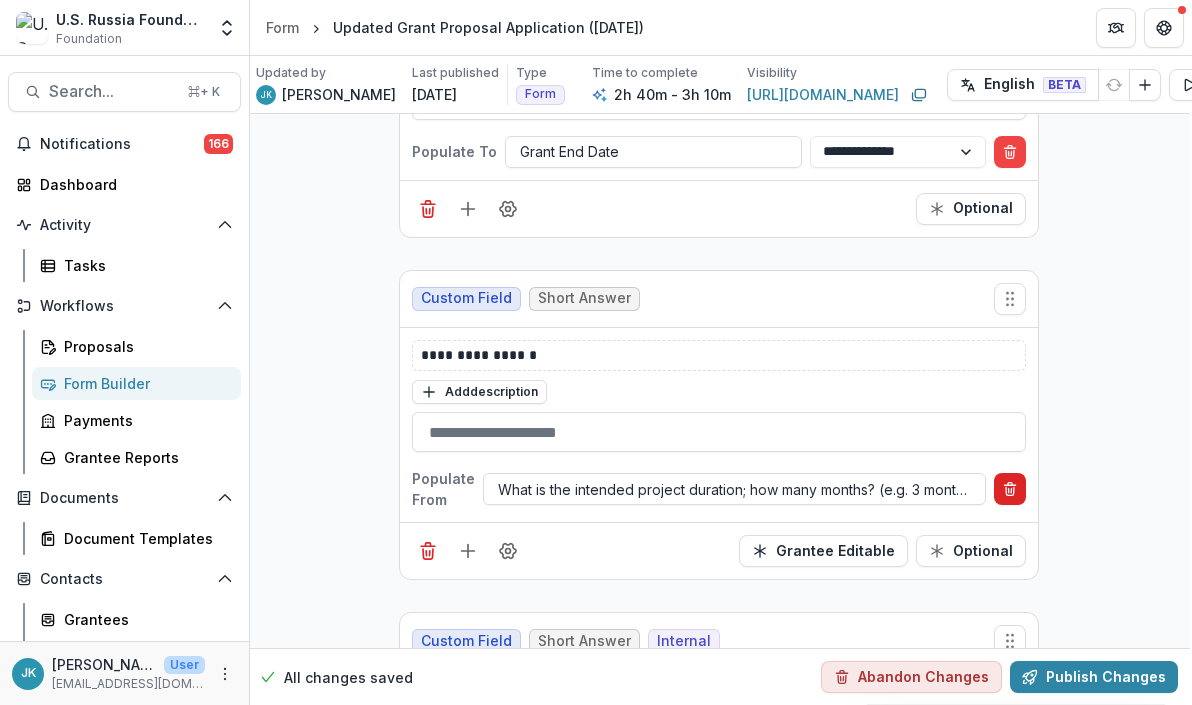 click at bounding box center [1010, 489] 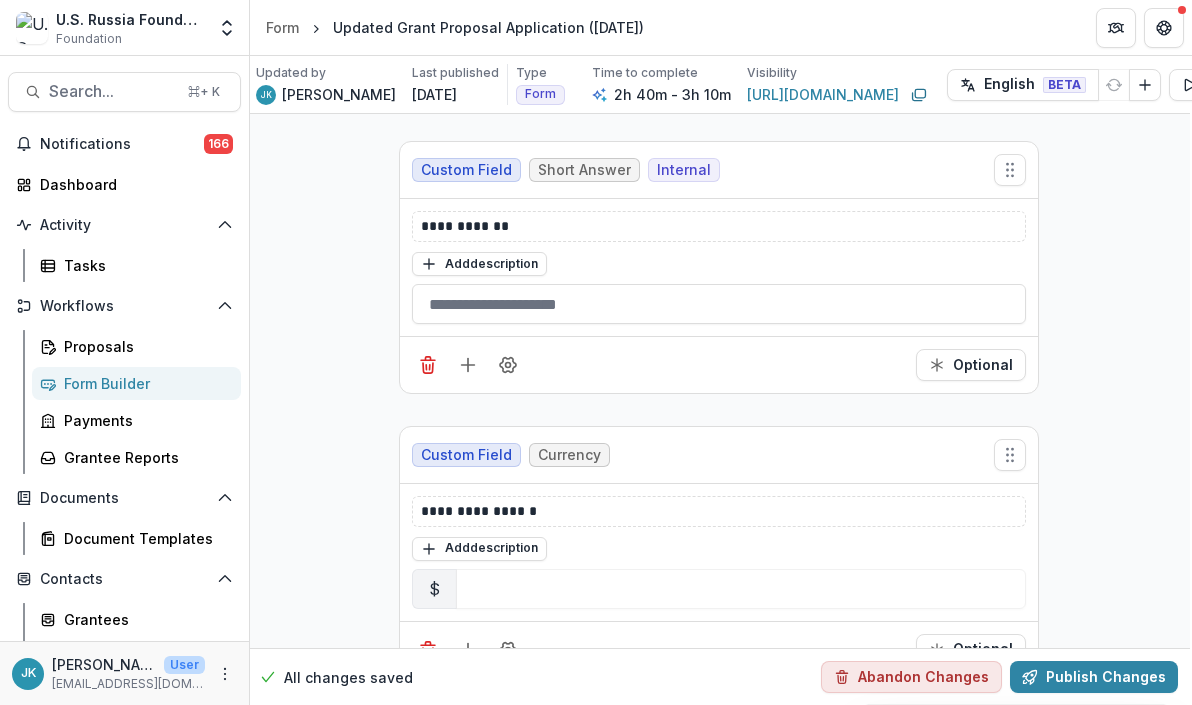 scroll, scrollTop: 2222, scrollLeft: 2, axis: both 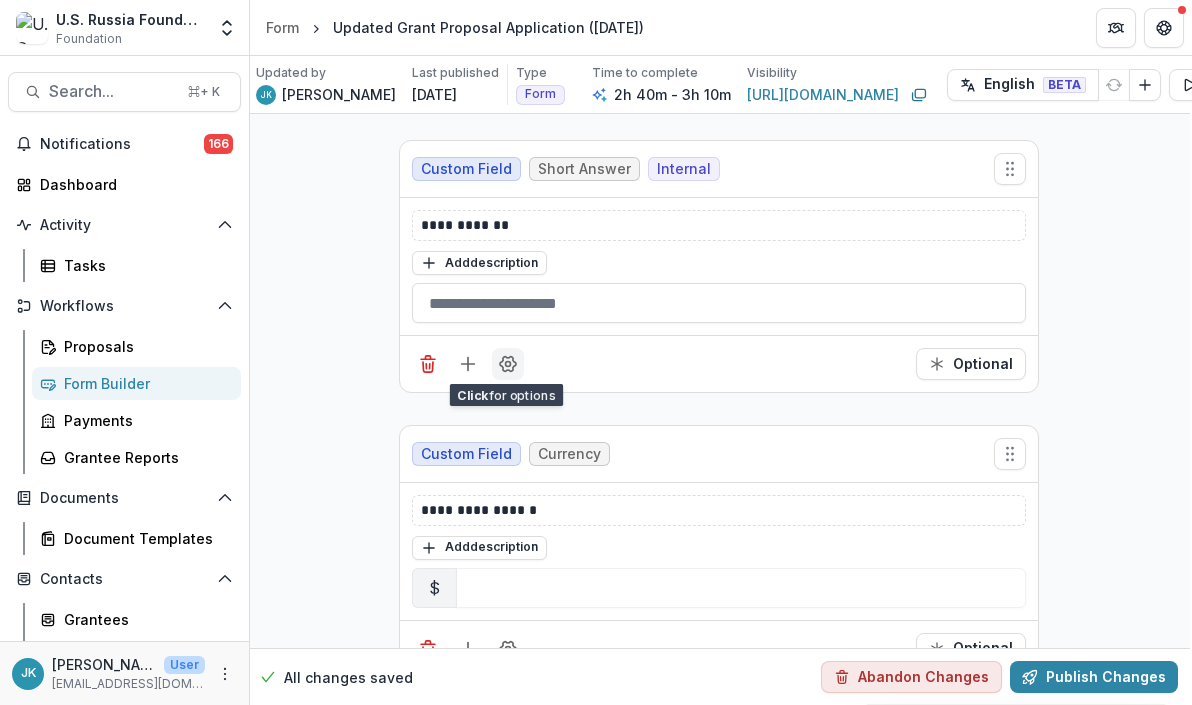 click 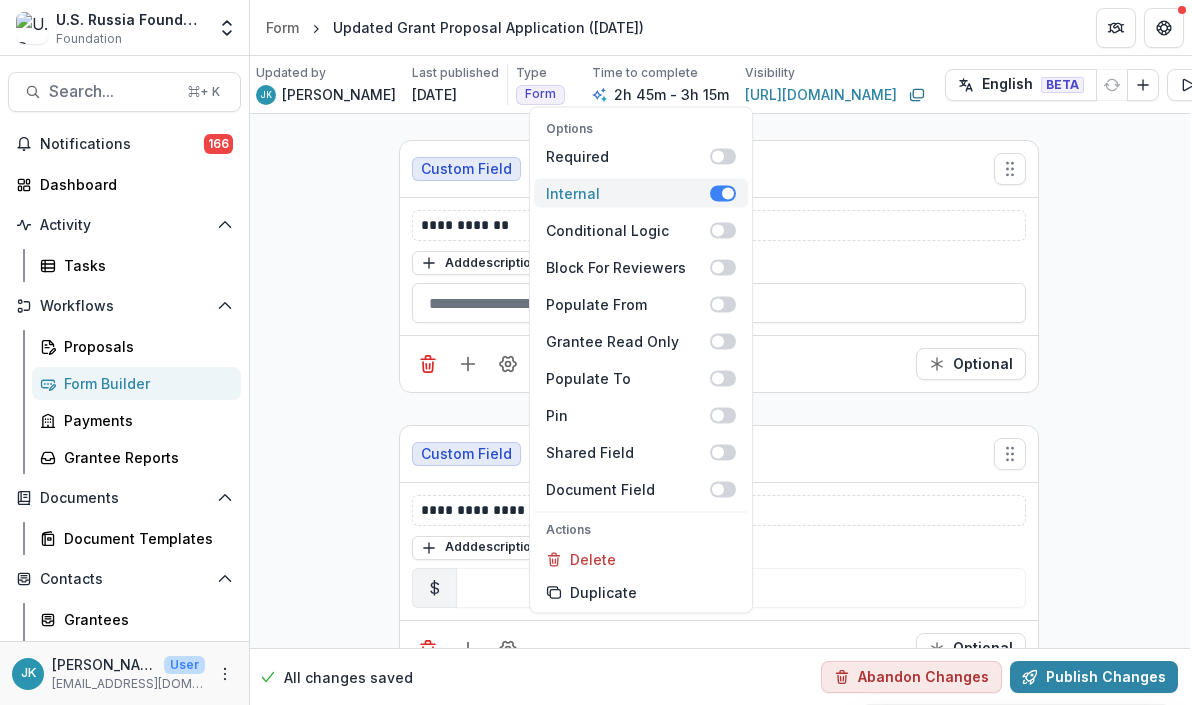 click on "Internal" at bounding box center (628, 193) 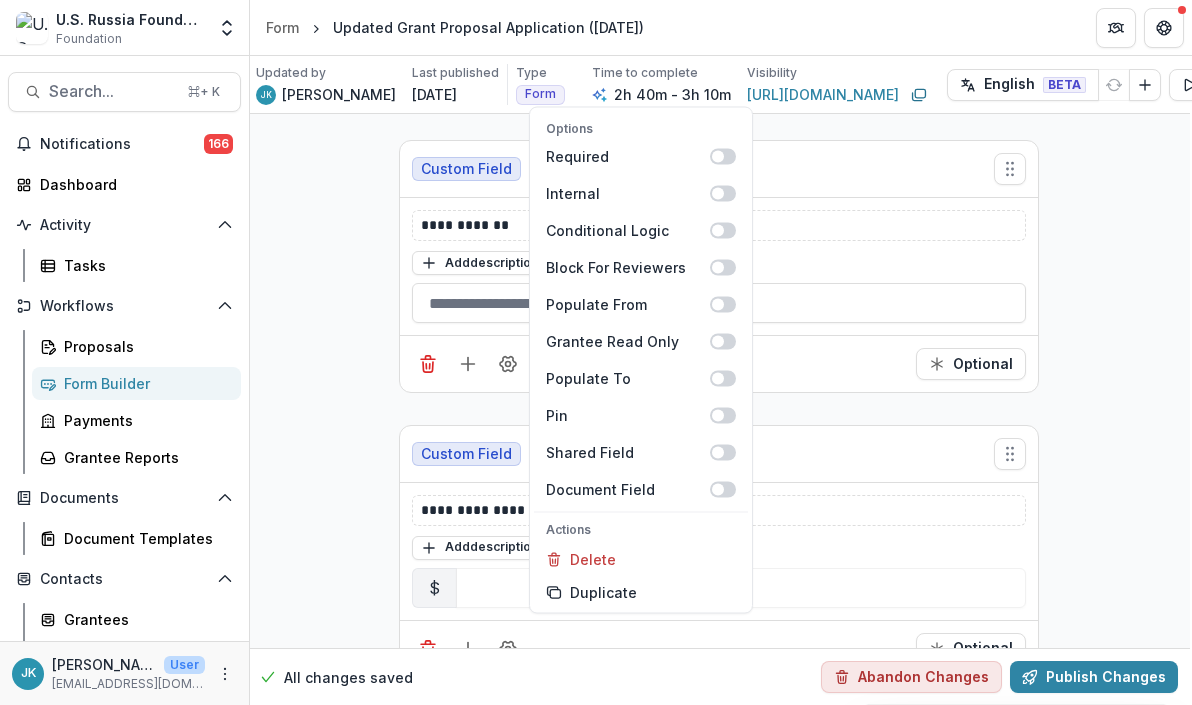 click on "**********" at bounding box center (719, 21070) 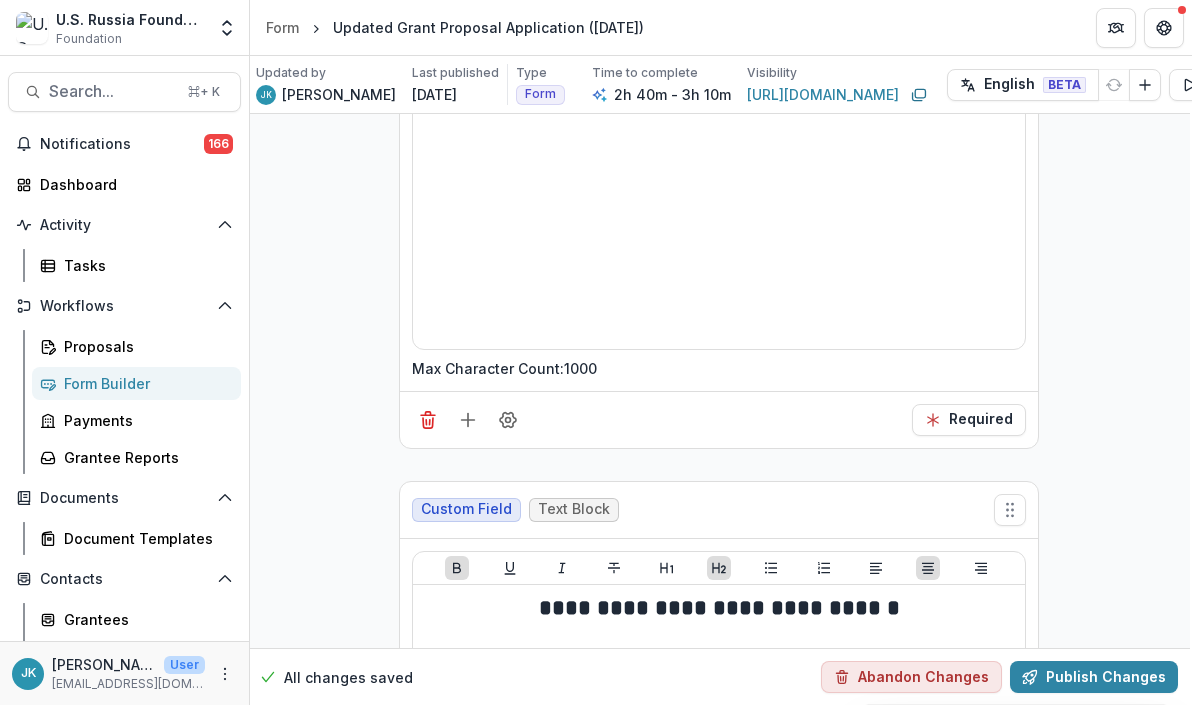 scroll, scrollTop: 3360, scrollLeft: 2, axis: both 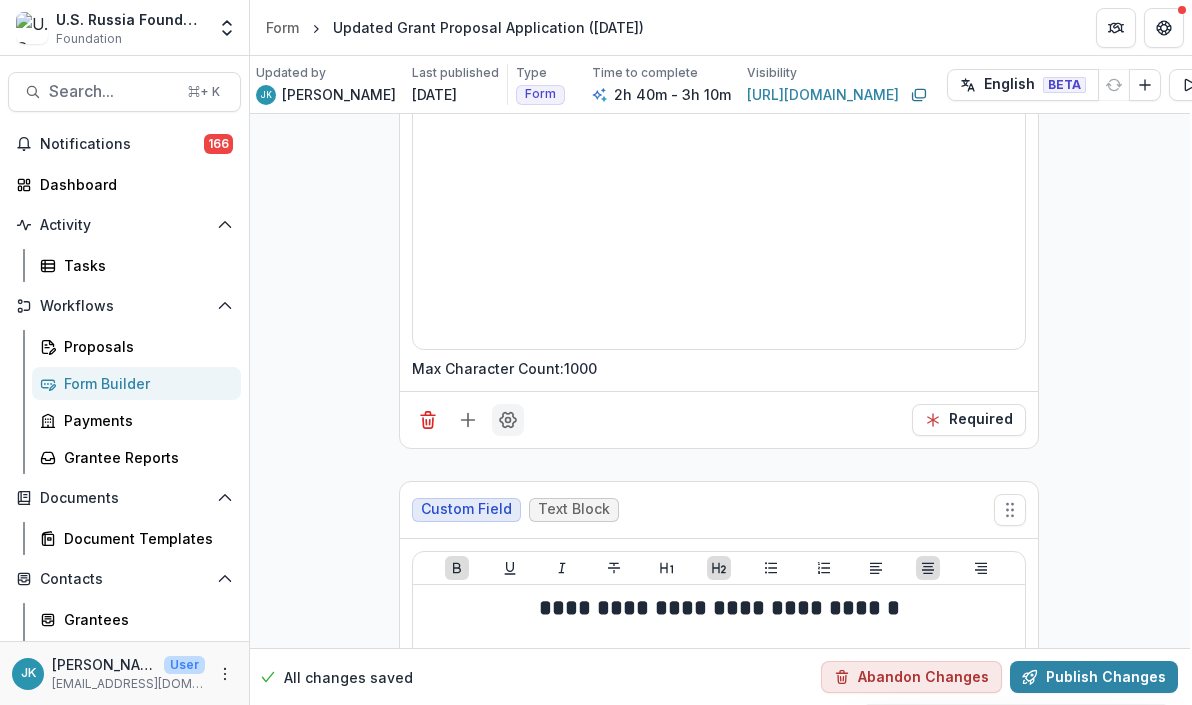 click at bounding box center [508, 420] 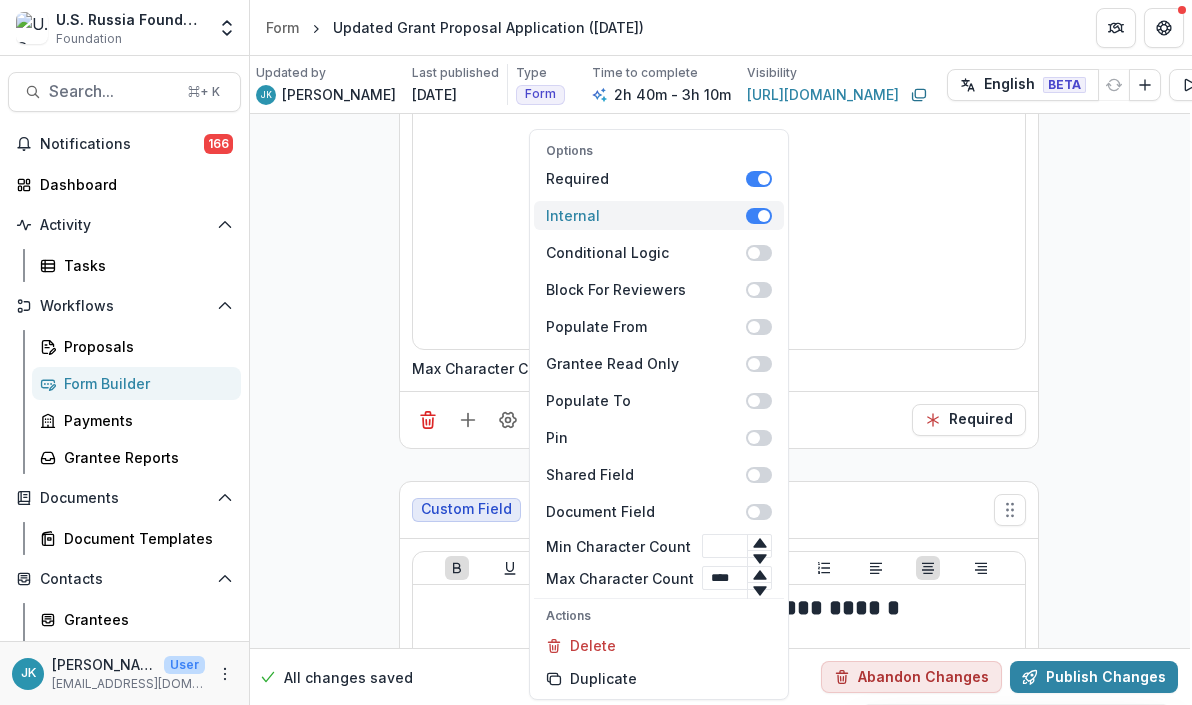 click on "Internal" at bounding box center [646, 215] 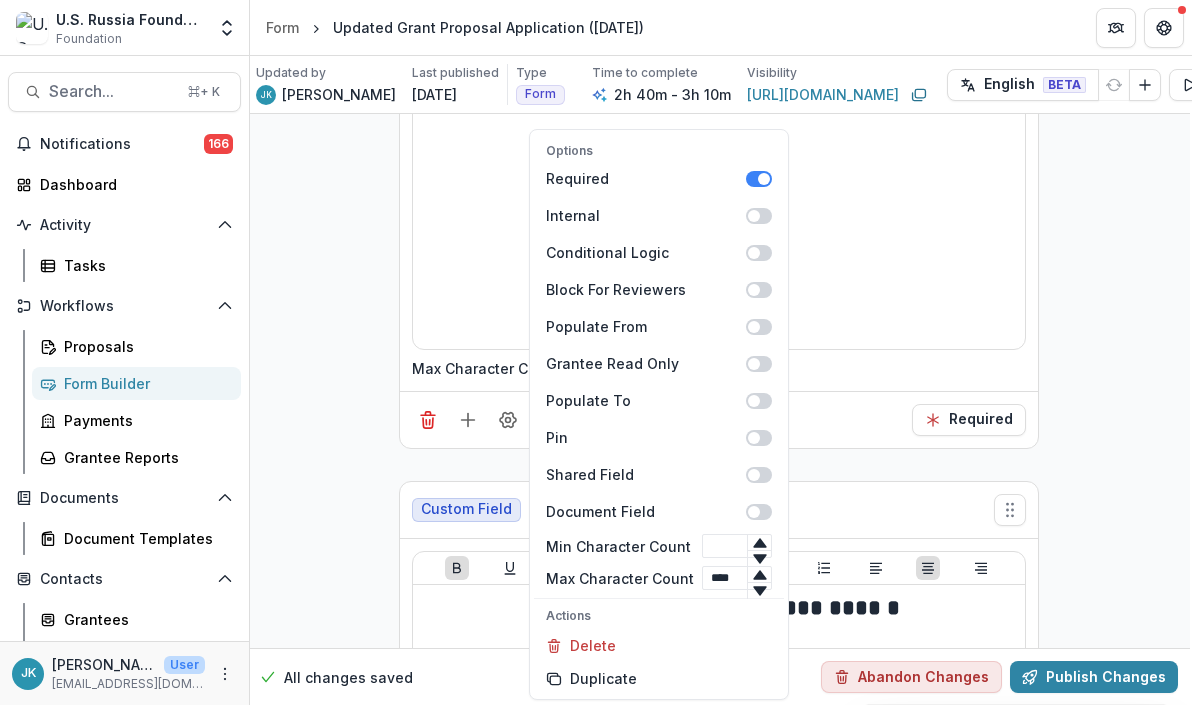 click on "**********" at bounding box center (719, 19932) 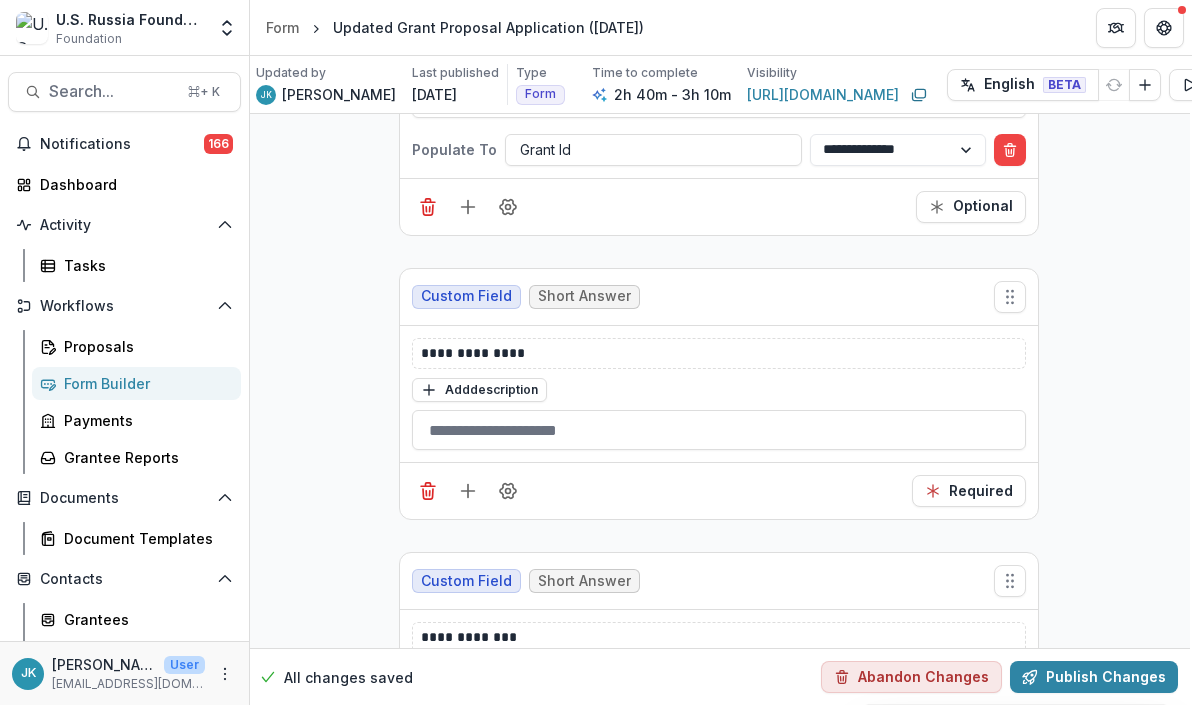 scroll, scrollTop: 0, scrollLeft: 2, axis: horizontal 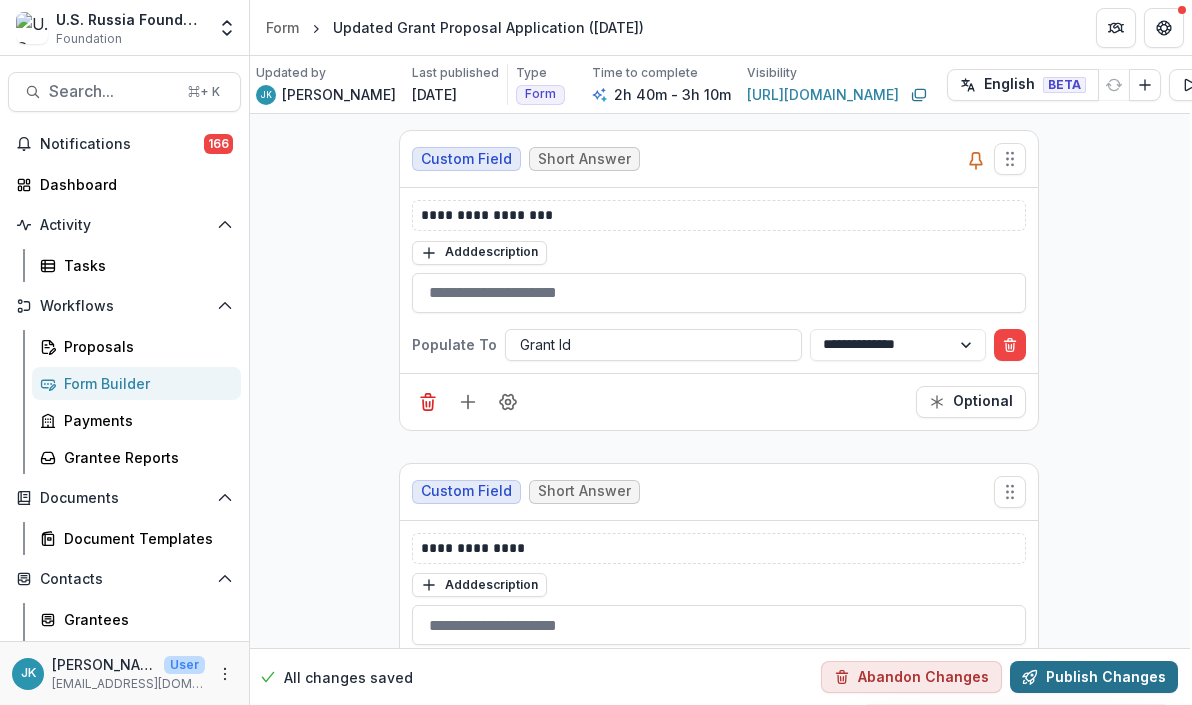 click on "Publish Changes" at bounding box center (1094, 677) 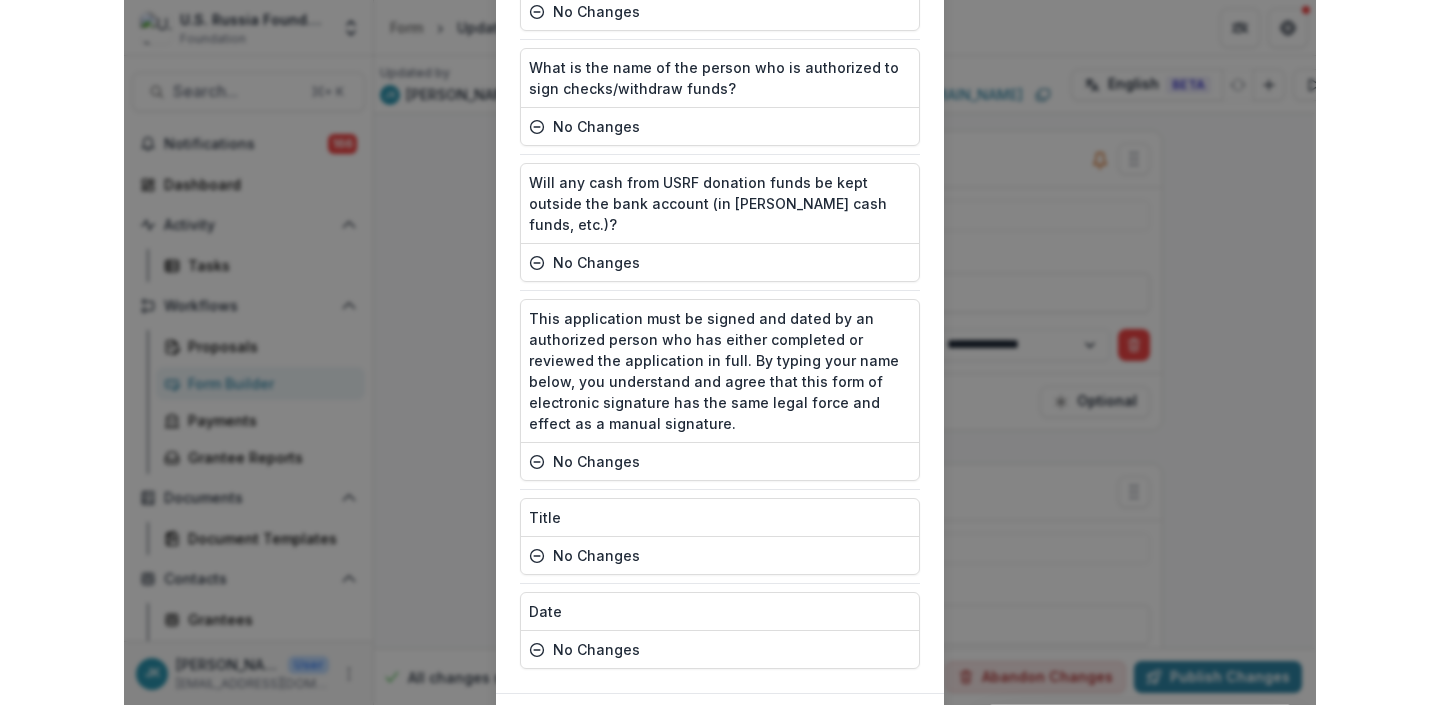 scroll, scrollTop: 9903, scrollLeft: 0, axis: vertical 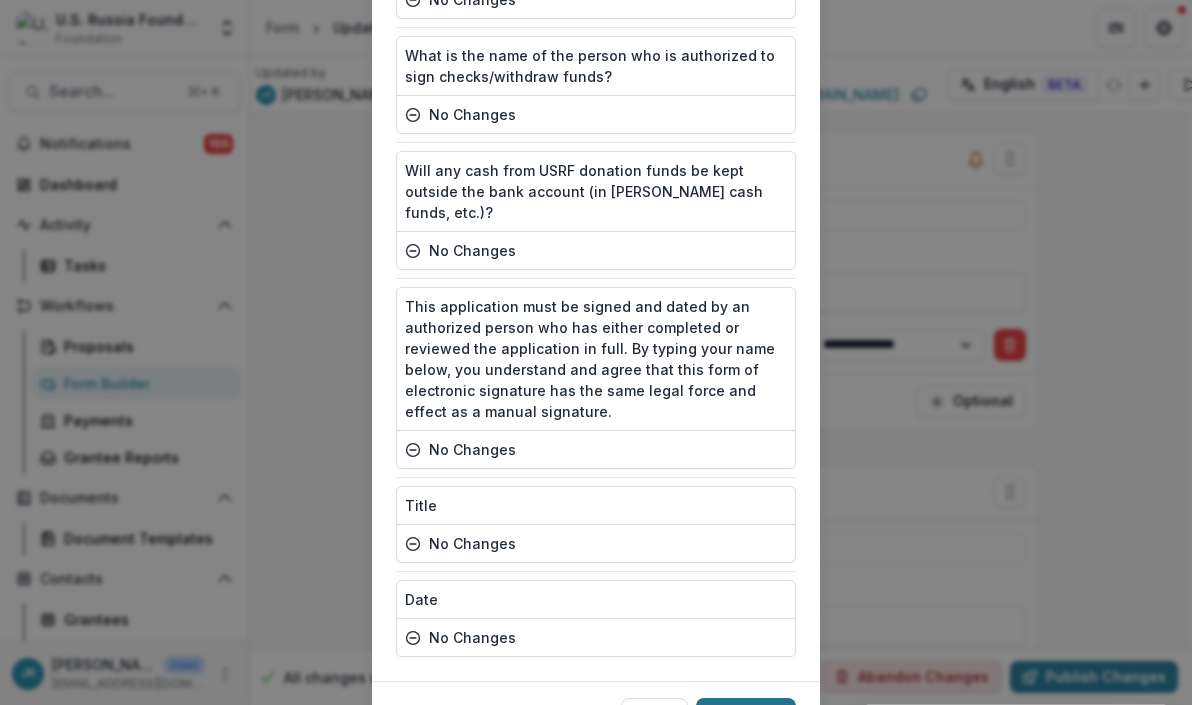 click on "Publish" at bounding box center [746, 714] 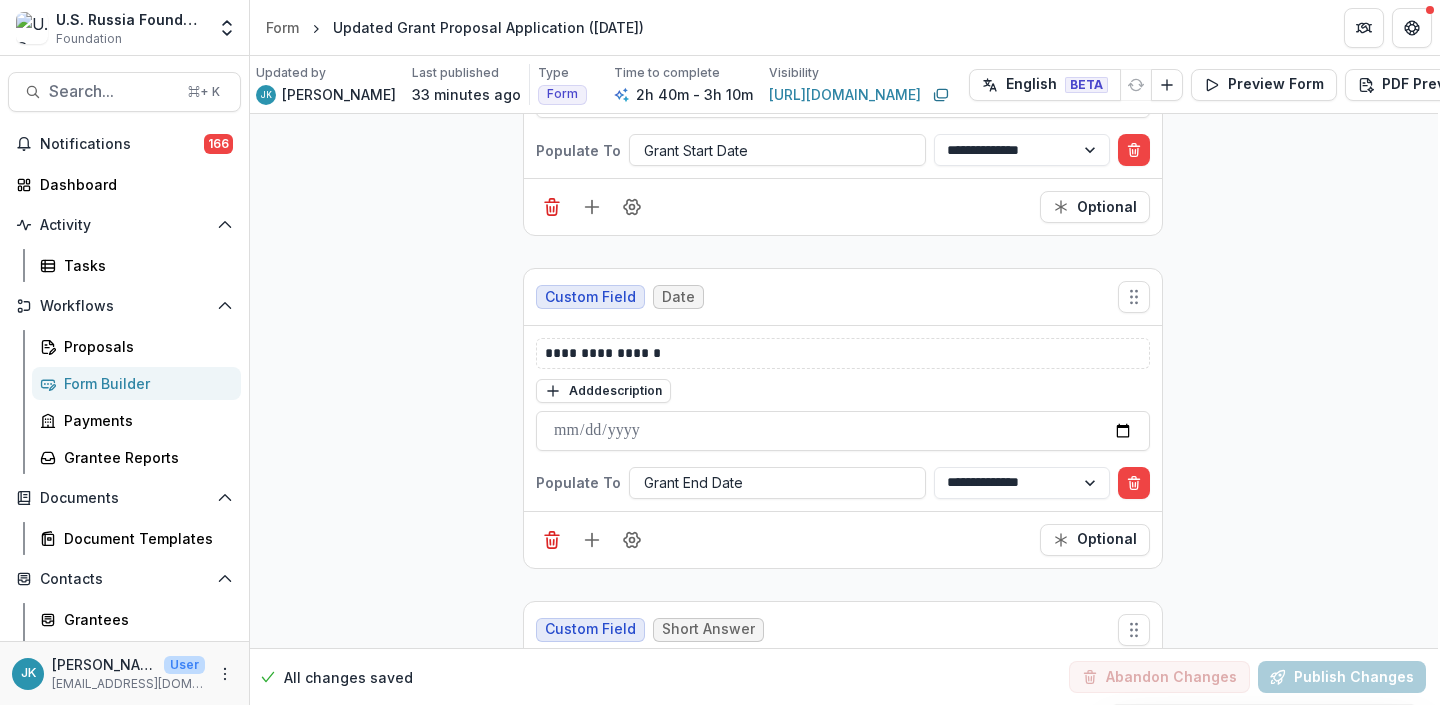 scroll, scrollTop: 1475, scrollLeft: 2, axis: both 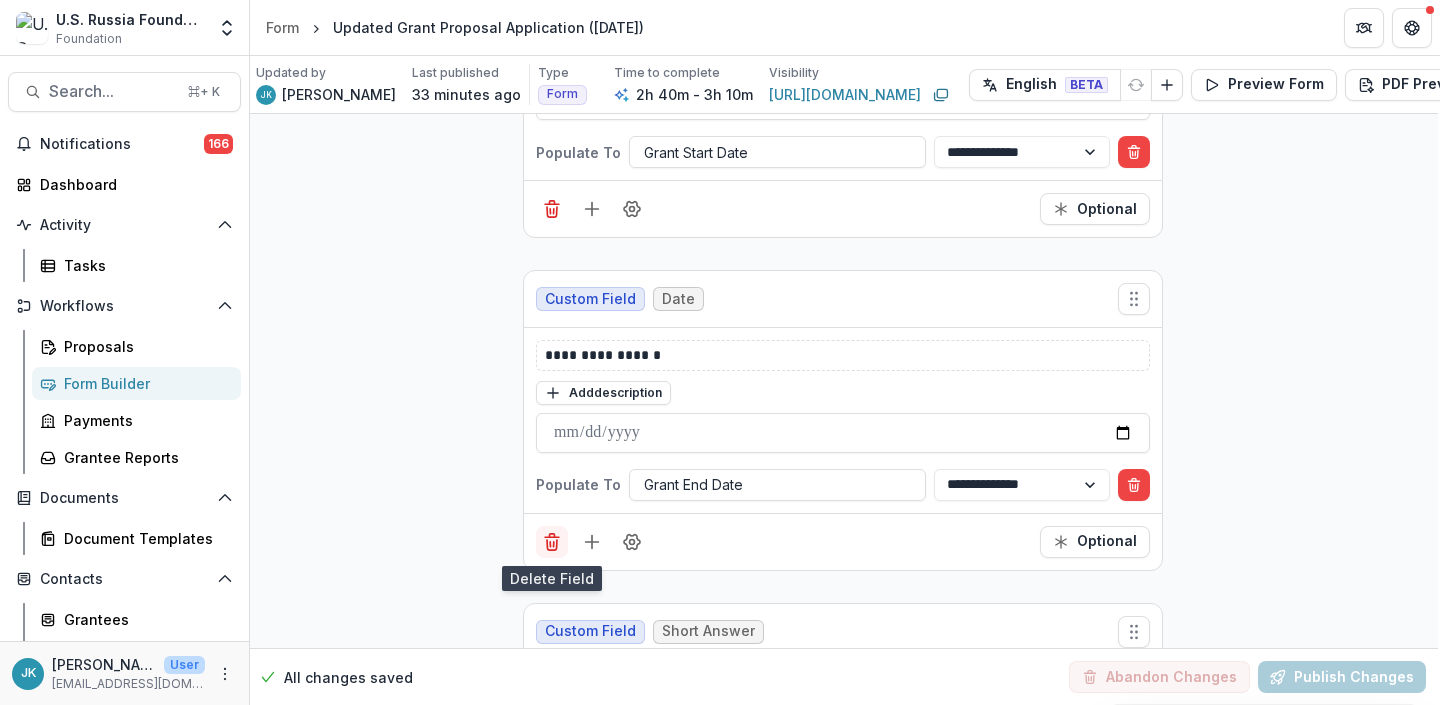 click 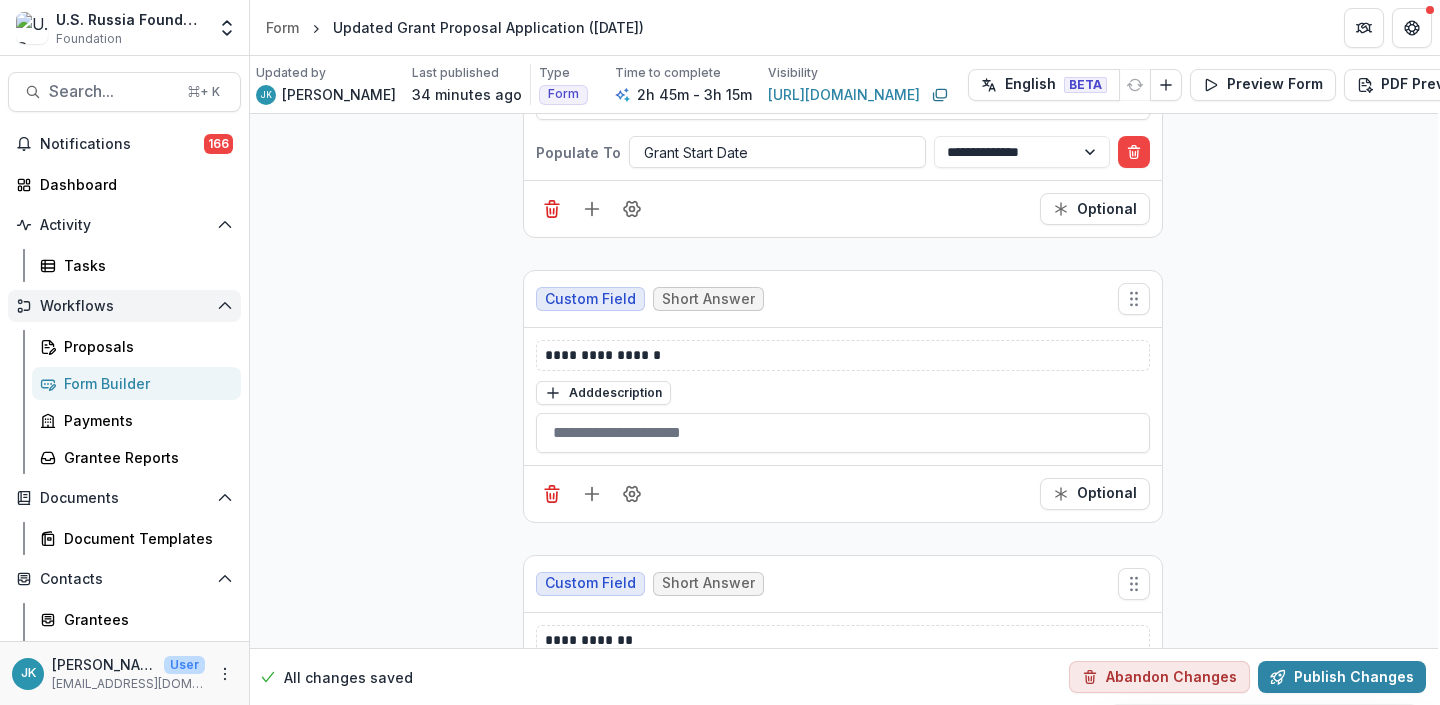scroll, scrollTop: 1478, scrollLeft: 2, axis: both 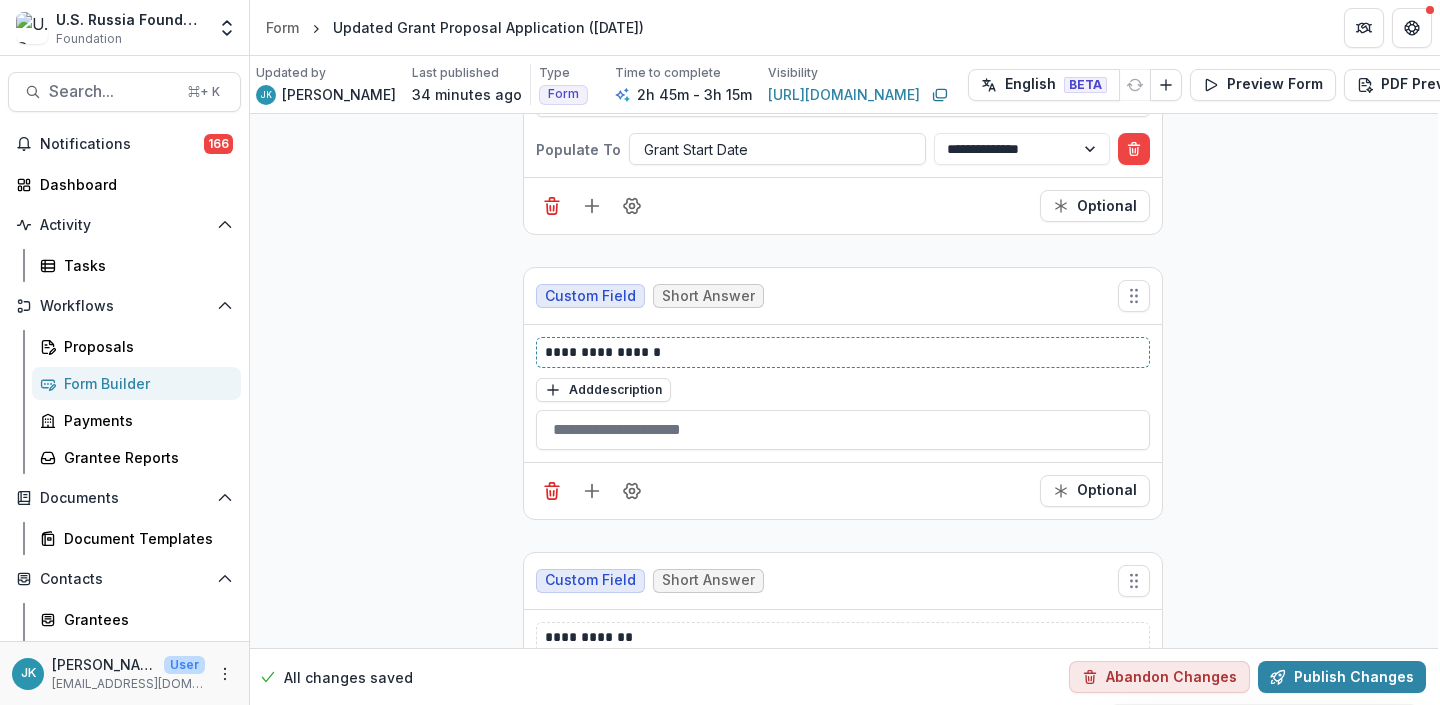 click on "**********" at bounding box center (843, 352) 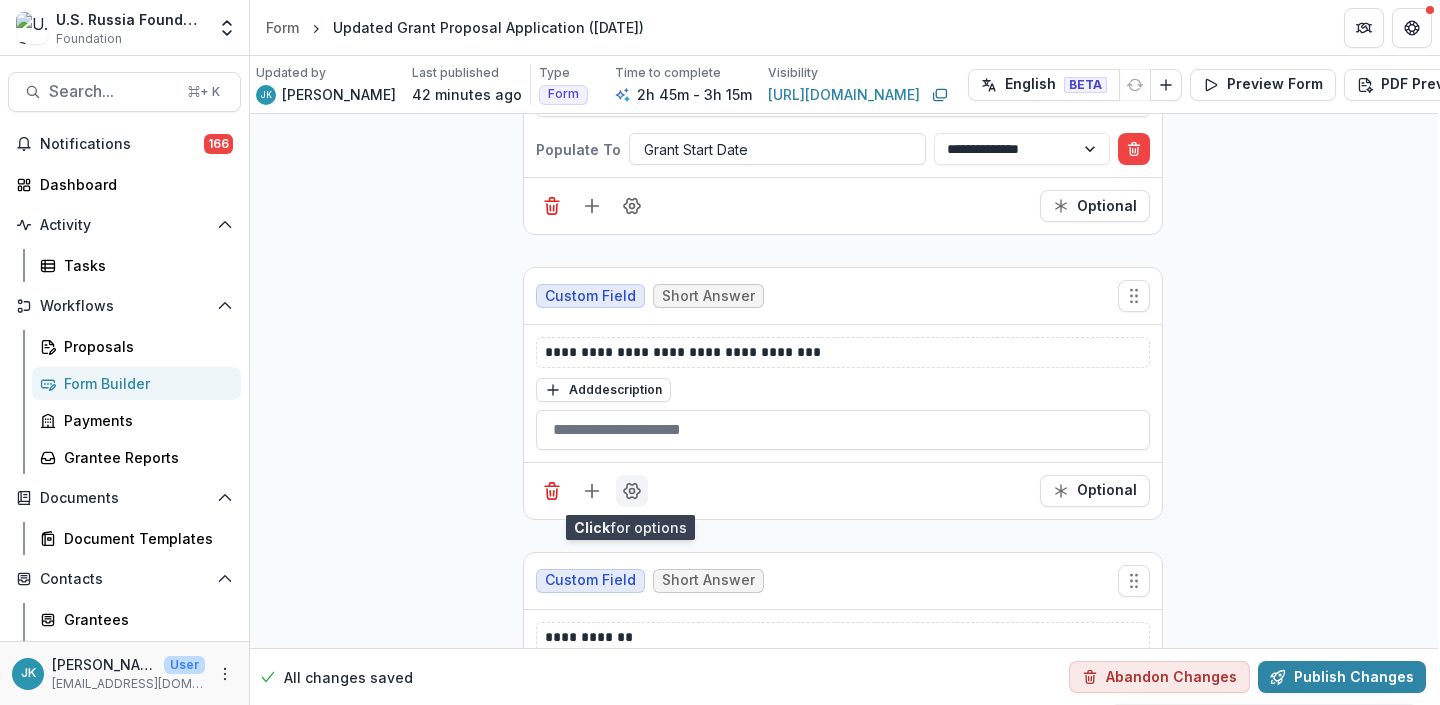 click 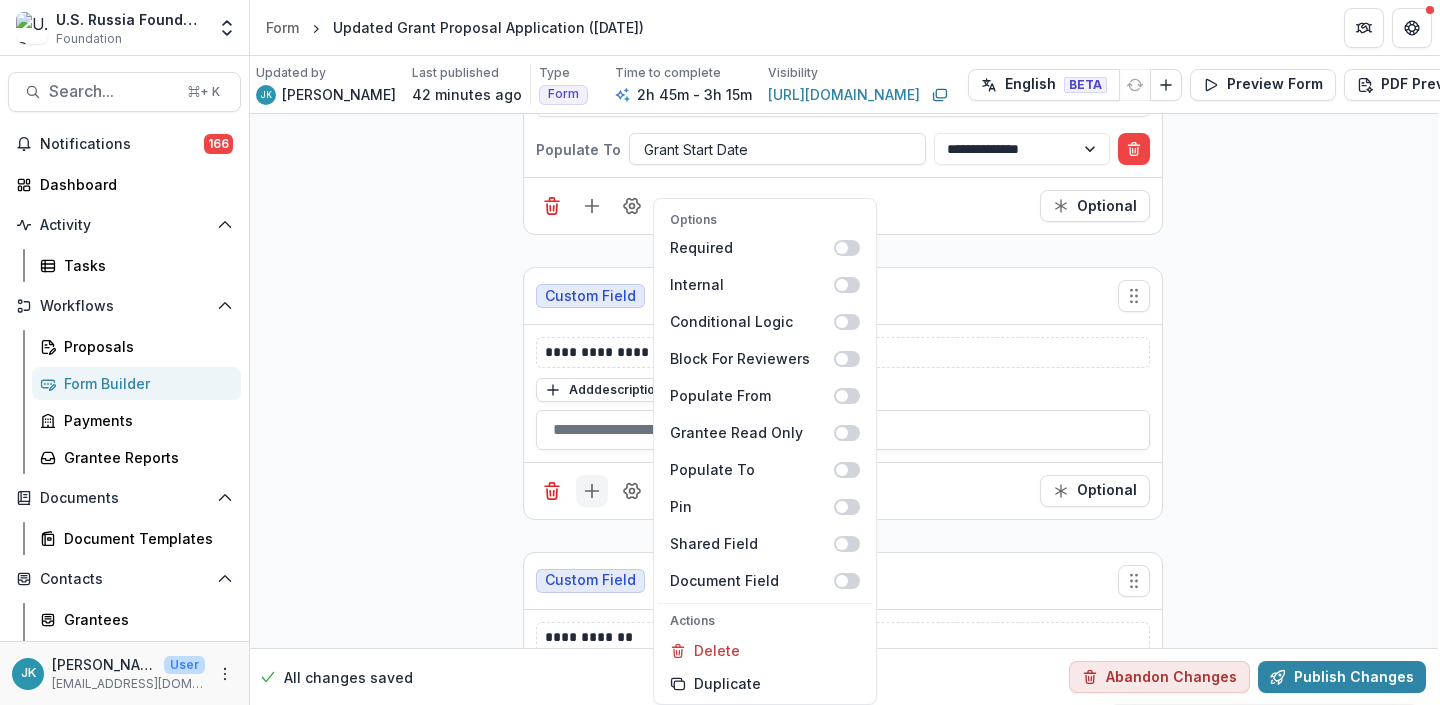 click 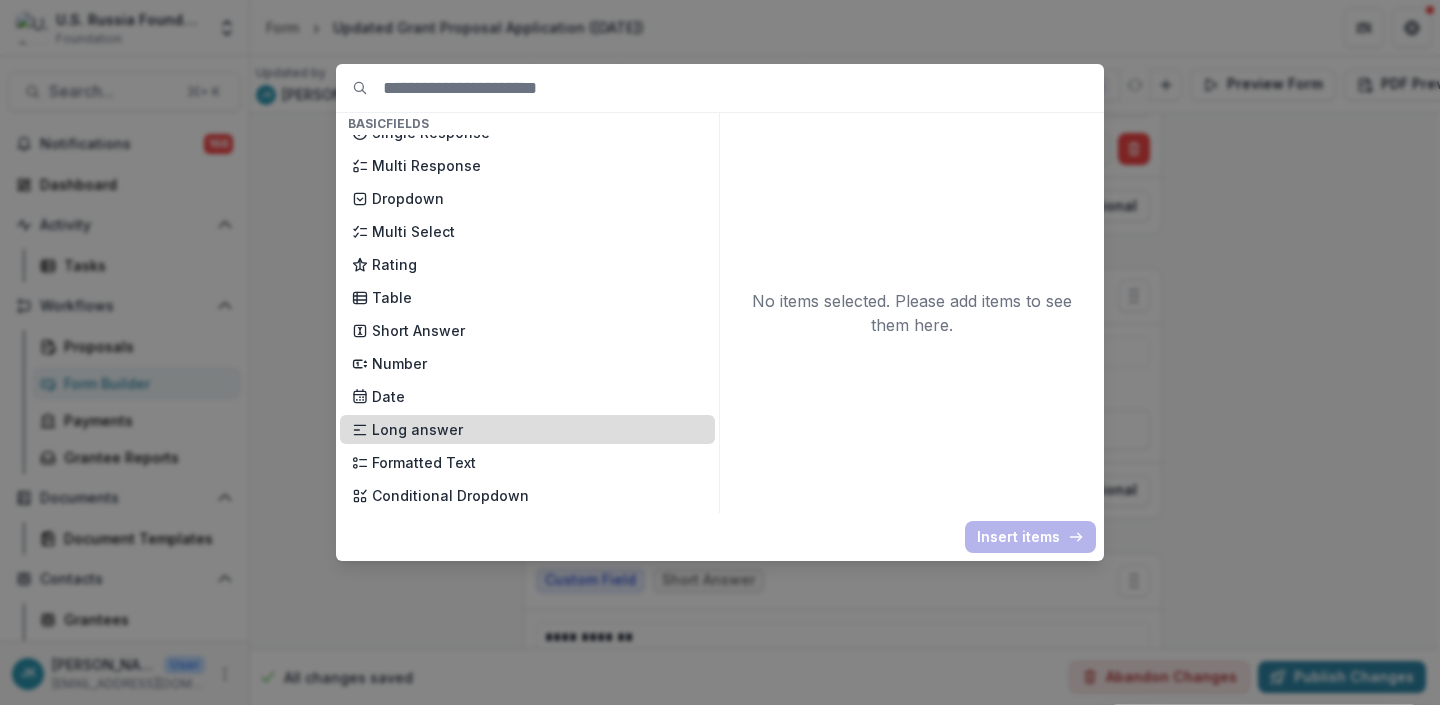 scroll, scrollTop: 196, scrollLeft: 0, axis: vertical 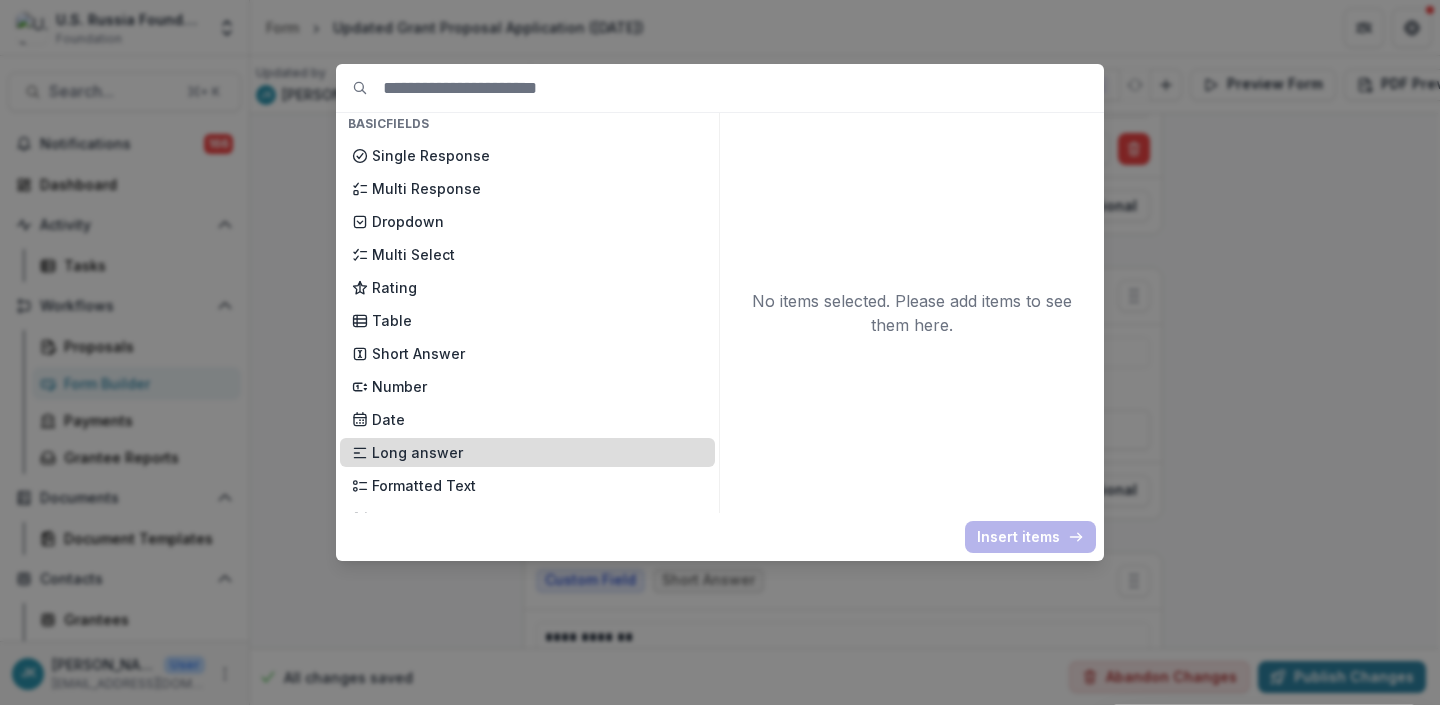 click on "Number" at bounding box center [537, 386] 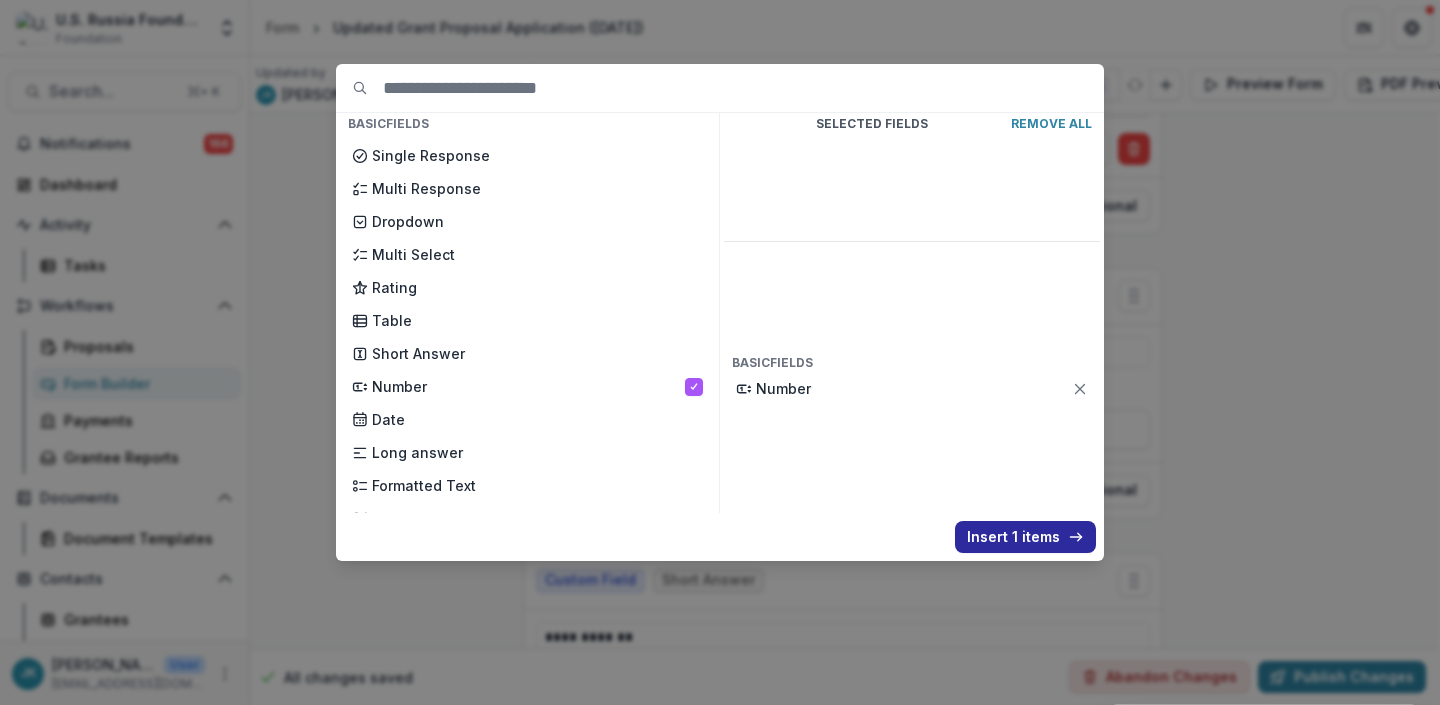 click on "Insert 1 items" at bounding box center (1025, 537) 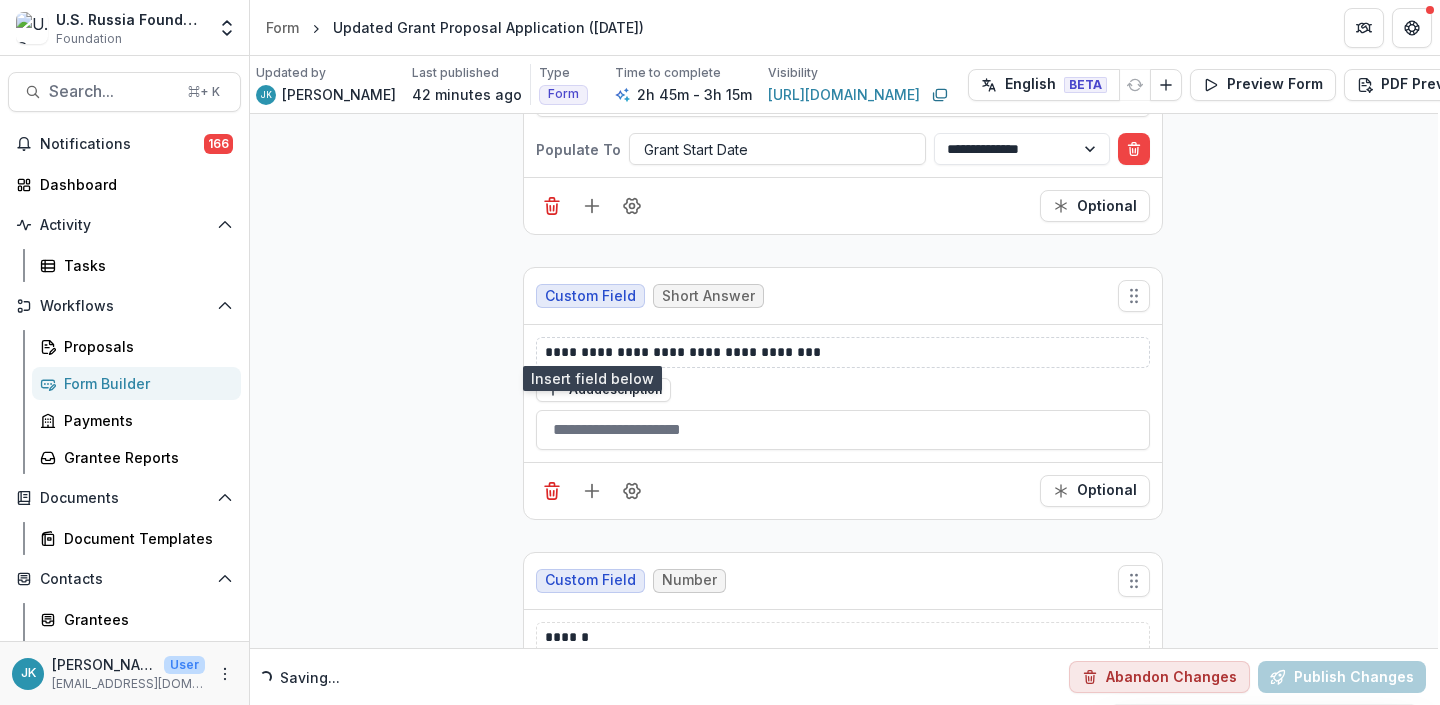 scroll, scrollTop: 1645, scrollLeft: 2, axis: both 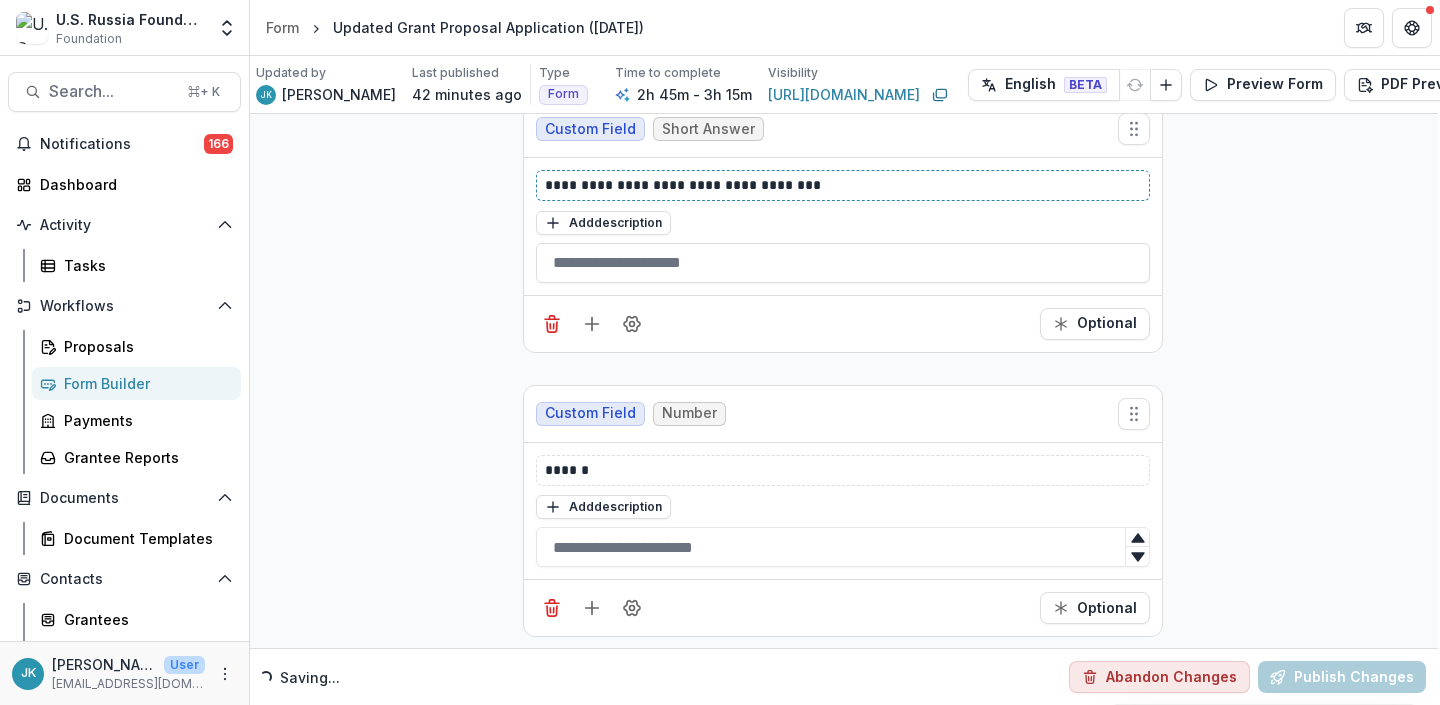 click on "**********" at bounding box center (843, 185) 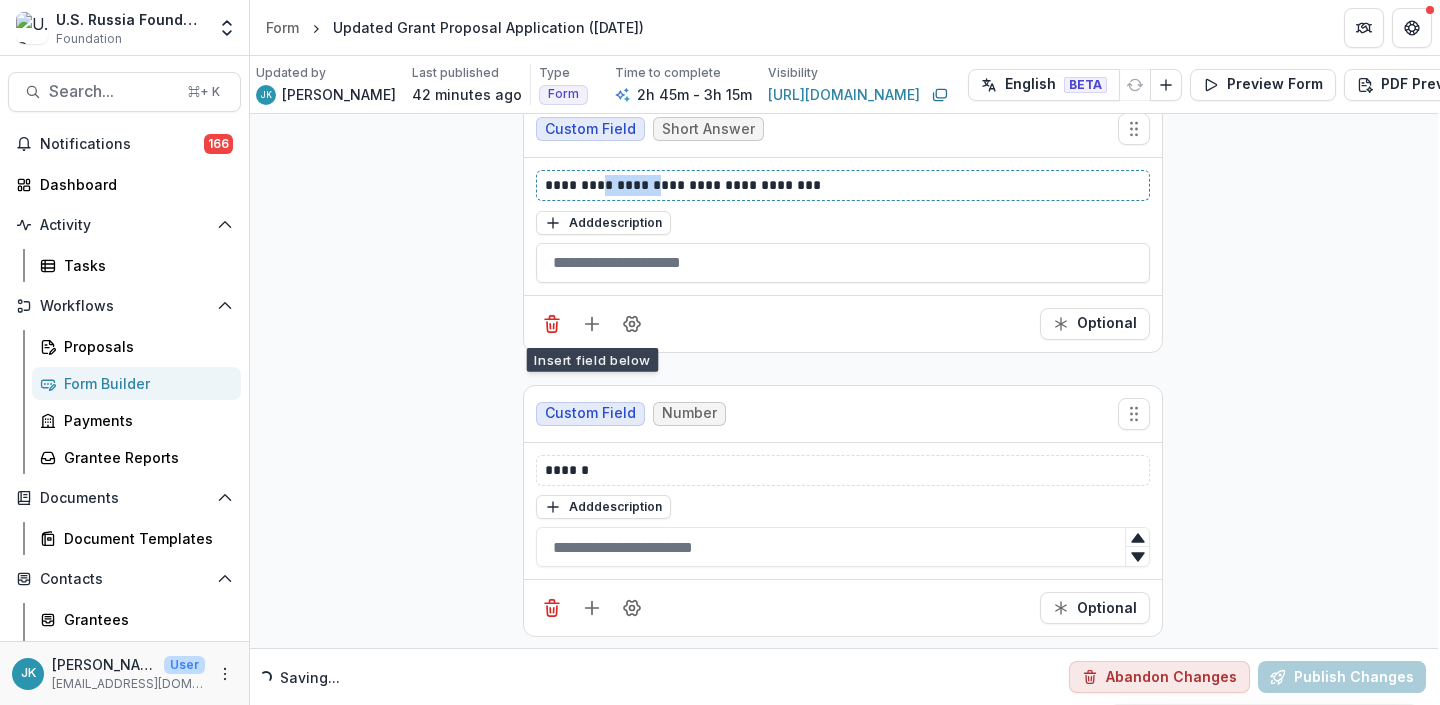 click on "**********" at bounding box center (843, 185) 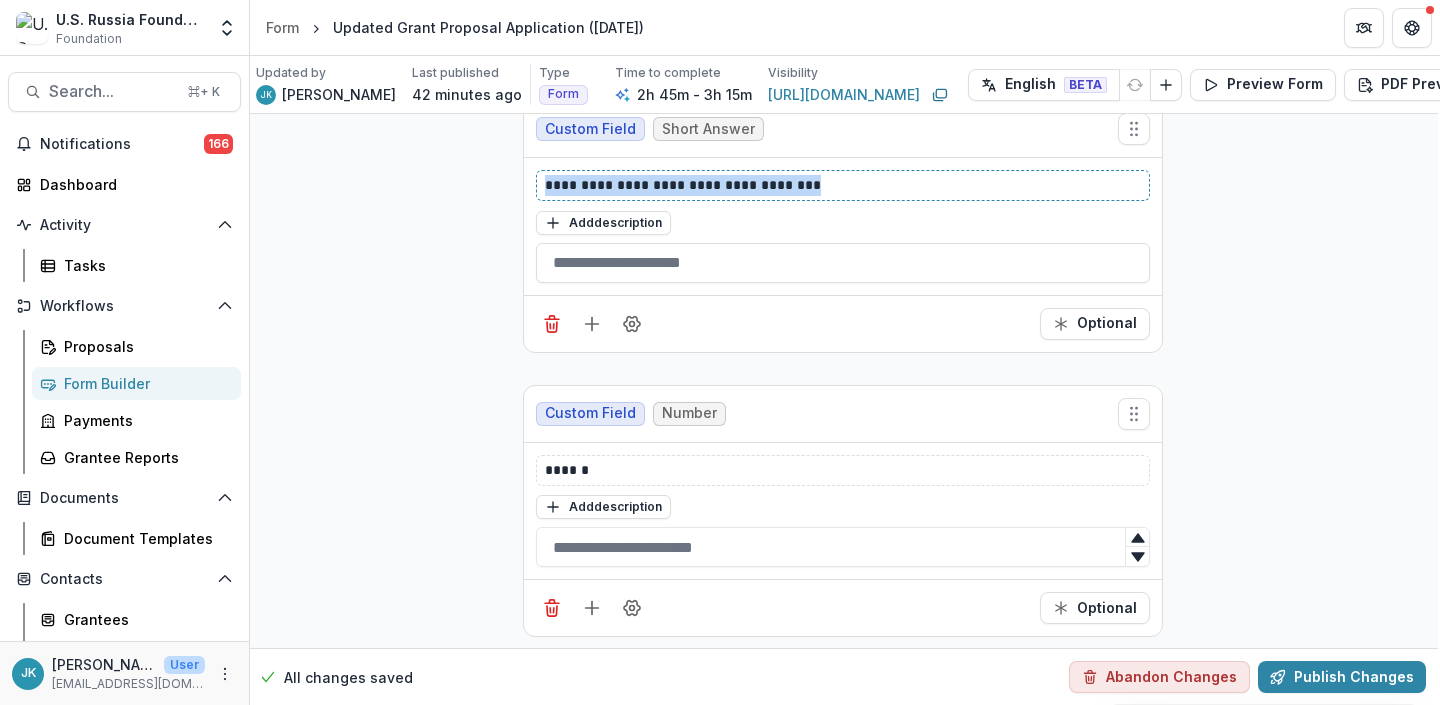 click on "**********" at bounding box center (843, 185) 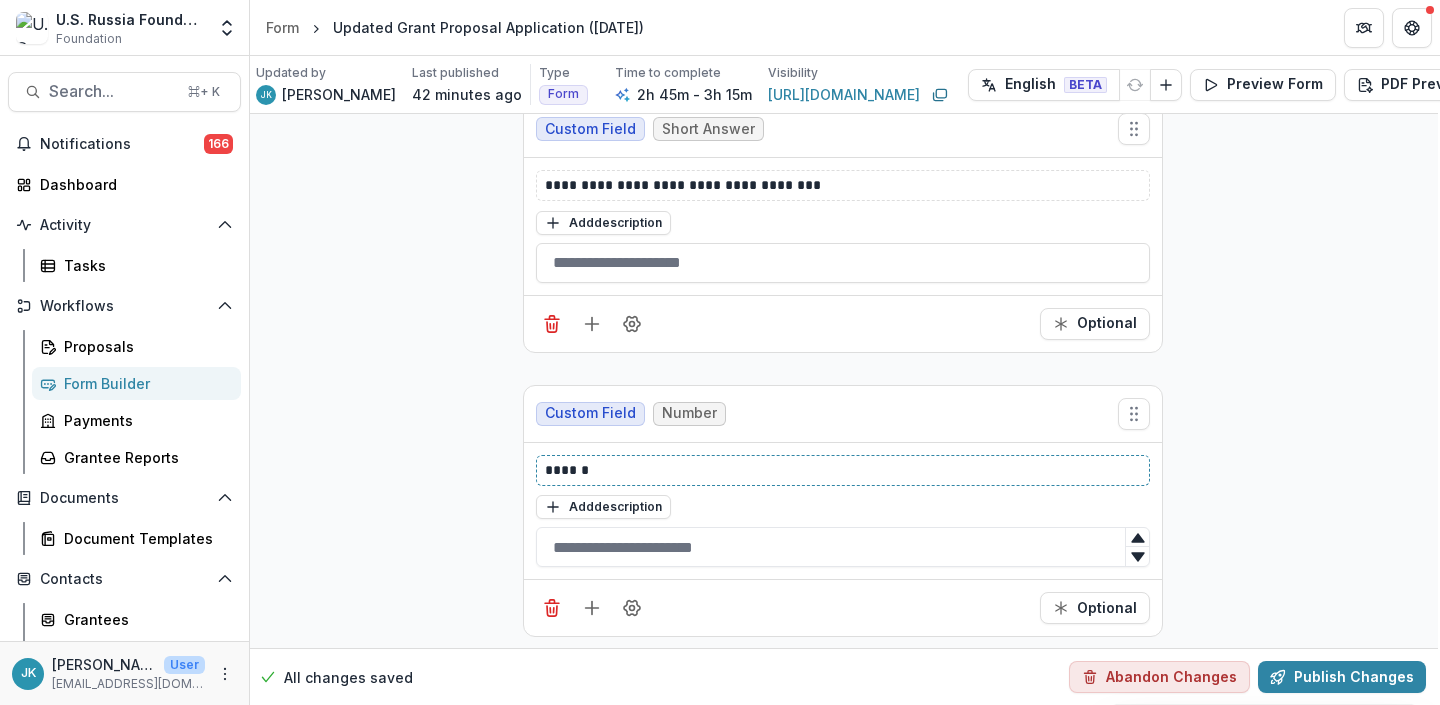 click on "******" at bounding box center (843, 470) 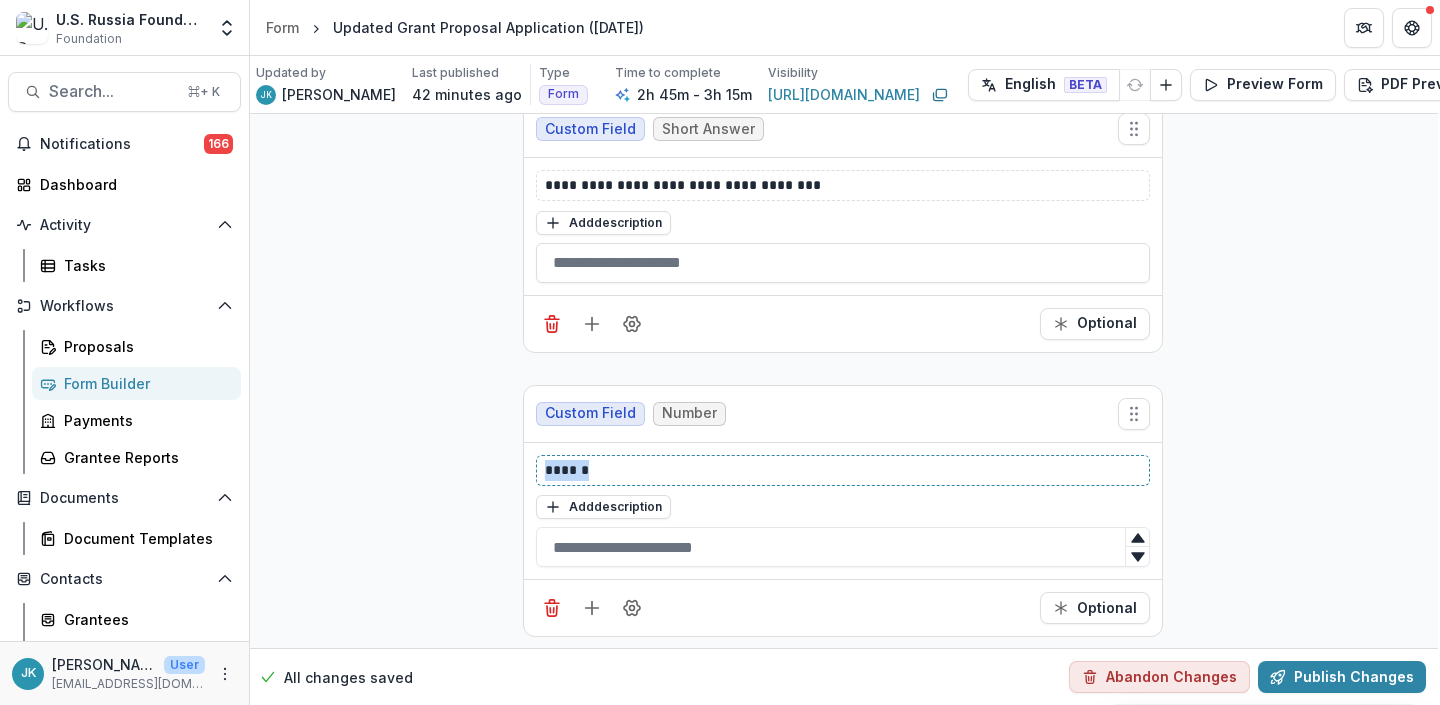 click on "******" at bounding box center (843, 470) 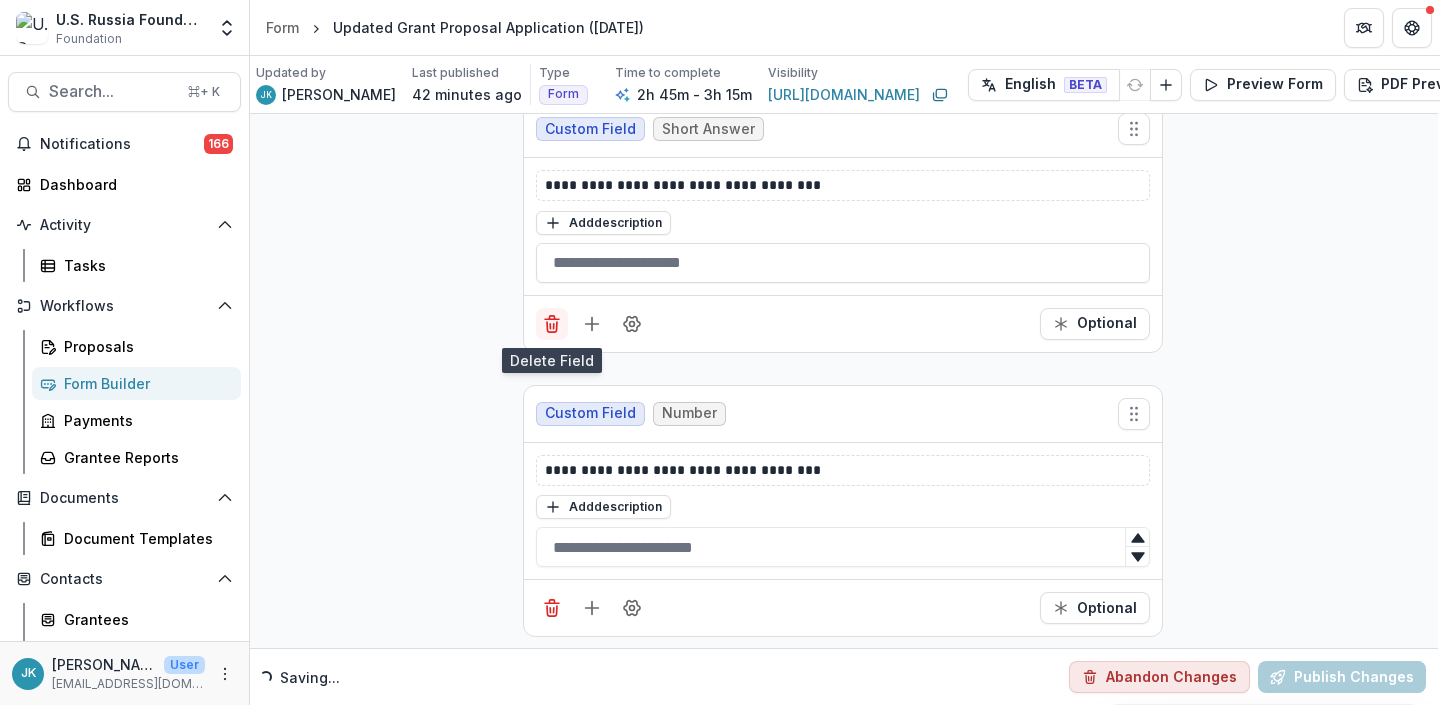 click 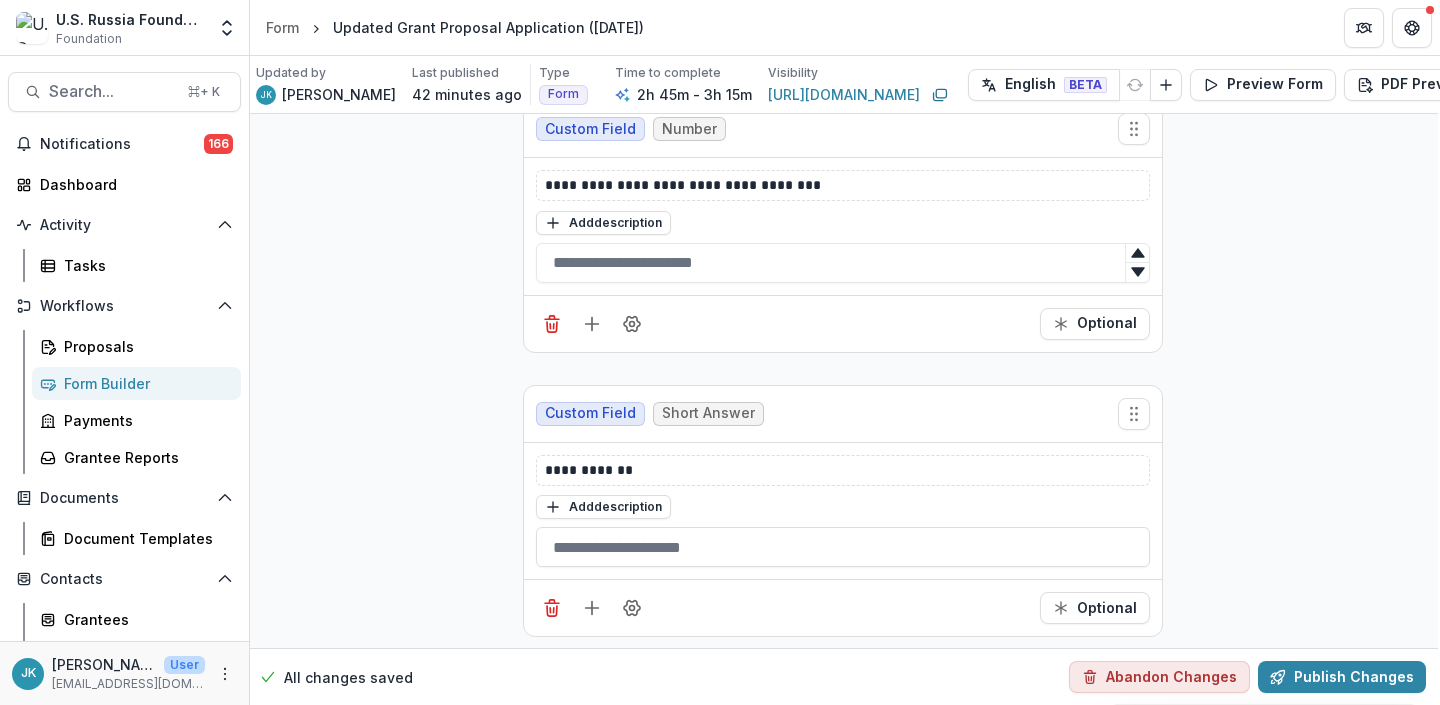scroll, scrollTop: 1590, scrollLeft: 2, axis: both 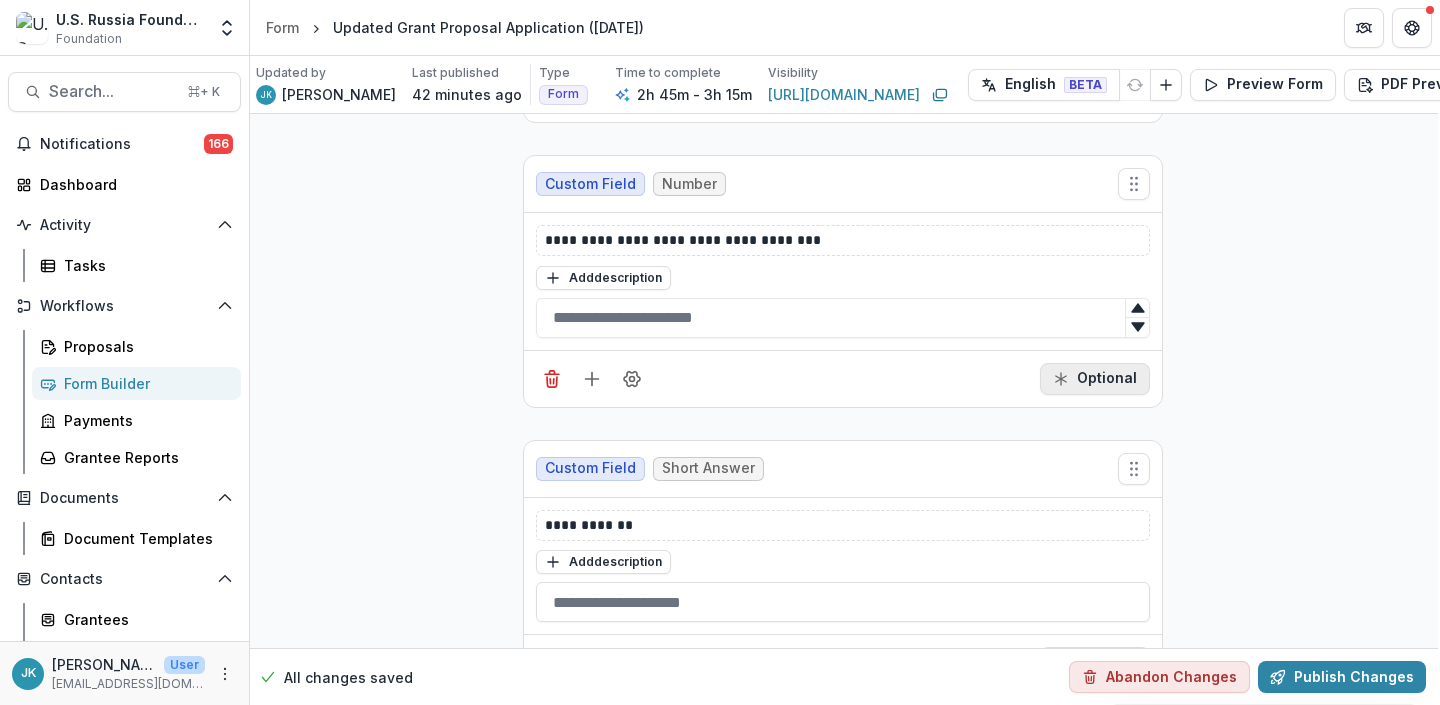 click 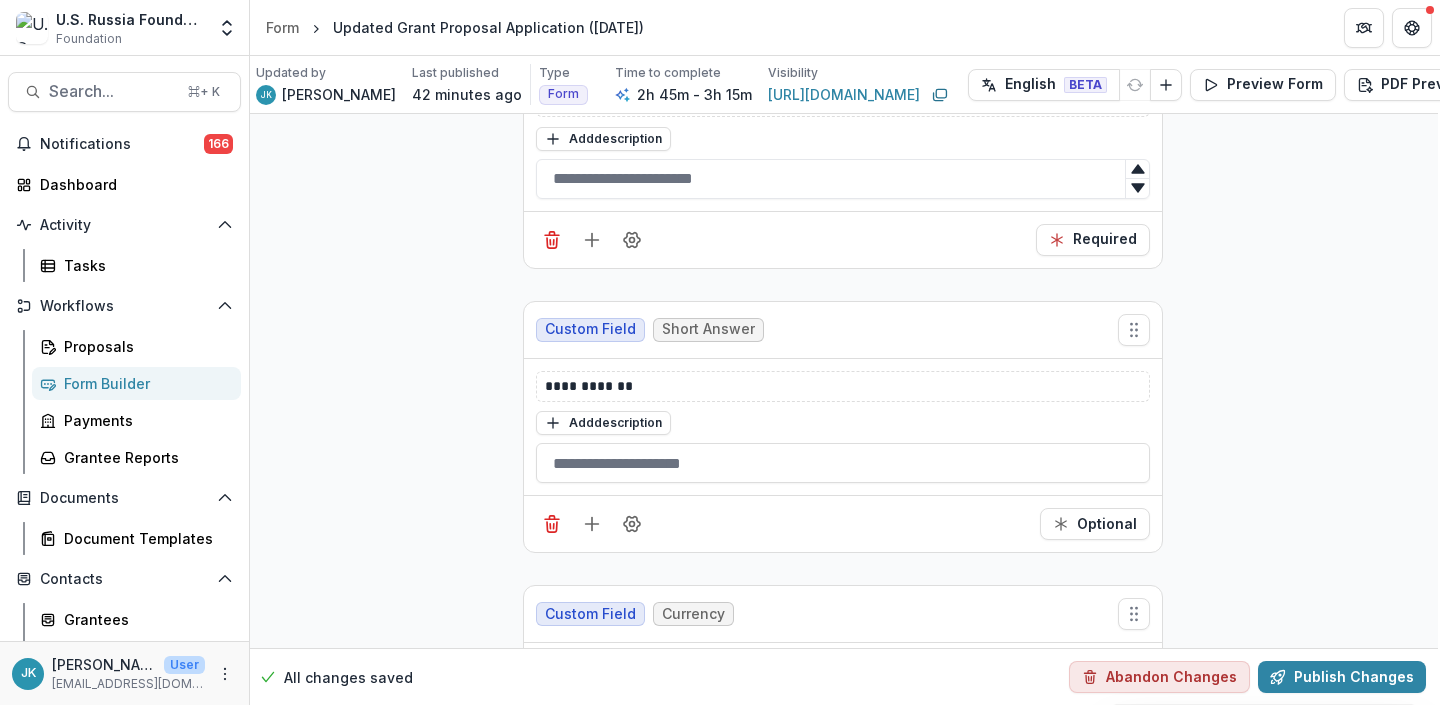 scroll, scrollTop: 1727, scrollLeft: 2, axis: both 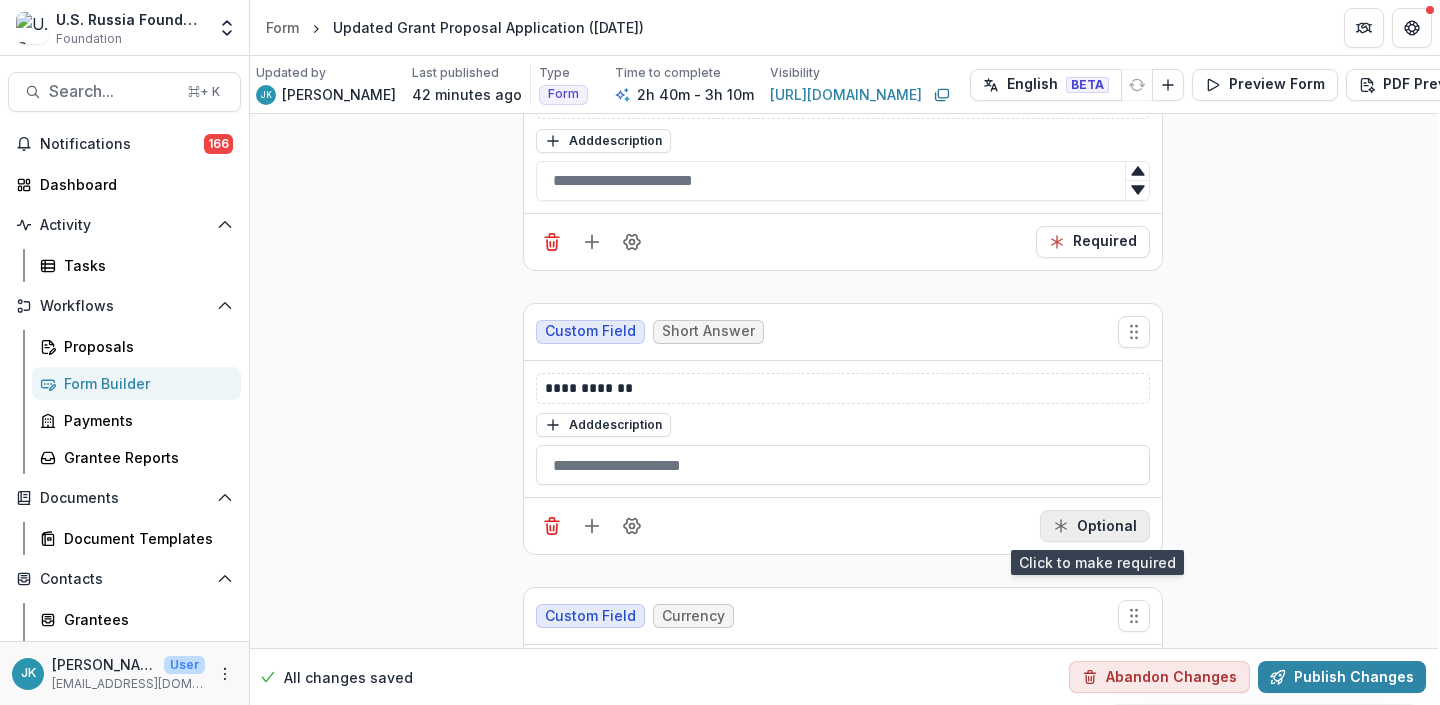 click 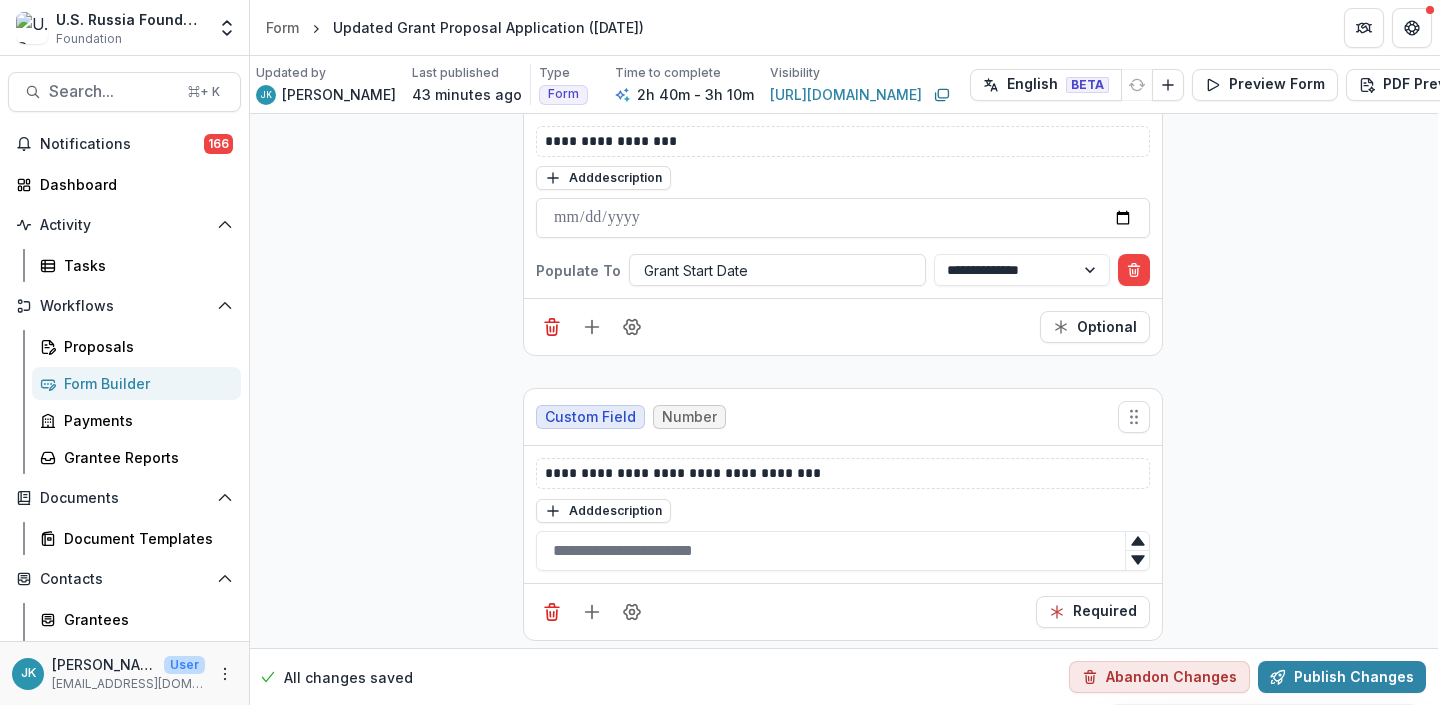 scroll, scrollTop: 1354, scrollLeft: 2, axis: both 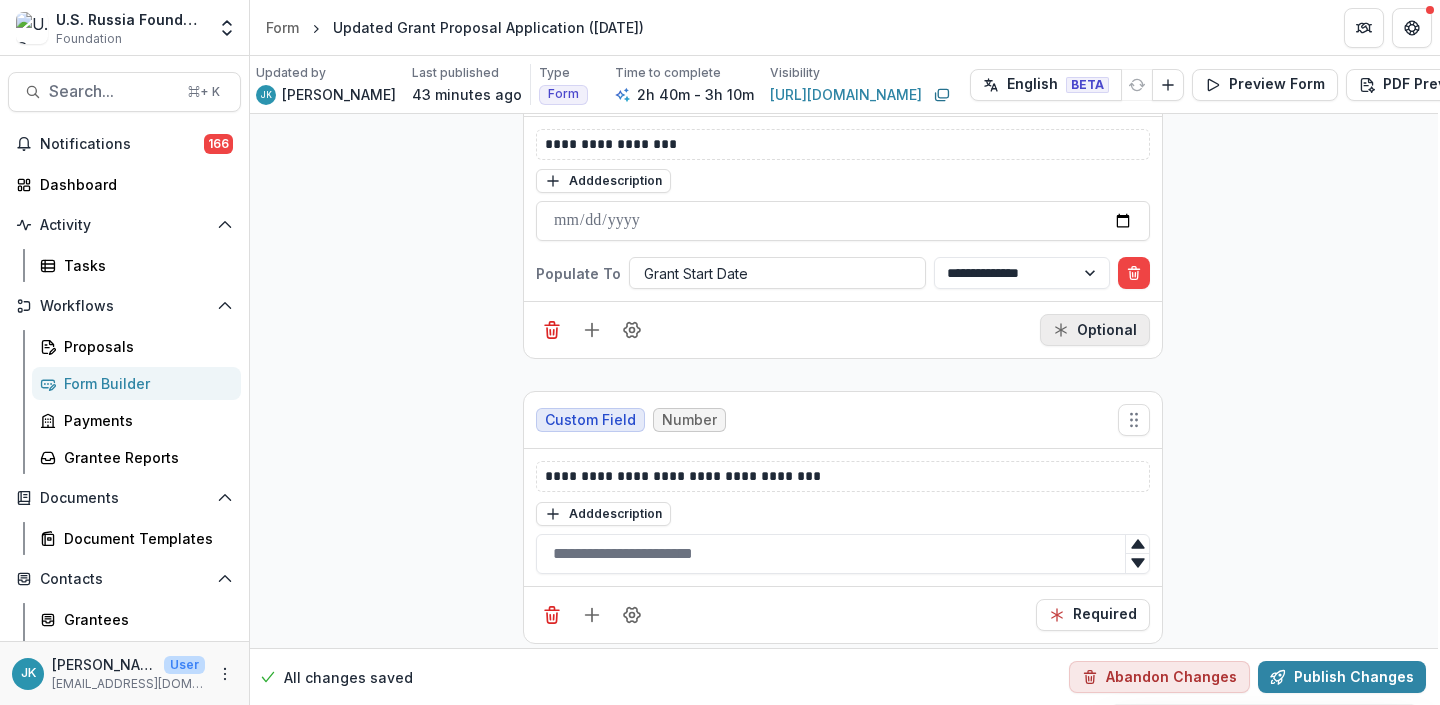 click on "Optional" at bounding box center [1095, 330] 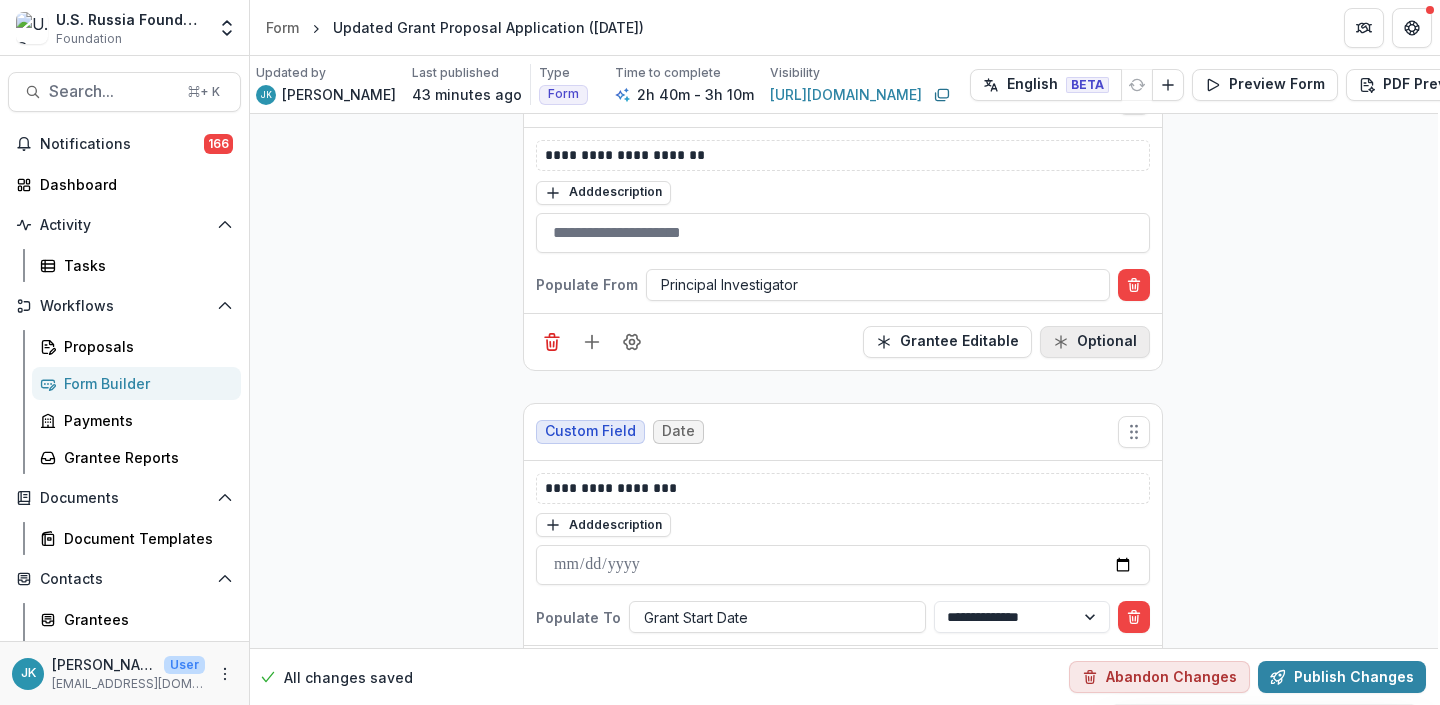 click on "Optional" at bounding box center (1095, 342) 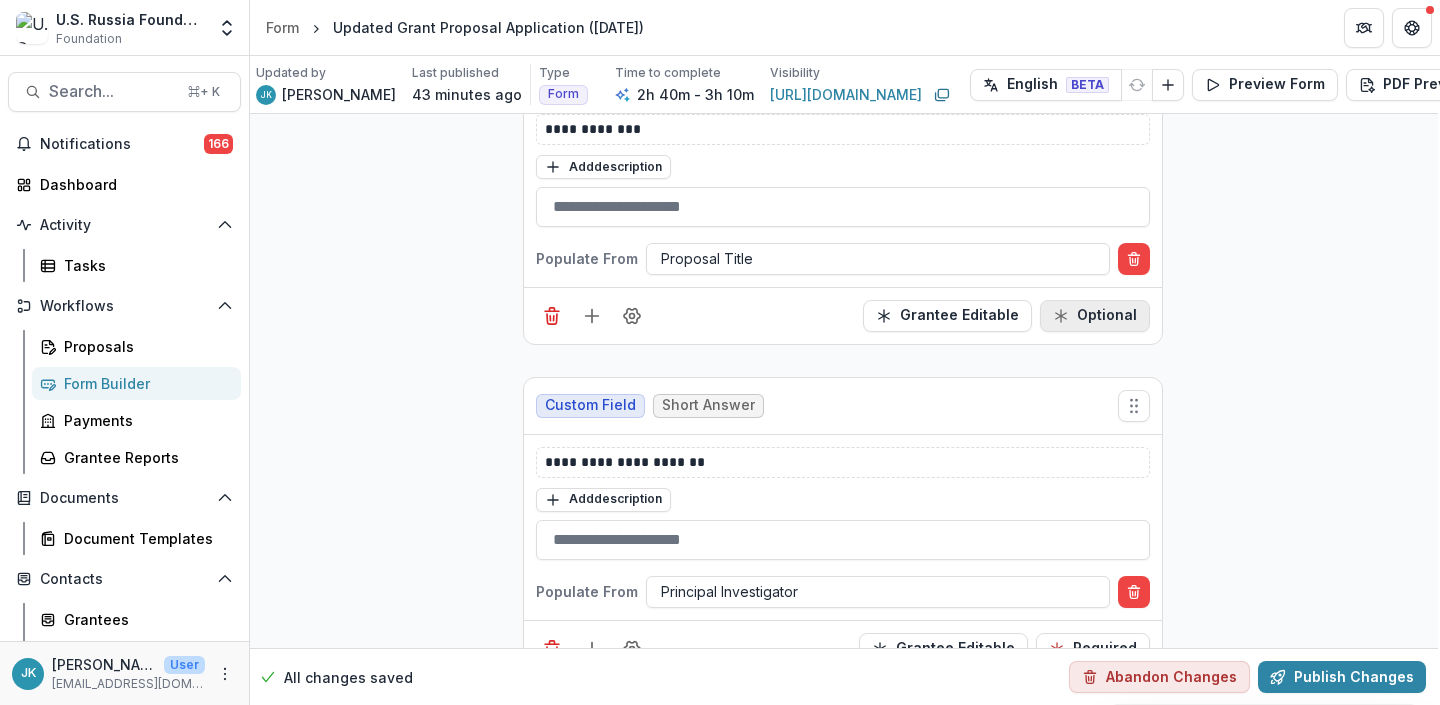 click on "Optional" at bounding box center [1095, 316] 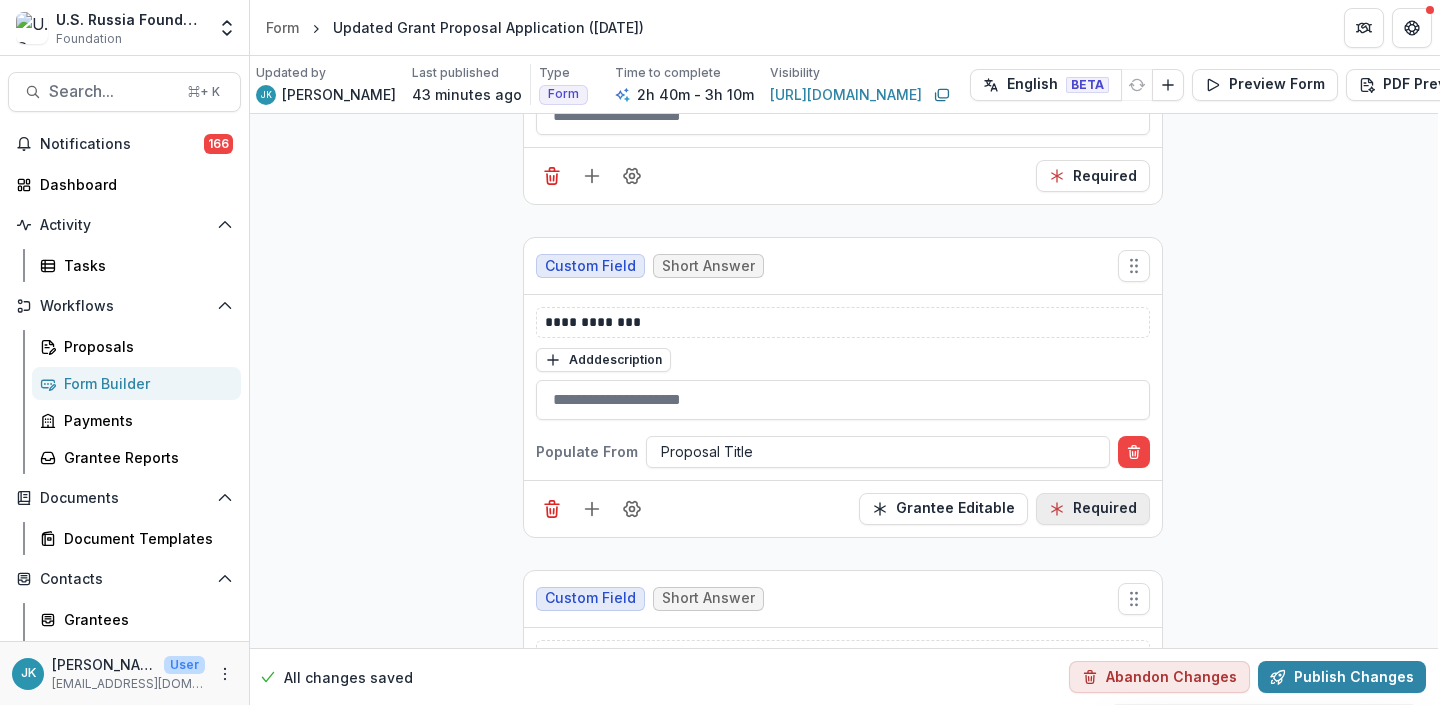 scroll, scrollTop: 354, scrollLeft: 2, axis: both 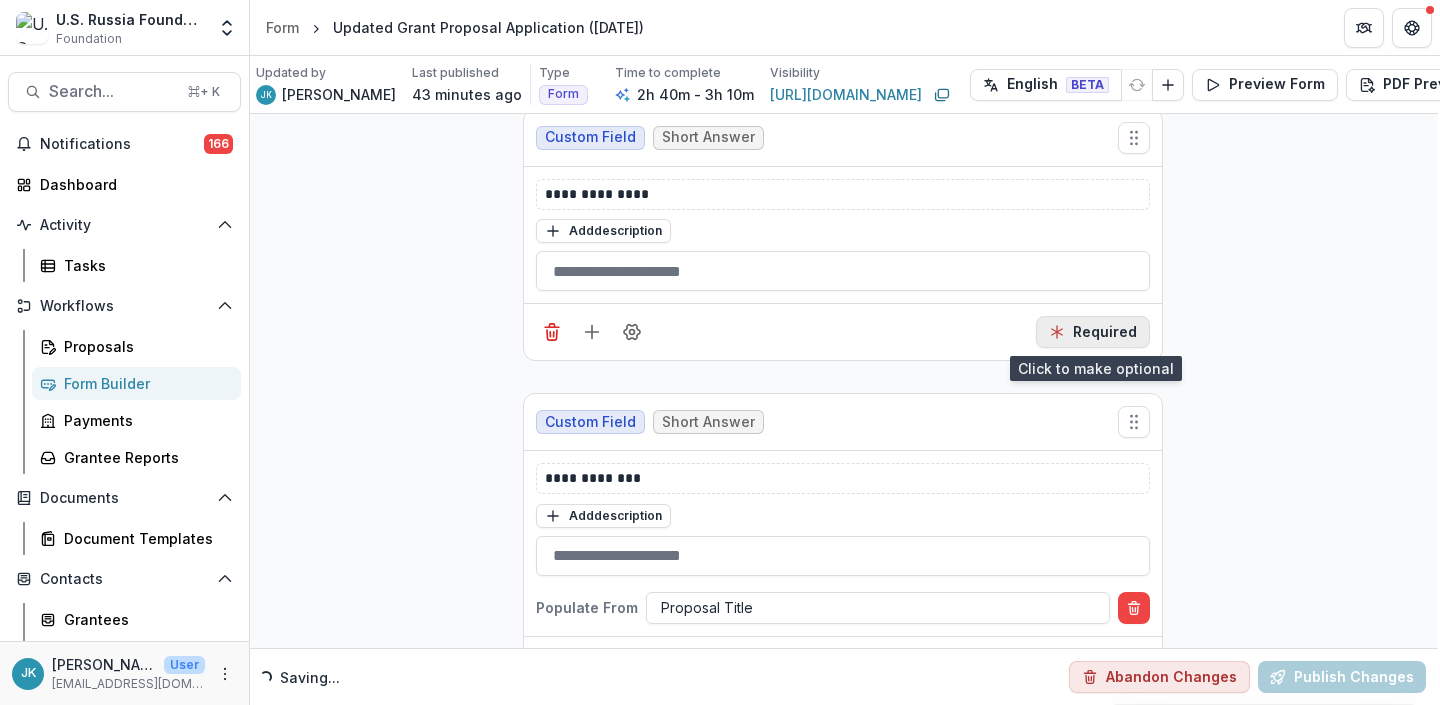 click on "Required" at bounding box center [1093, 332] 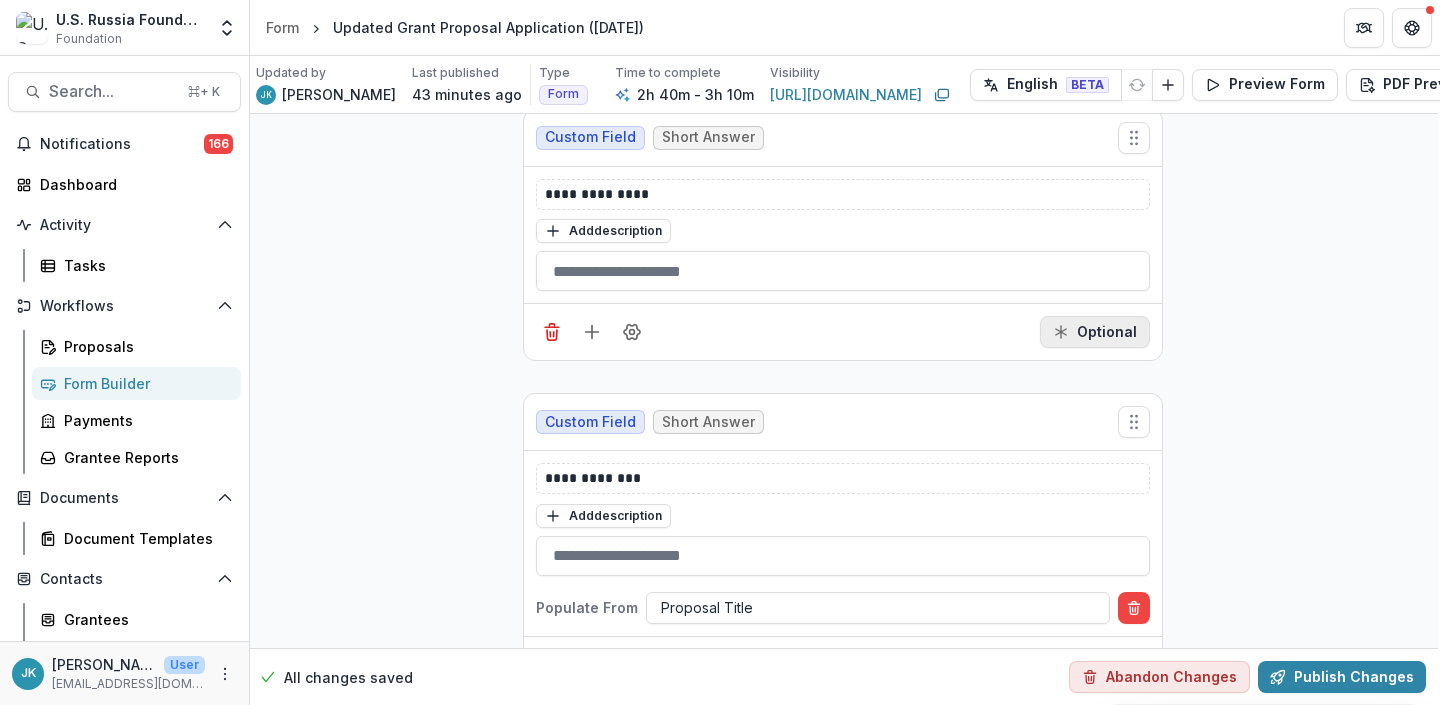 click on "Optional" at bounding box center [1095, 332] 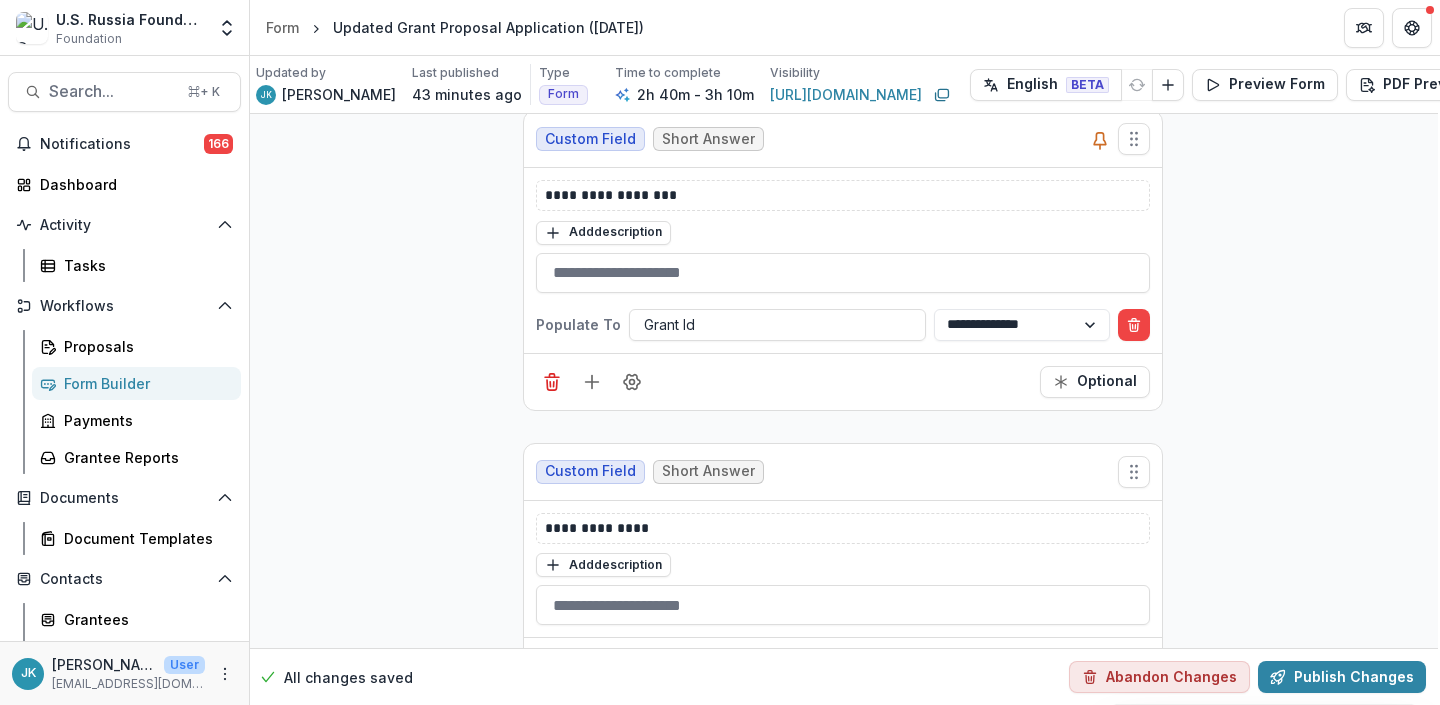 scroll, scrollTop: 0, scrollLeft: 2, axis: horizontal 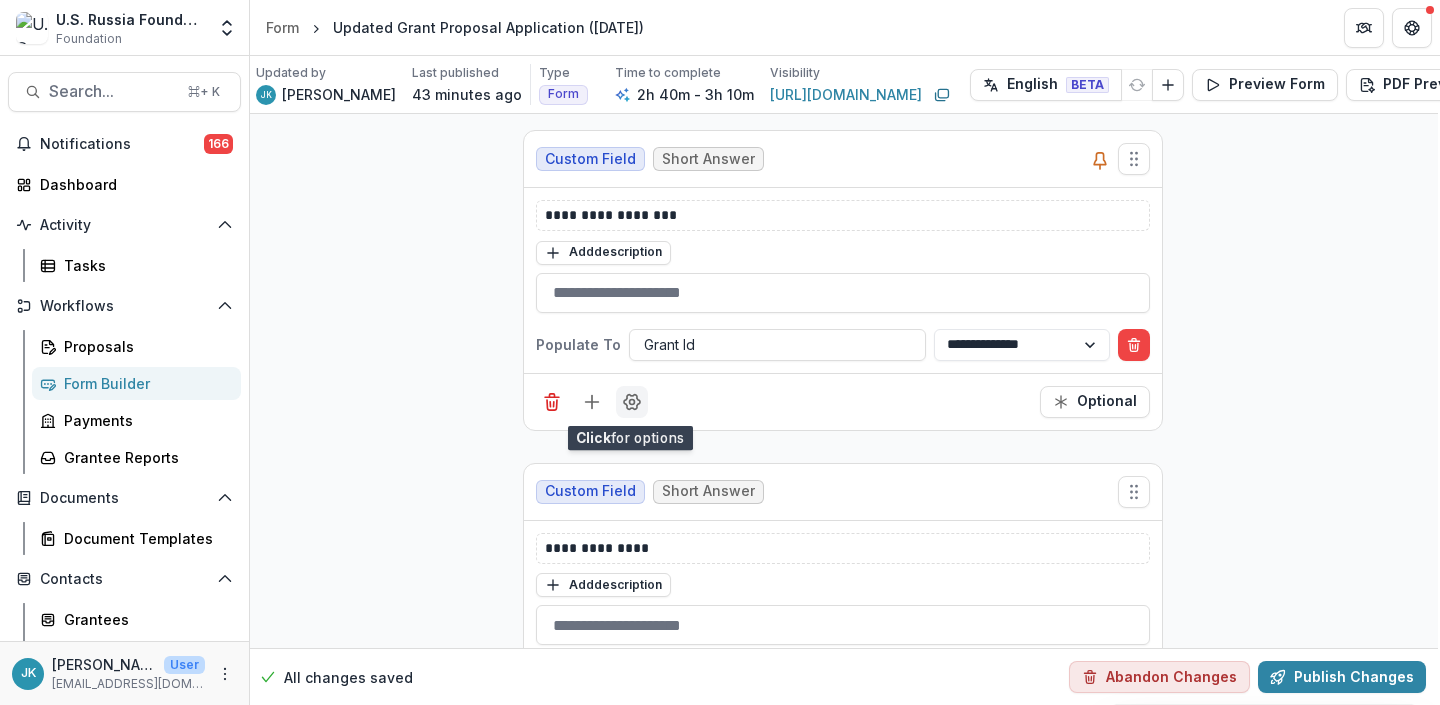 click 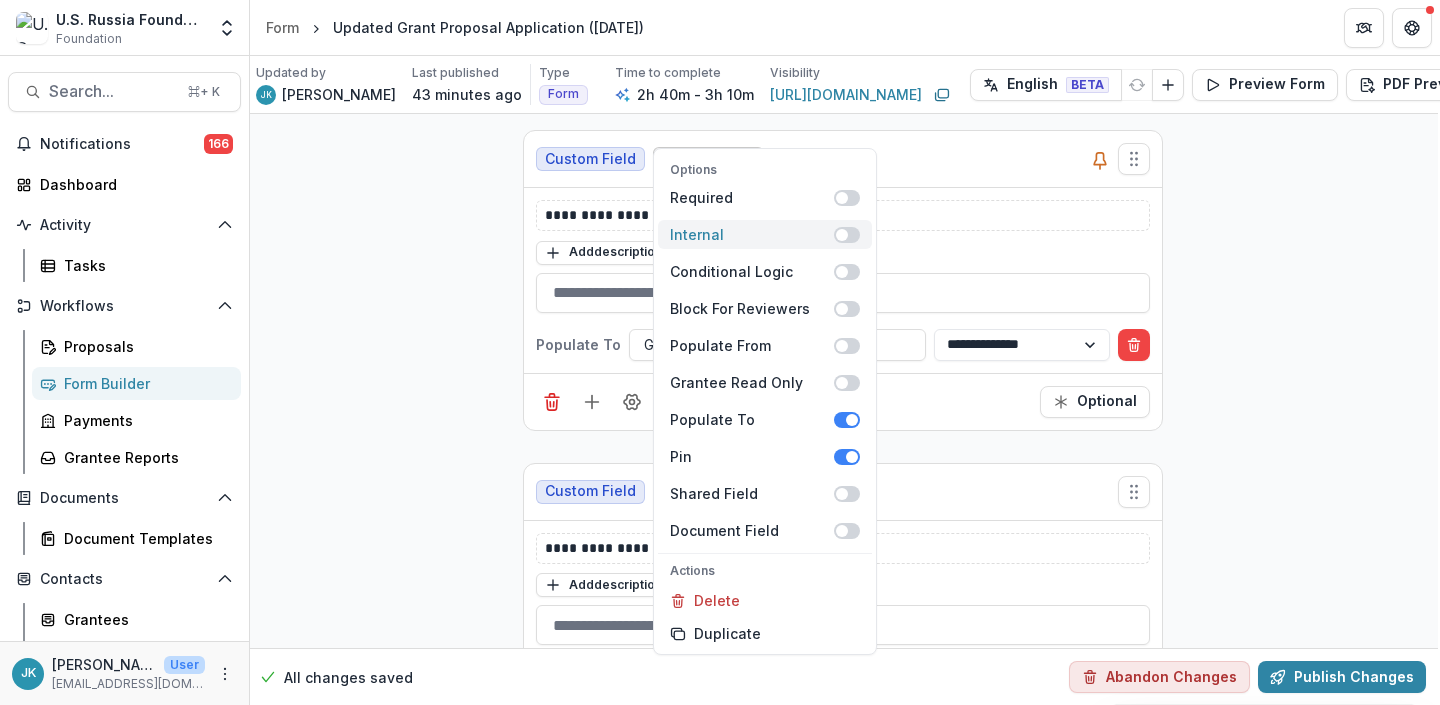 click on "Internal" at bounding box center [752, 234] 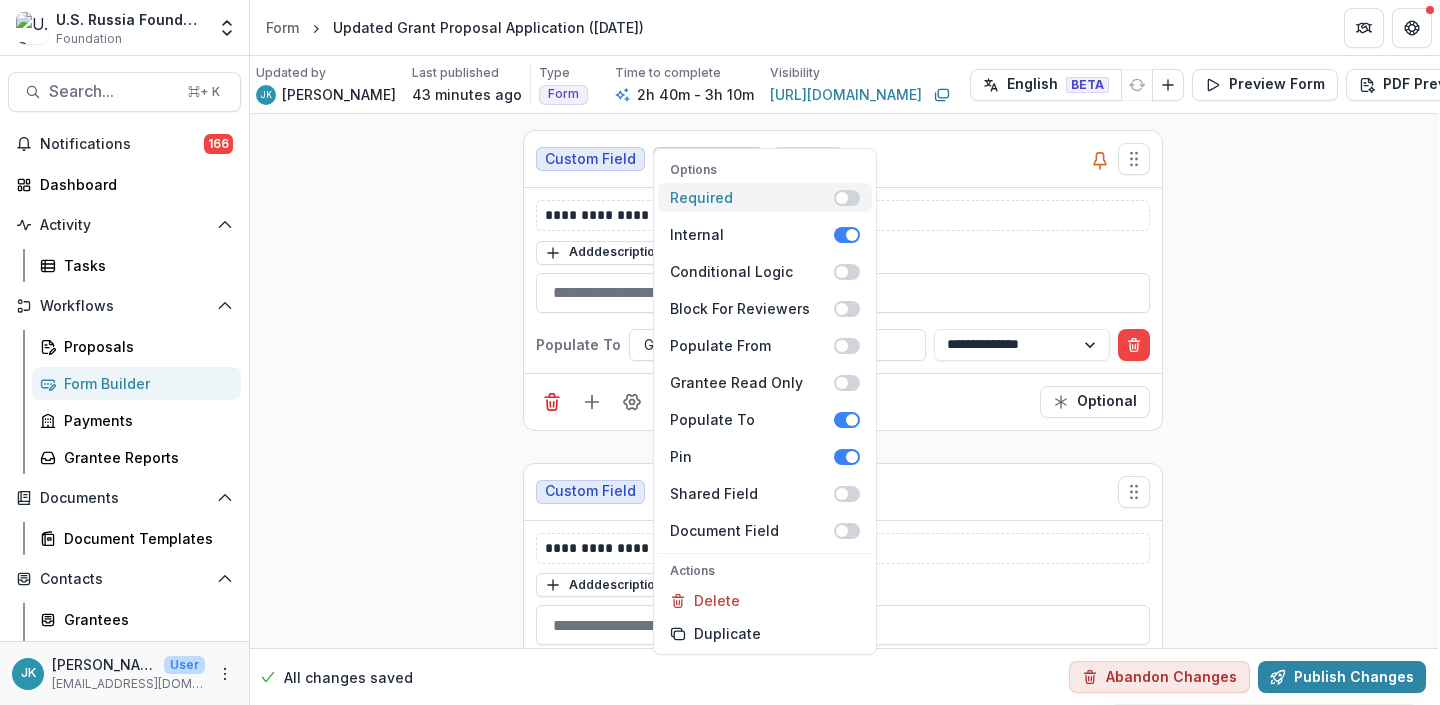 click at bounding box center [842, 198] 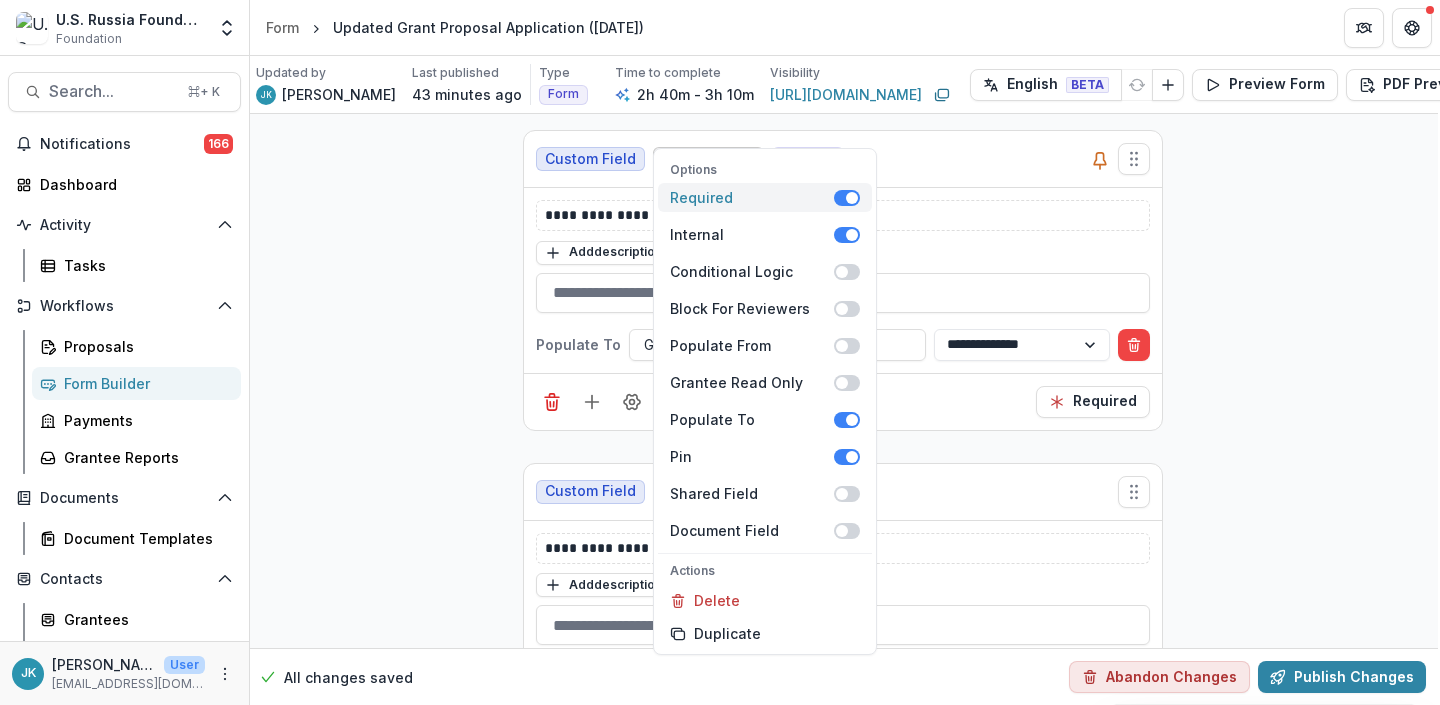 click at bounding box center (852, 198) 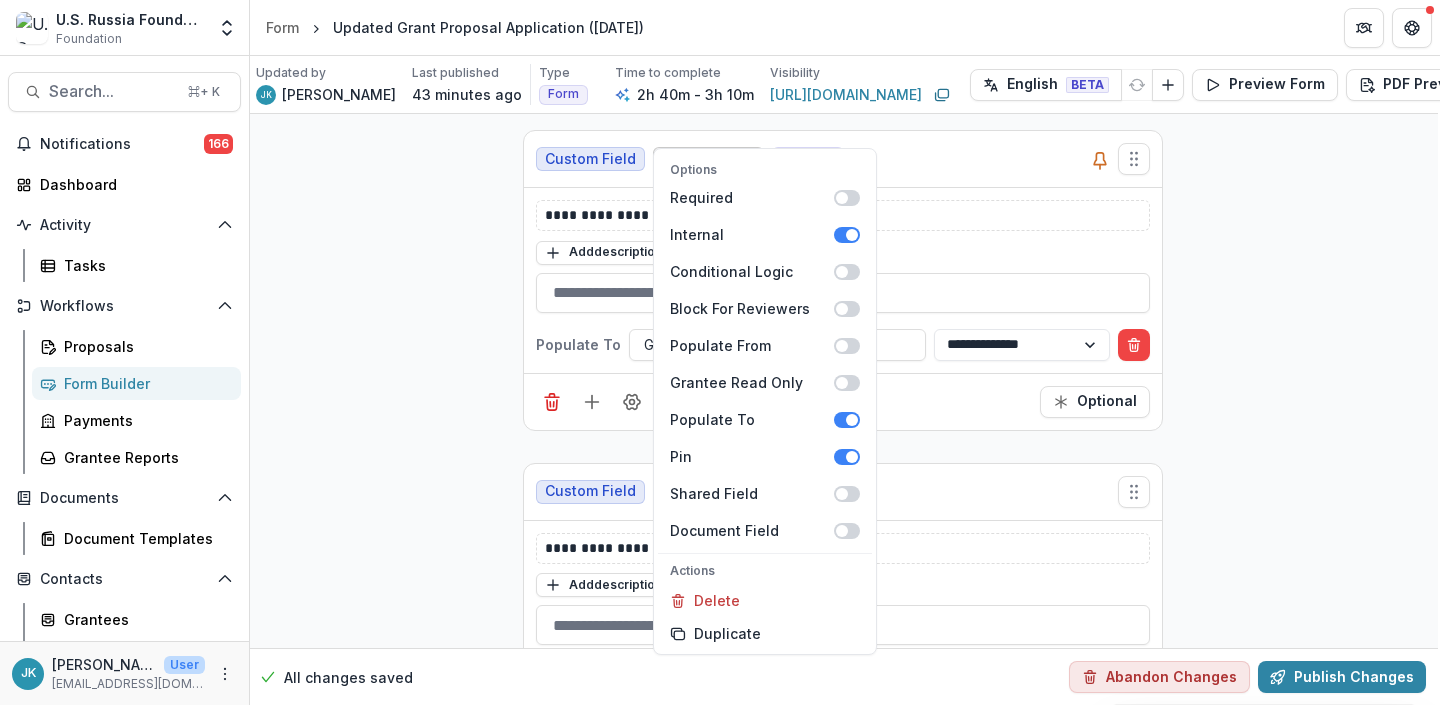 click on "**********" at bounding box center (843, 23125) 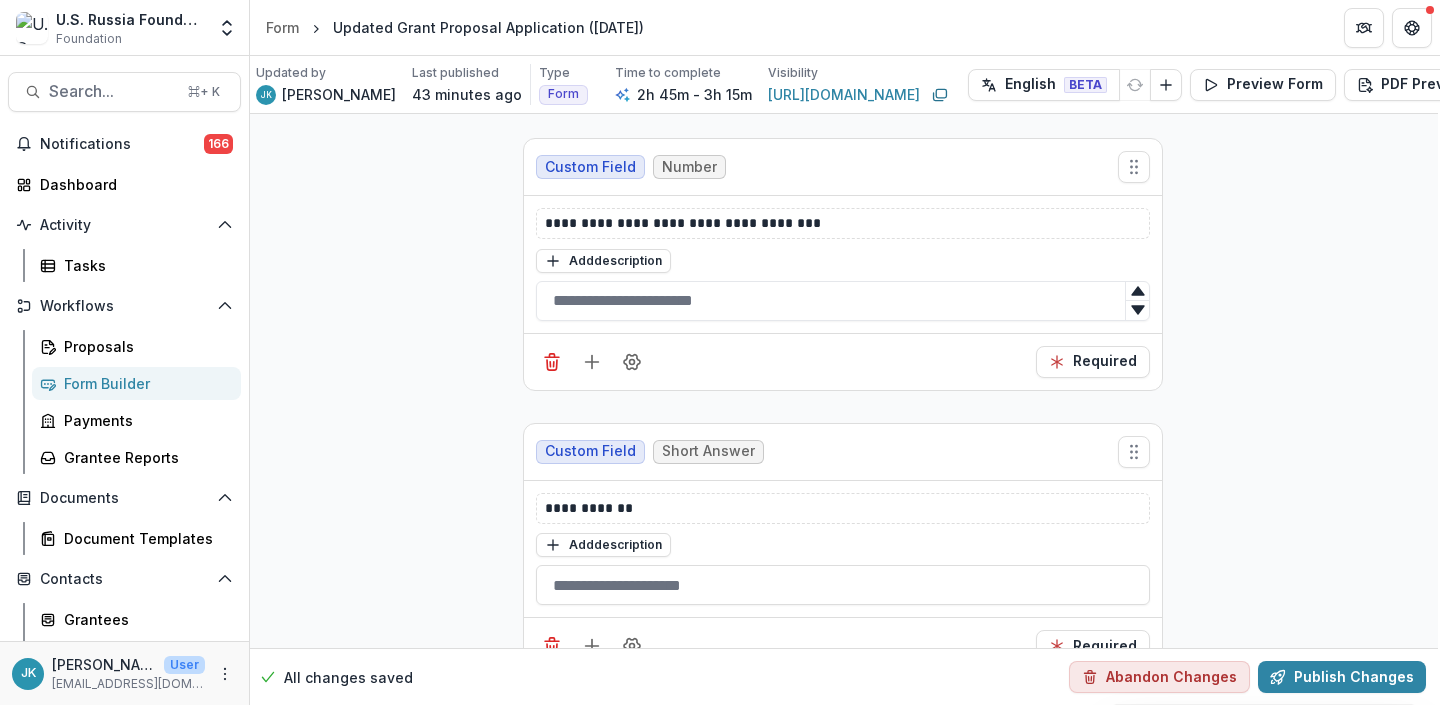 scroll, scrollTop: 1717, scrollLeft: 2, axis: both 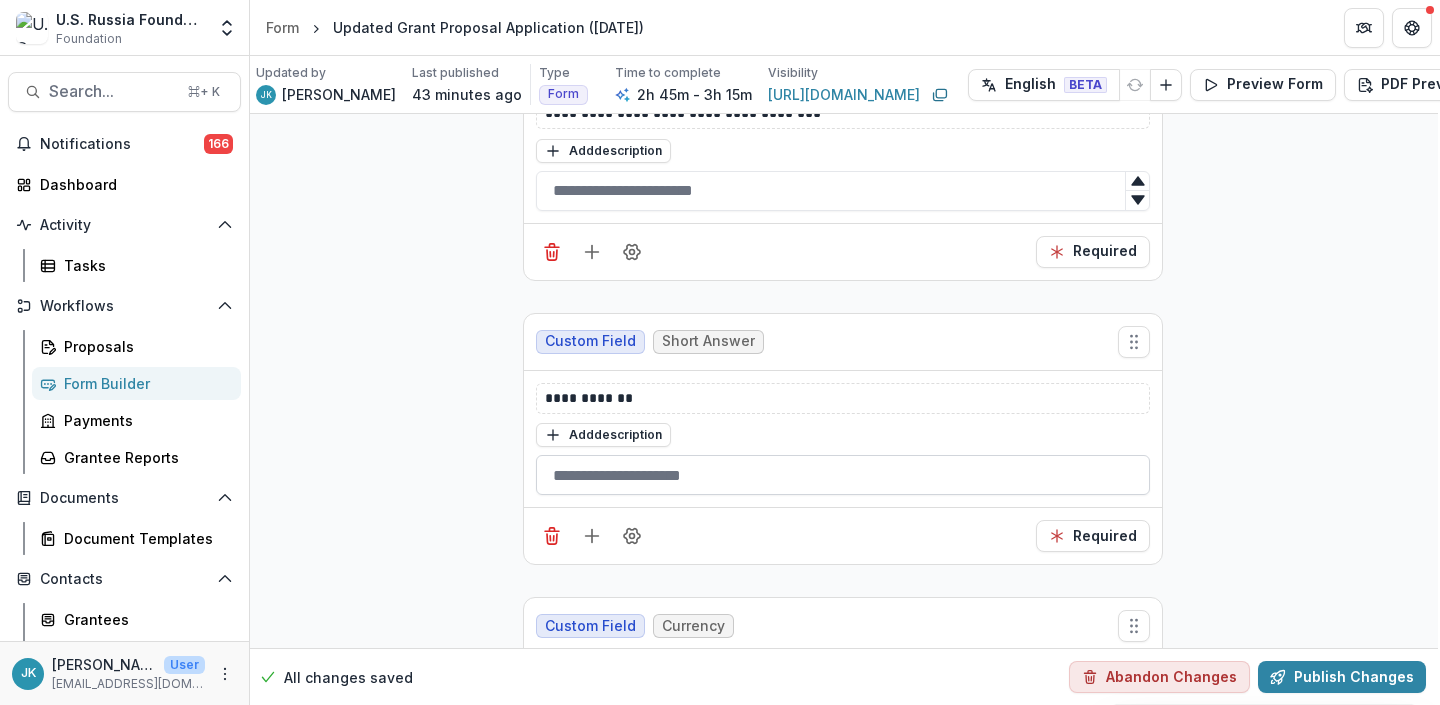 click at bounding box center (843, 475) 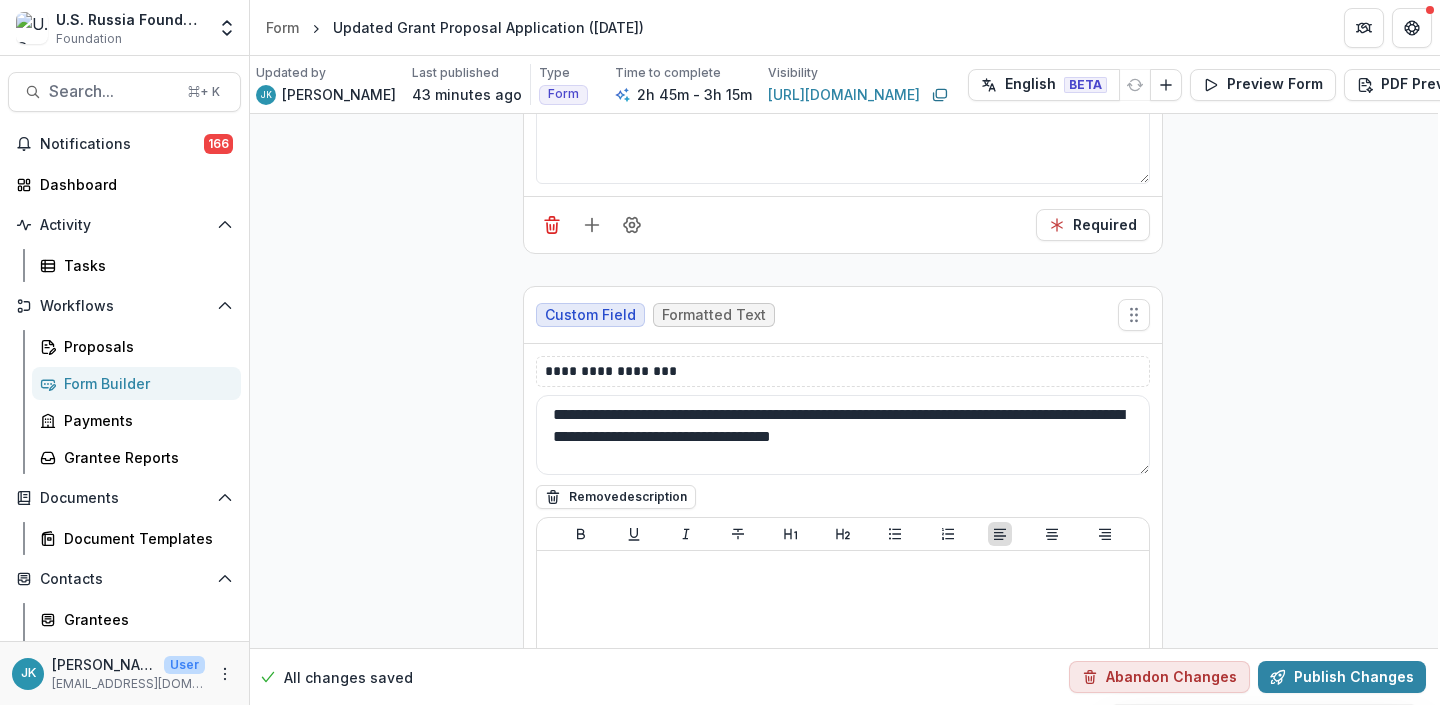 scroll, scrollTop: 11225, scrollLeft: 2, axis: both 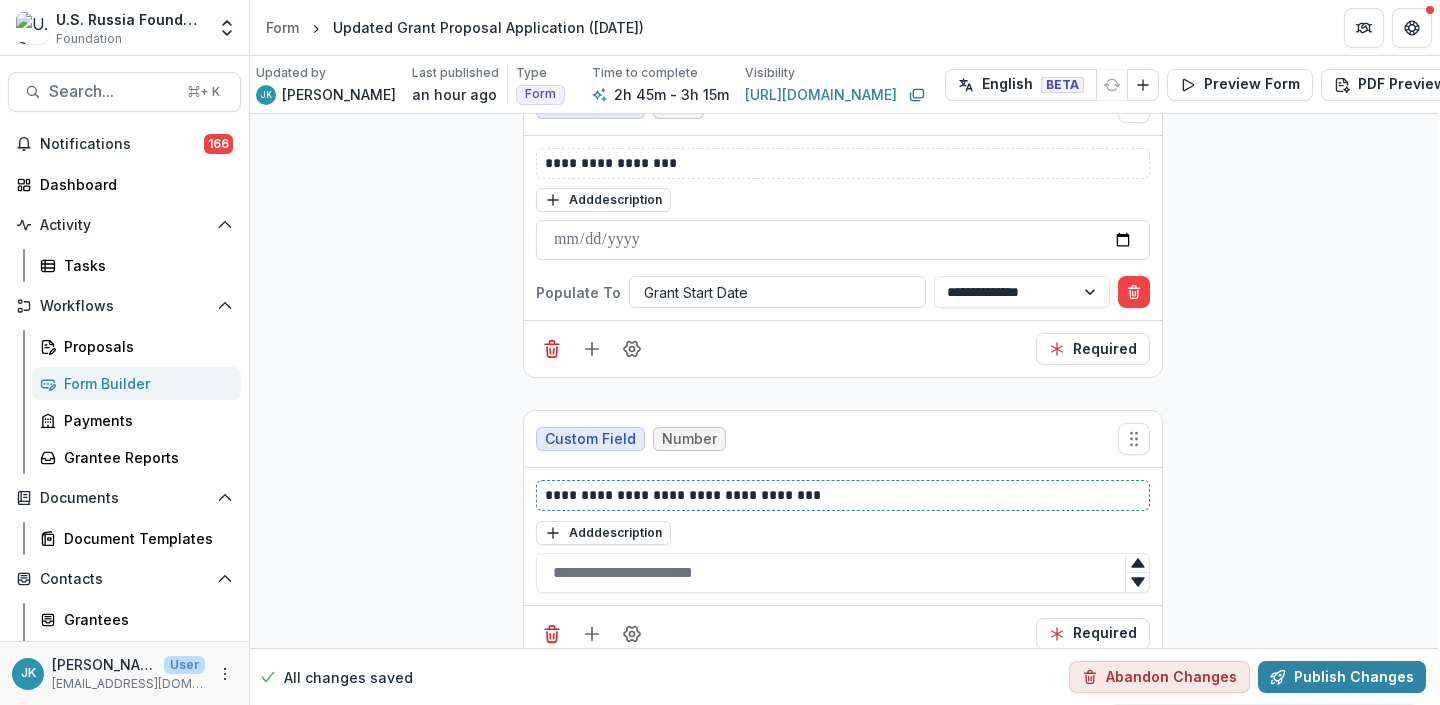 click on "**********" at bounding box center [843, 495] 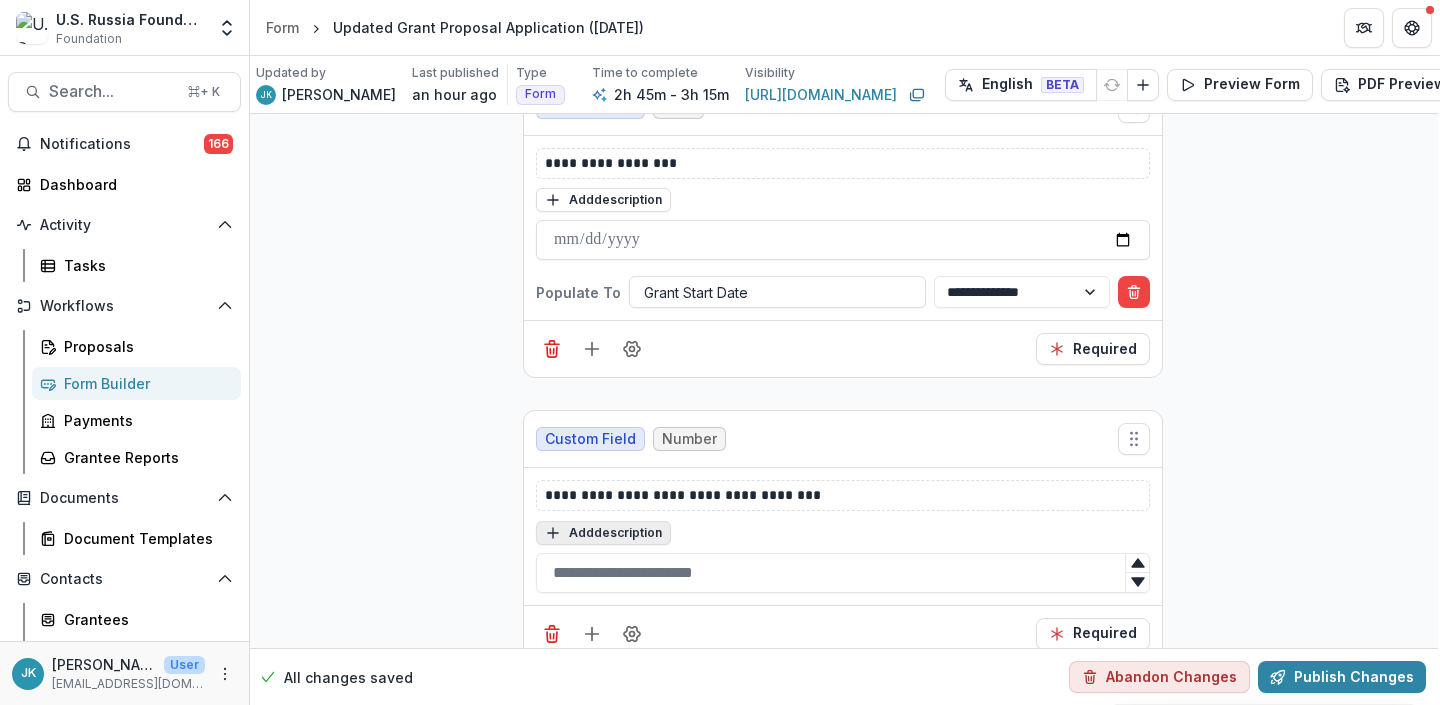 click on "Add  description" at bounding box center [603, 533] 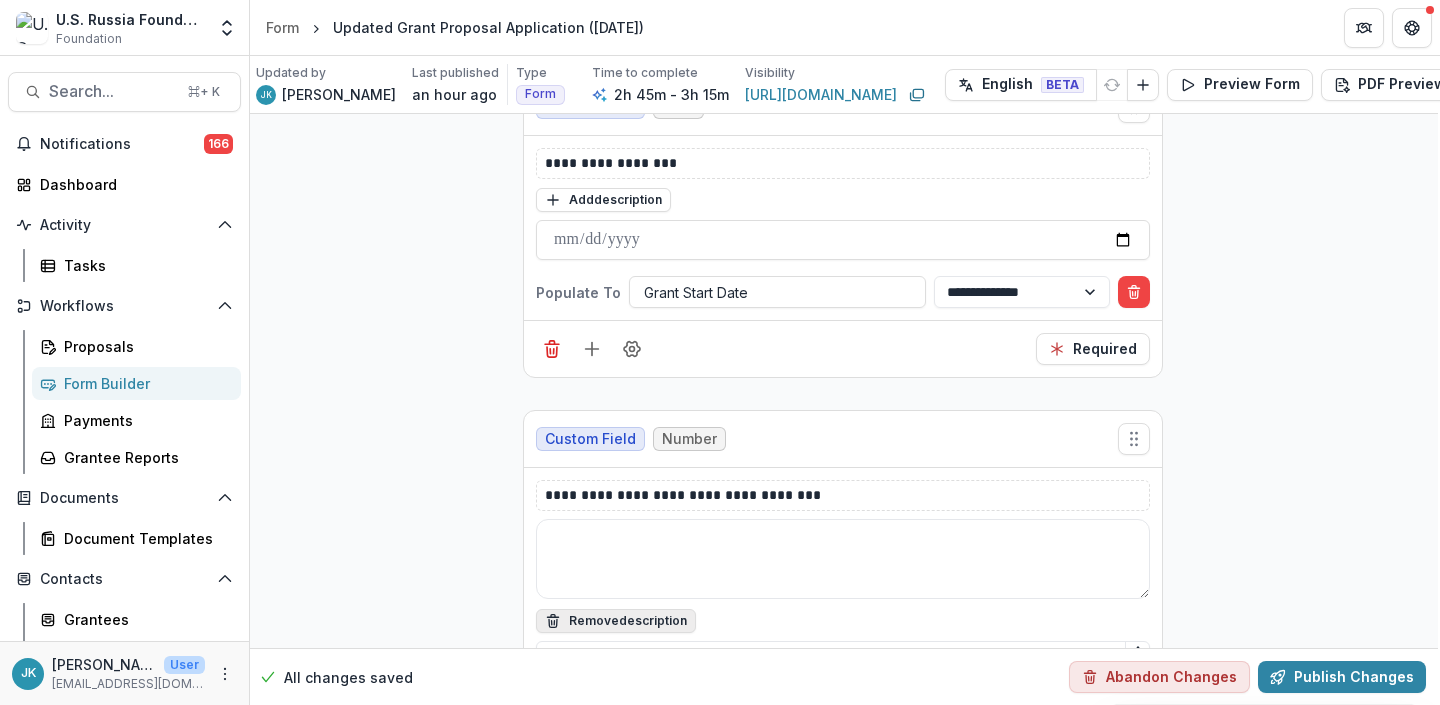 click at bounding box center [843, 559] 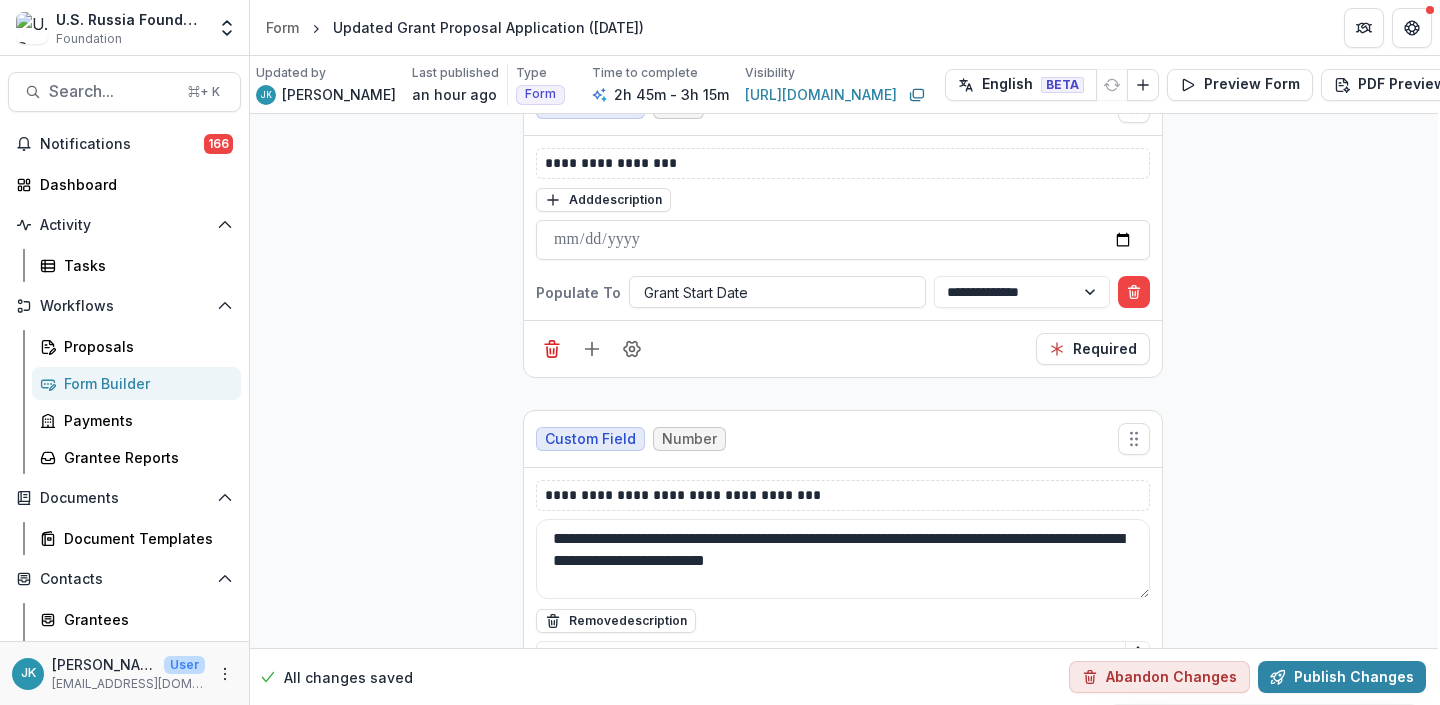 drag, startPoint x: 994, startPoint y: 540, endPoint x: 528, endPoint y: 504, distance: 467.3885 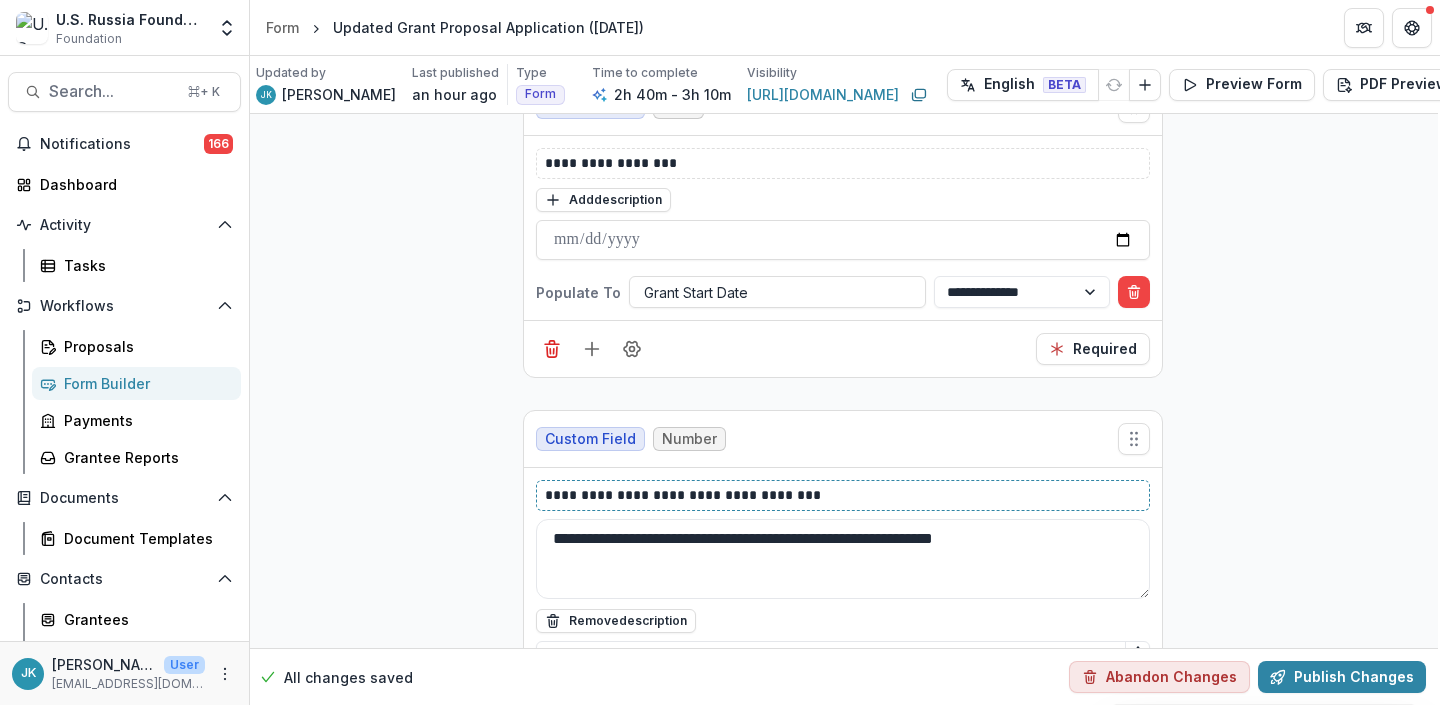click on "**********" at bounding box center (843, 495) 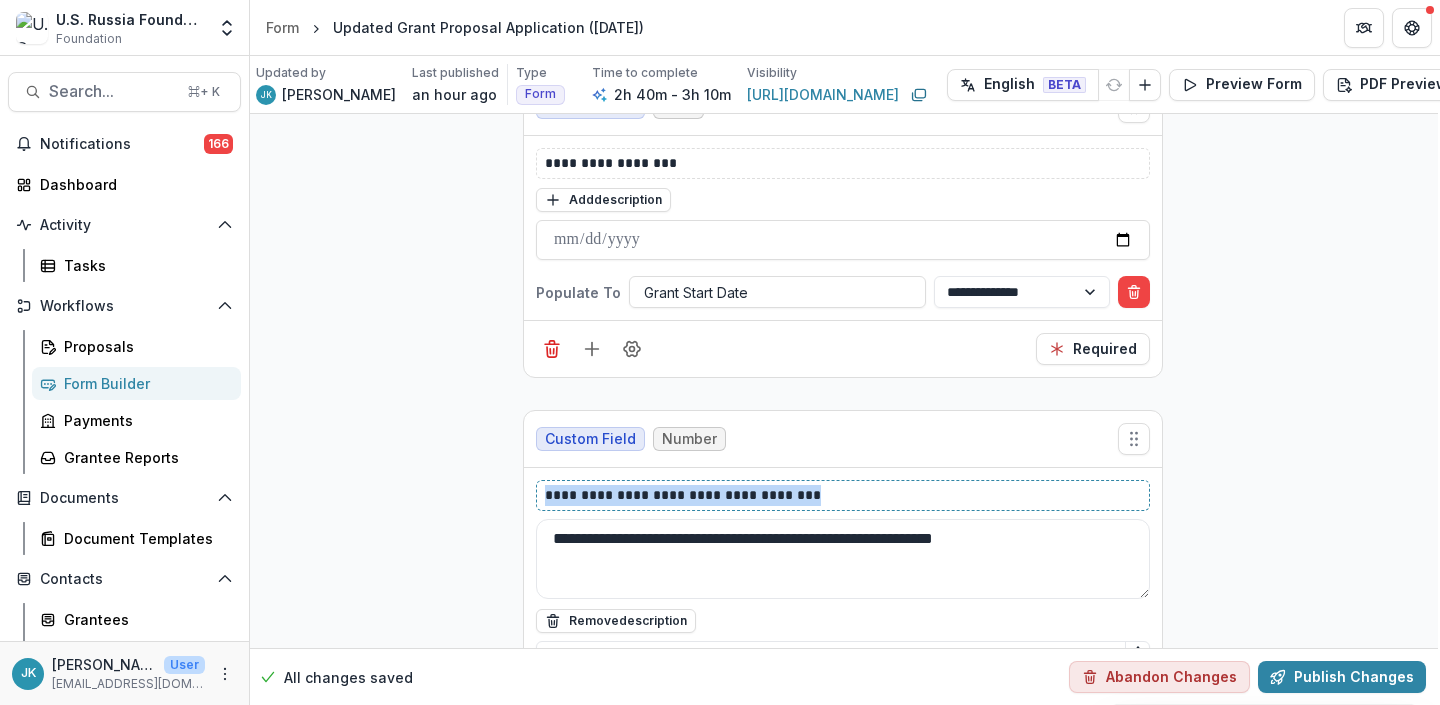 copy on "**********" 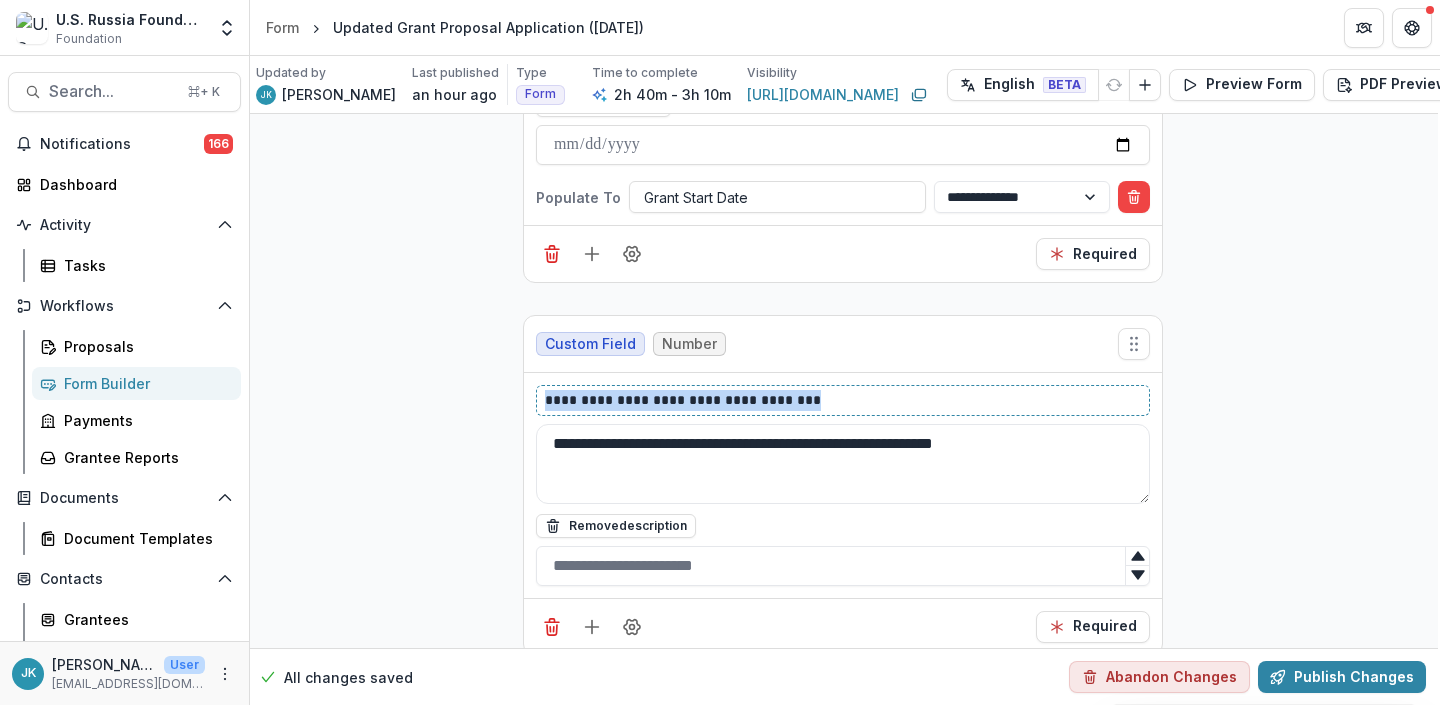 scroll, scrollTop: 1434, scrollLeft: 2, axis: both 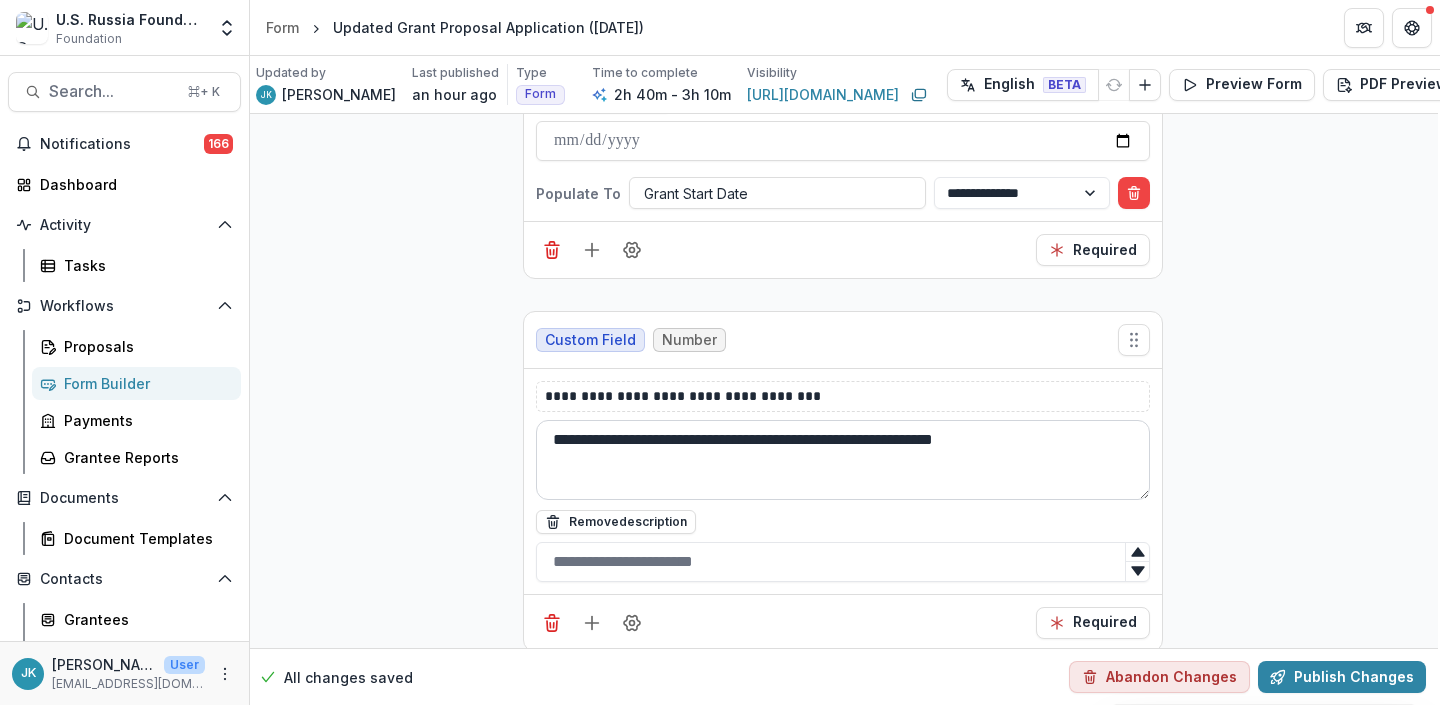 click on "**********" at bounding box center (843, 460) 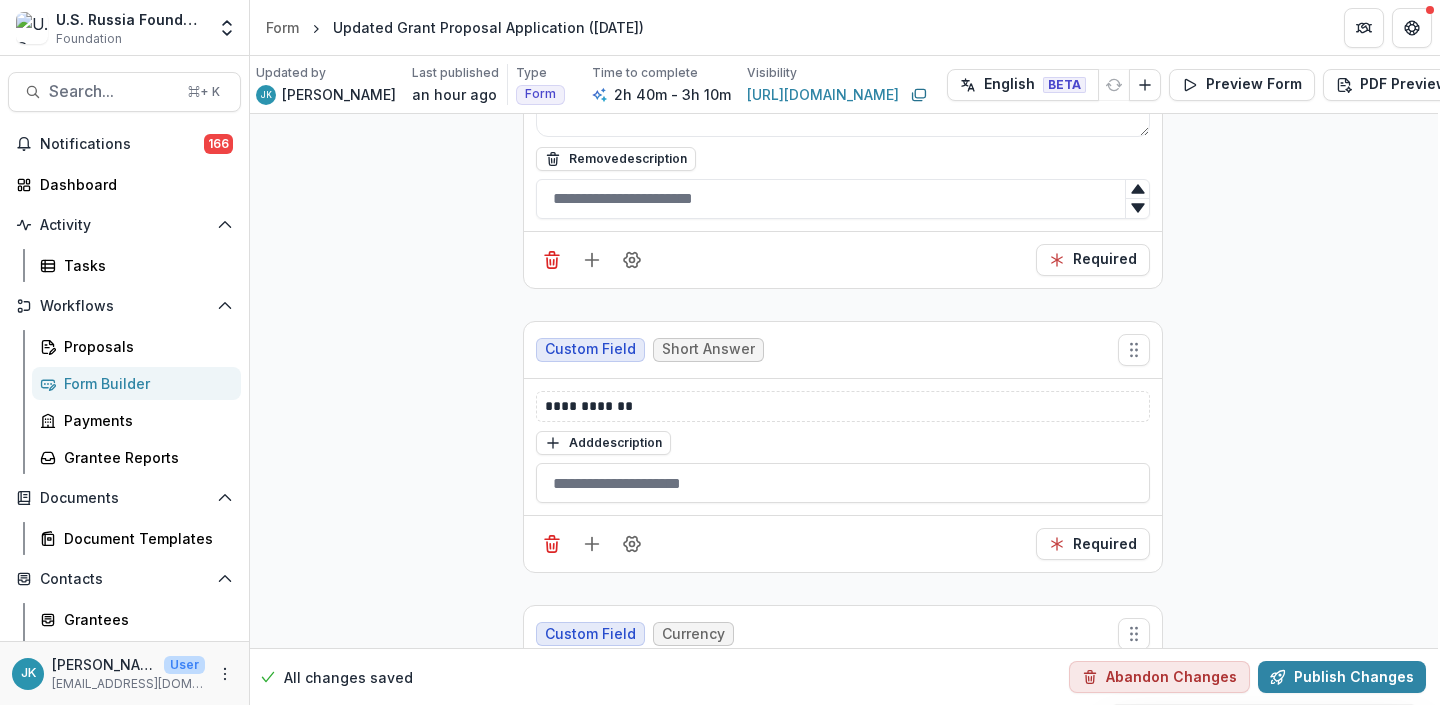 scroll, scrollTop: 1805, scrollLeft: 2, axis: both 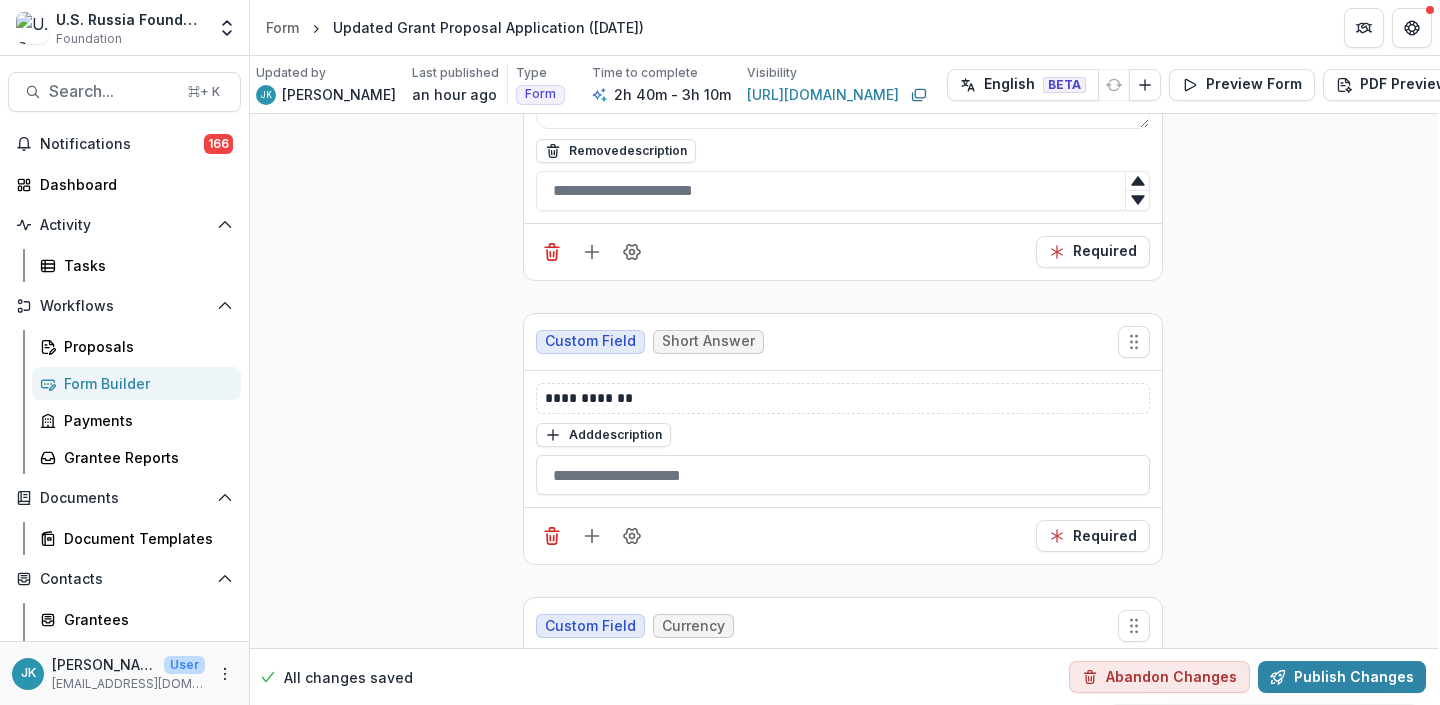 type on "**********" 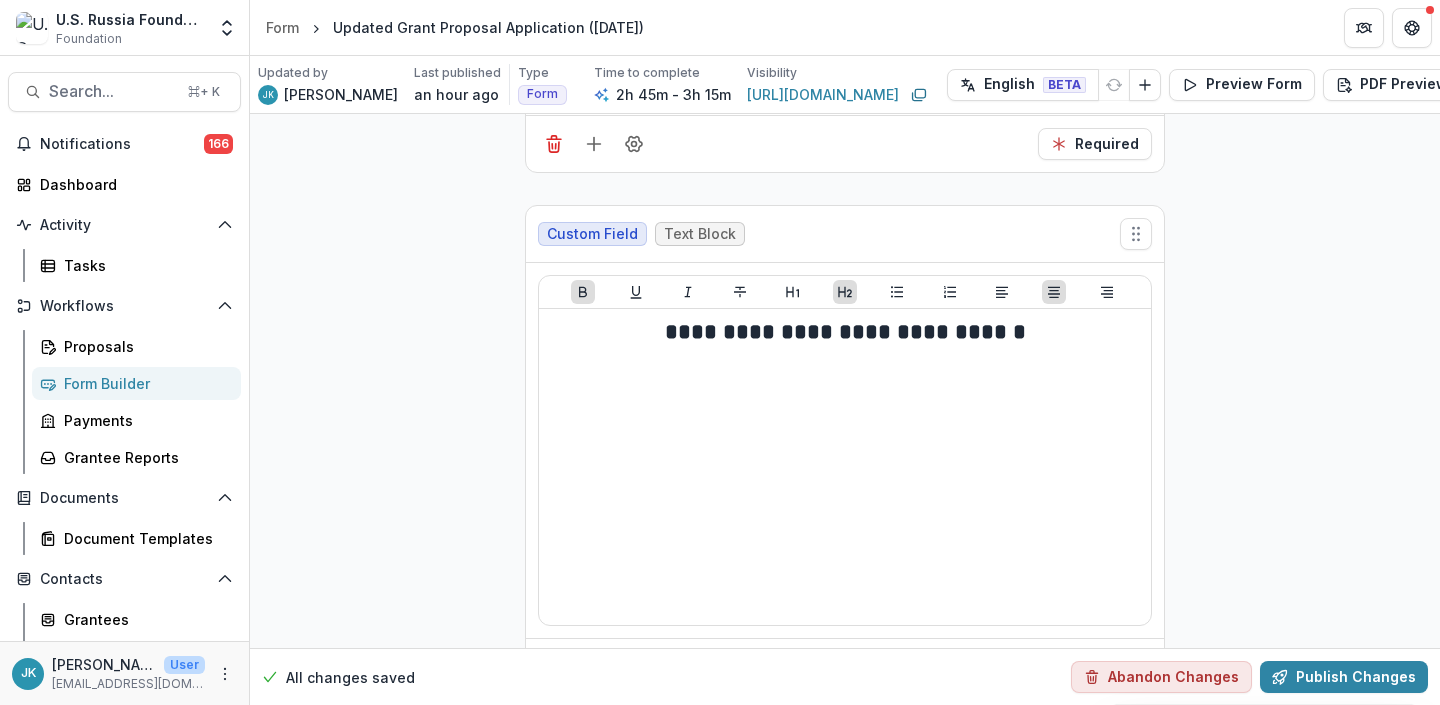 scroll, scrollTop: 3386, scrollLeft: 0, axis: vertical 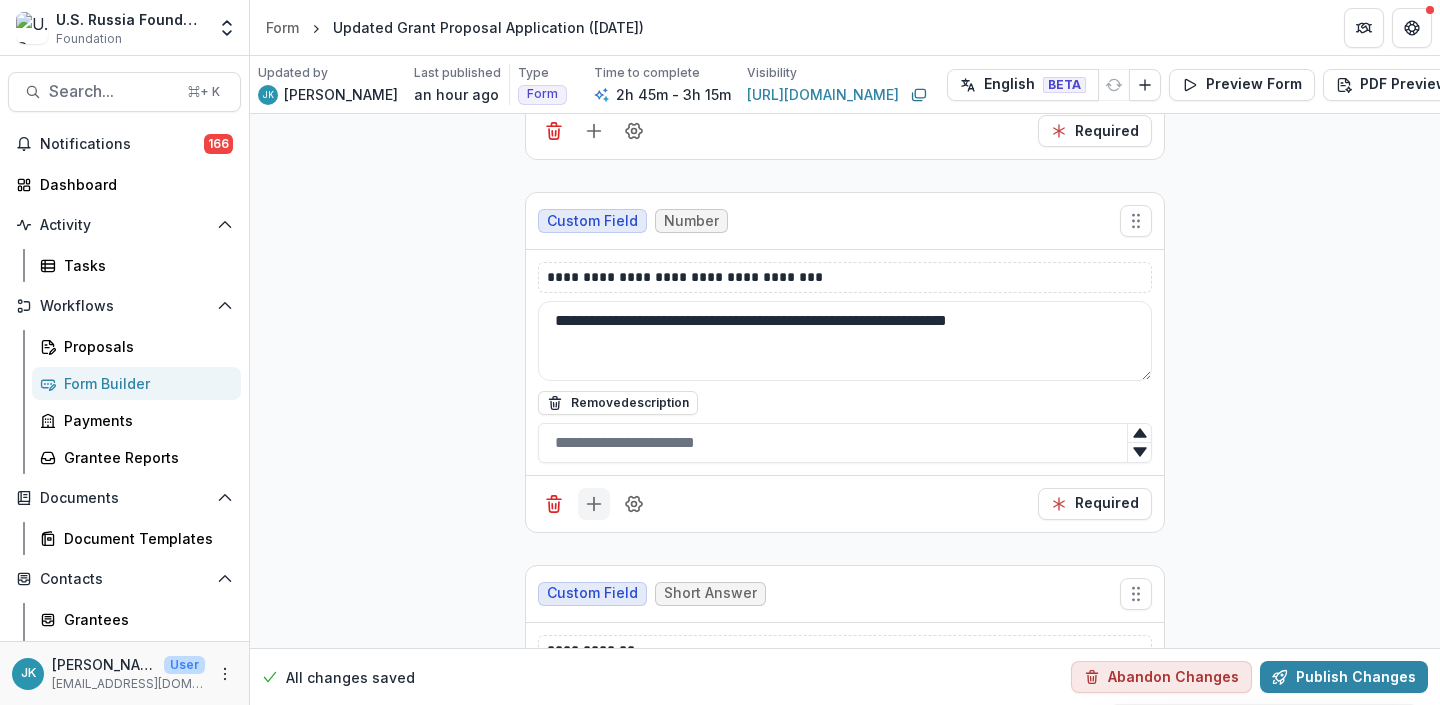 click 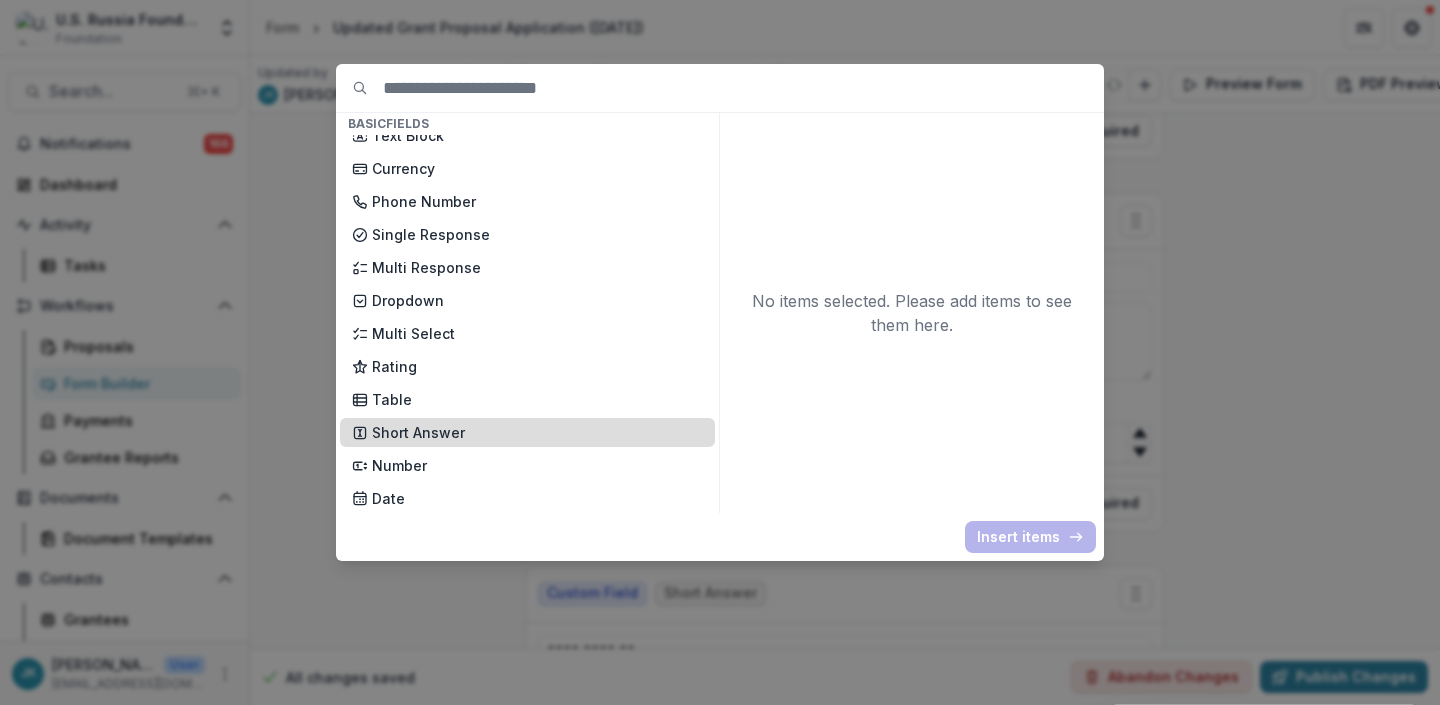 scroll, scrollTop: 115, scrollLeft: 0, axis: vertical 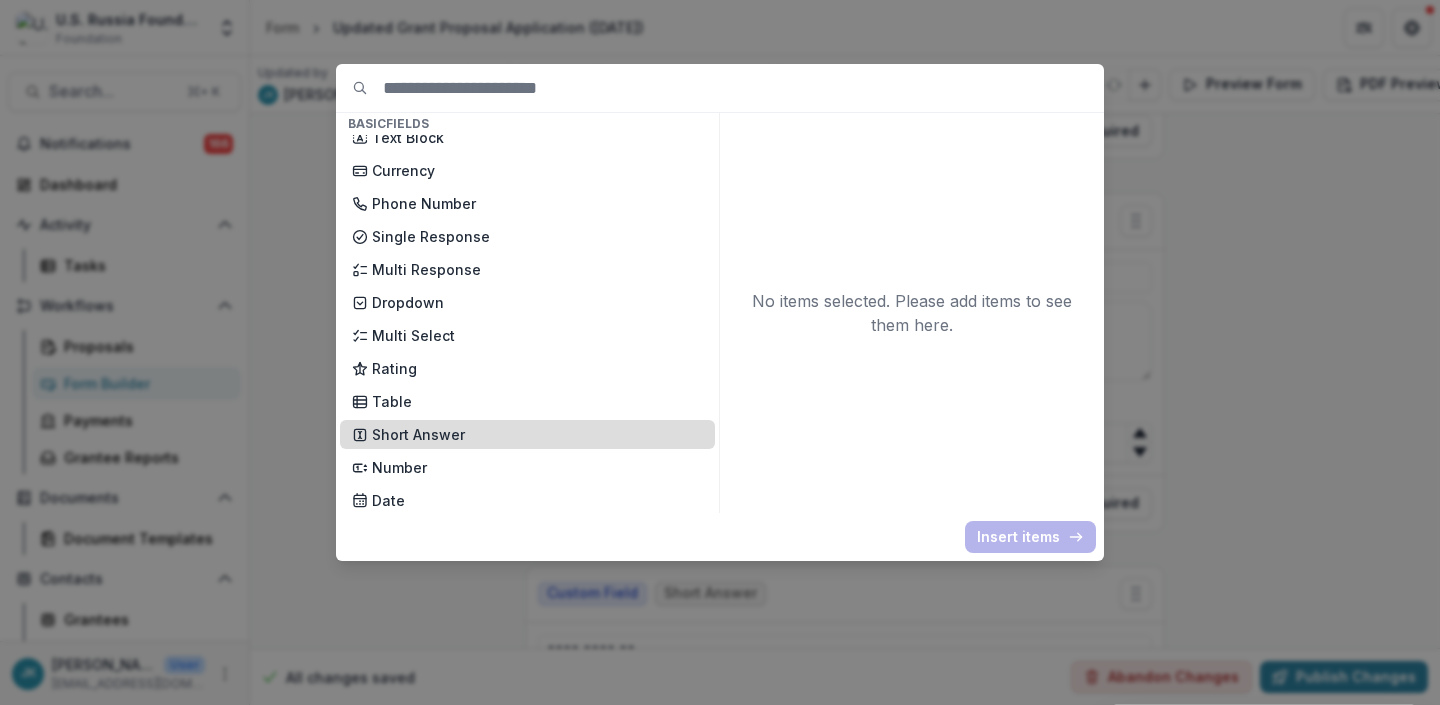 click on "Short Answer" at bounding box center [527, 434] 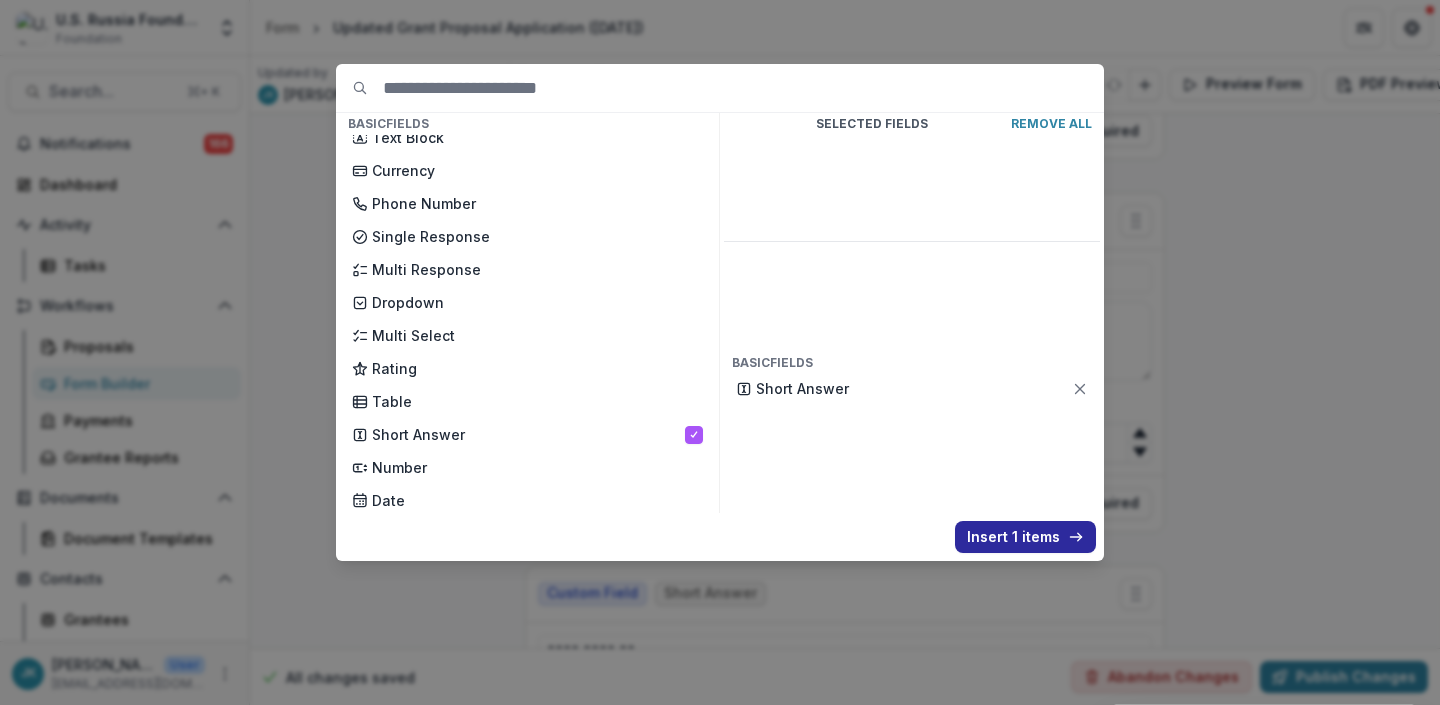 click on "Insert 1 items" at bounding box center [1025, 537] 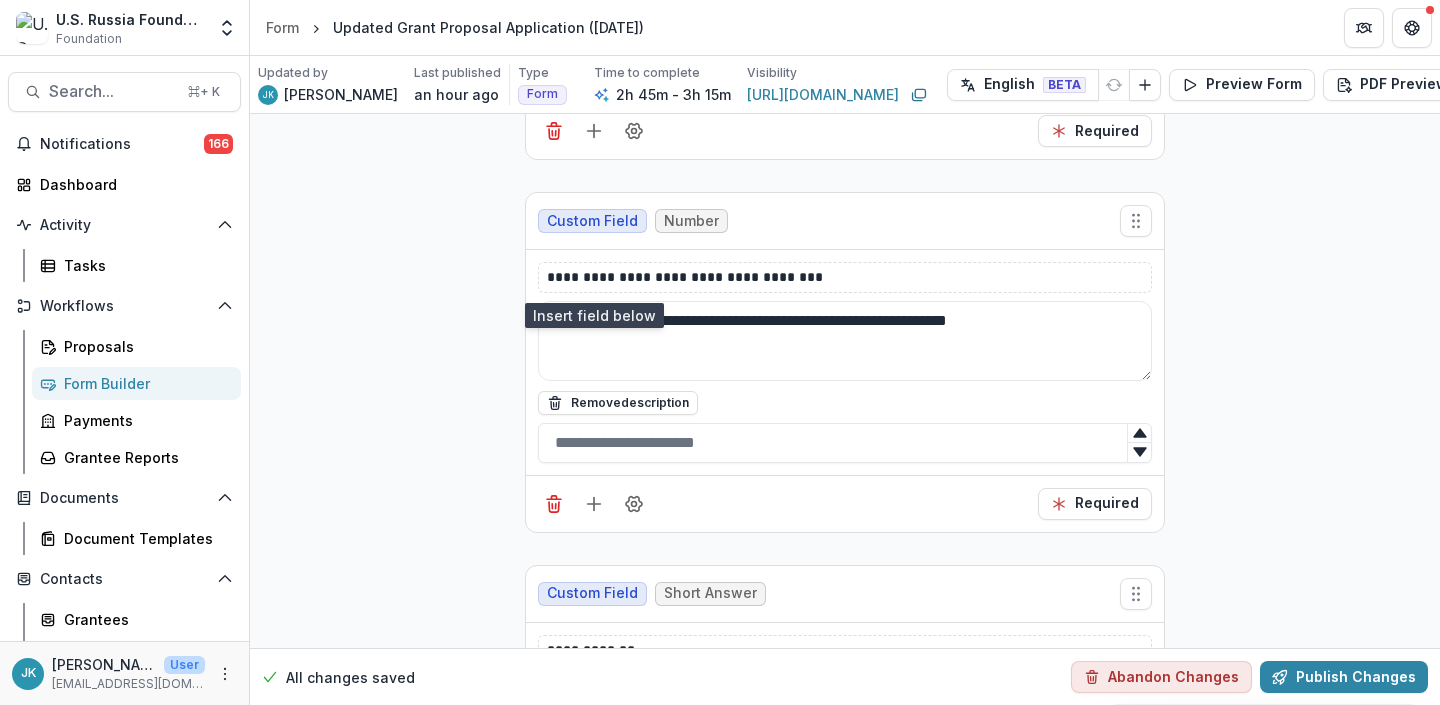 scroll, scrollTop: 1784, scrollLeft: 0, axis: vertical 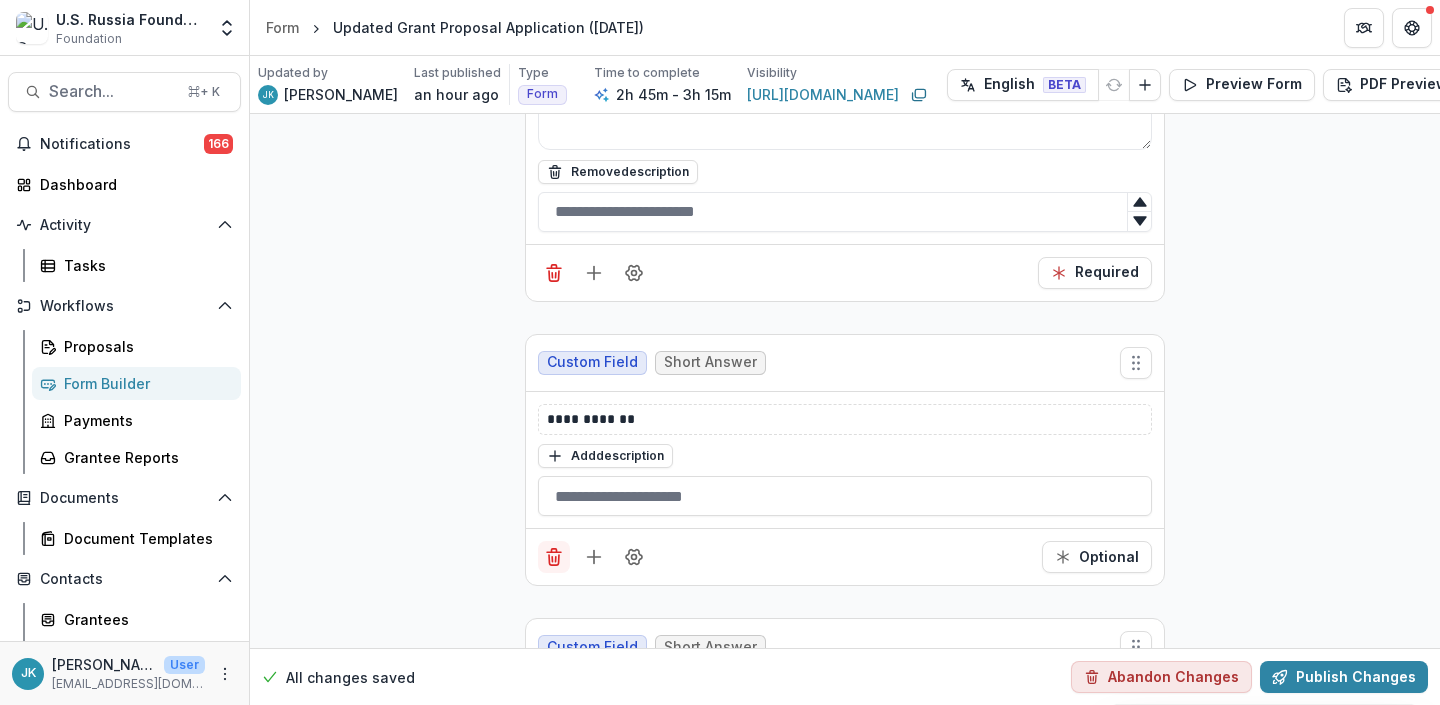 click at bounding box center [554, 557] 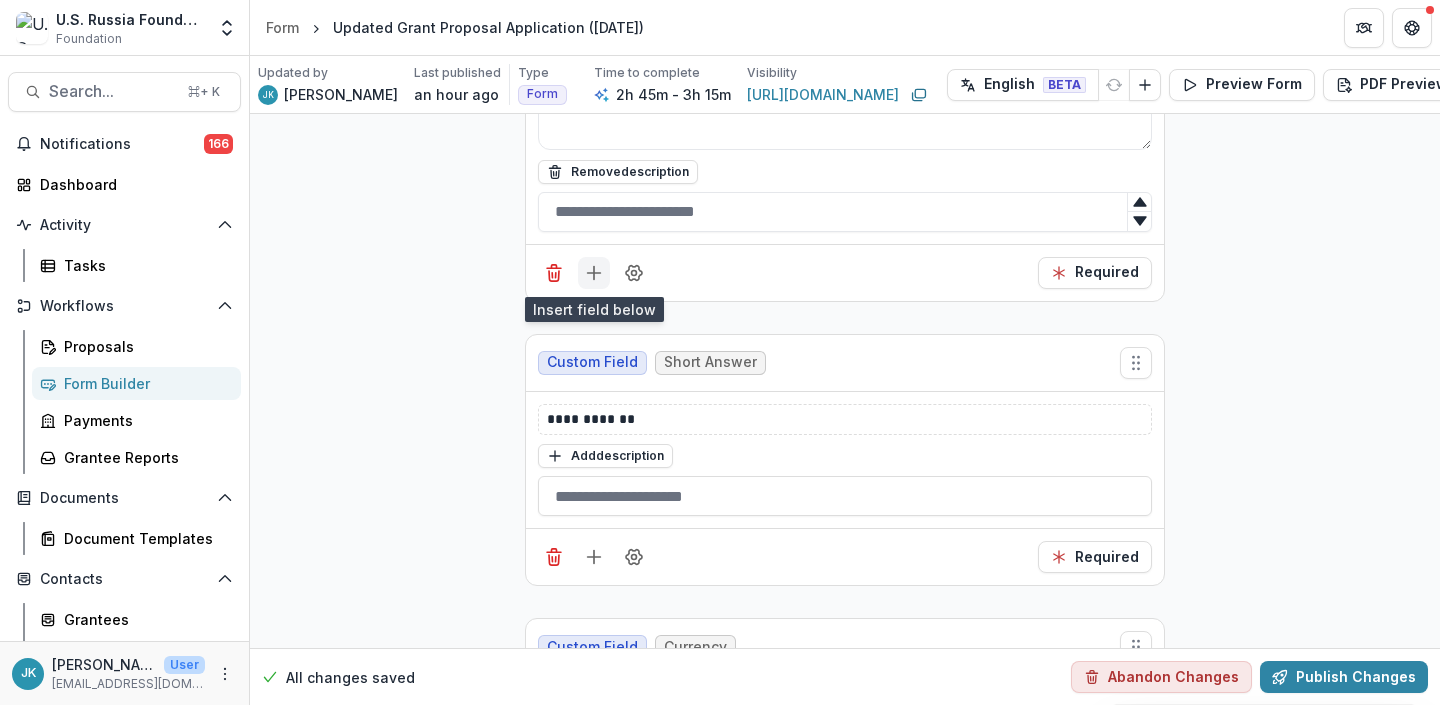 click 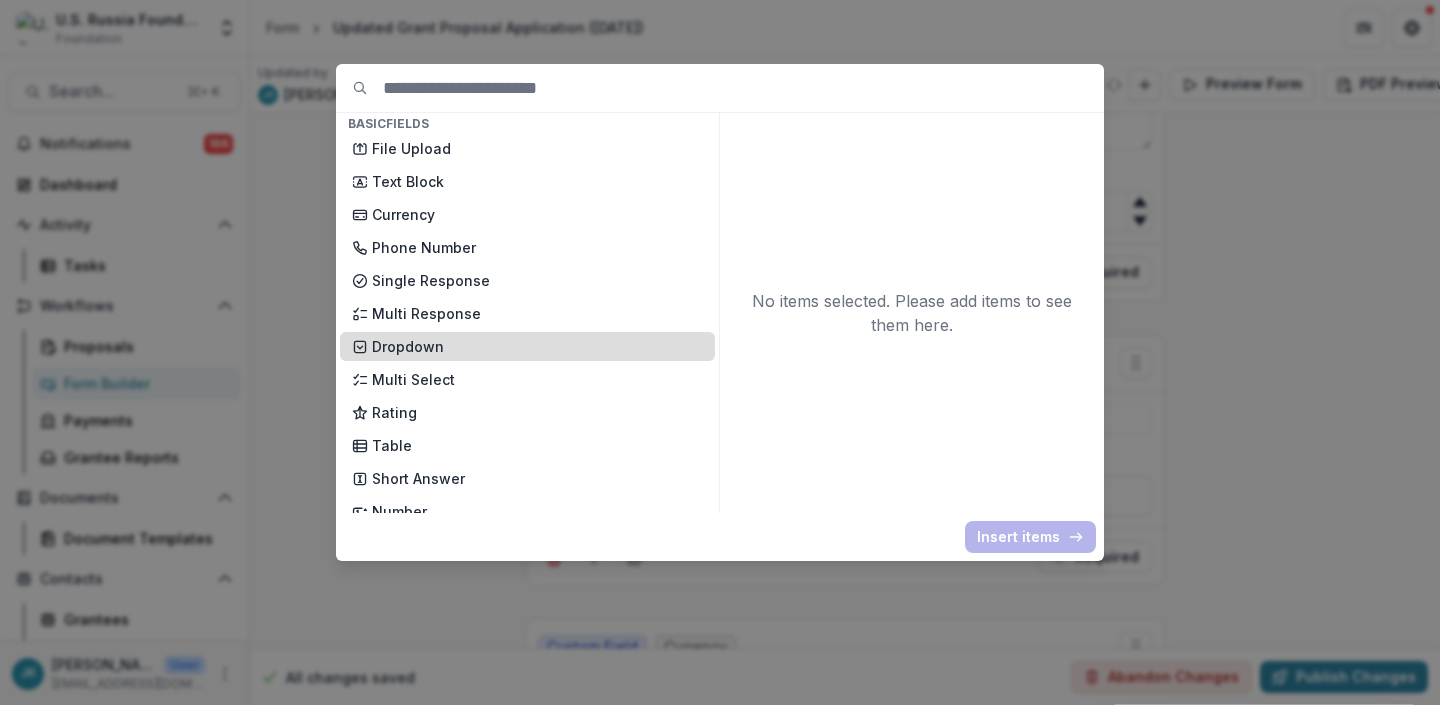 scroll, scrollTop: 74, scrollLeft: 0, axis: vertical 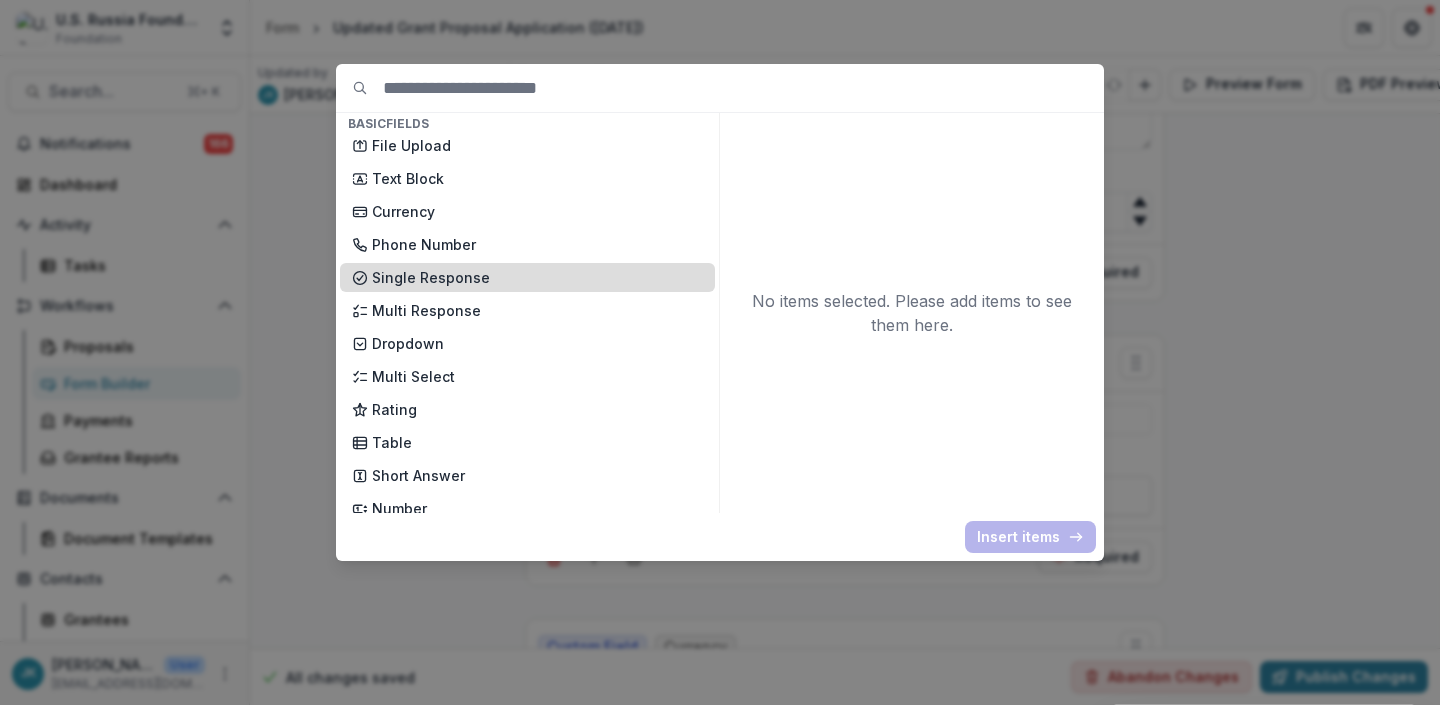 click on "Single Response" at bounding box center (537, 277) 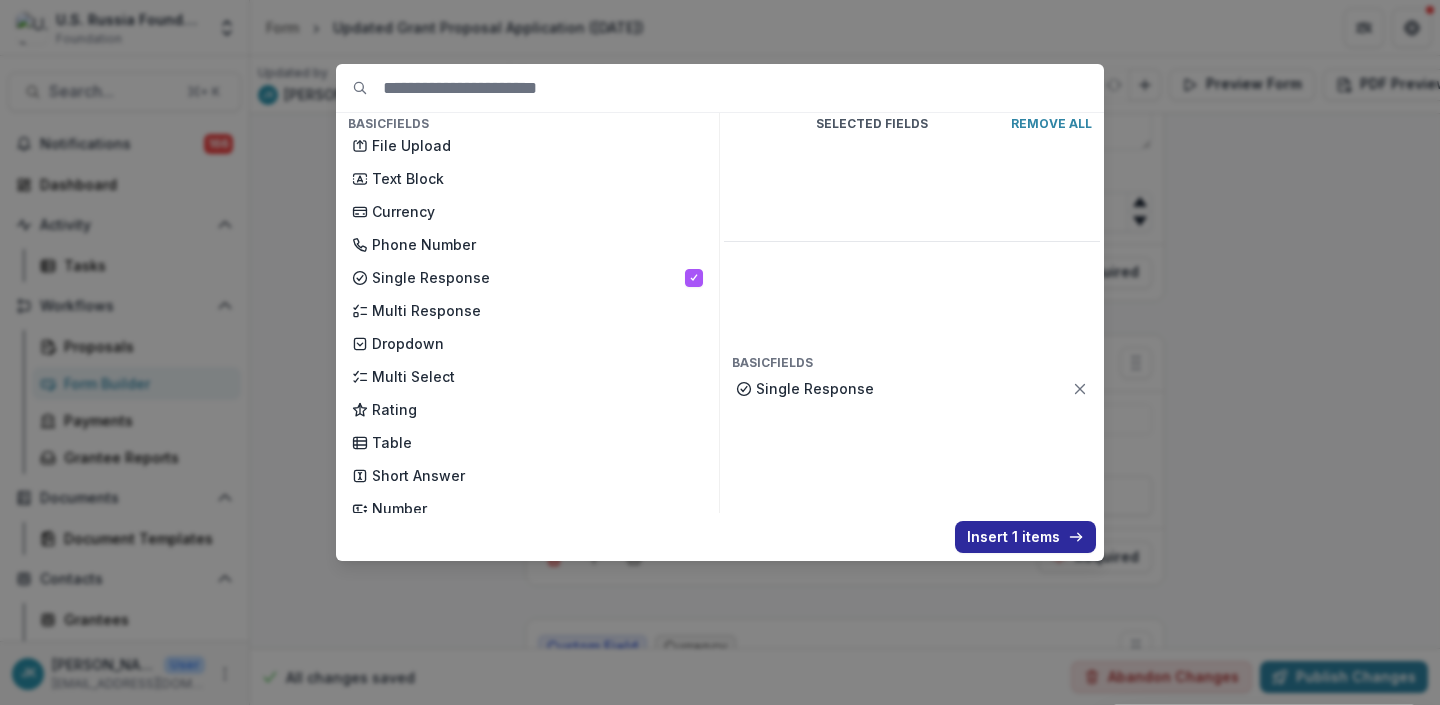 click on "Insert 1 items" at bounding box center (1025, 537) 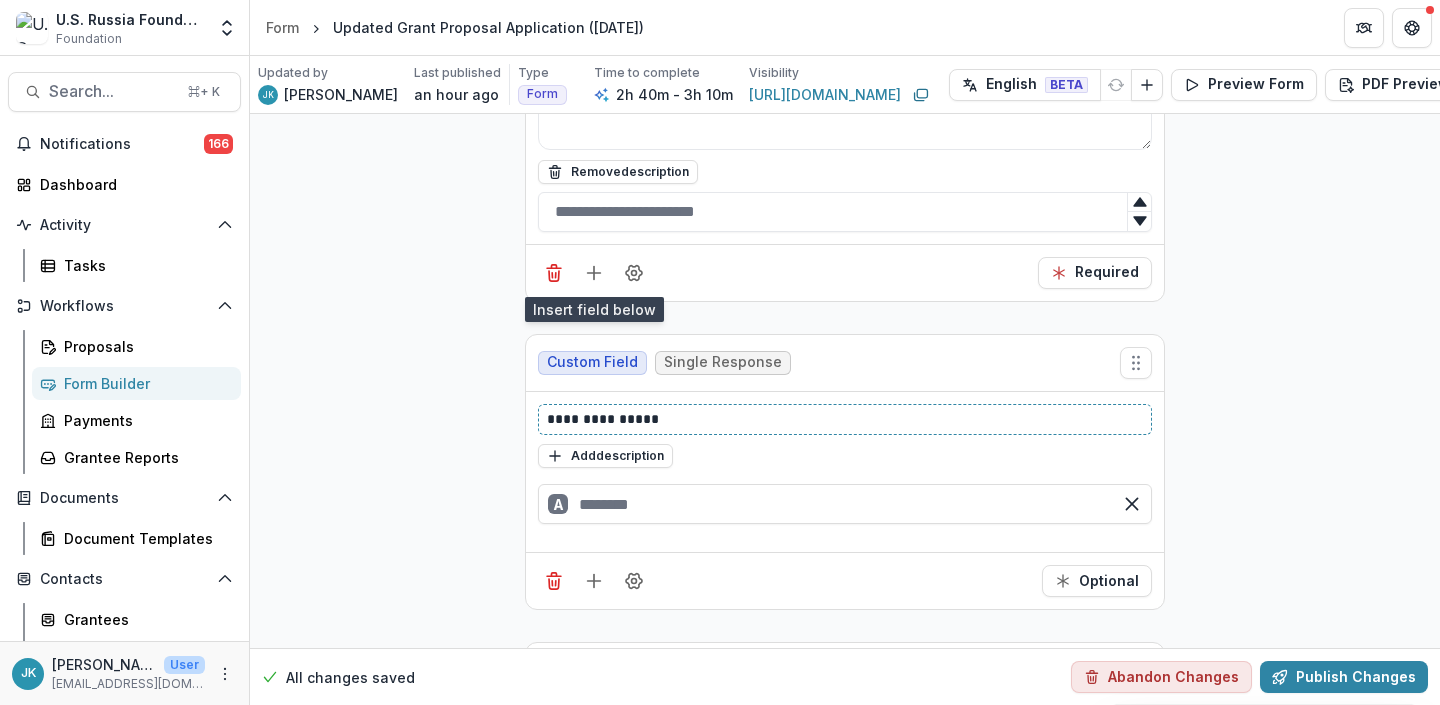 click on "**********" at bounding box center [845, 419] 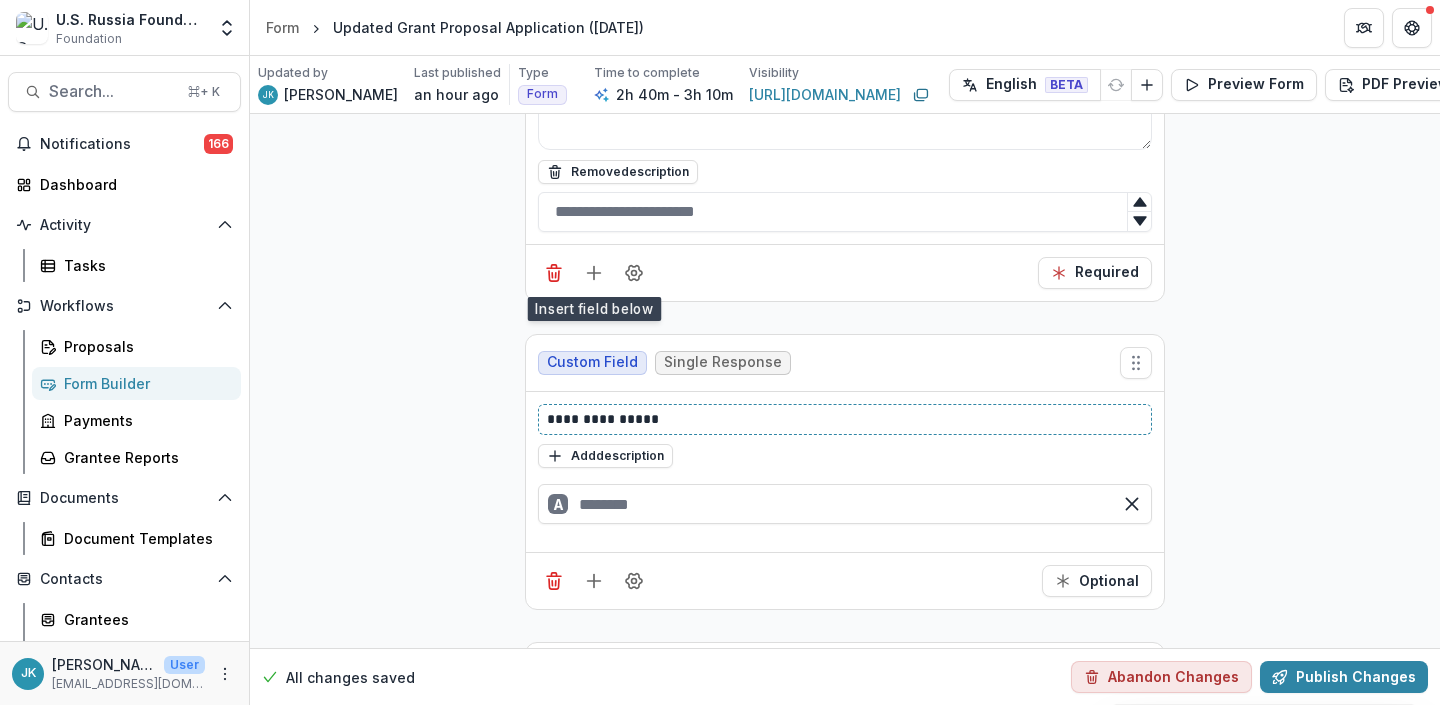 click on "**********" at bounding box center (845, 419) 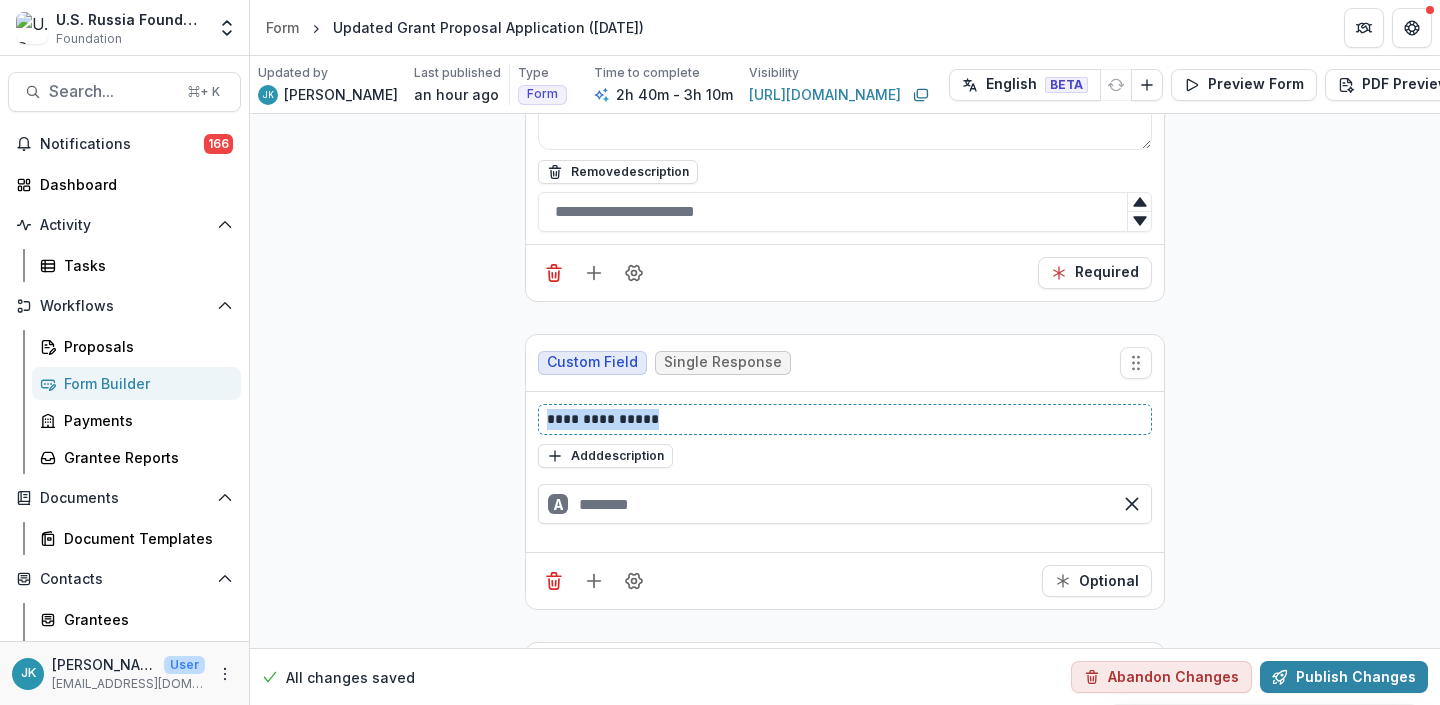 click on "**********" at bounding box center [845, 419] 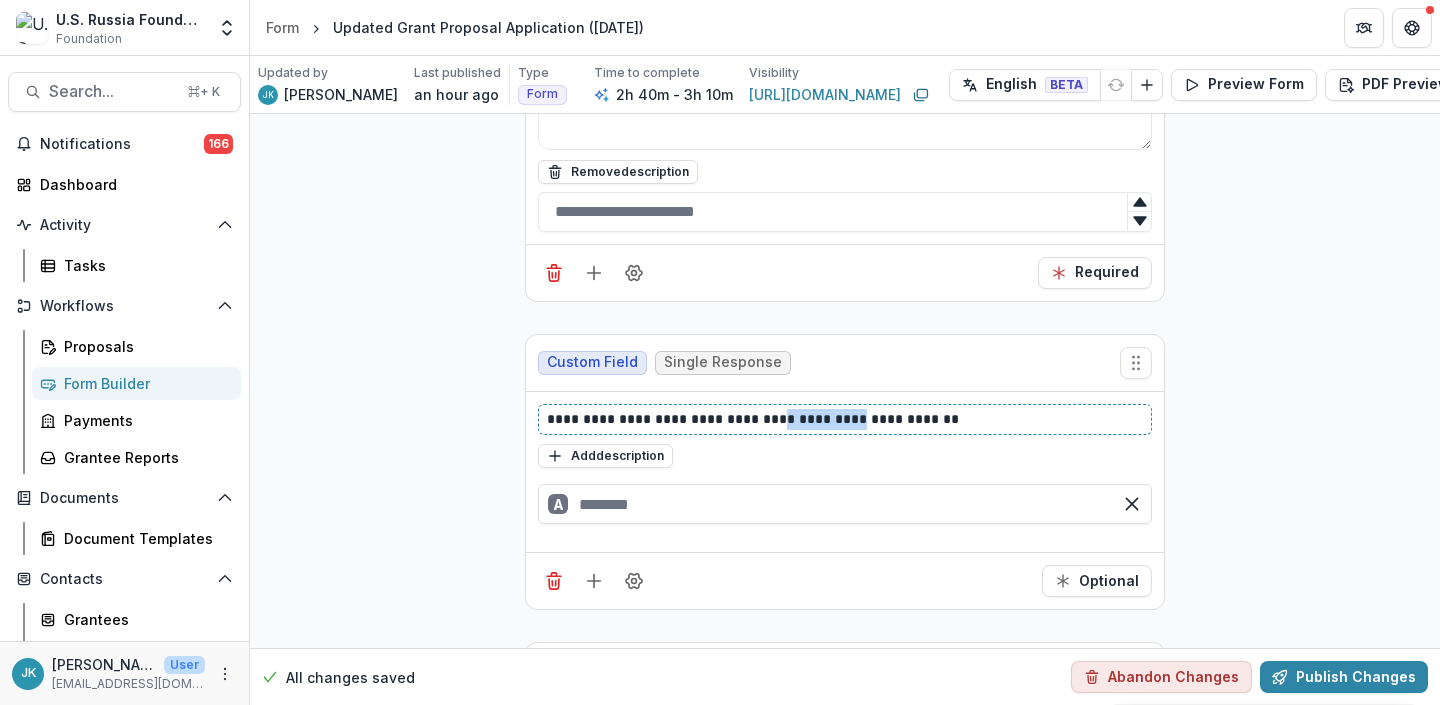 click on "**********" at bounding box center [845, 419] 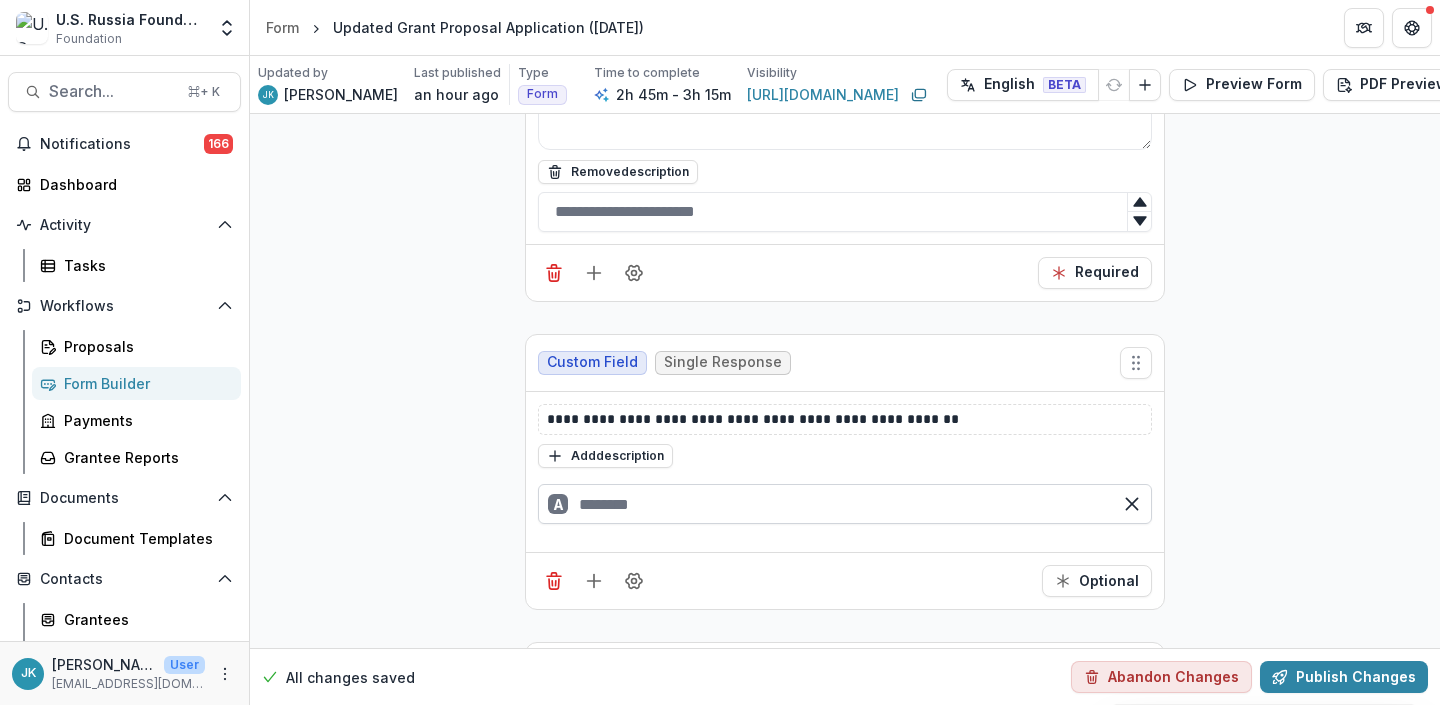 click at bounding box center [845, 504] 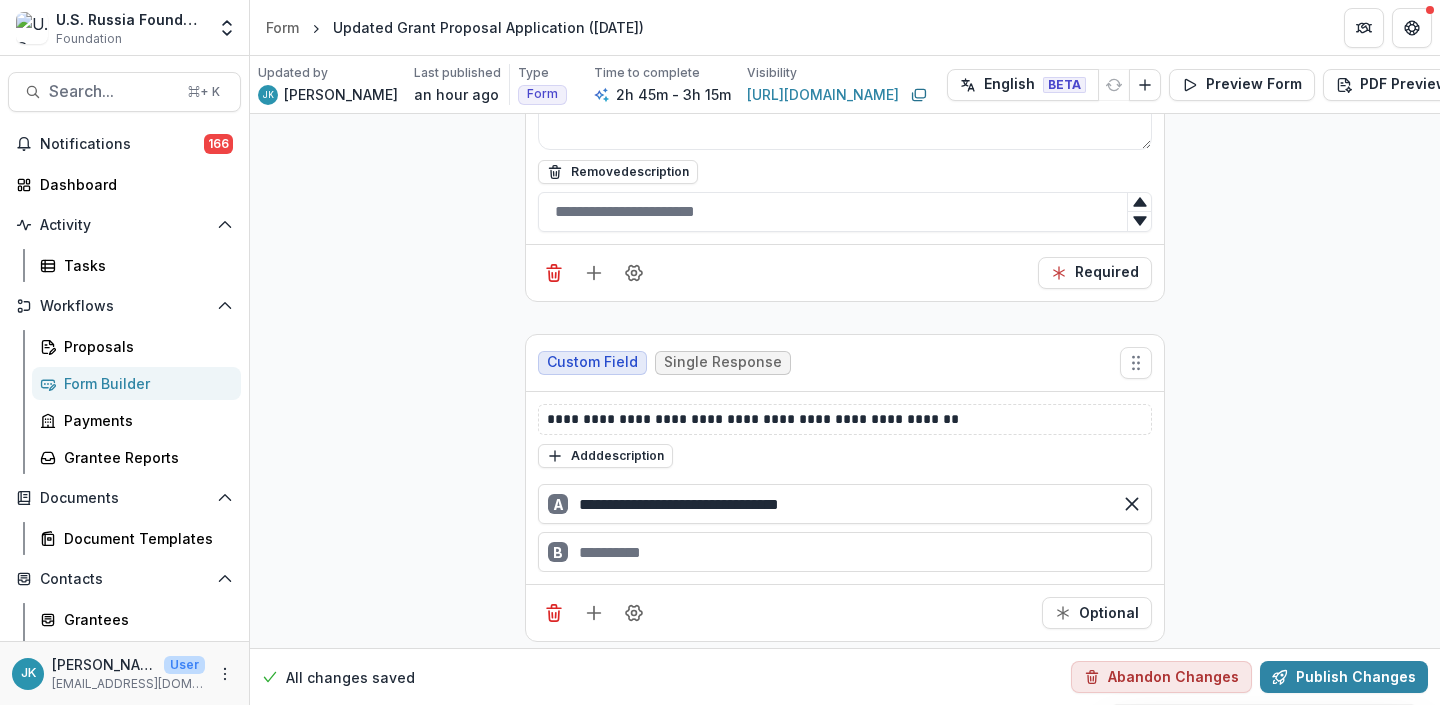 click on "B" at bounding box center (845, 552) 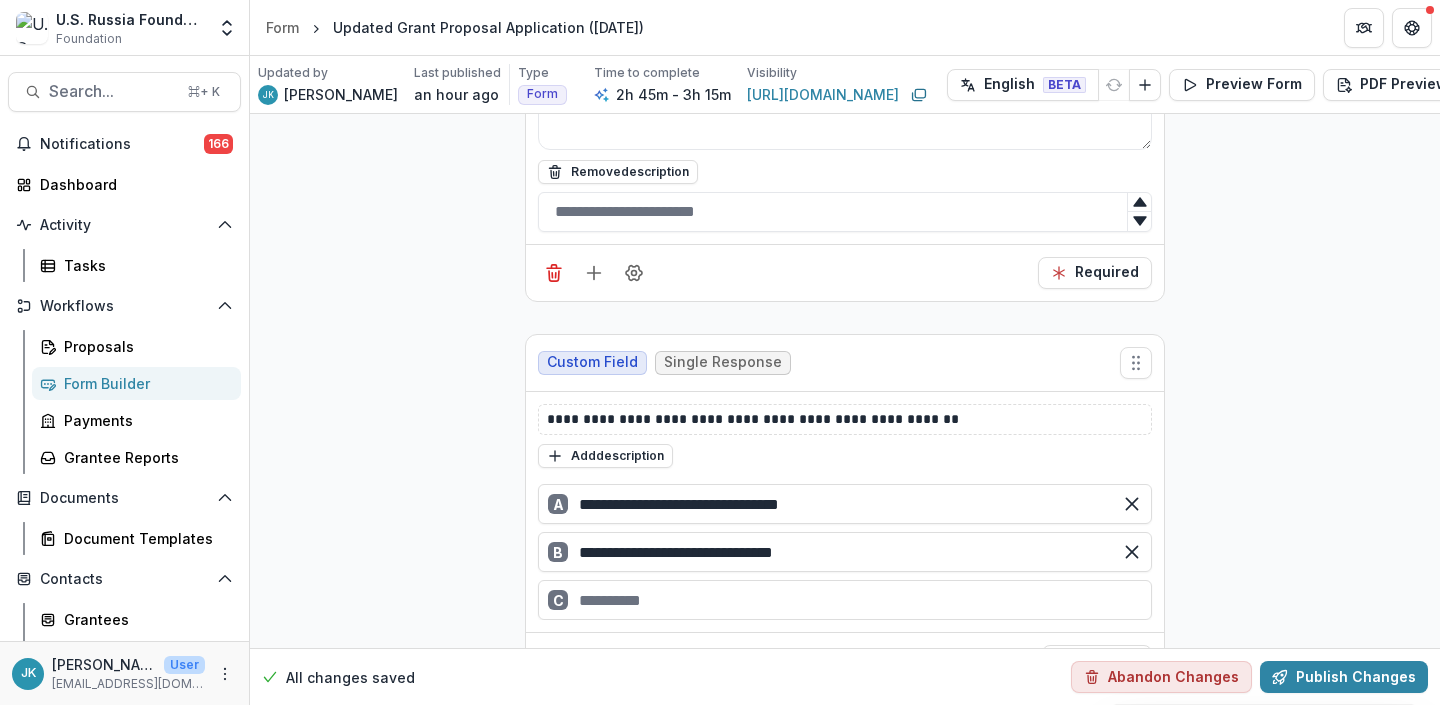 click on "C" at bounding box center [845, 600] 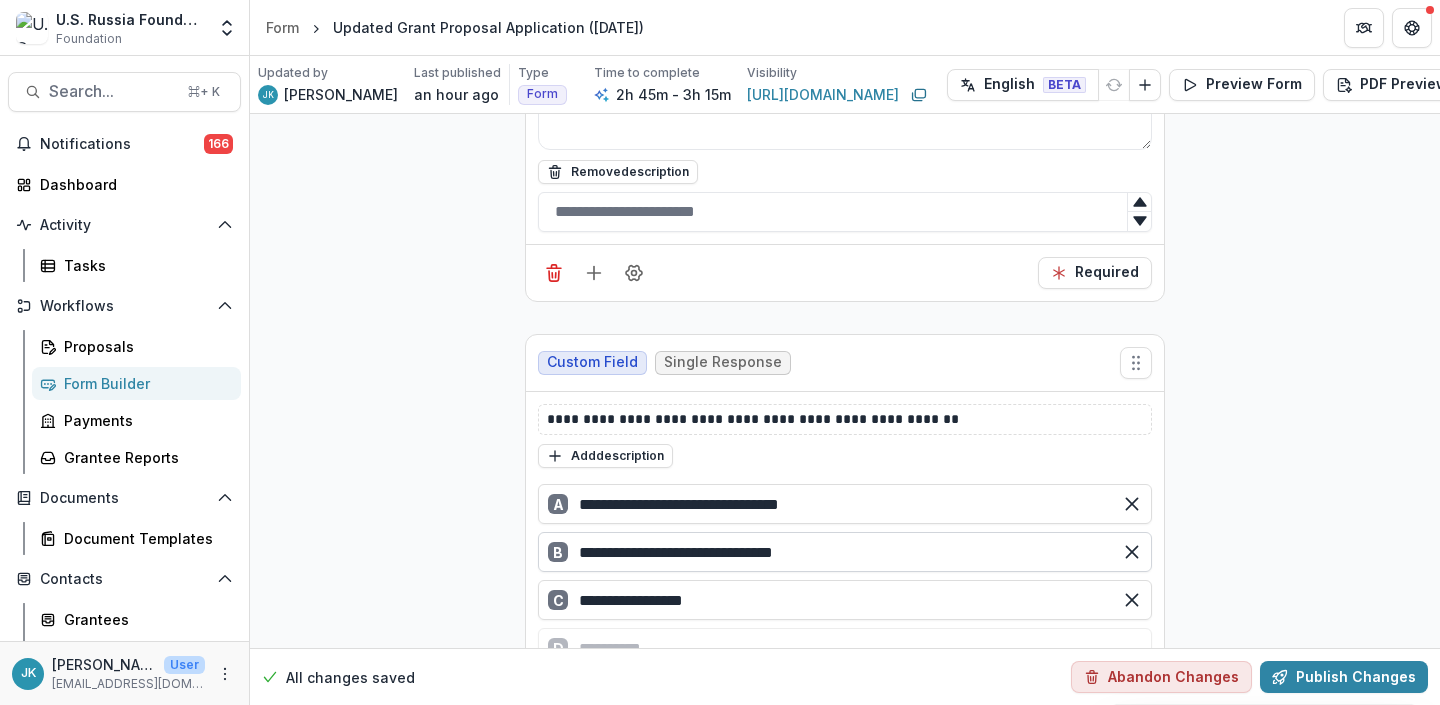 type on "**********" 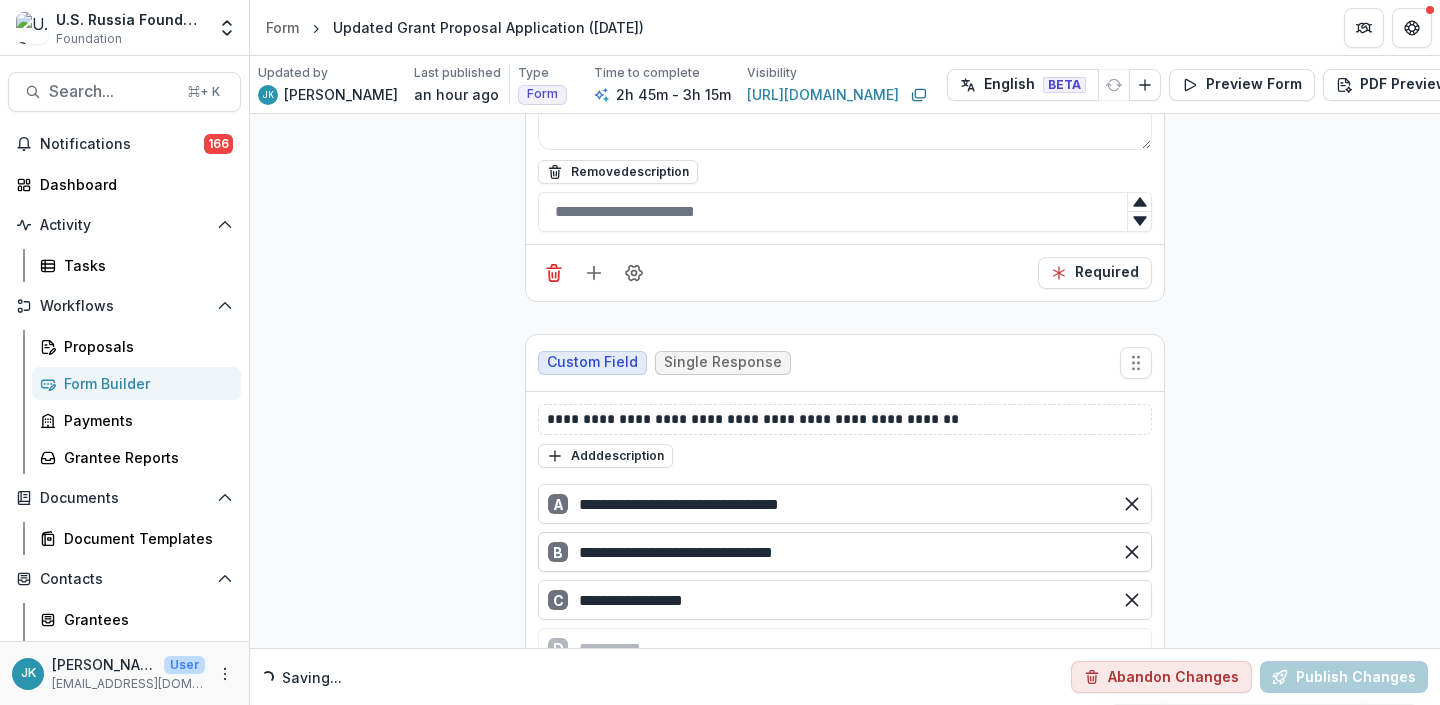 click on "**********" at bounding box center [845, 552] 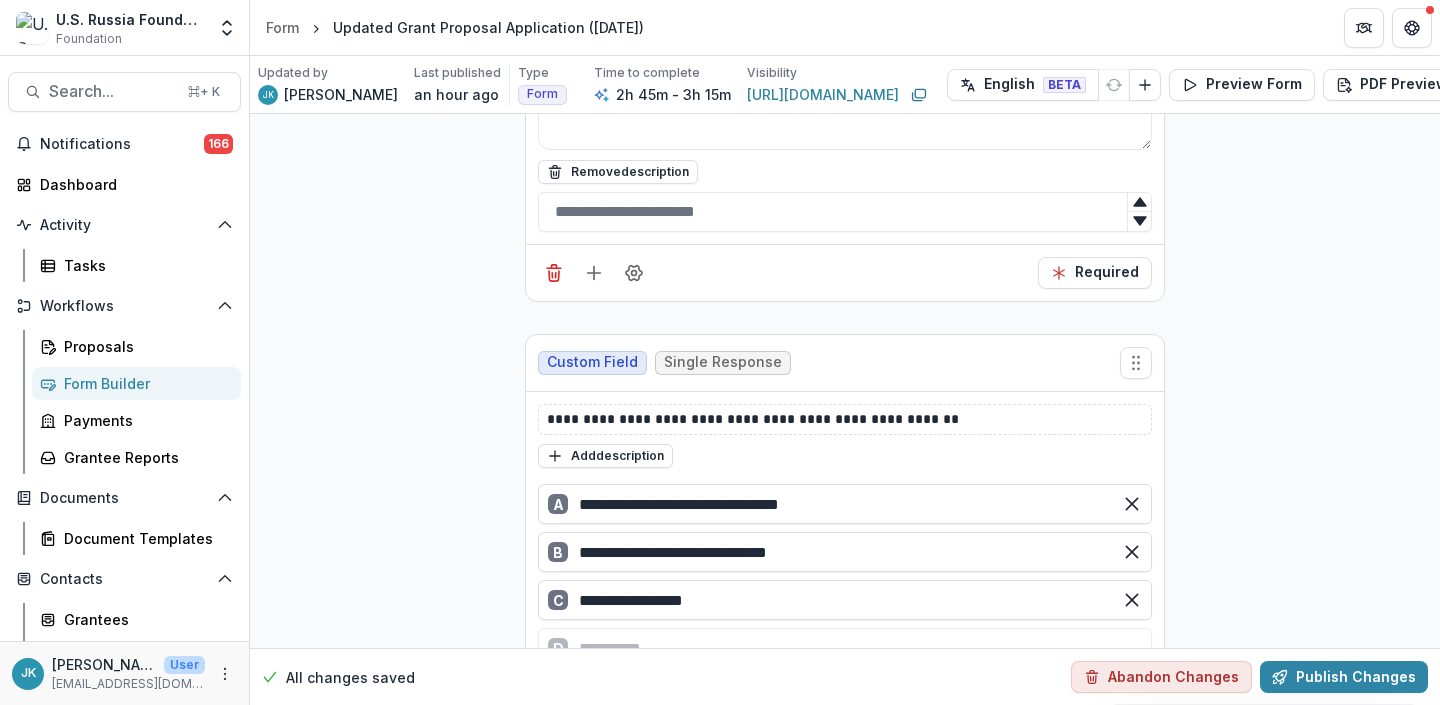 type on "**********" 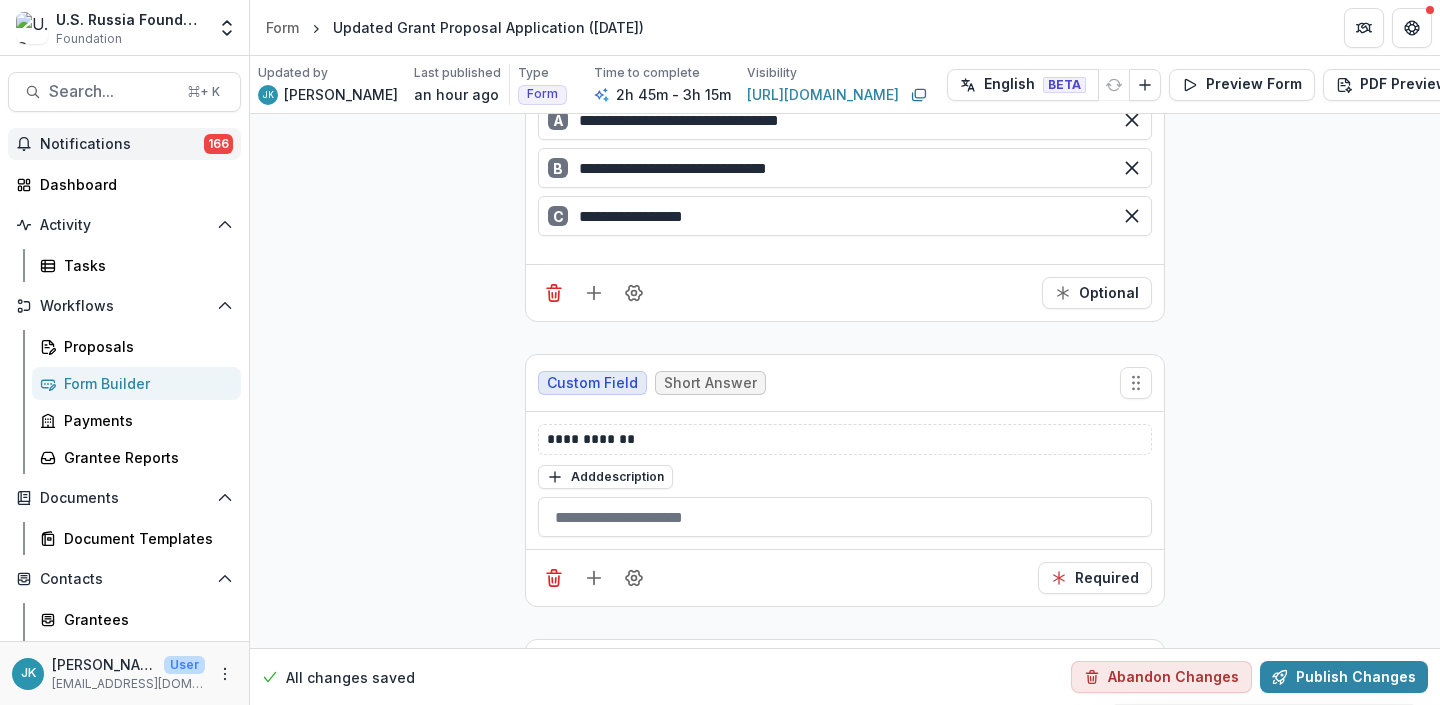 scroll, scrollTop: 2173, scrollLeft: 0, axis: vertical 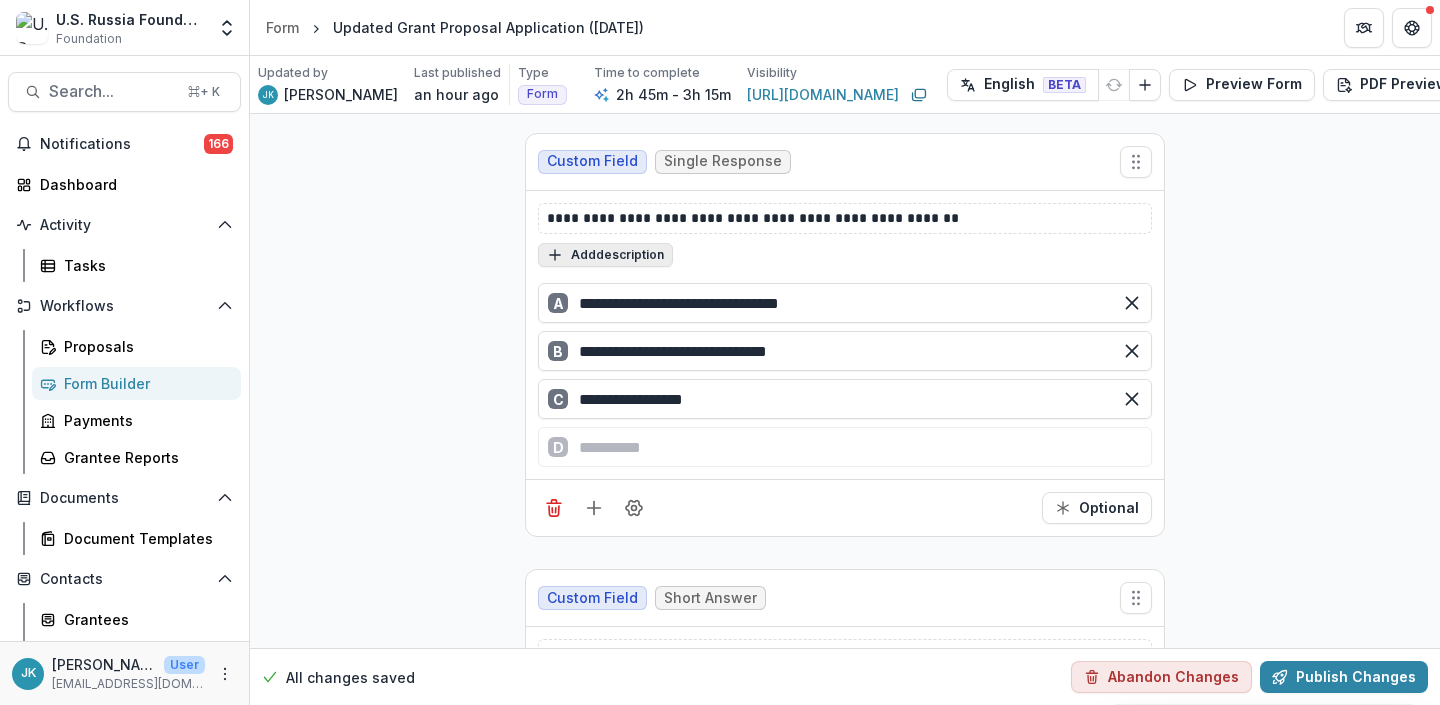 click on "Add  description" at bounding box center [605, 255] 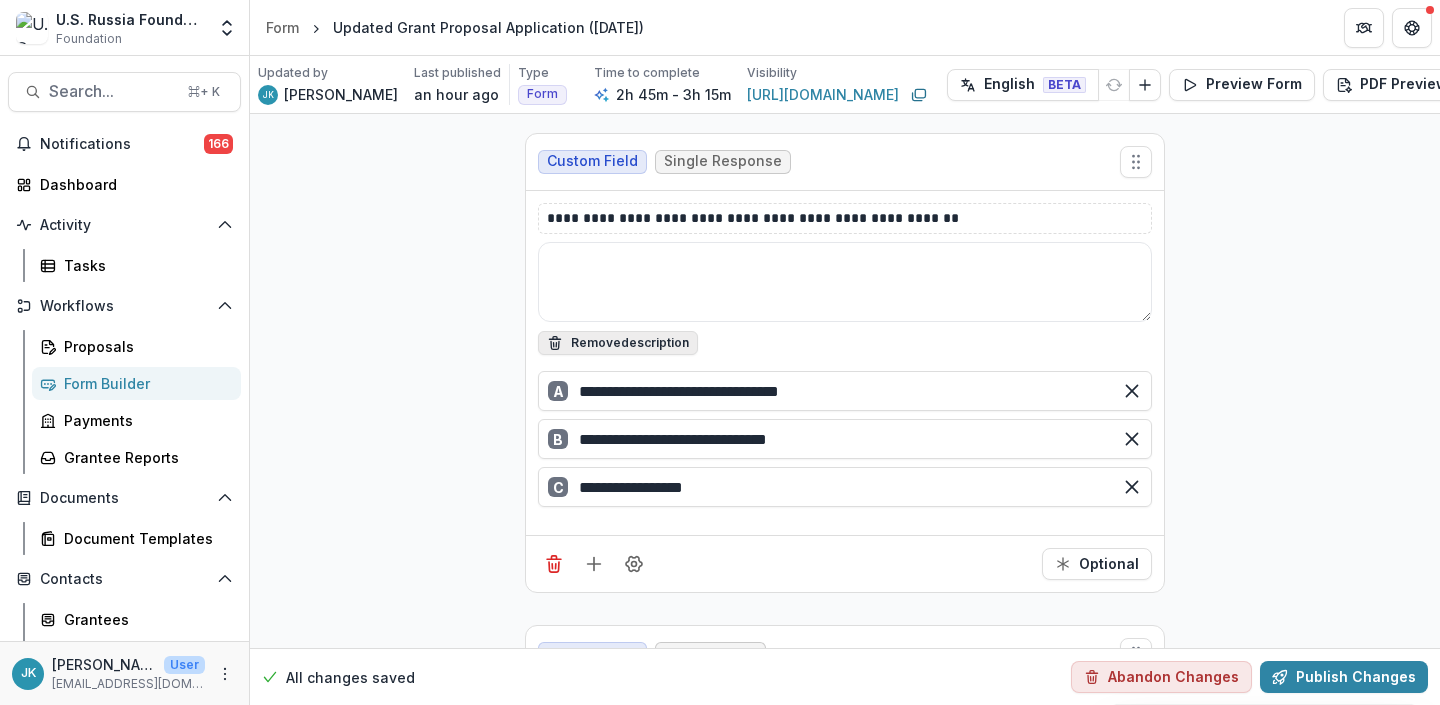 click at bounding box center (845, 282) 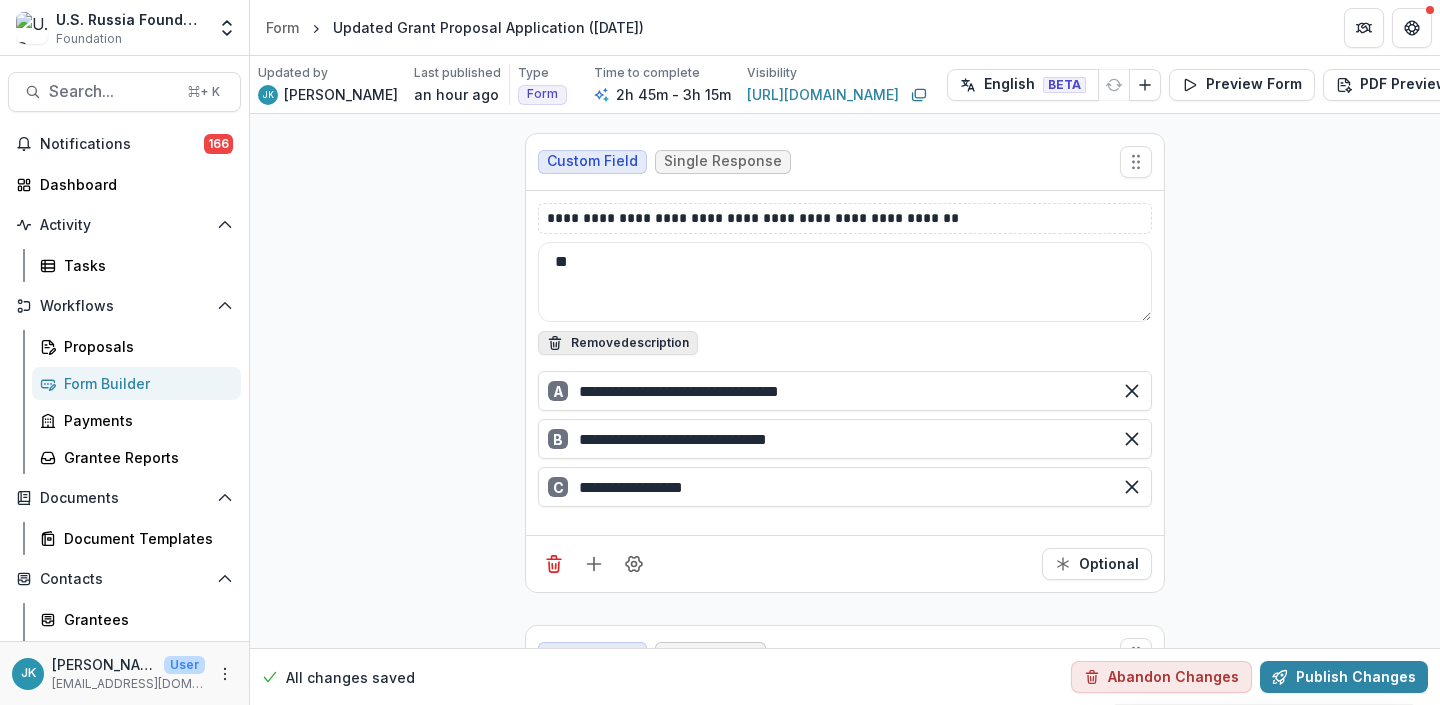 type on "*" 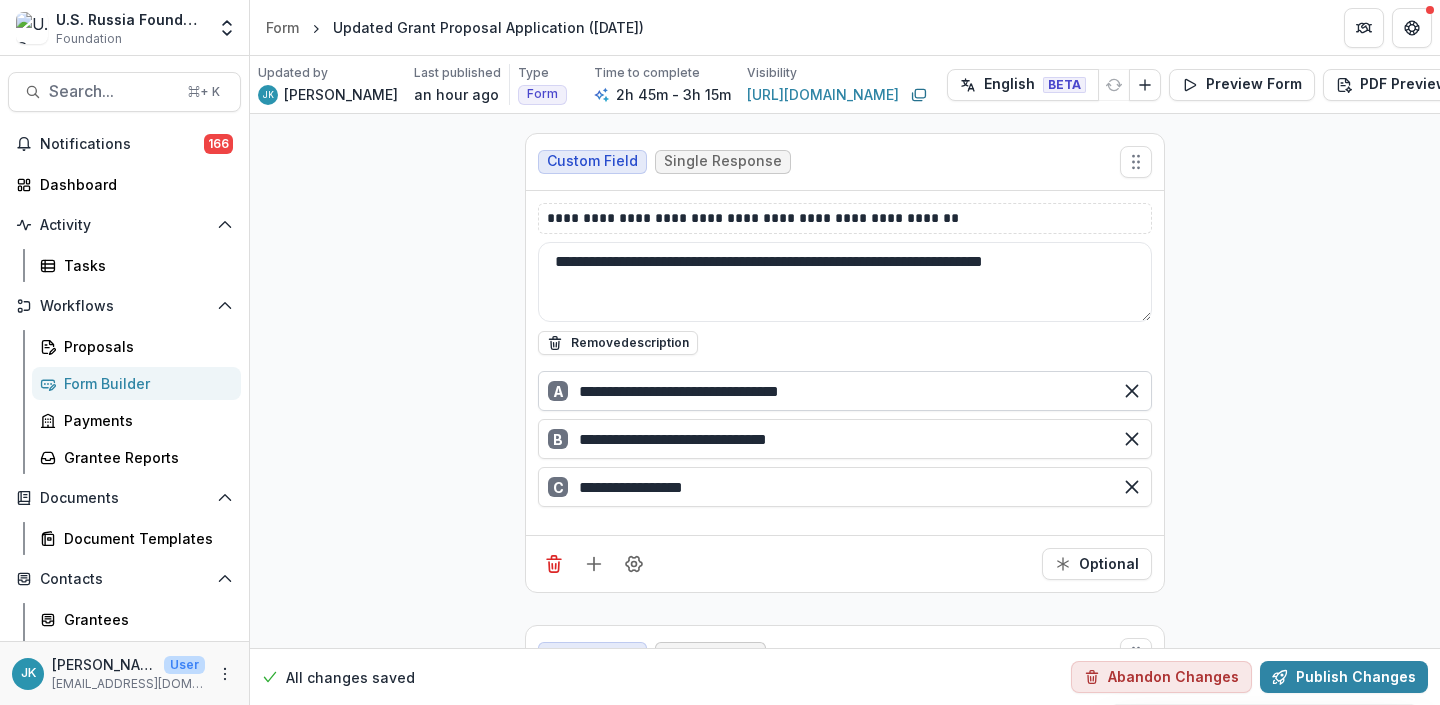 type on "**********" 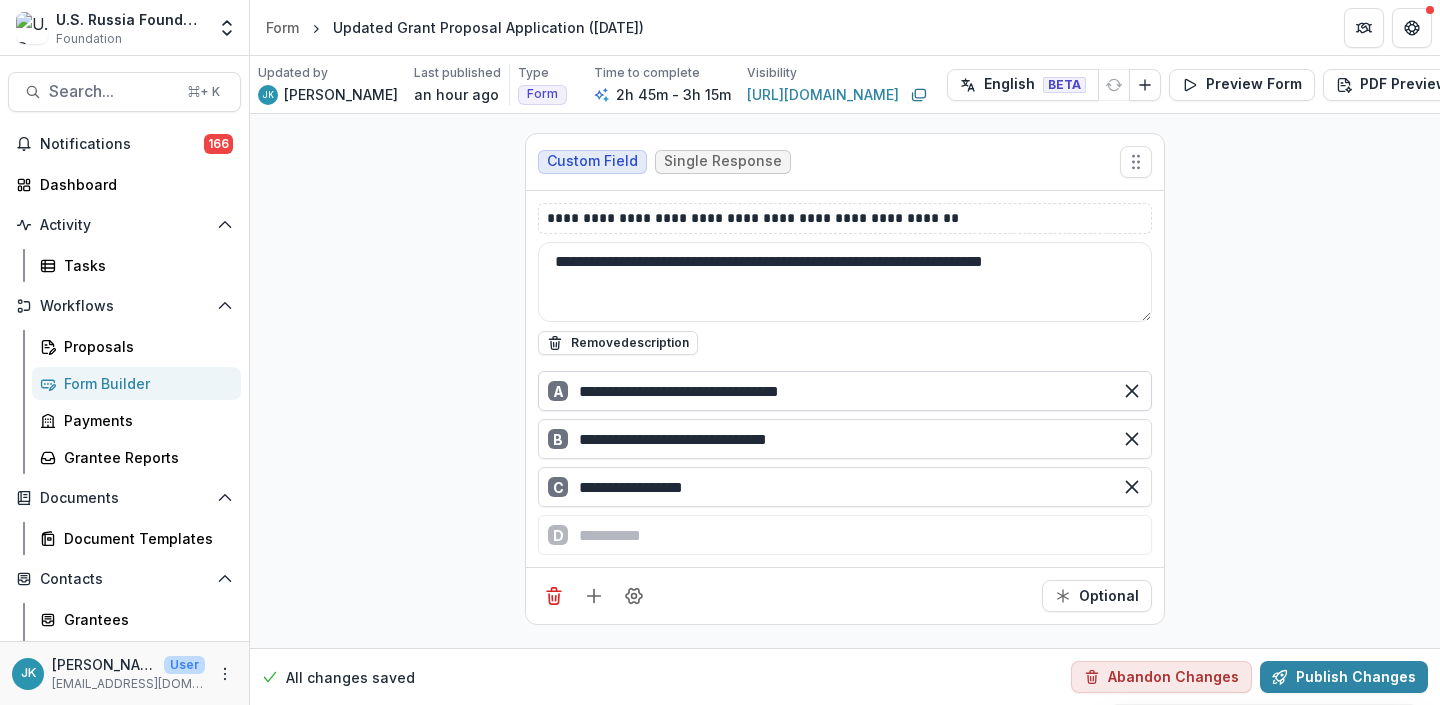 click on "**********" at bounding box center [845, 391] 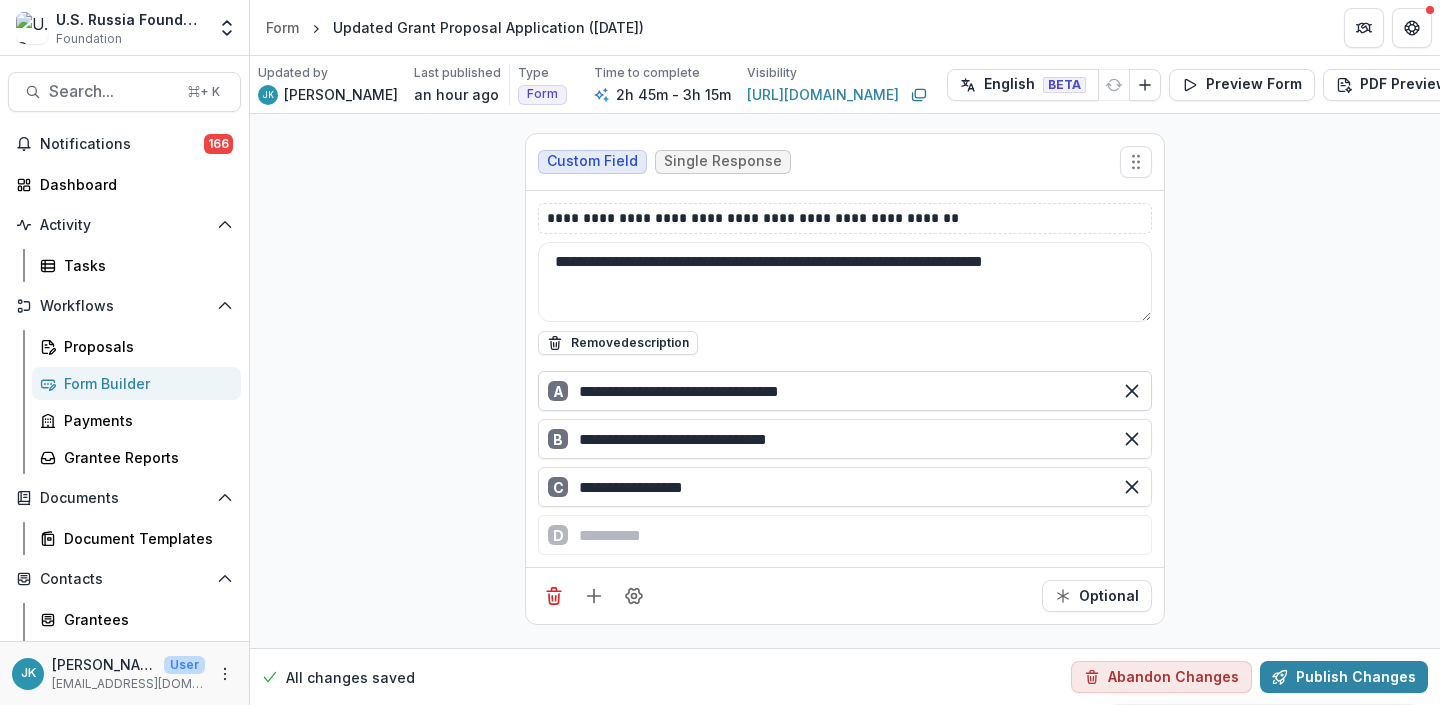 click on "**********" at bounding box center (845, 391) 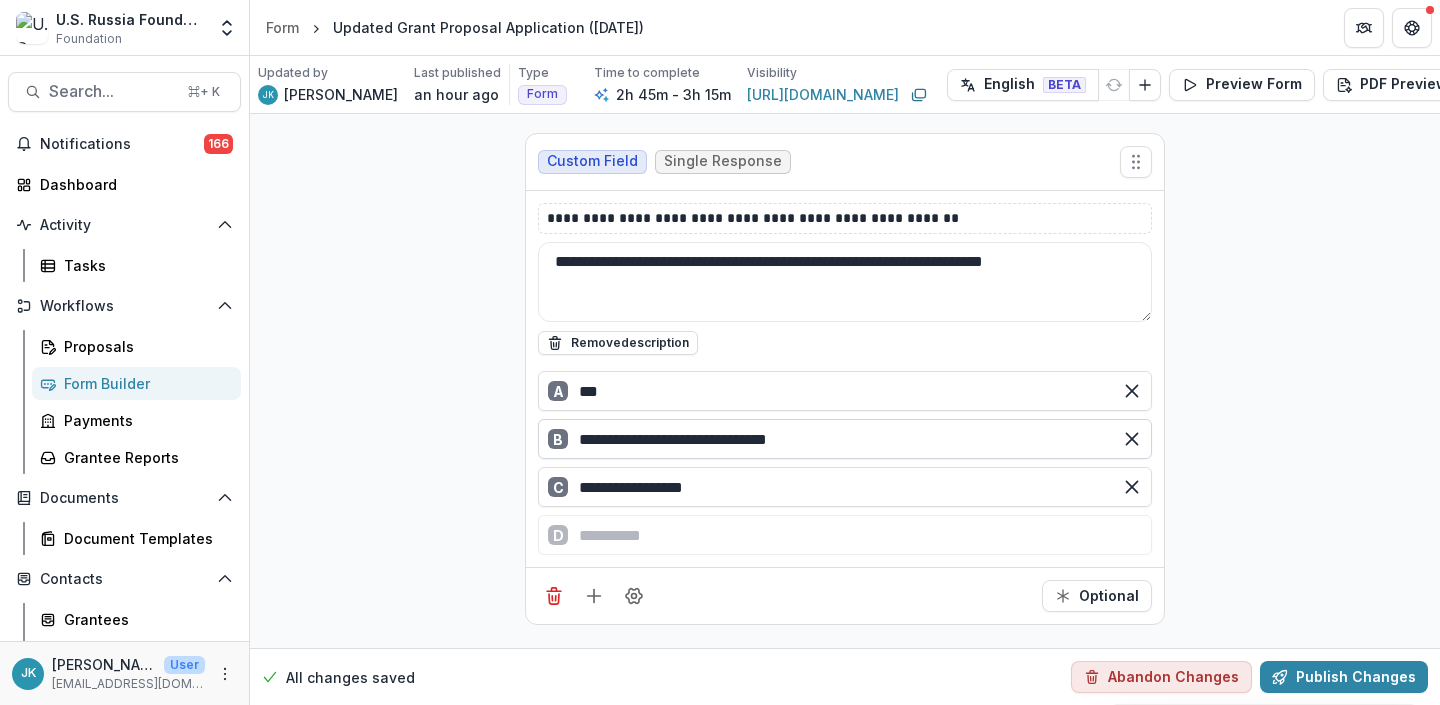 type on "***" 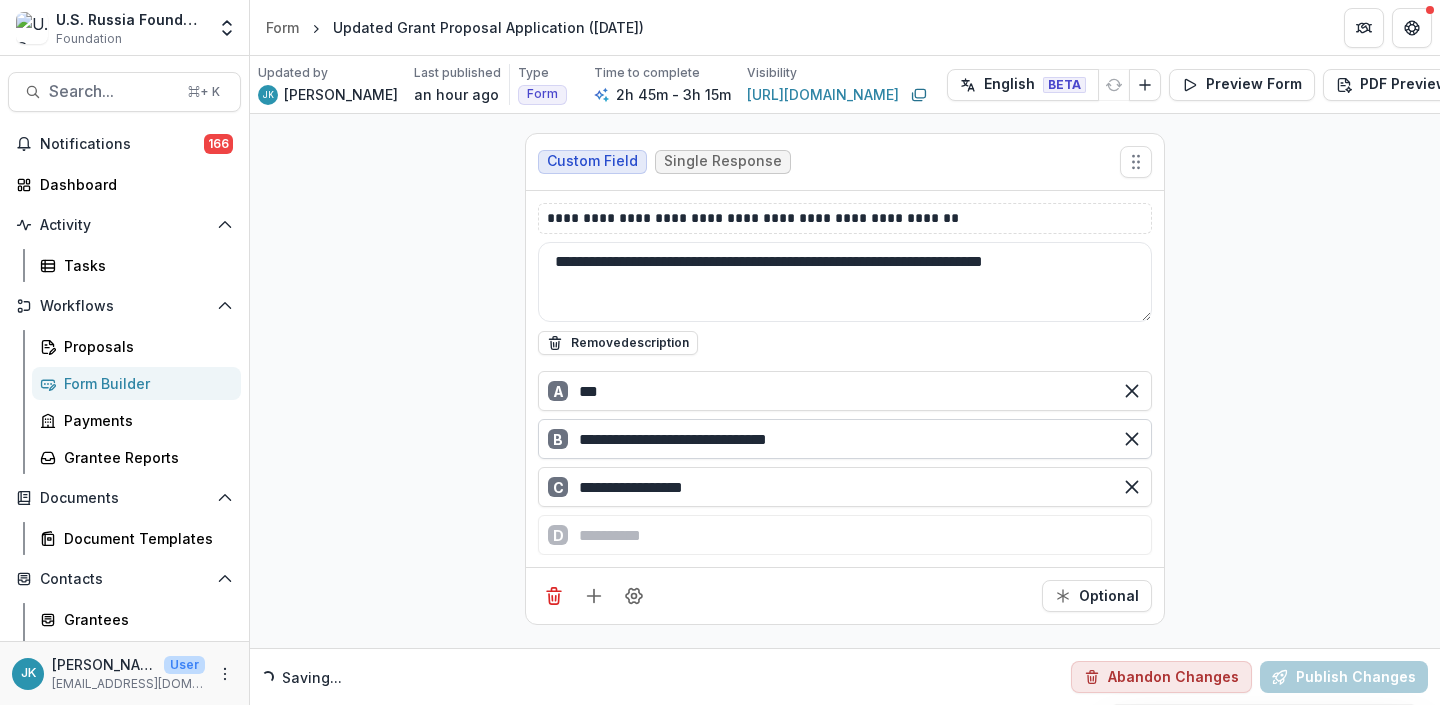 drag, startPoint x: 612, startPoint y: 438, endPoint x: 831, endPoint y: 438, distance: 219 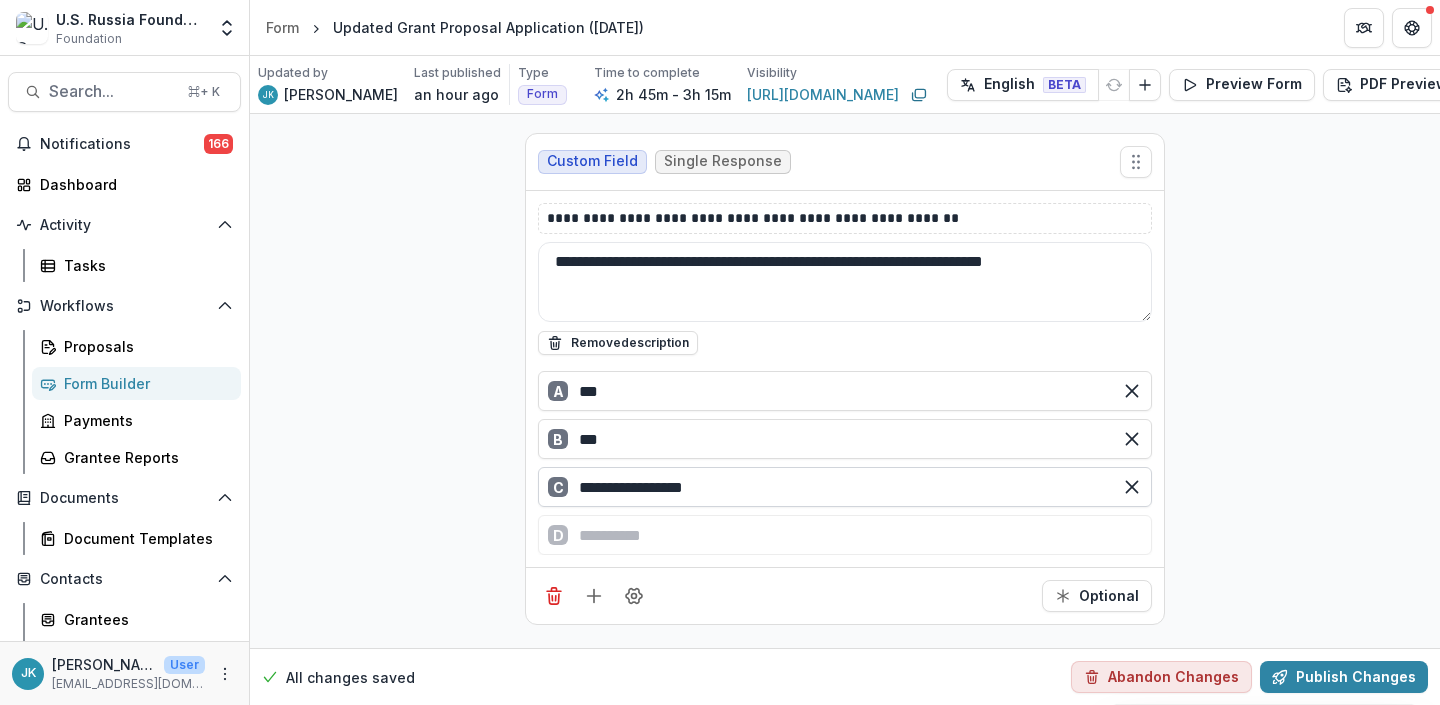 type on "***" 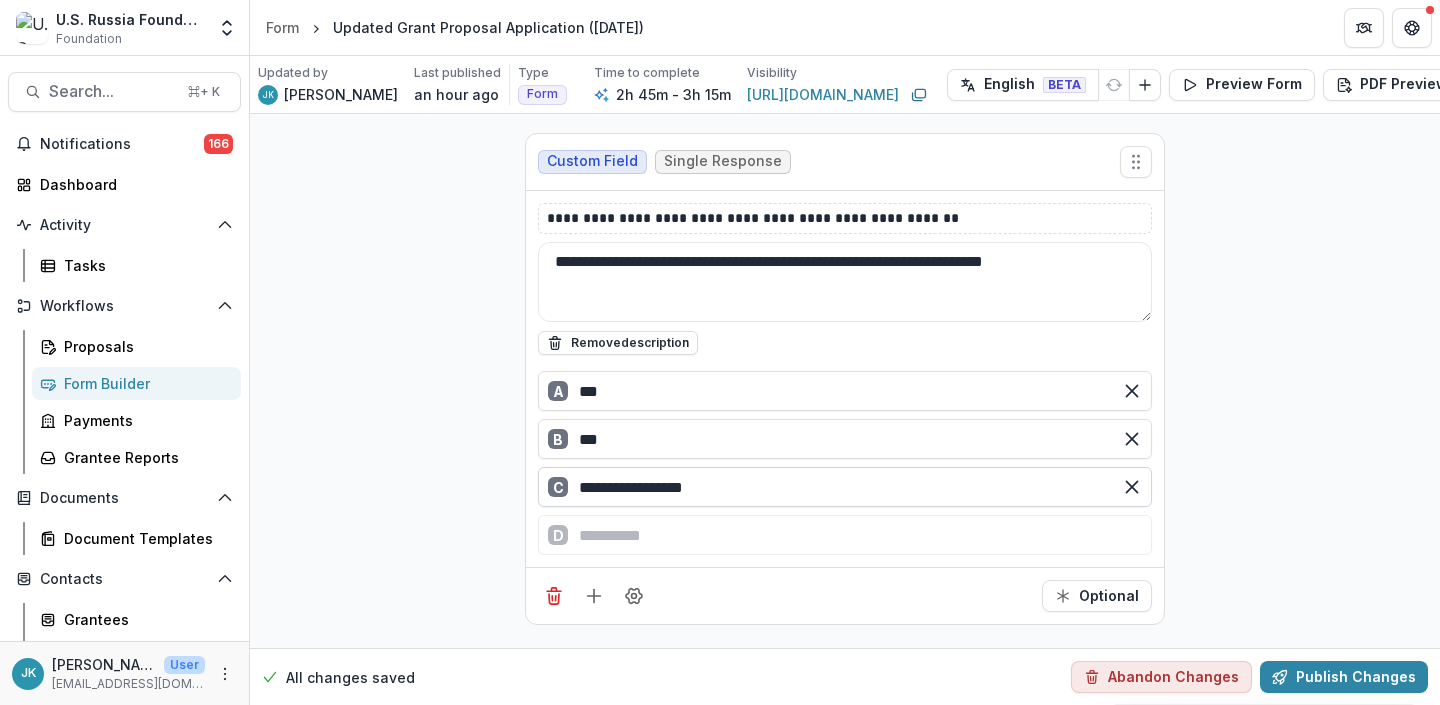 drag, startPoint x: 608, startPoint y: 486, endPoint x: 751, endPoint y: 487, distance: 143.0035 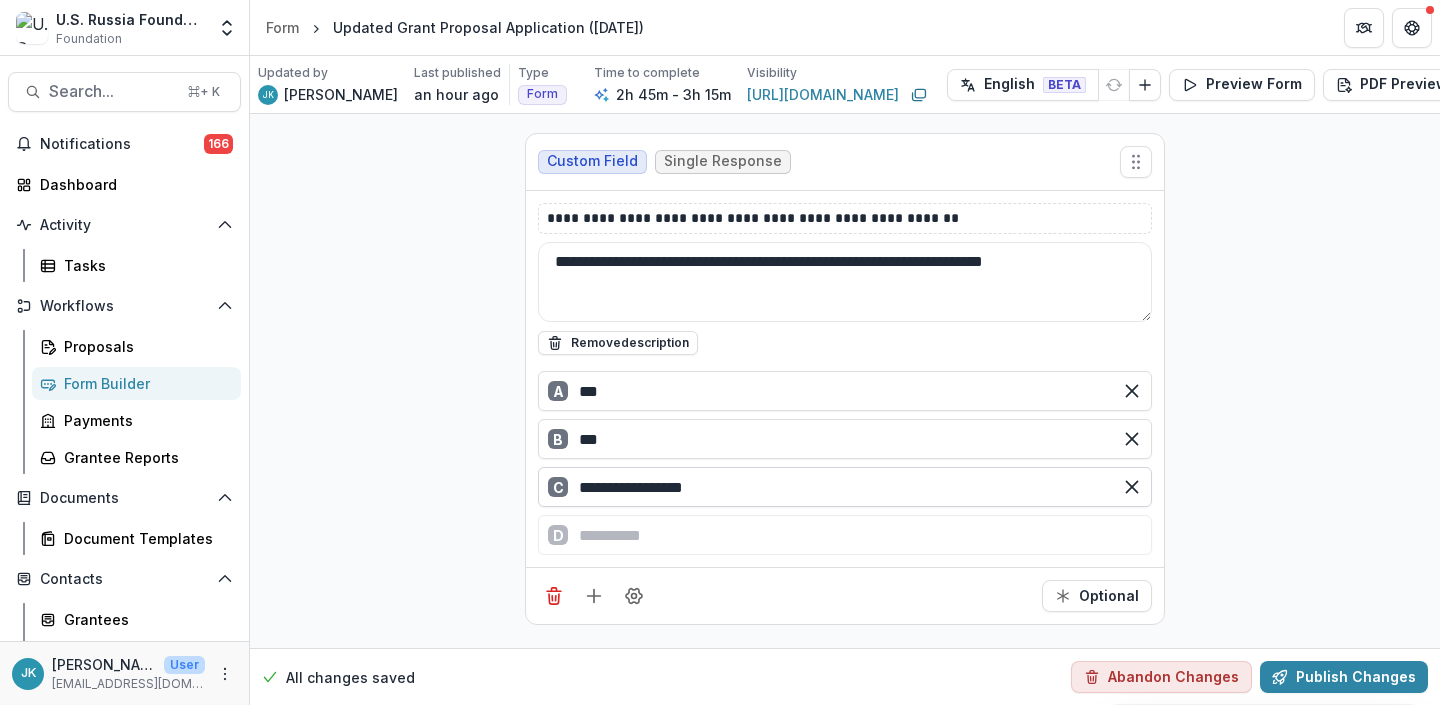 click on "**********" at bounding box center [845, 487] 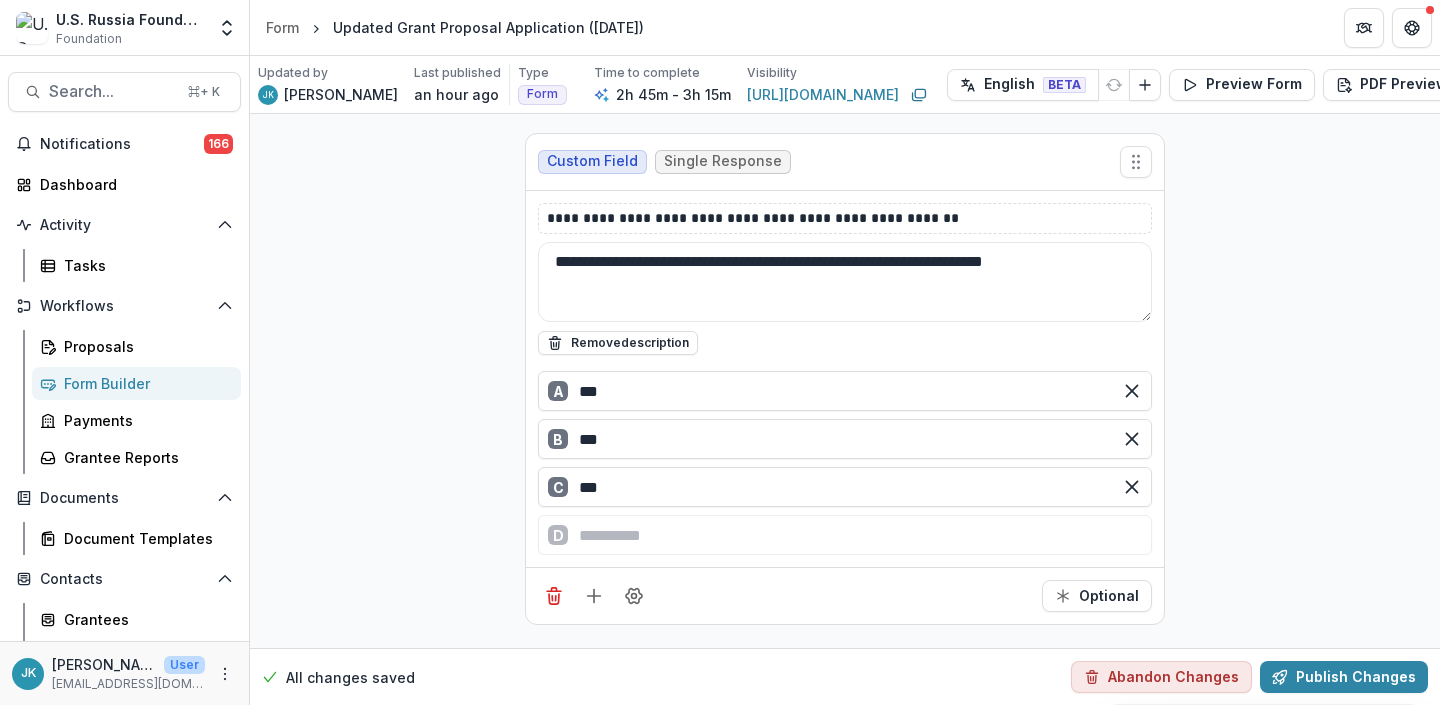 type on "***" 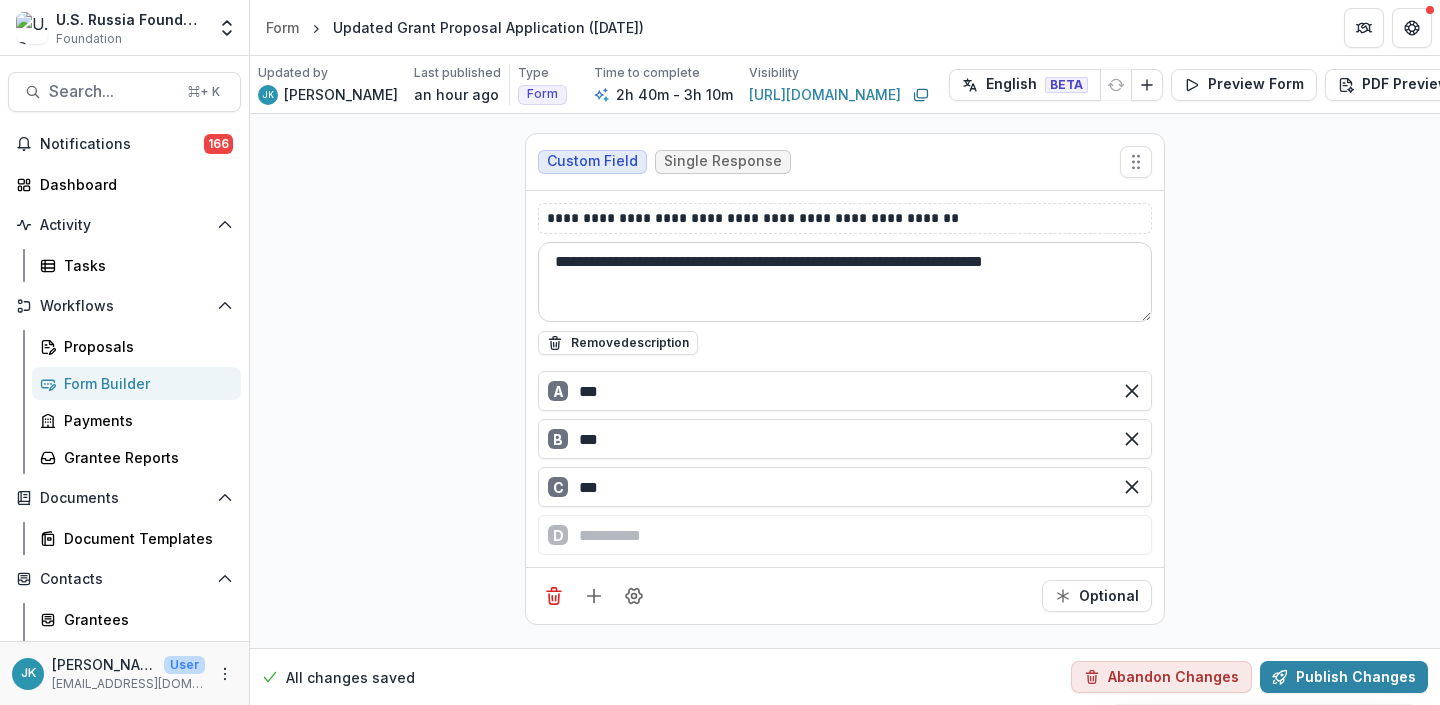 click on "**********" at bounding box center [845, 282] 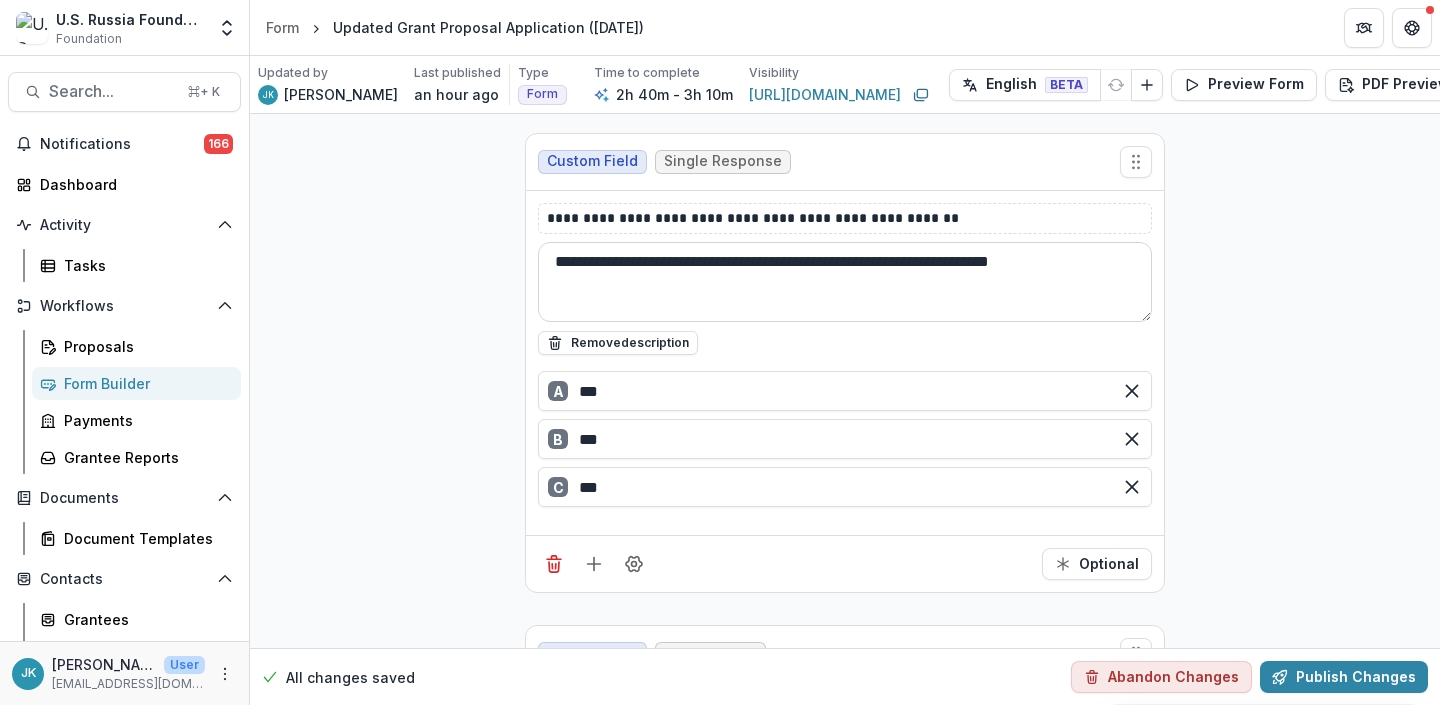 paste on "**********" 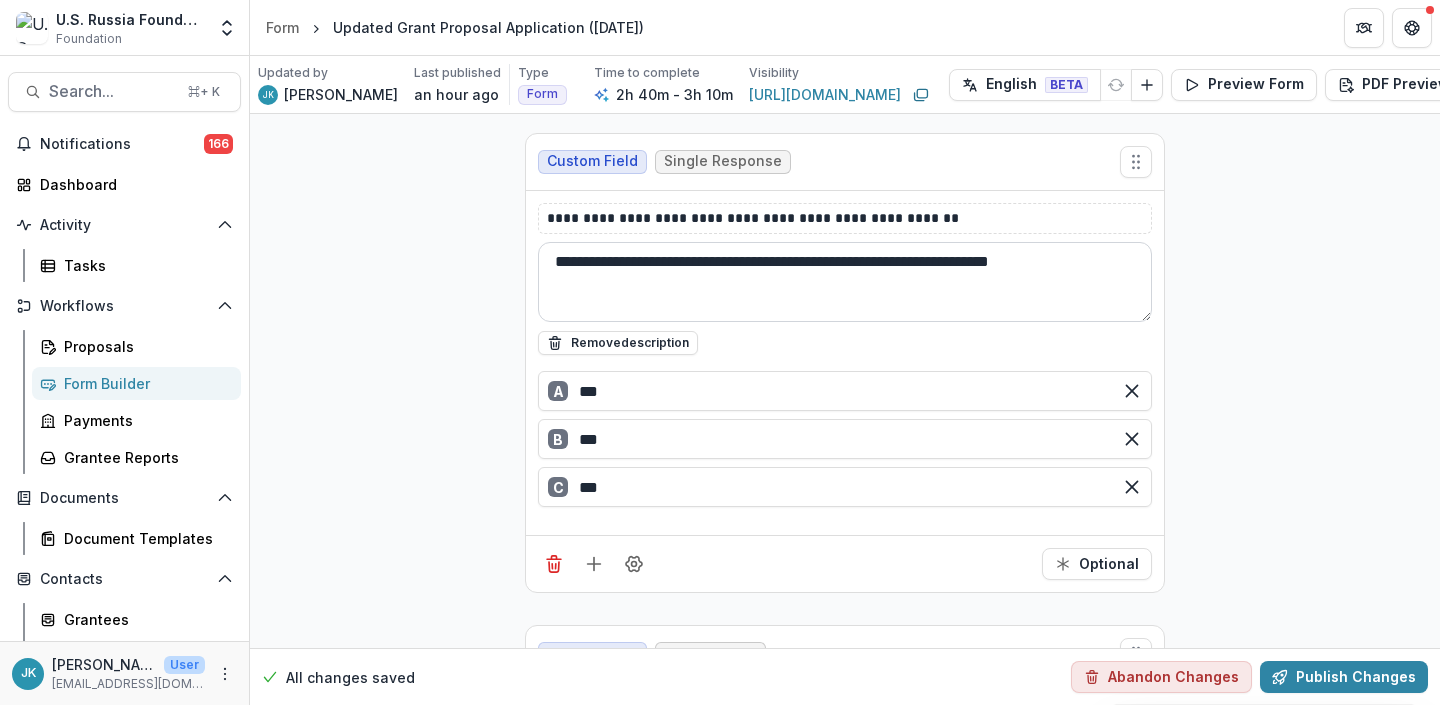 click on "**********" at bounding box center [845, 282] 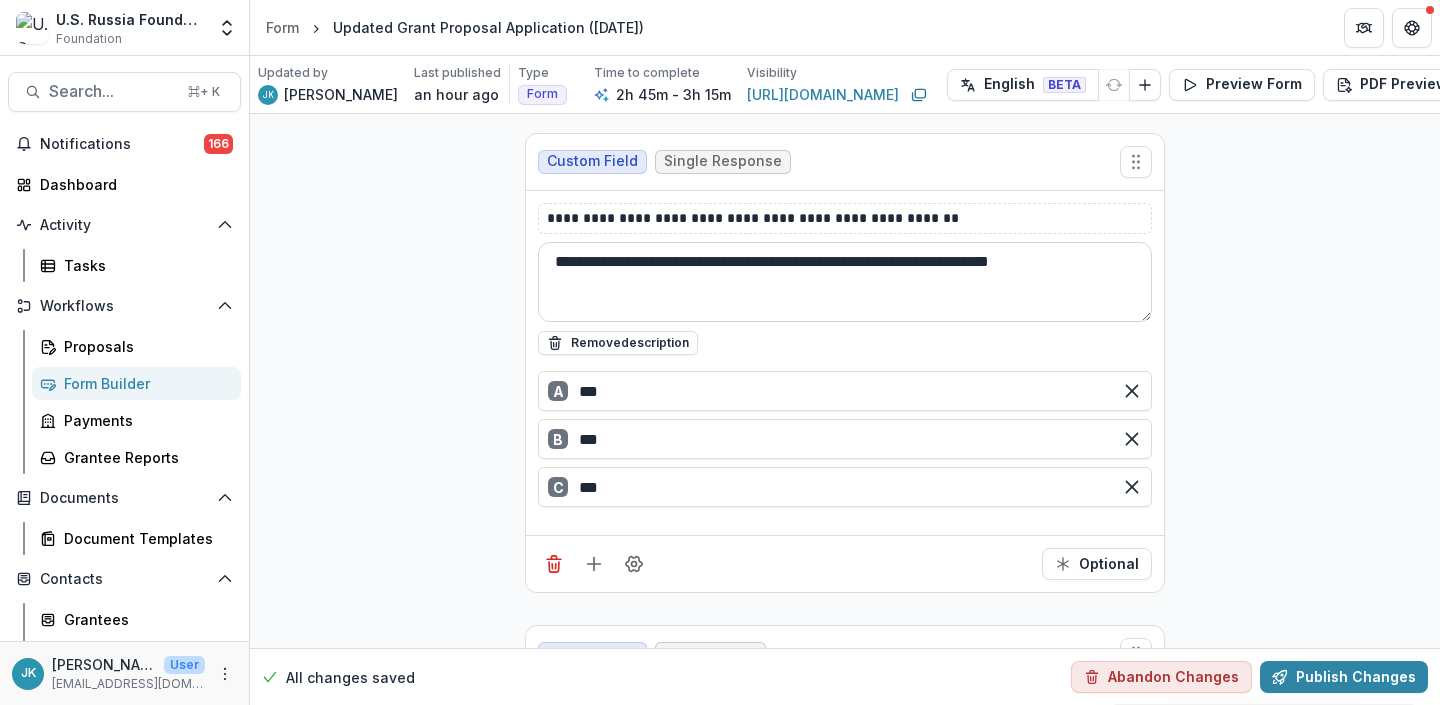 paste on "**********" 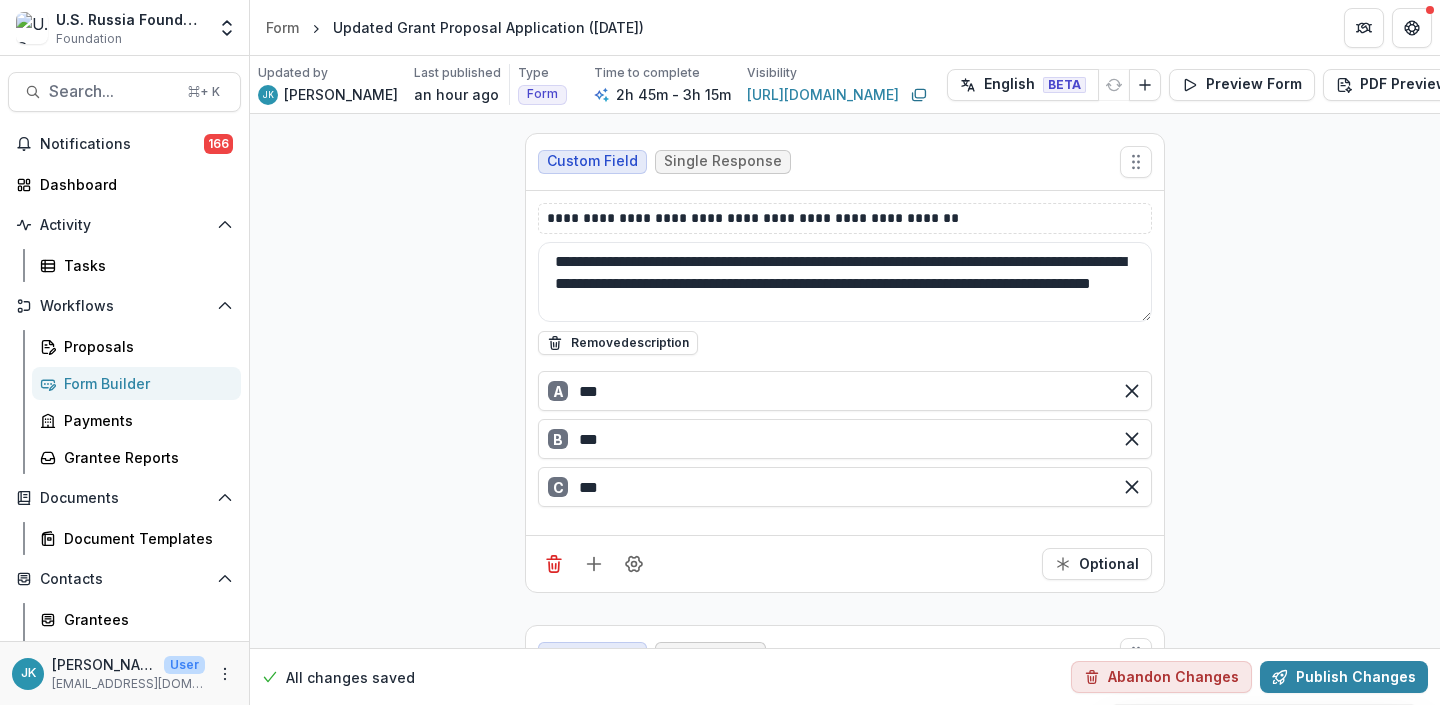 type on "**********" 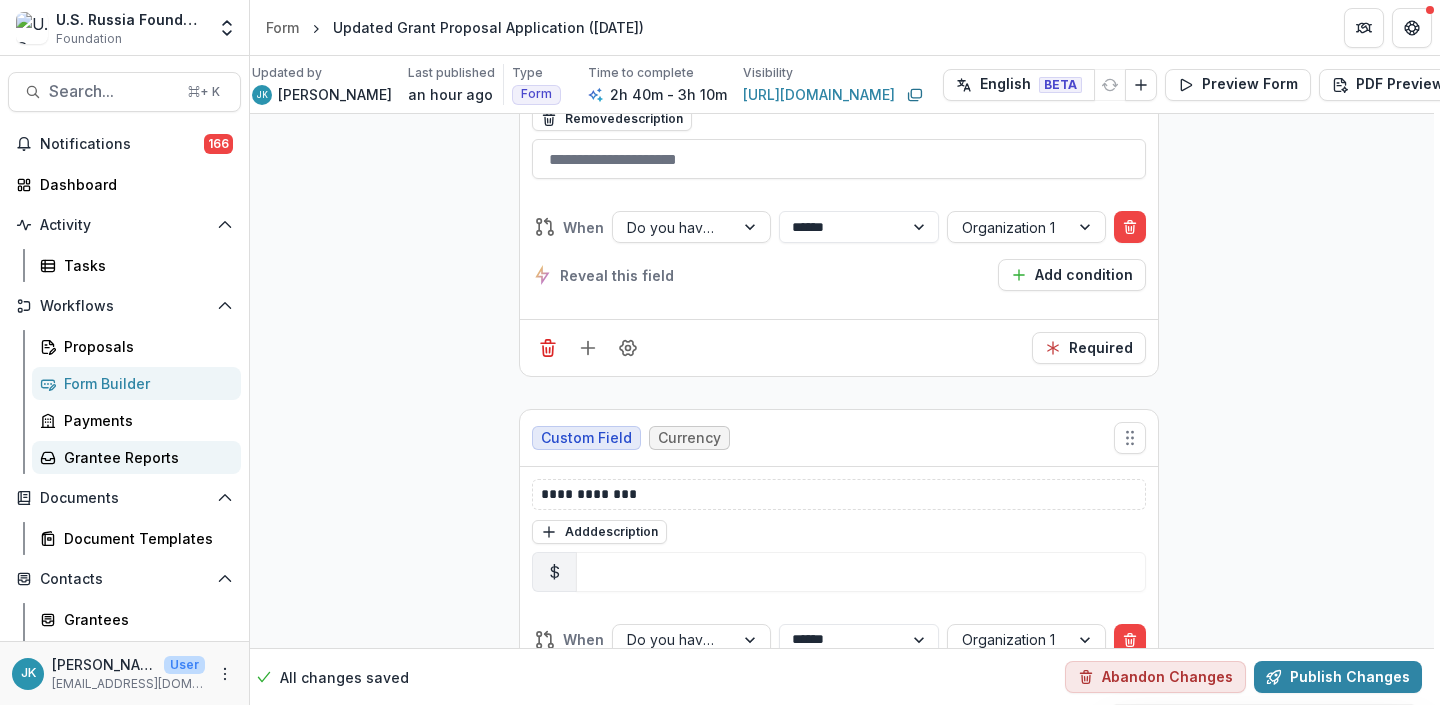 scroll, scrollTop: 20822, scrollLeft: 6, axis: both 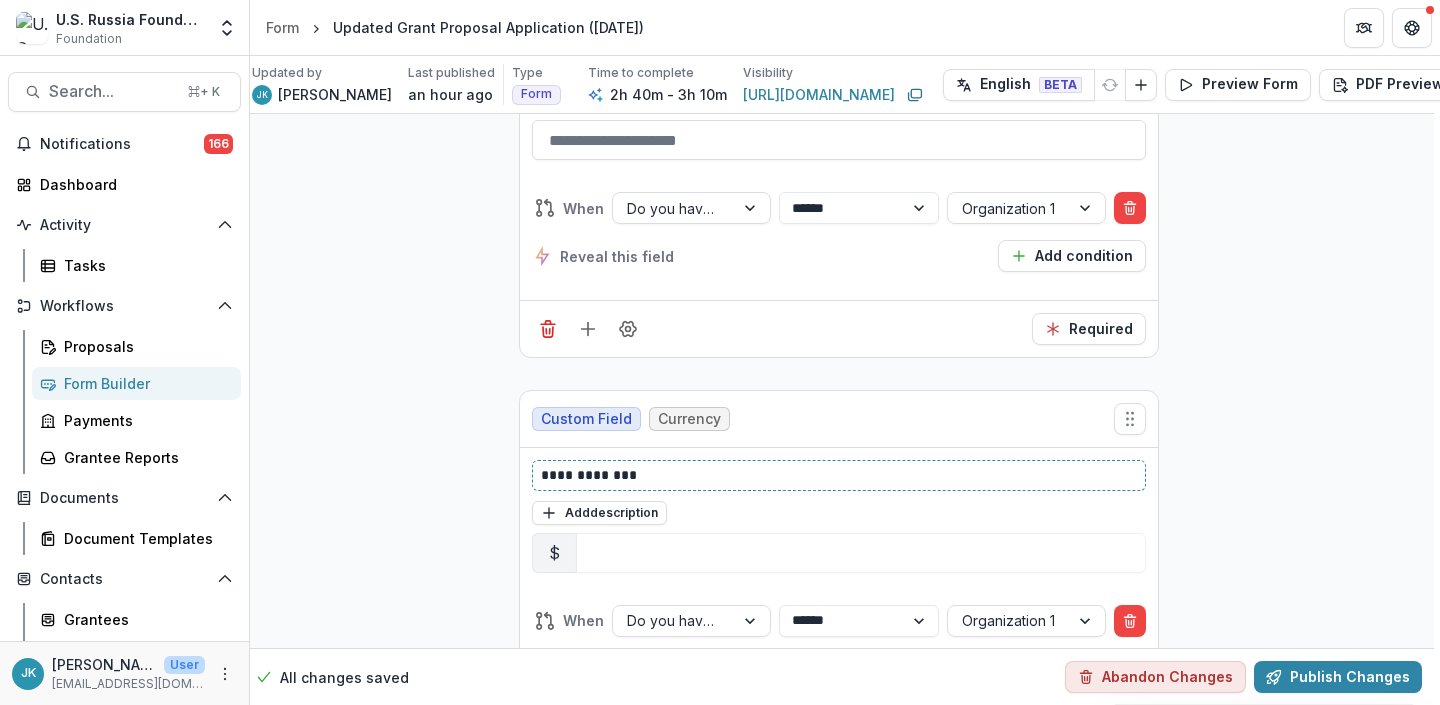 click on "**********" at bounding box center (839, 475) 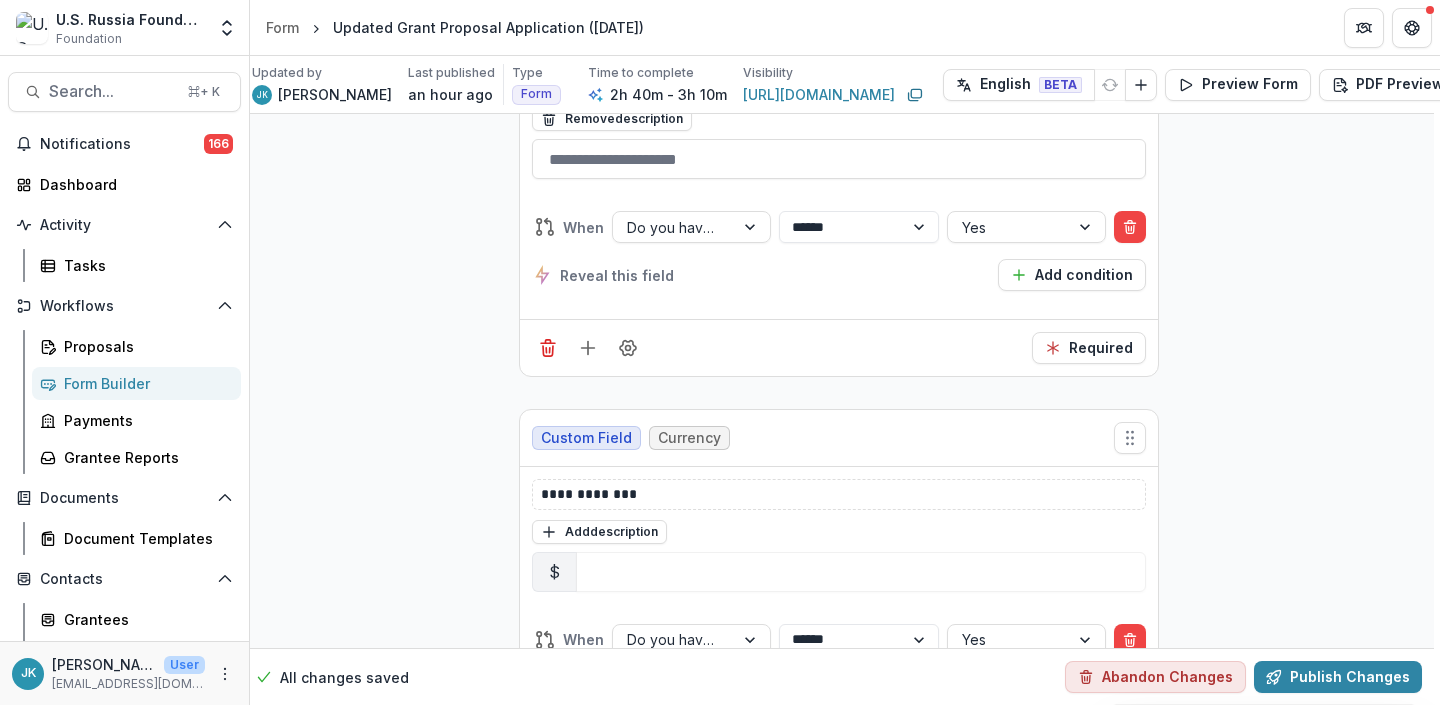 scroll, scrollTop: 22303, scrollLeft: 6, axis: both 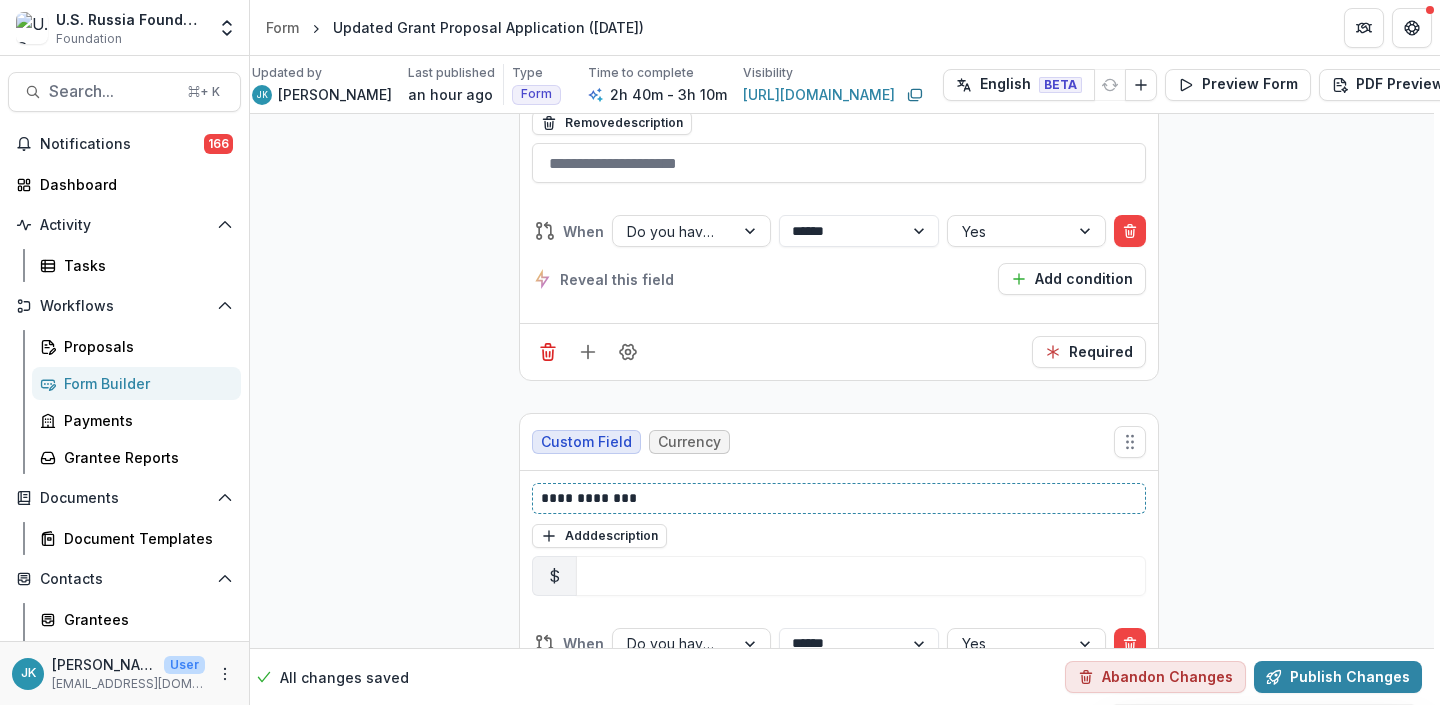 click on "**********" at bounding box center [839, 498] 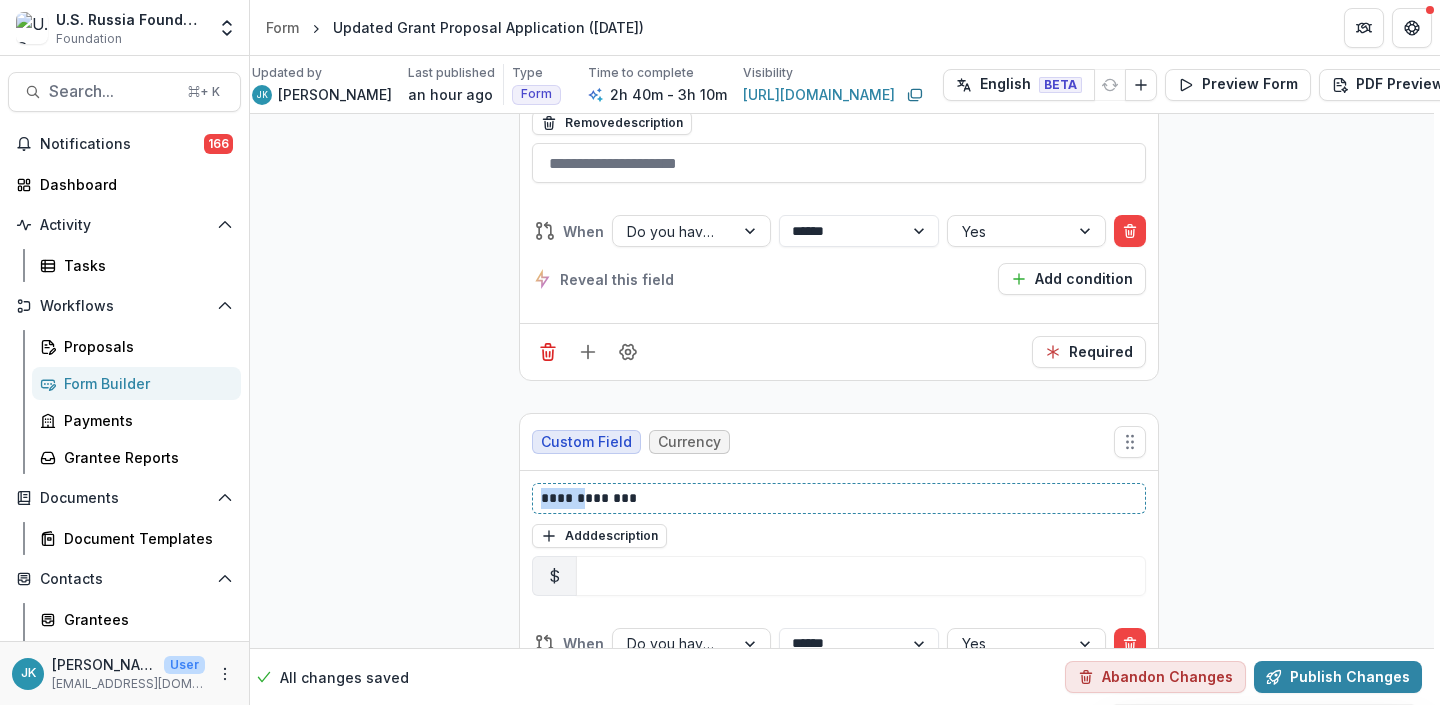 click on "**********" at bounding box center (839, 498) 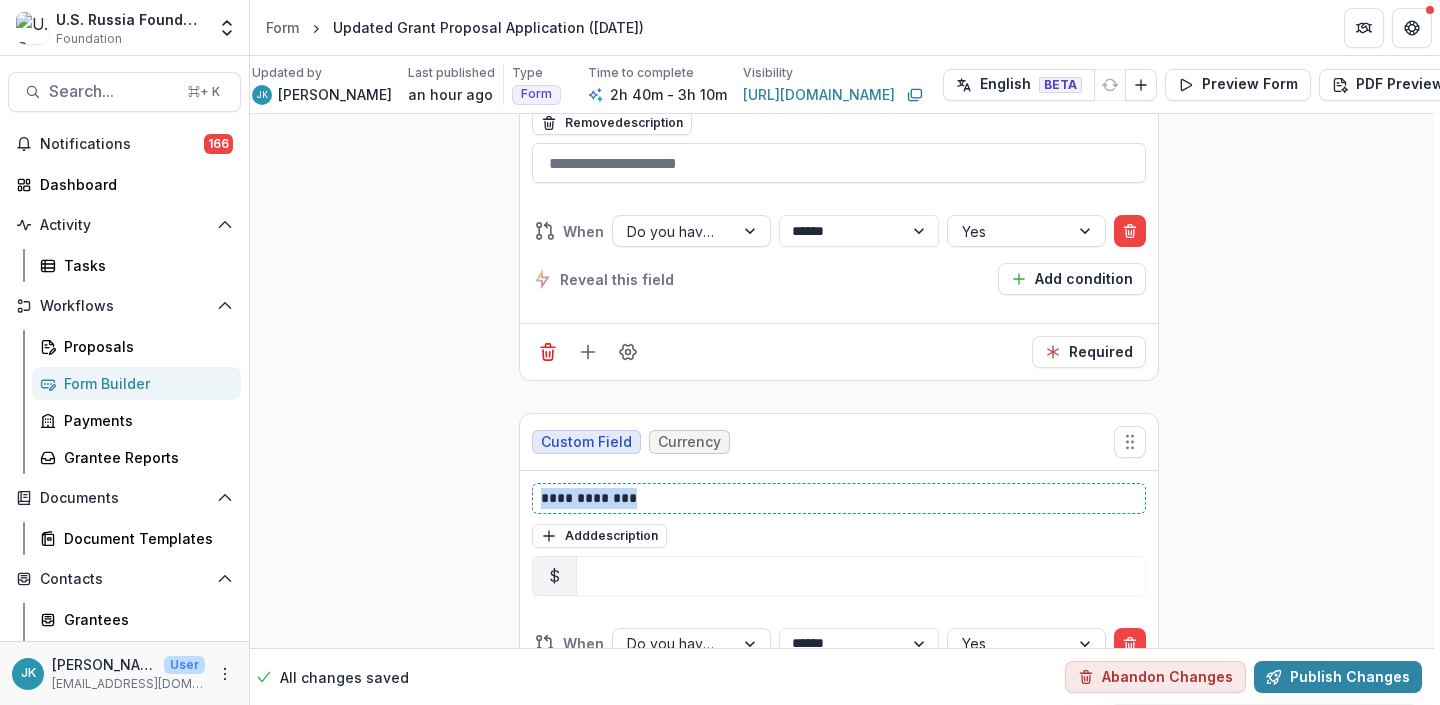 paste 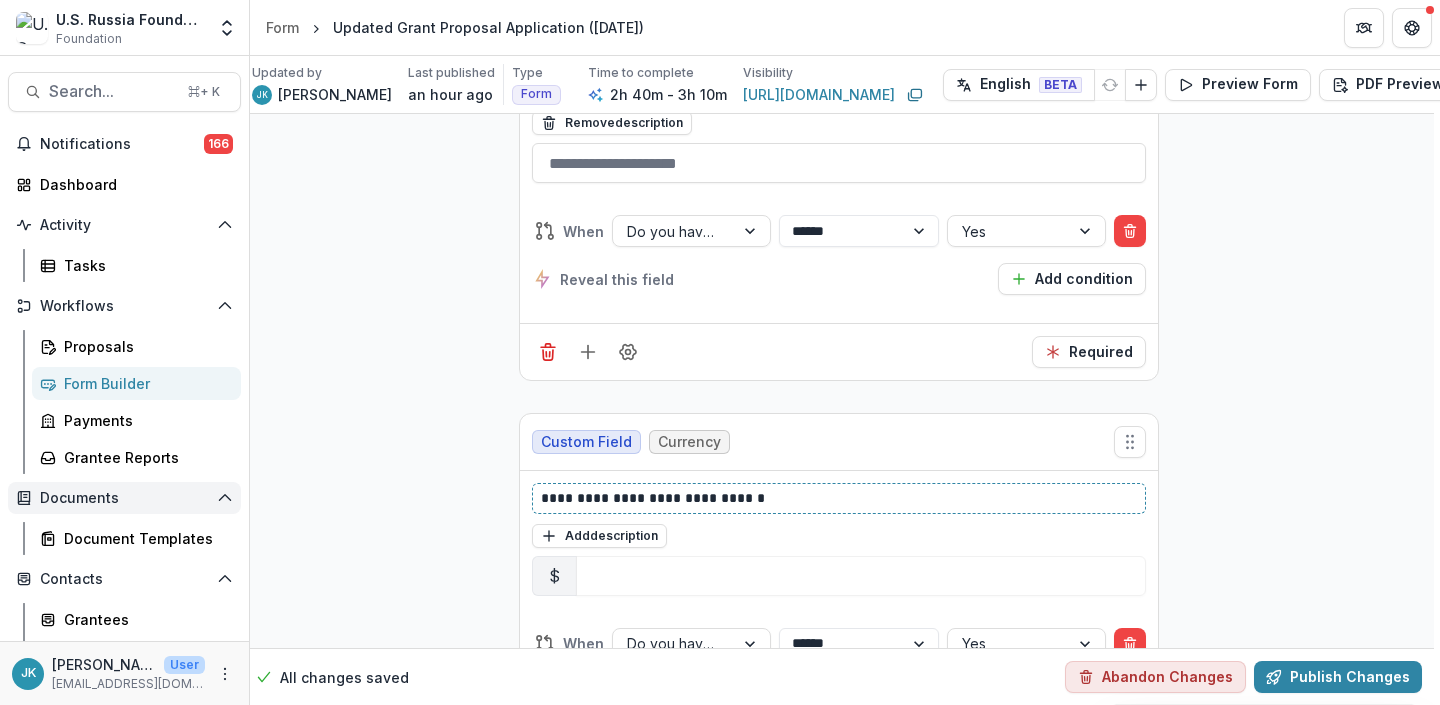 type 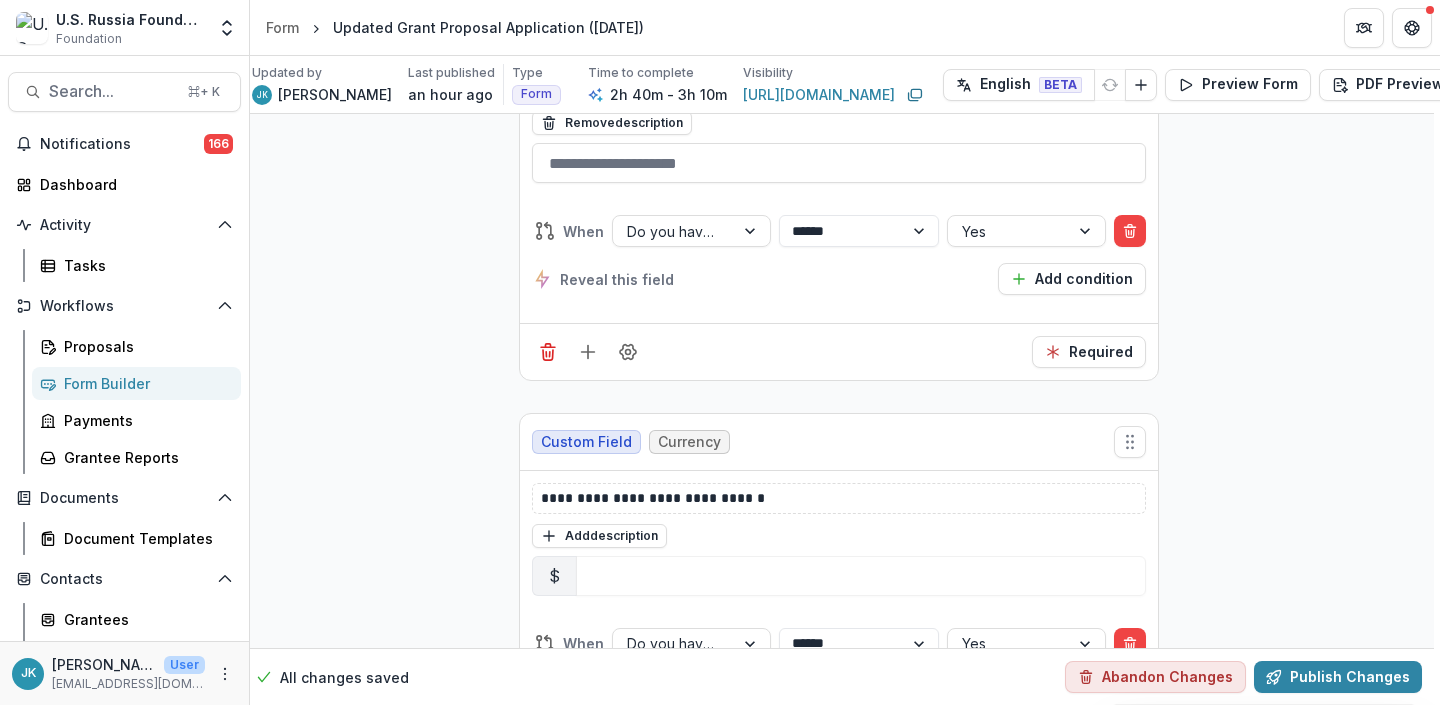 scroll, scrollTop: 23856, scrollLeft: 6, axis: both 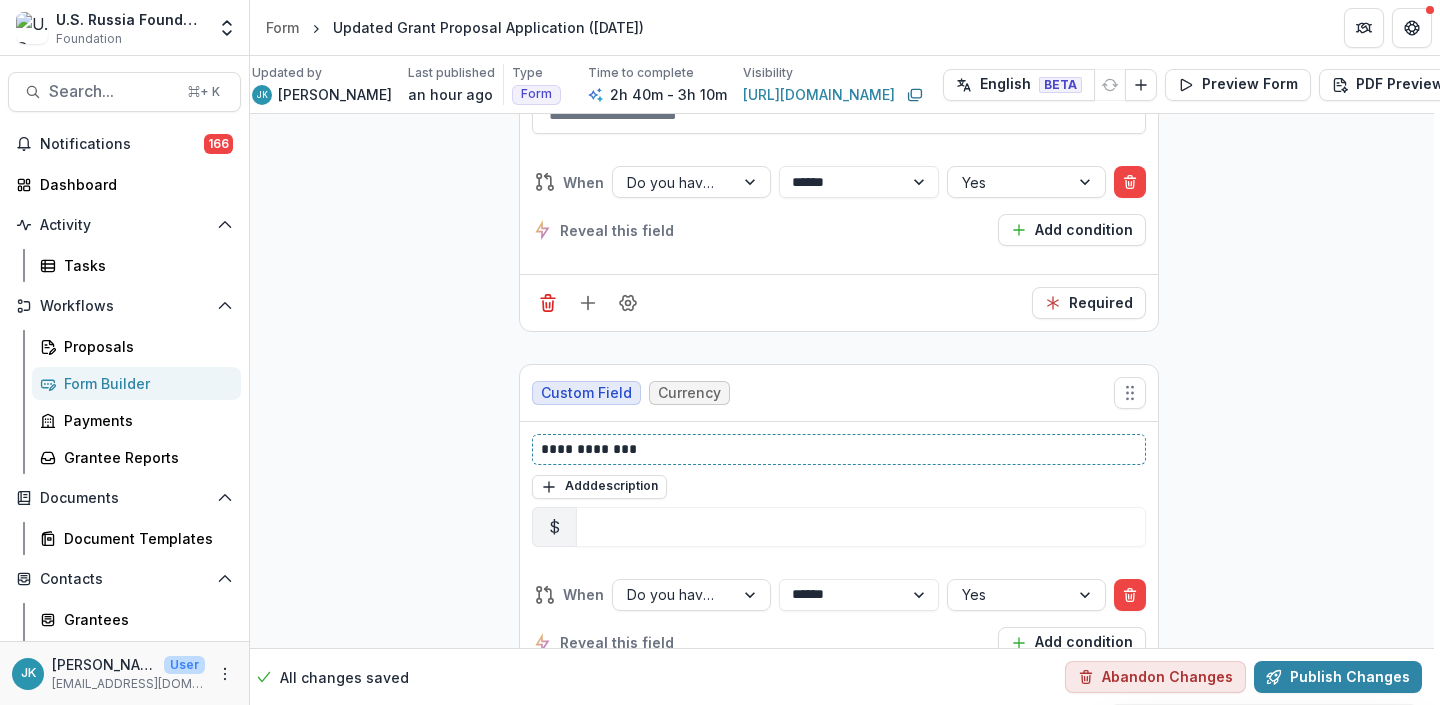 click on "**********" at bounding box center [839, 449] 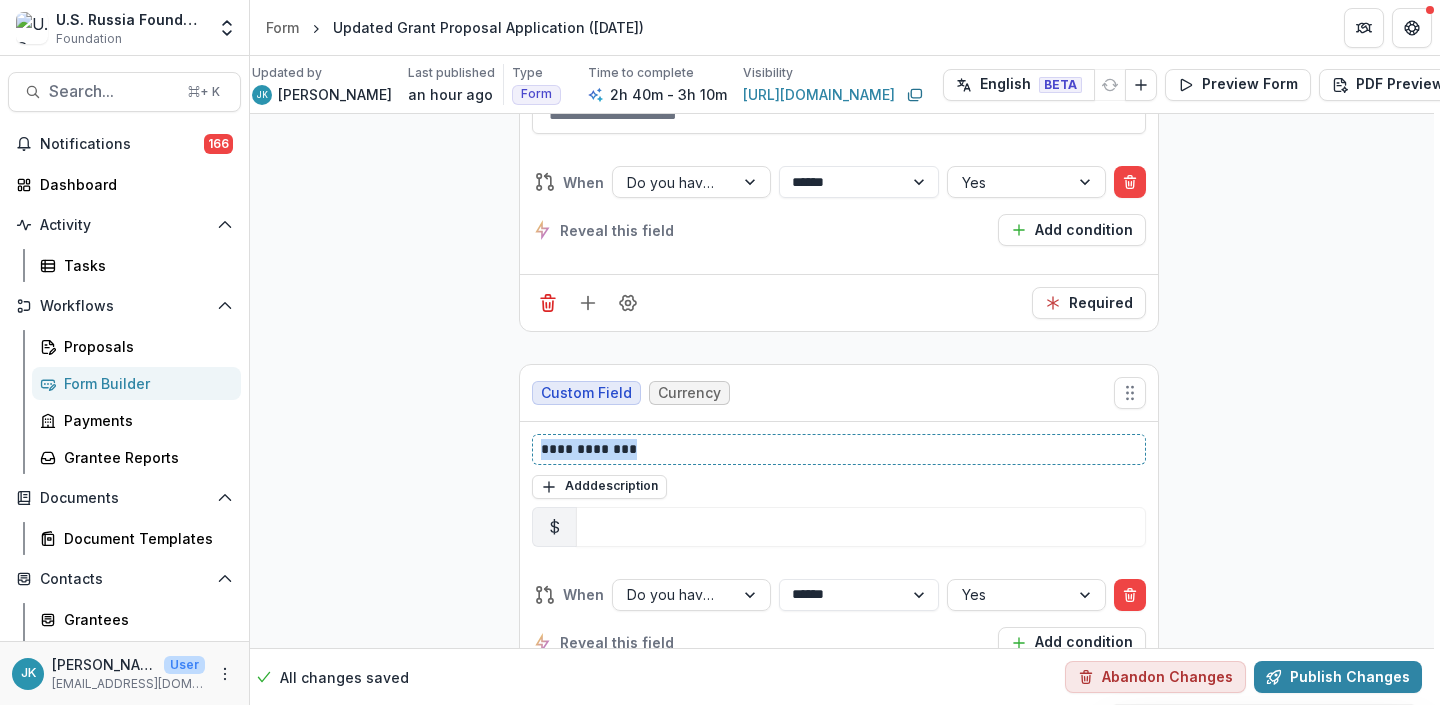 paste 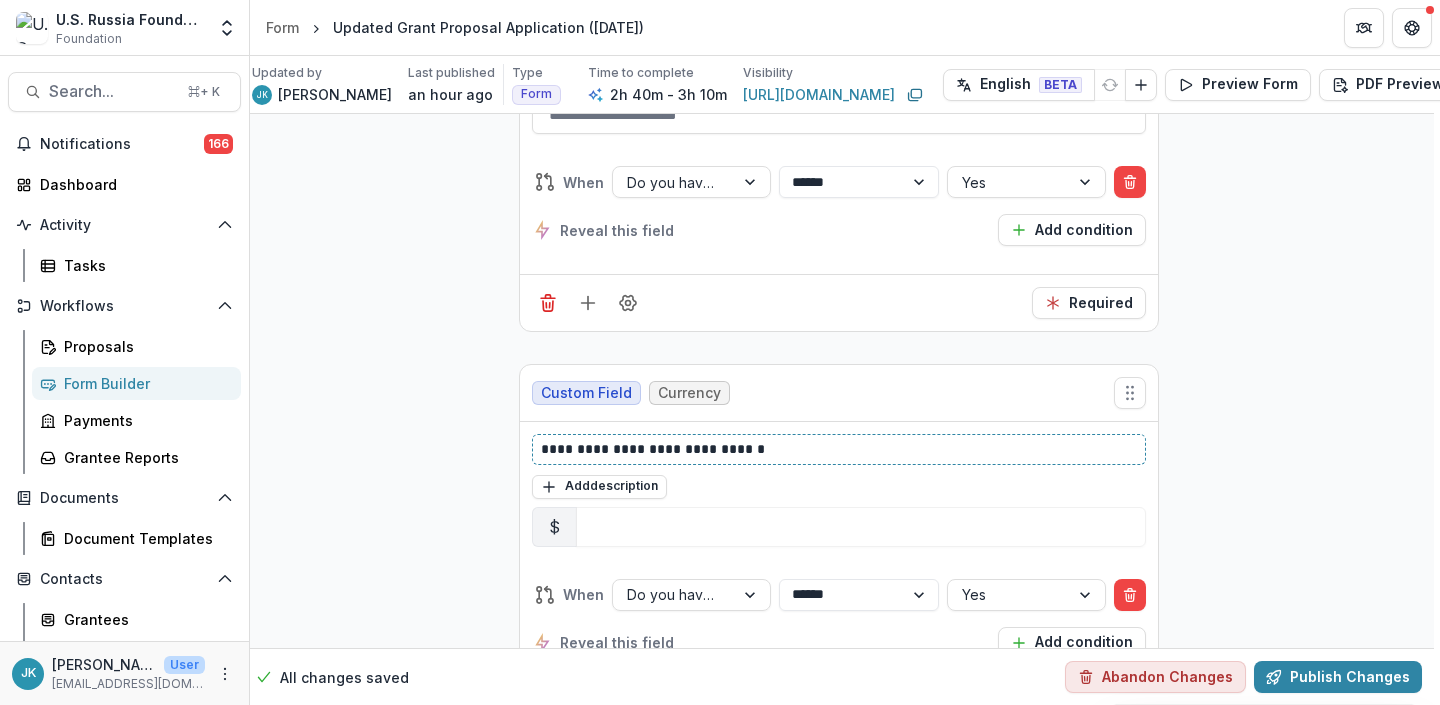 type 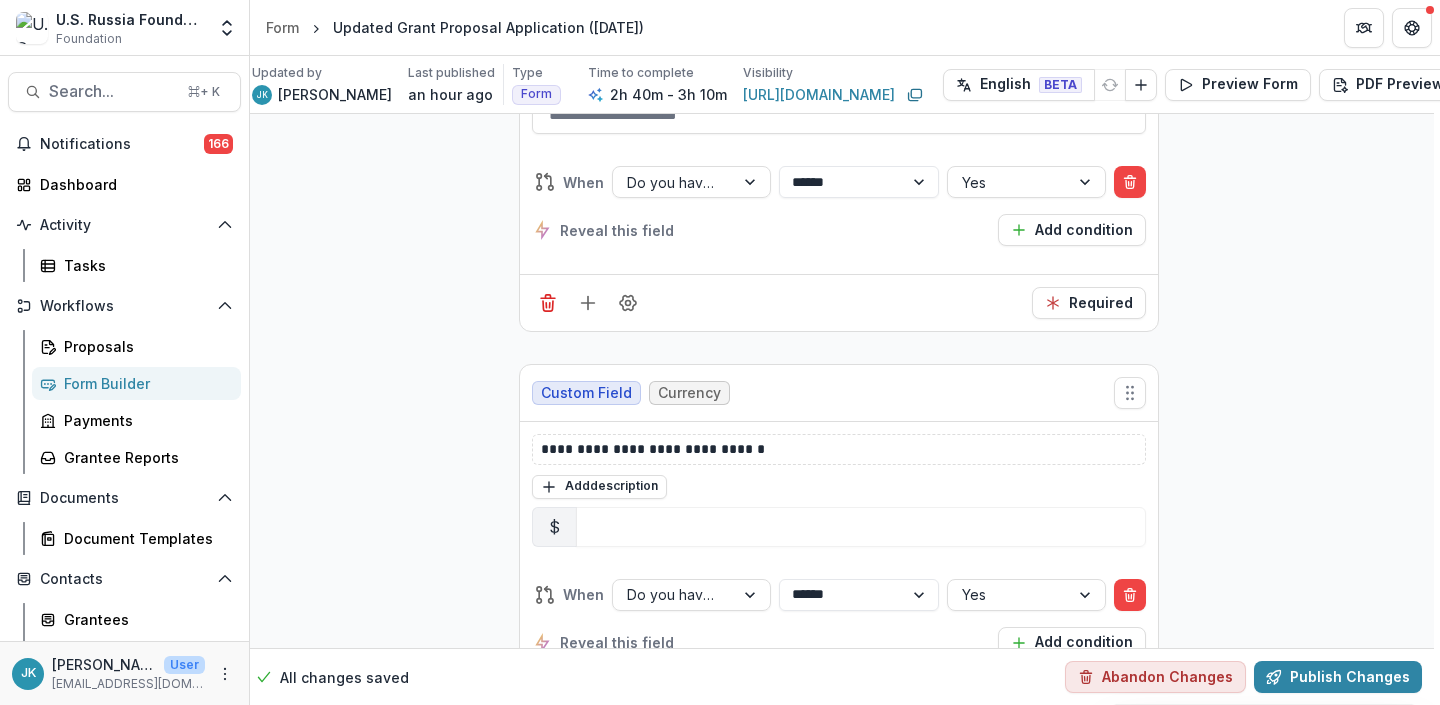 click on "**********" at bounding box center (839, -440) 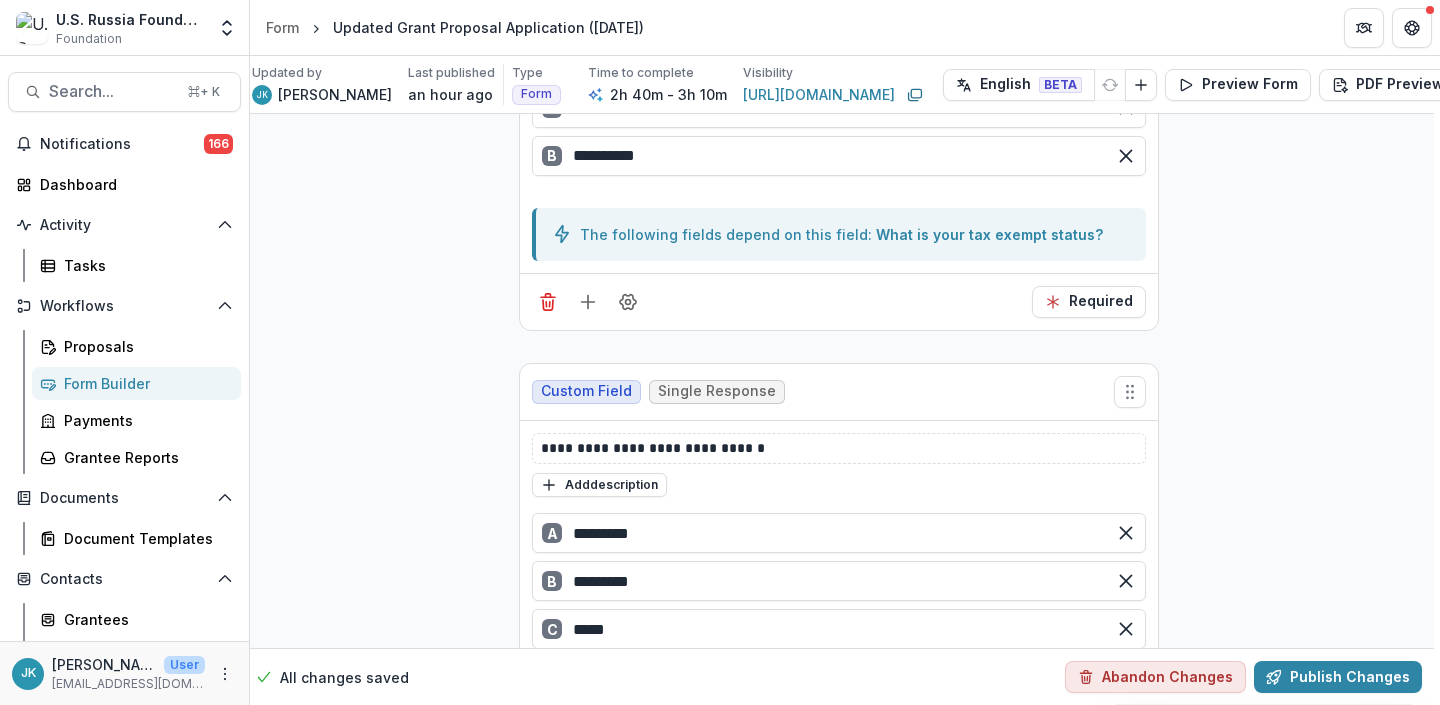 scroll, scrollTop: 28849, scrollLeft: 6, axis: both 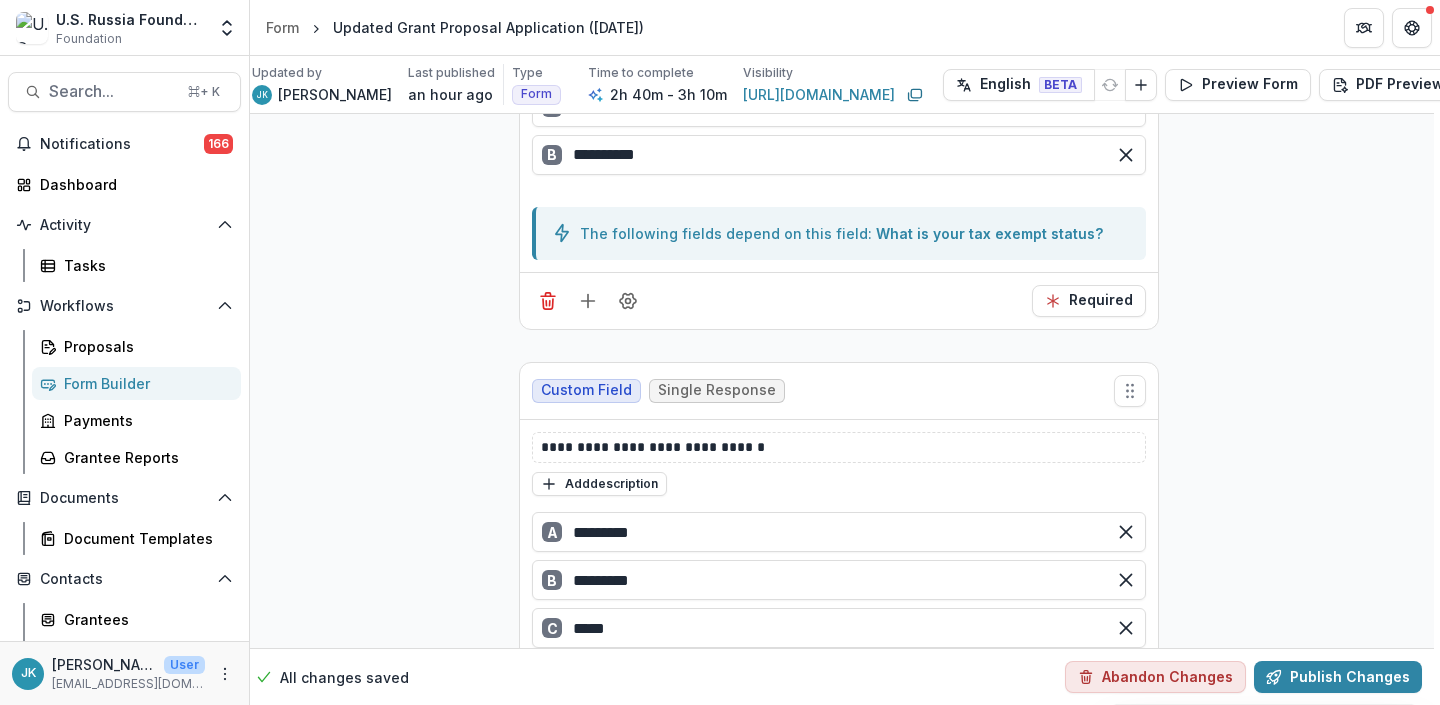 click on "**********" at bounding box center (839, -5433) 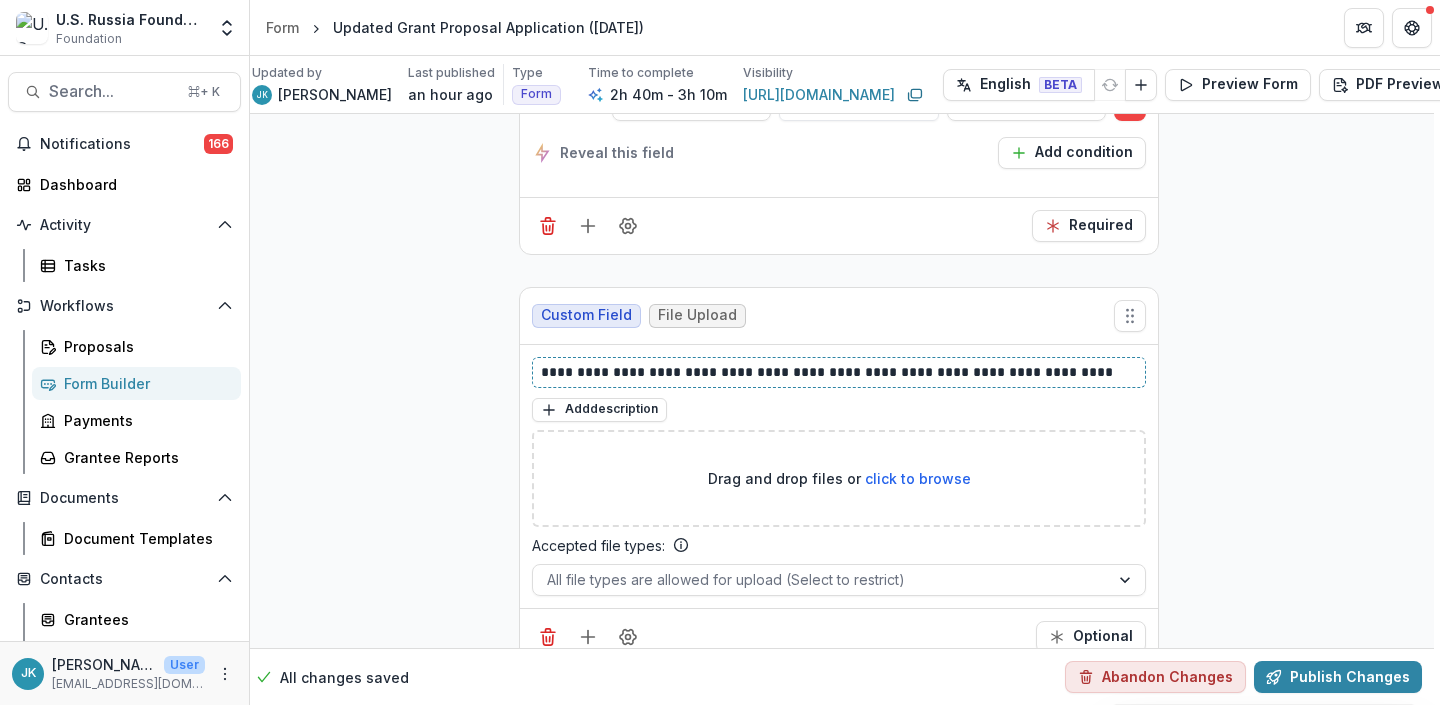 click on "**********" at bounding box center [839, 372] 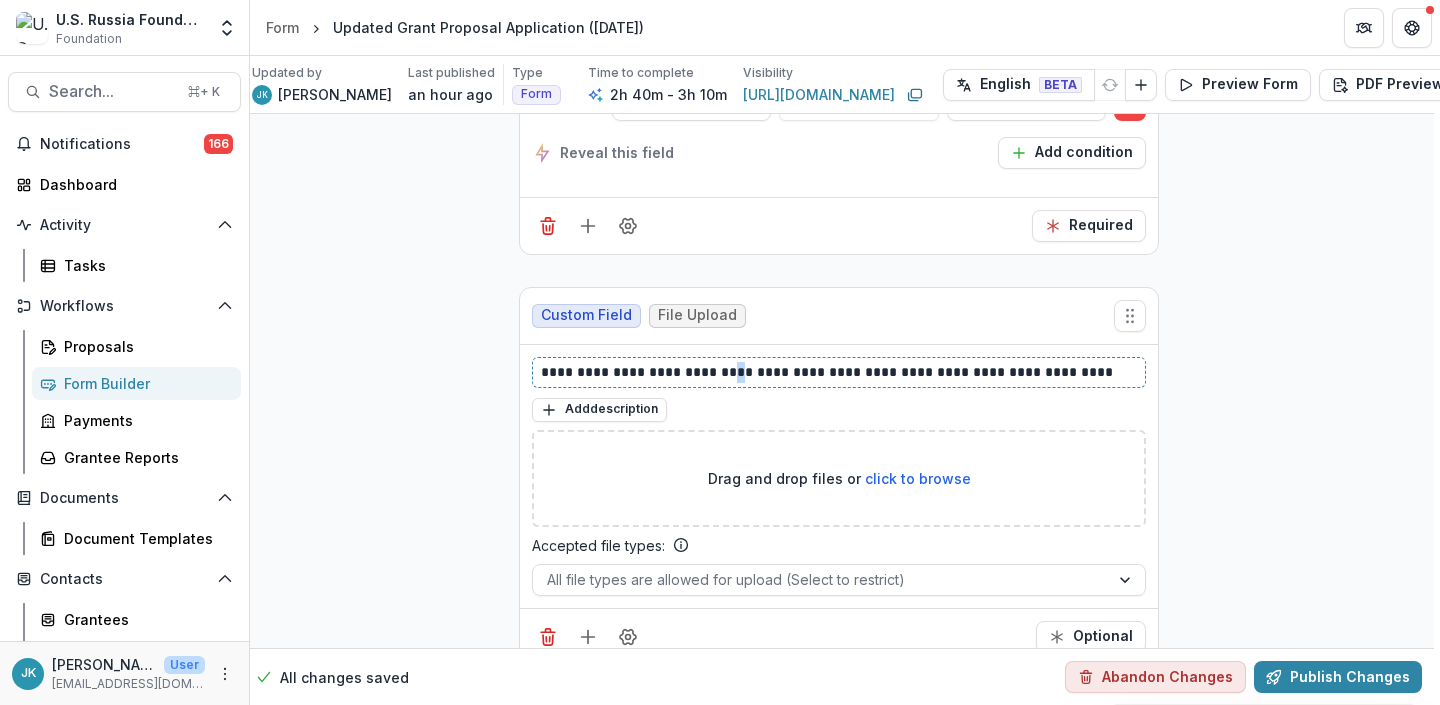 click on "**********" at bounding box center (839, 372) 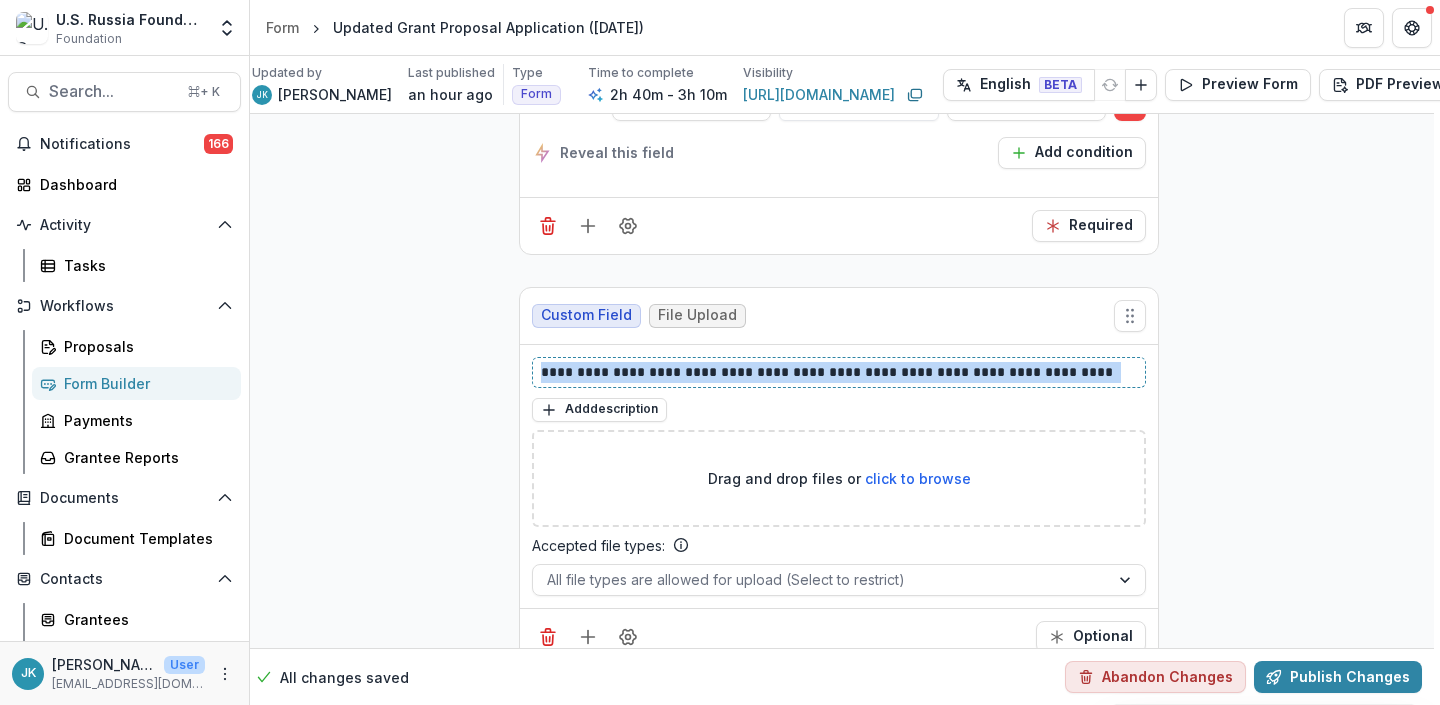 copy on "**********" 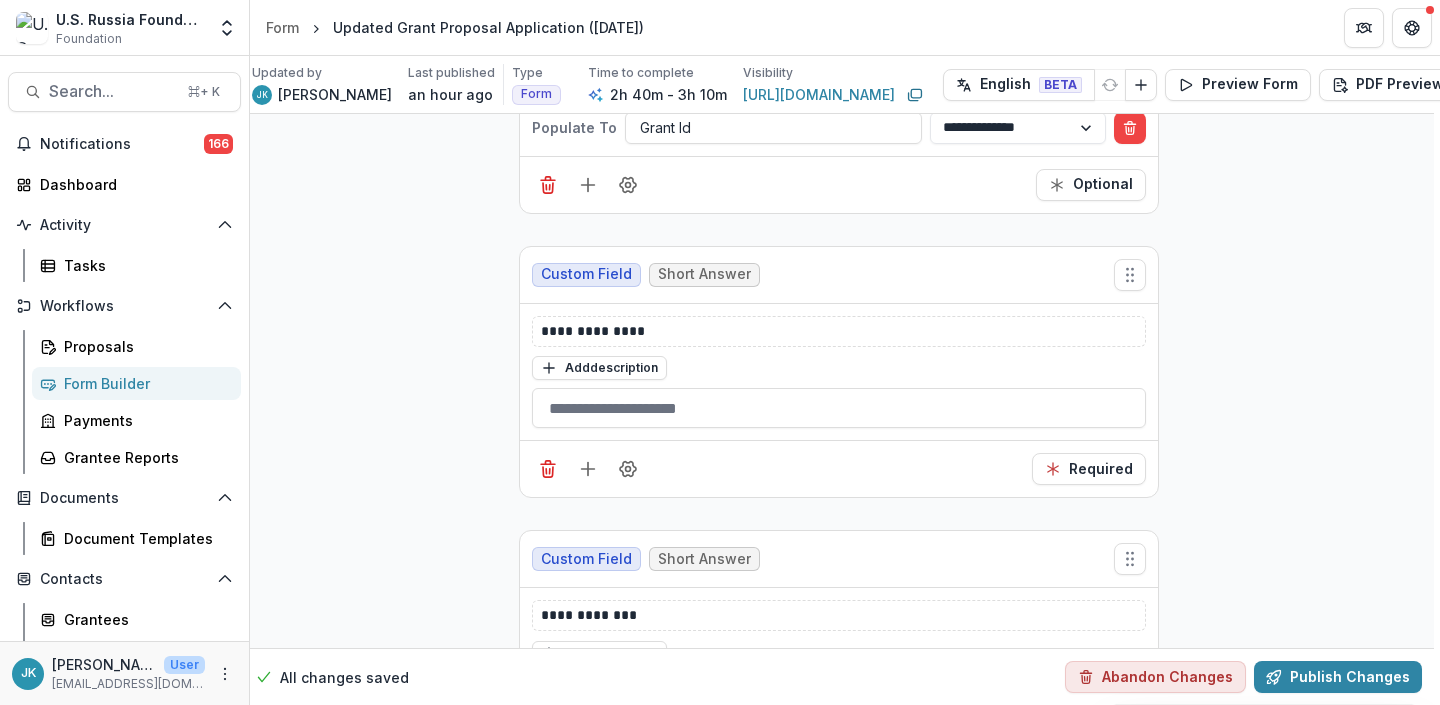 scroll, scrollTop: 263, scrollLeft: 6, axis: both 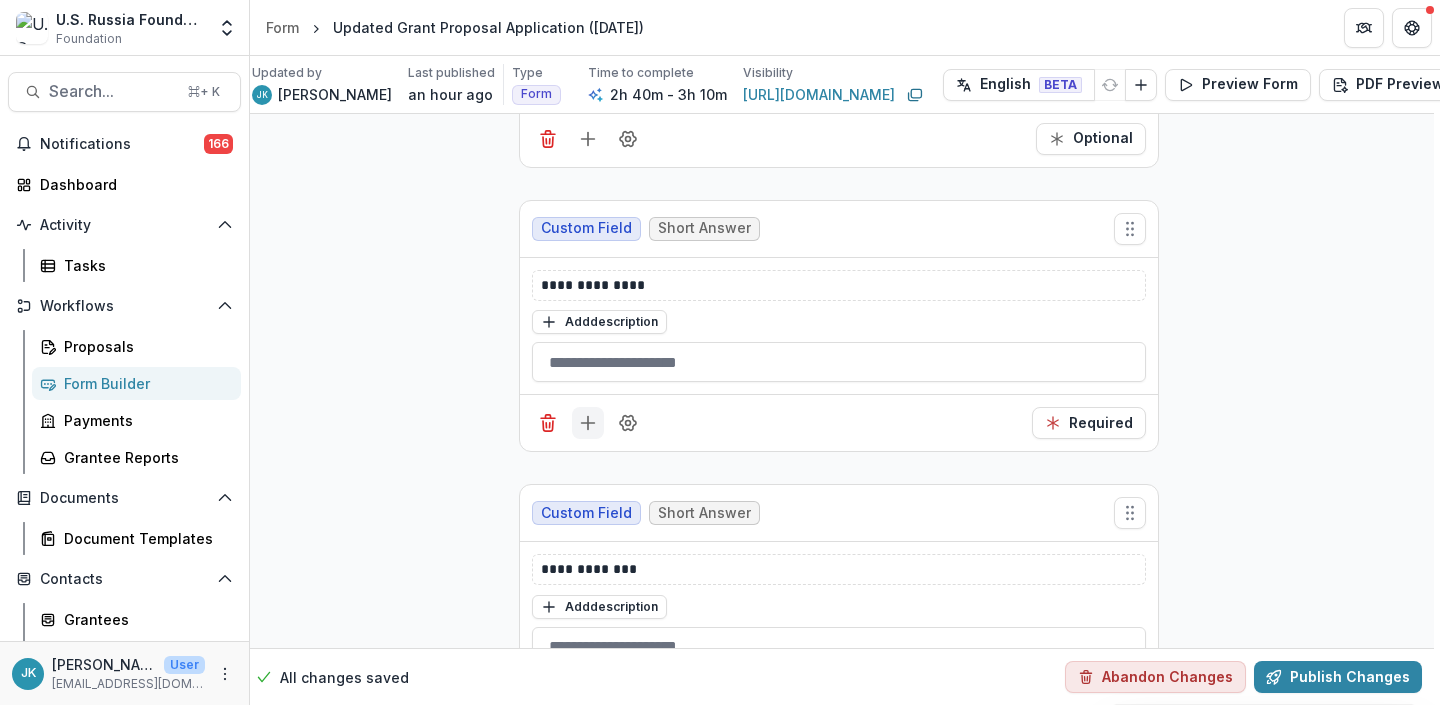 click 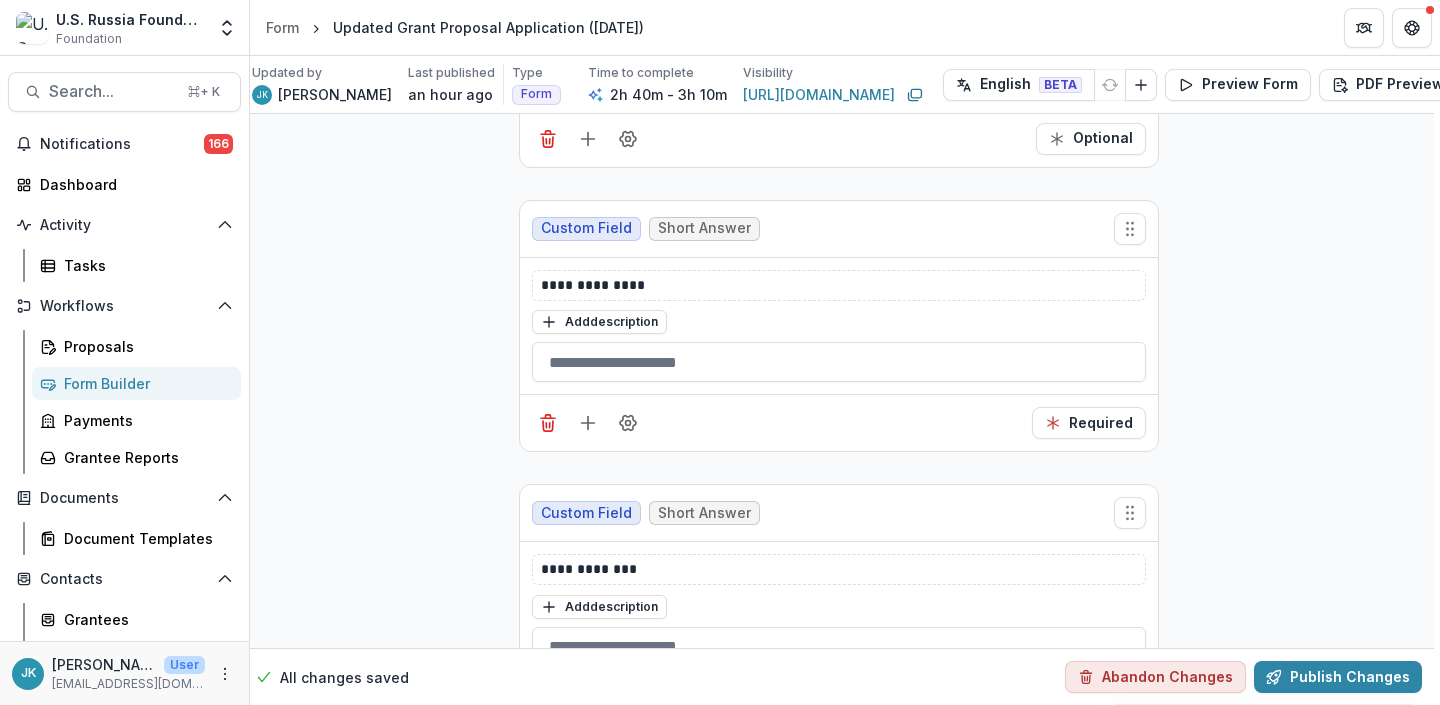 click on "Basic  Fields New Page File Download File Upload Text Block Currency Phone Number Single Response Multi Response Dropdown Multi Select Rating Table Short Answer Number Date Long answer Formatted Text Conditional Dropdown Spreadsheet Temelio  Fields External References Score Card Formula Foundation Users Foundation Tags Foundation Program Areas Grant Types Updated Grant Application (Aug 2025) 2.0  Fields Text Block Application Number Applicant Name Project Title Principal Investigator Project Start Date Project End Date Project Duration Project Area Requested Amount Cost Share Staff Recommendation Project Summary Staff Recommendation and Write-up Name of Requesting Organization Organization Annual Operating Budget Is this grant request being submitted on behalf of the partner organization that will be implementing this project? Name of the implementing organization What country is the implementing organization based in? Name of the implementing organization's representative Organization Headquarters Address" at bounding box center [720, 352] 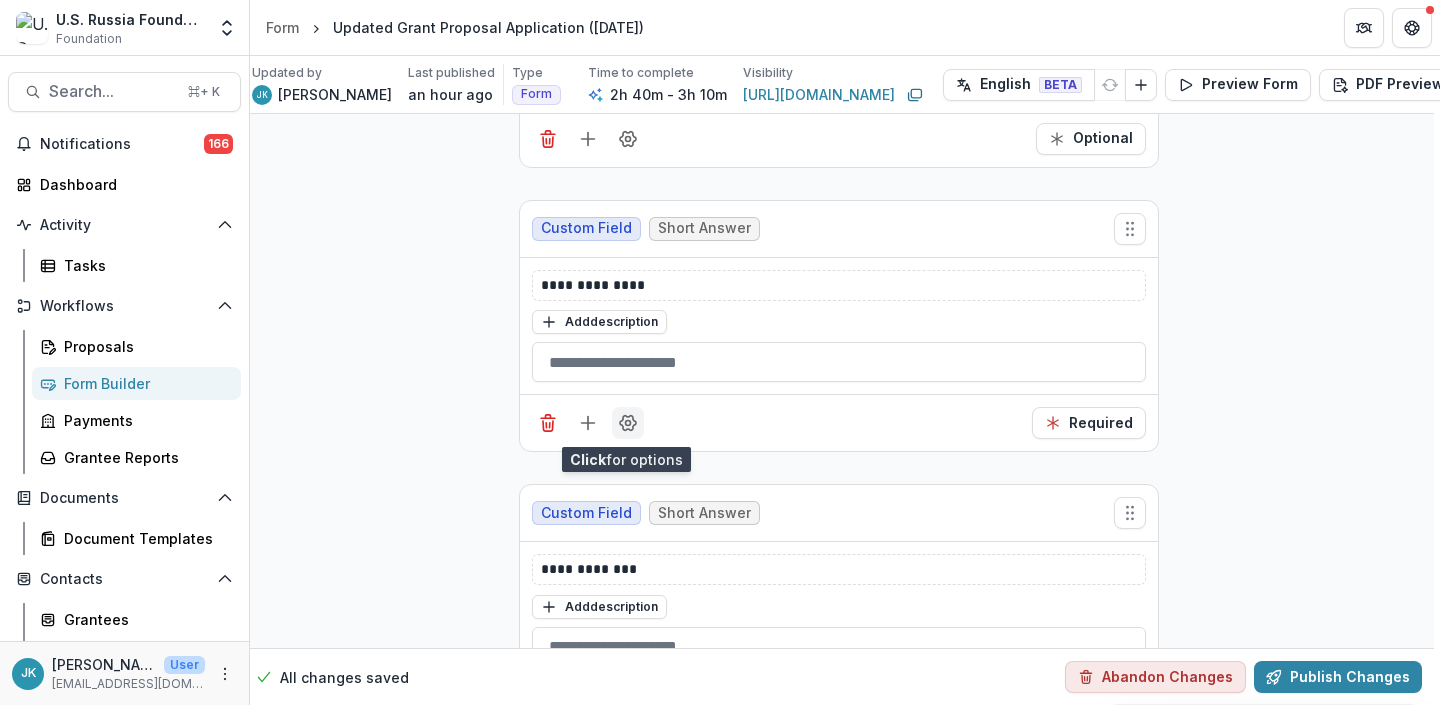 click 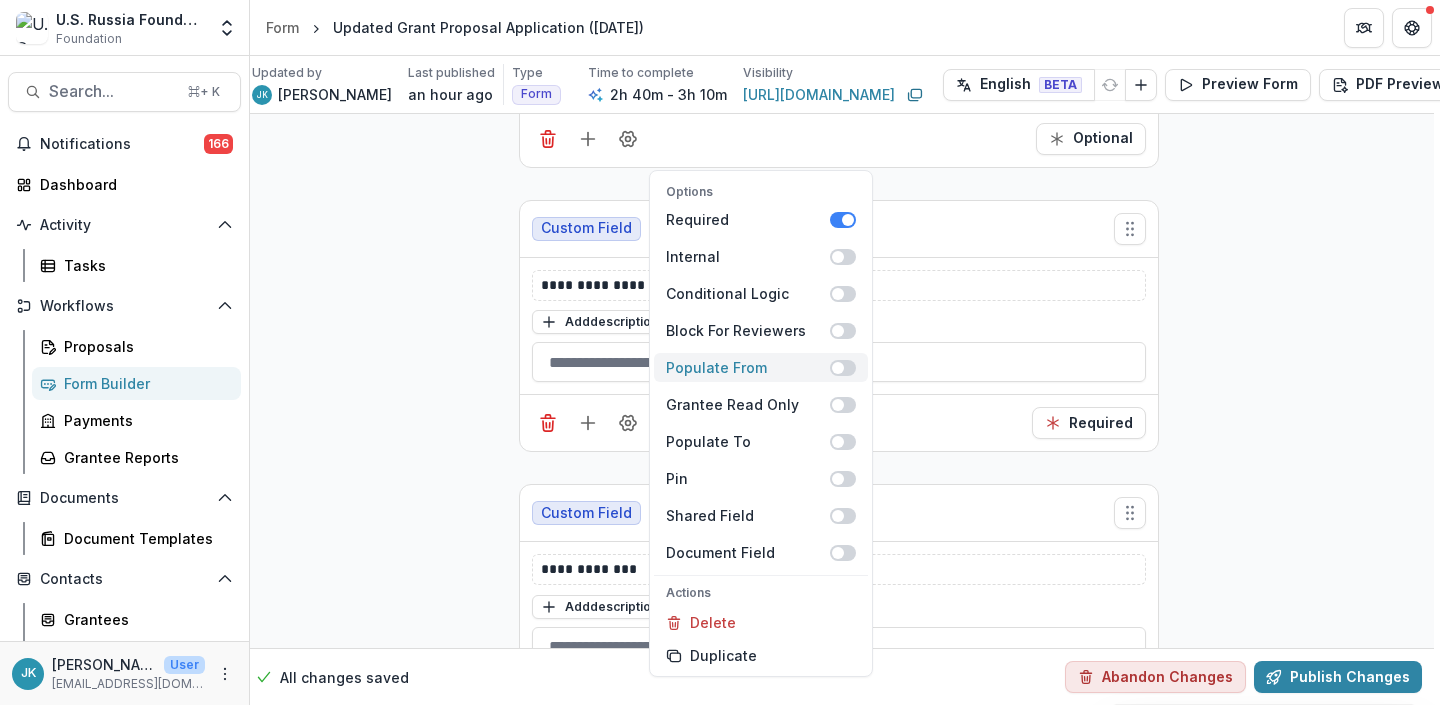 click on "Populate From" at bounding box center [748, 367] 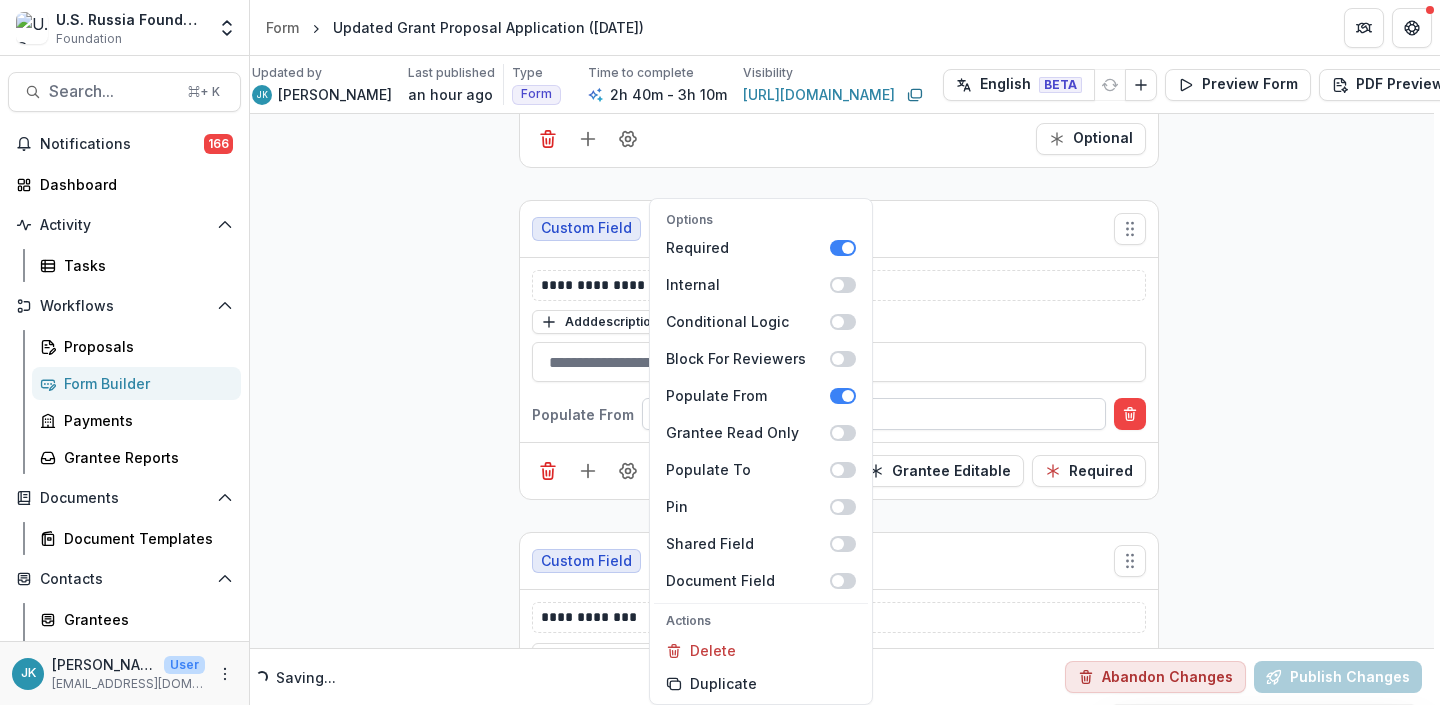 click on "Select populate from field" at bounding box center [874, 414] 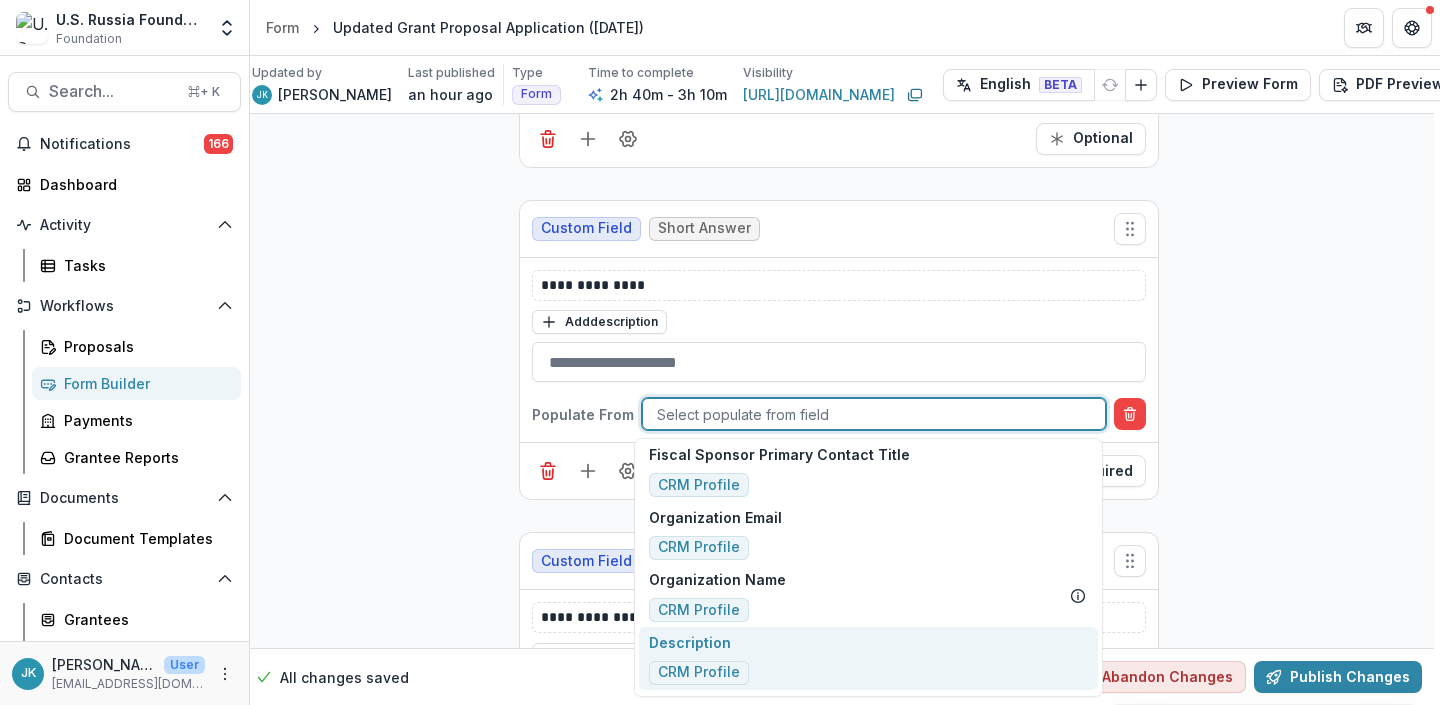 scroll, scrollTop: 949, scrollLeft: 0, axis: vertical 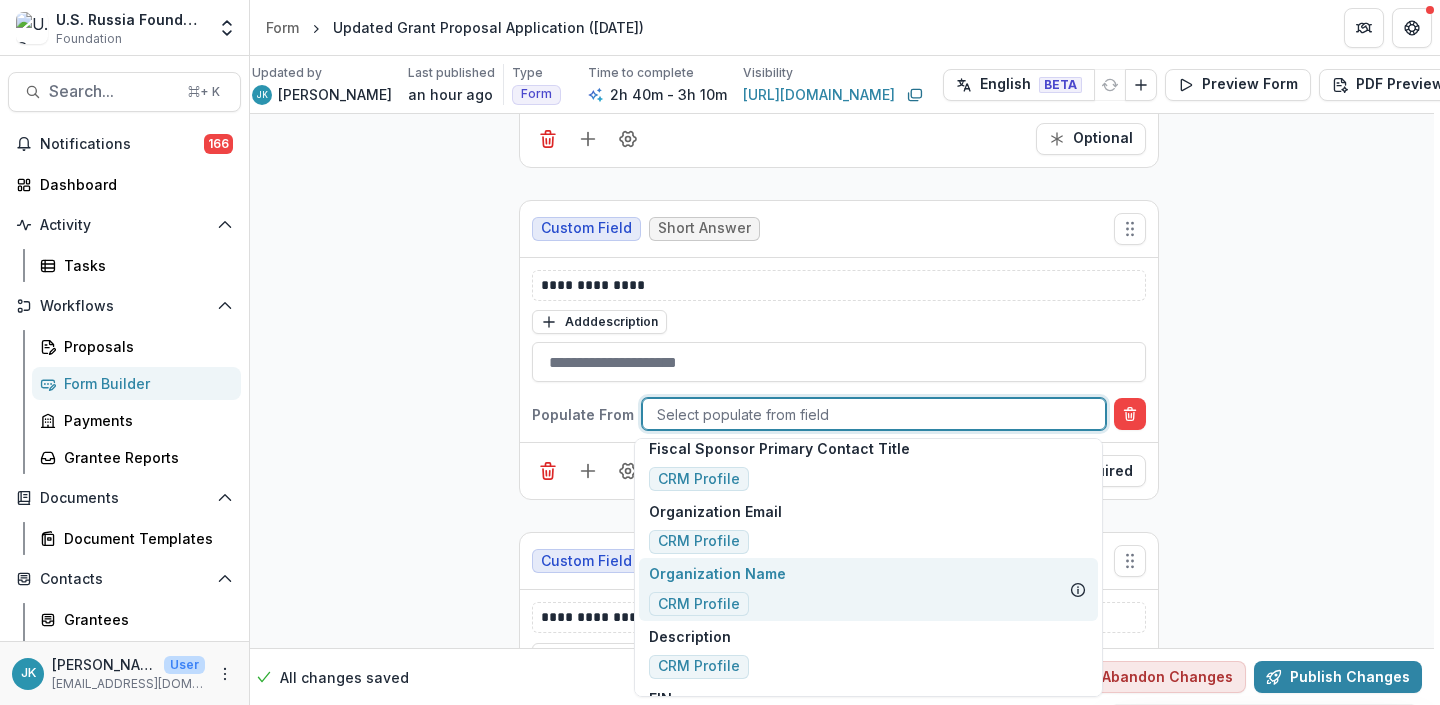 click on "Organization Name CRM Profile" at bounding box center (717, 589) 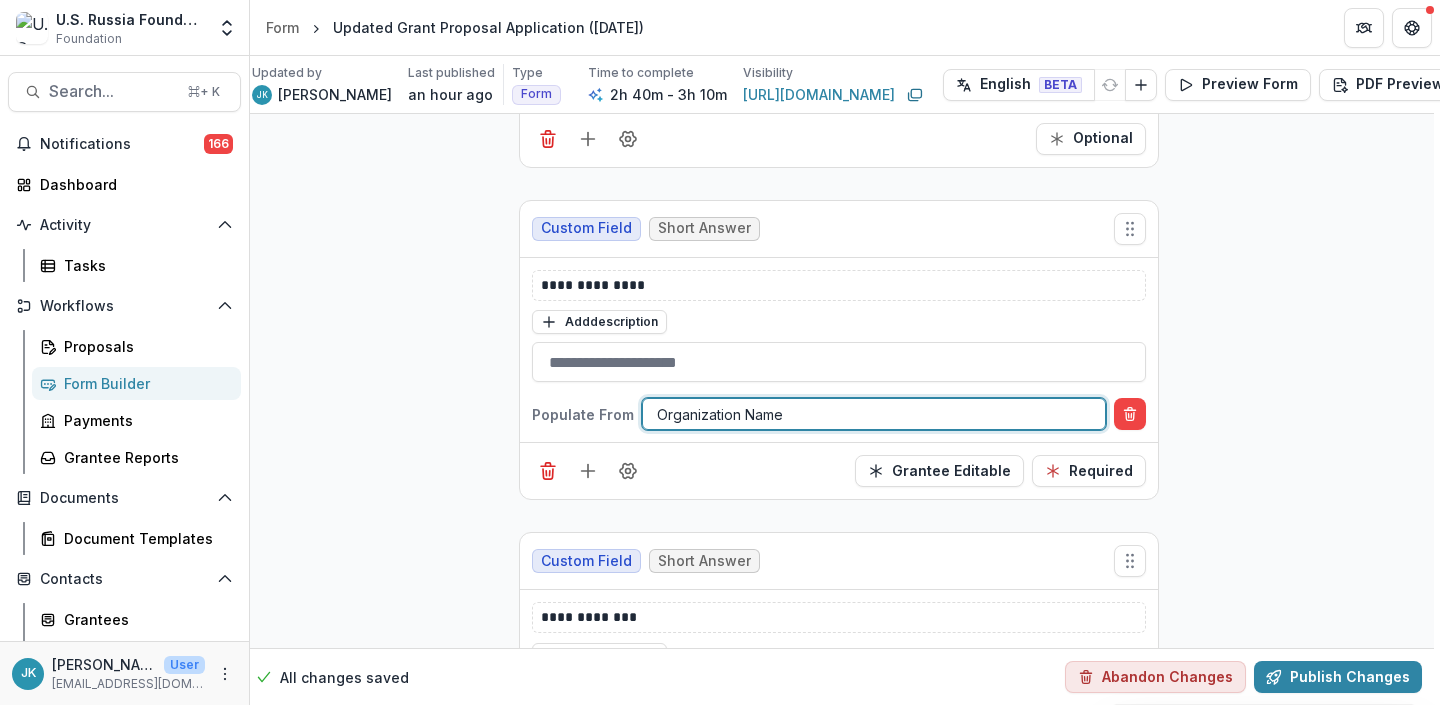 click at bounding box center (874, 414) 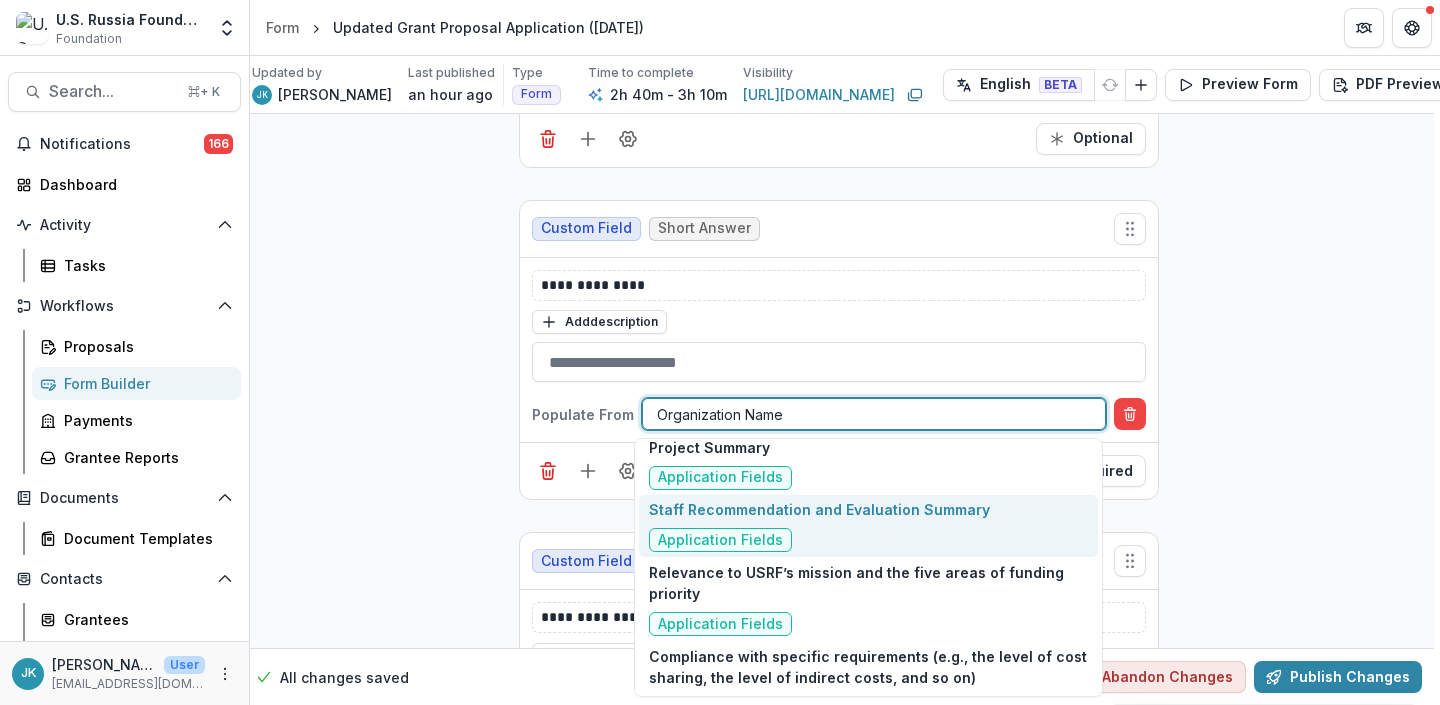 scroll, scrollTop: 4833, scrollLeft: 0, axis: vertical 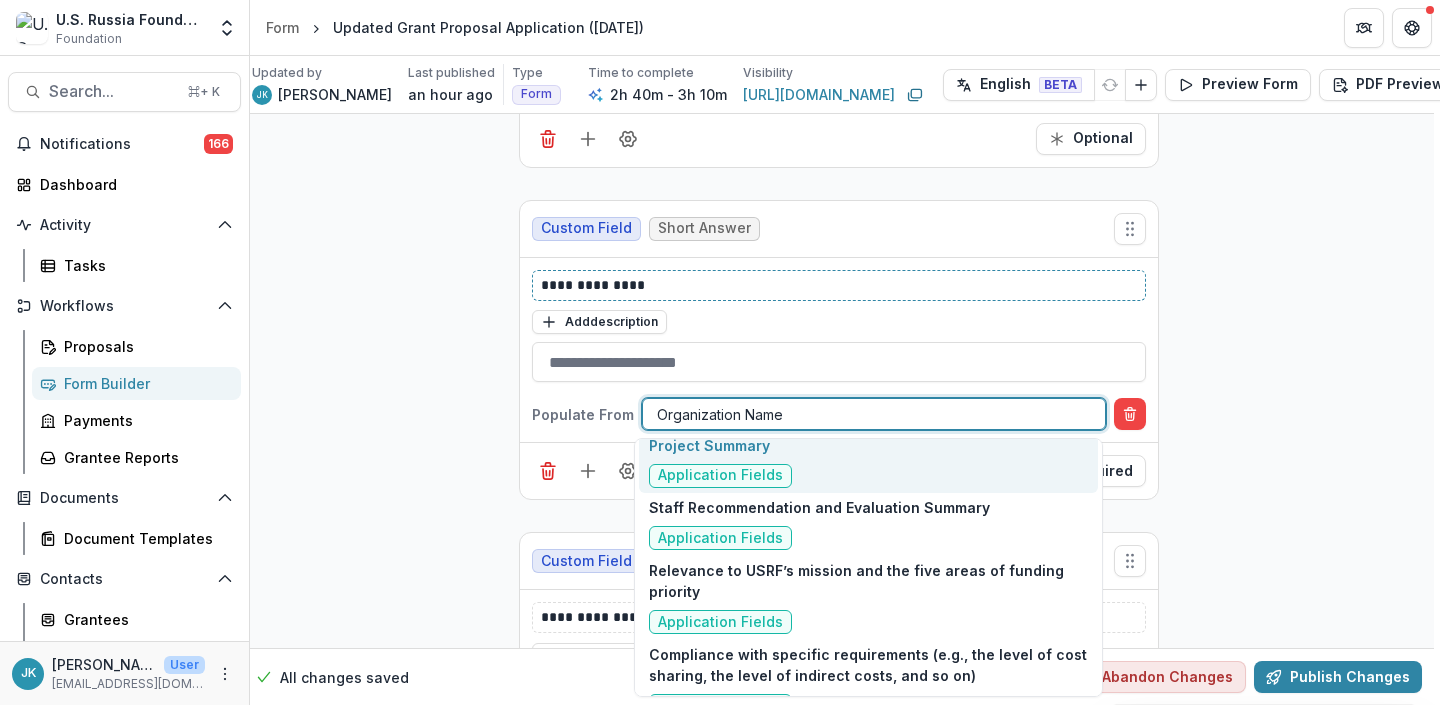 click on "**********" at bounding box center (839, 285) 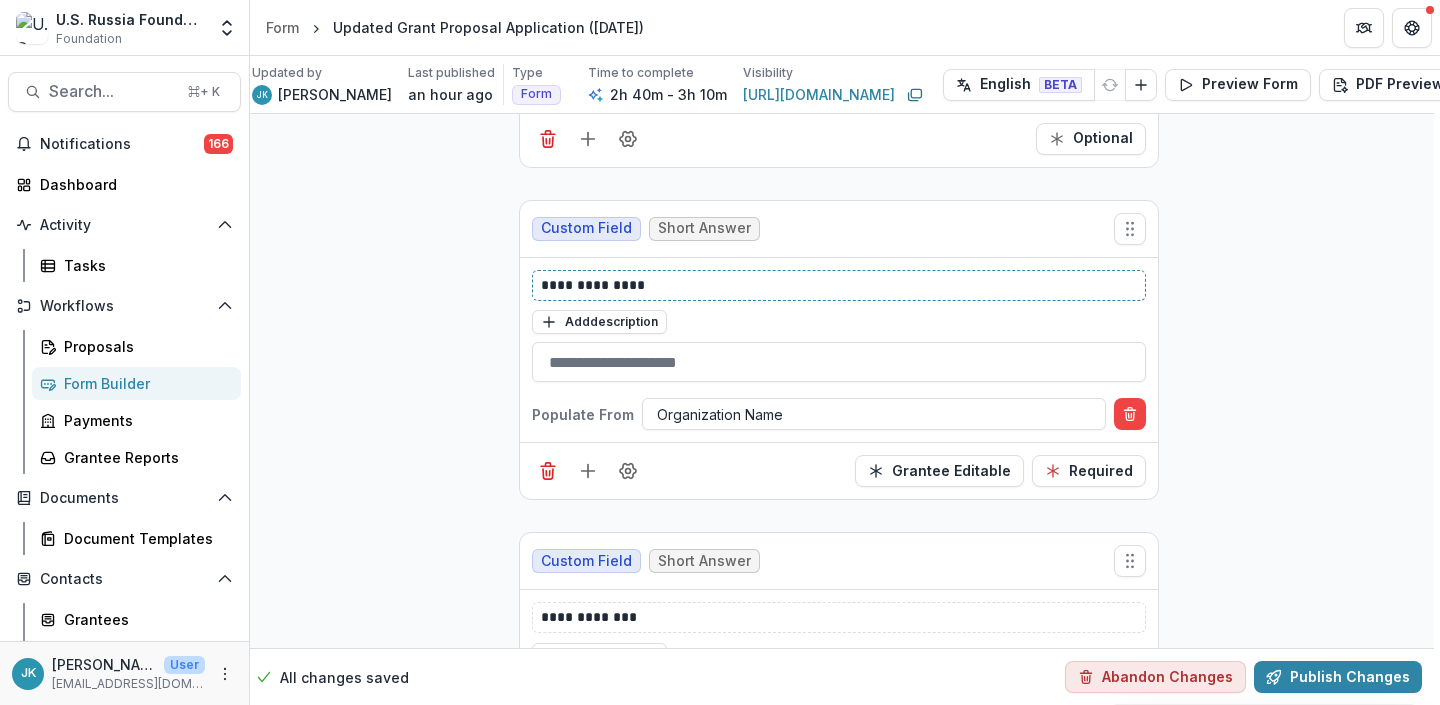 click on "**********" at bounding box center (839, 285) 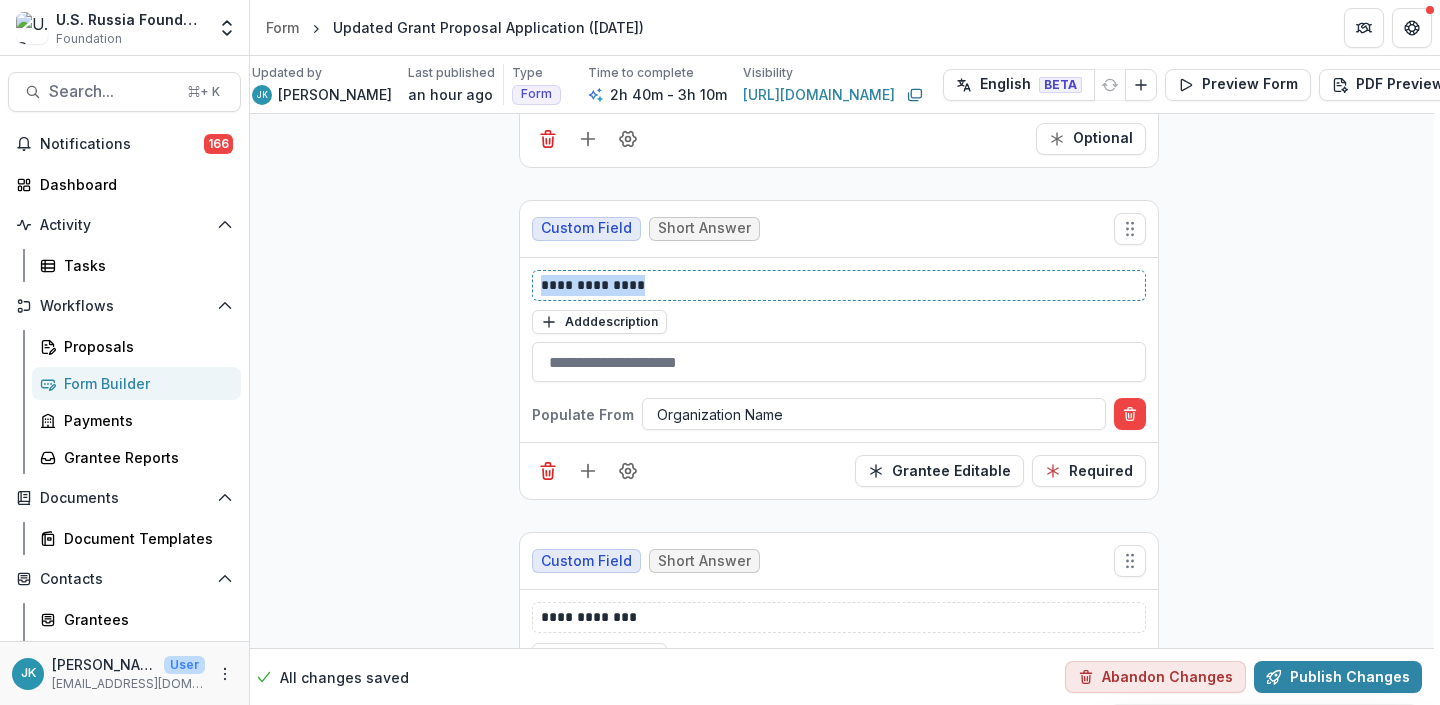 click on "**********" at bounding box center [839, 285] 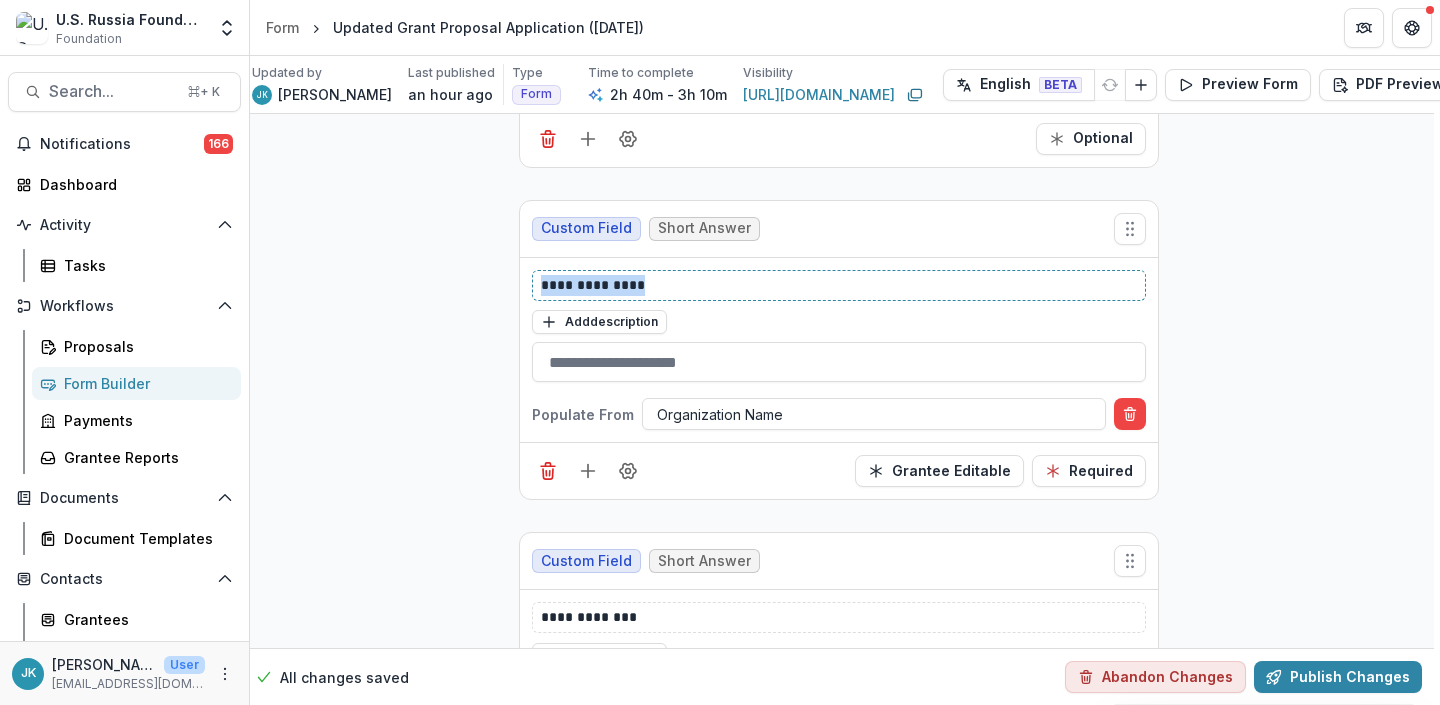 type 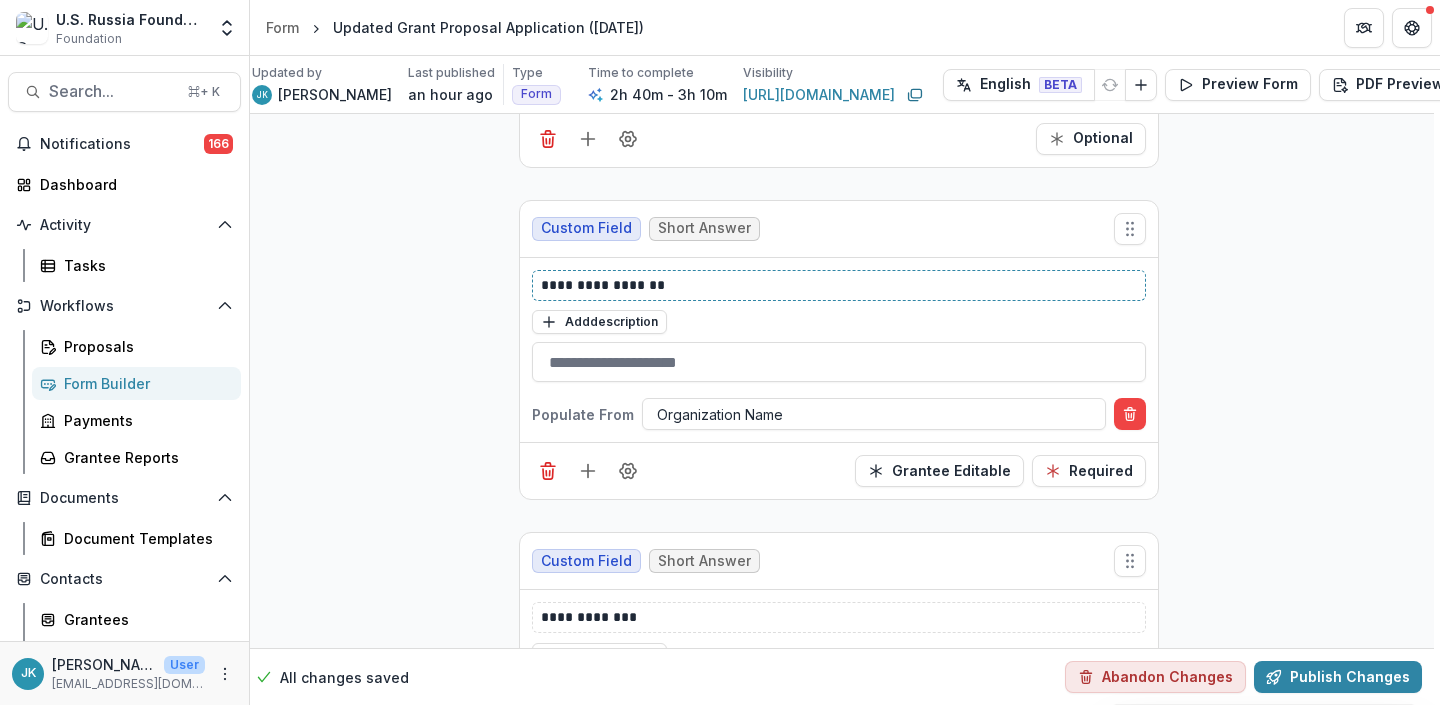 click on "**********" at bounding box center [839, 285] 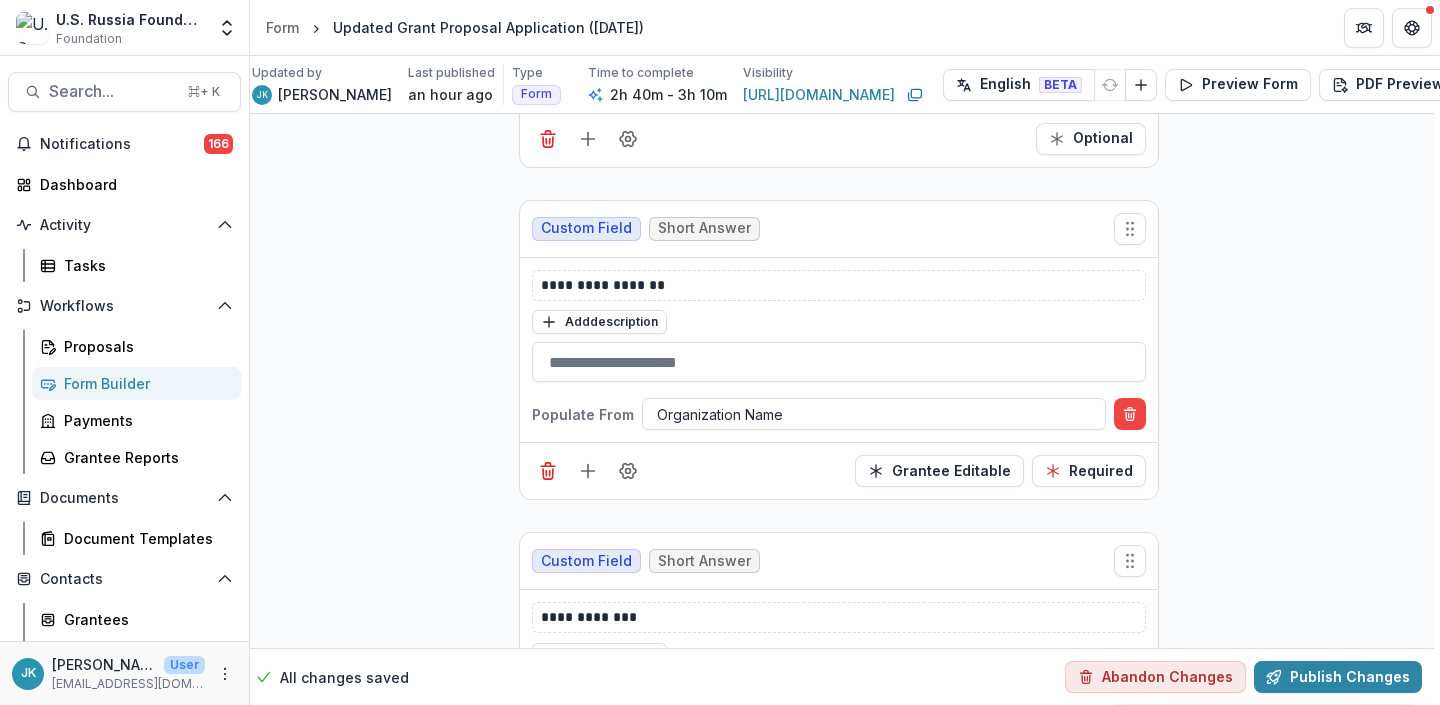 click on "**********" at bounding box center [839, 23177] 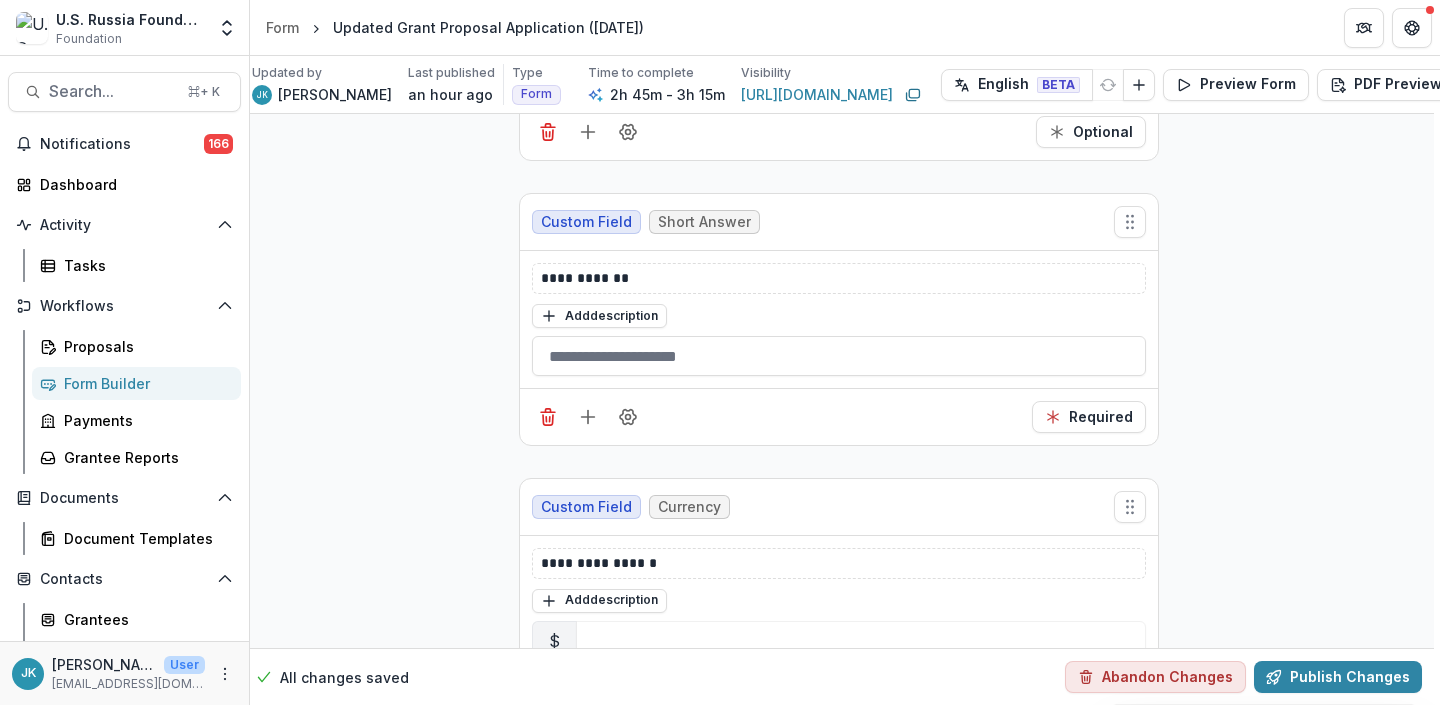 scroll, scrollTop: 2476, scrollLeft: 6, axis: both 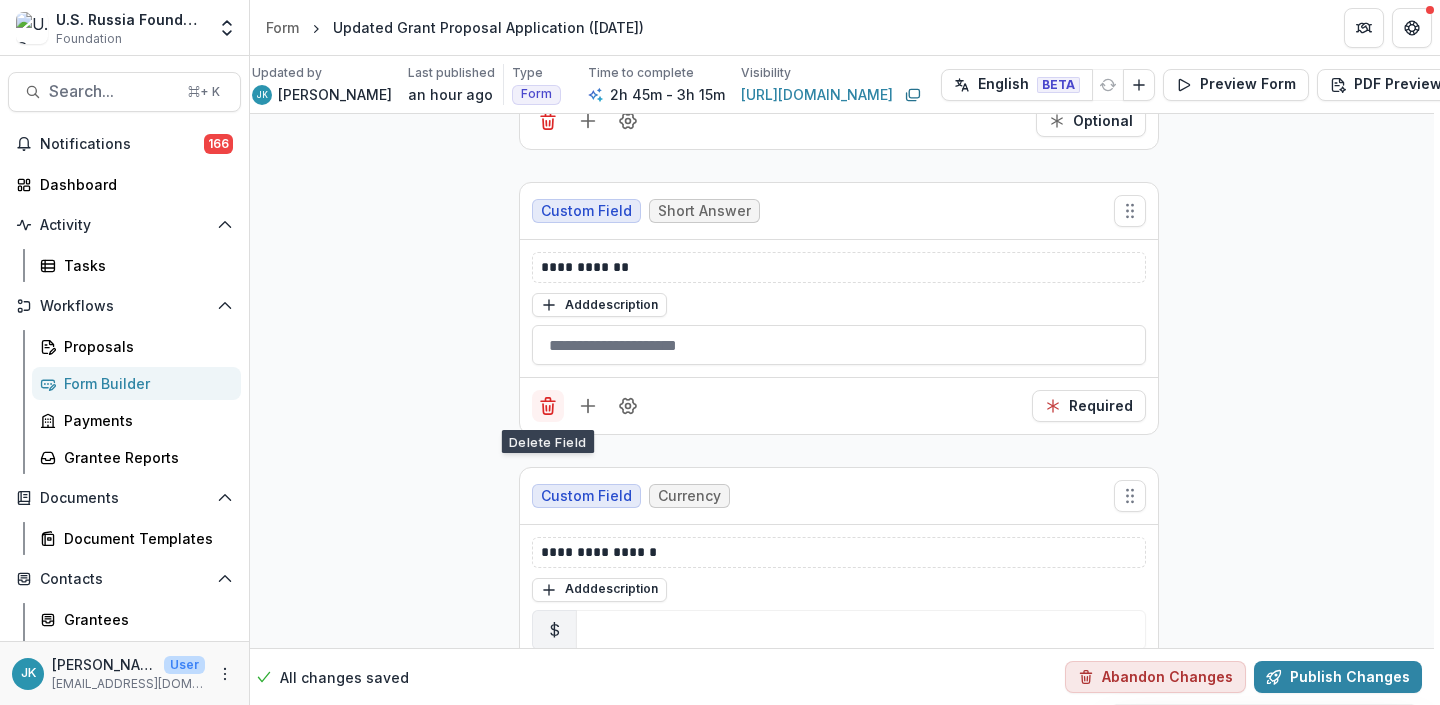 click 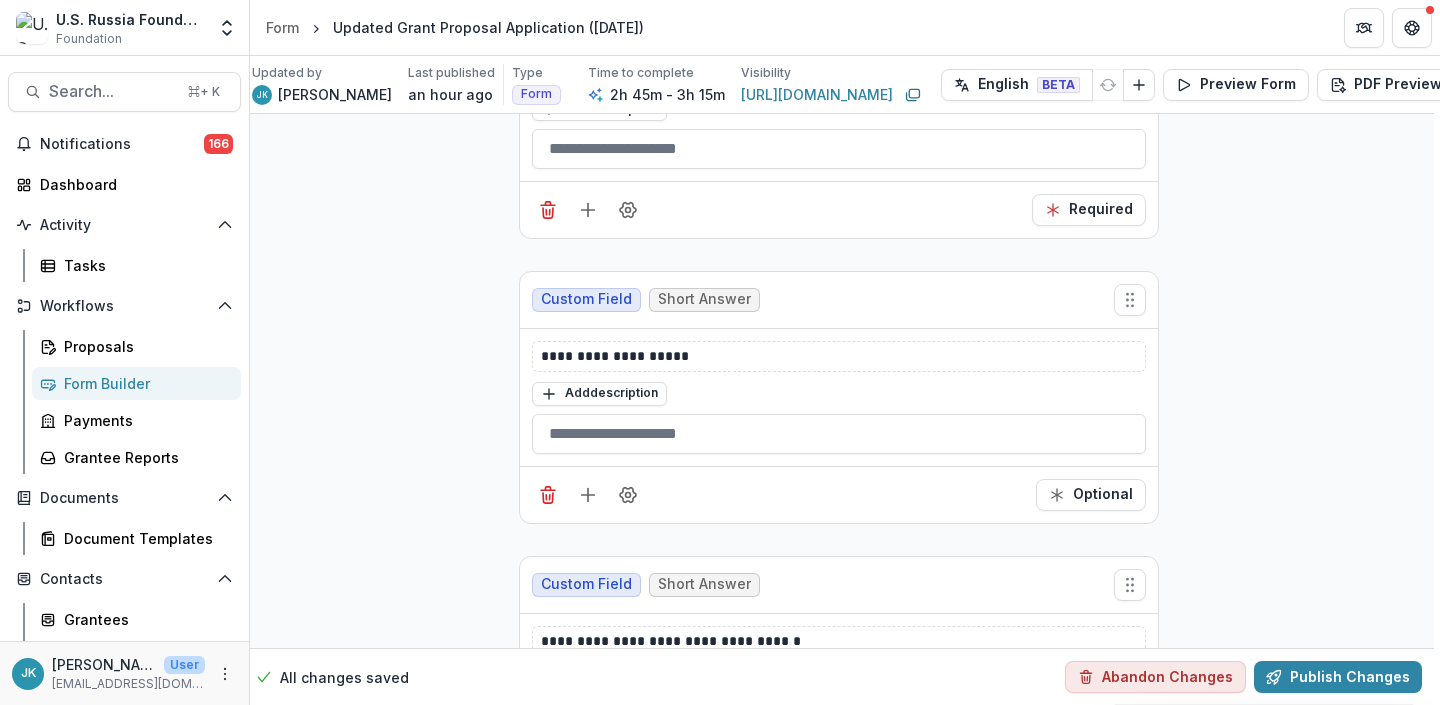 scroll, scrollTop: 4388, scrollLeft: 6, axis: both 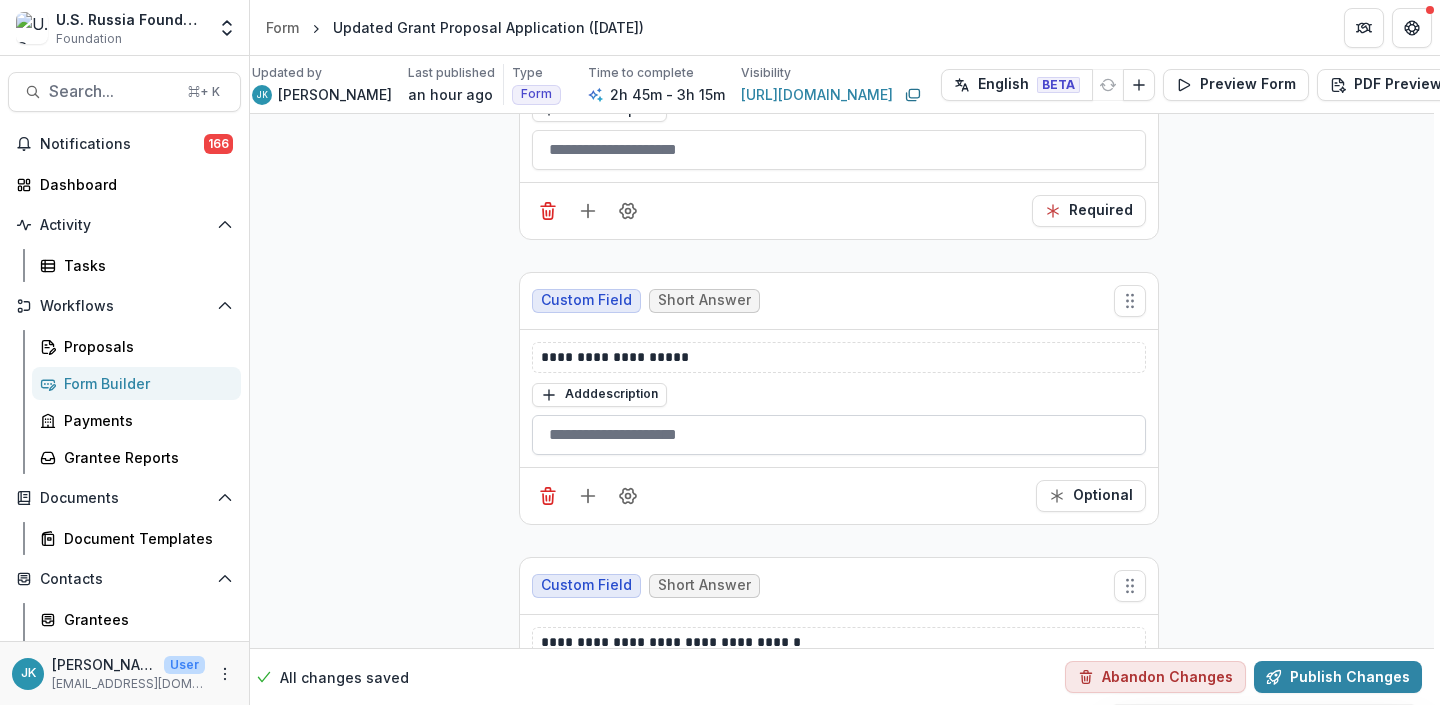 click at bounding box center (839, 435) 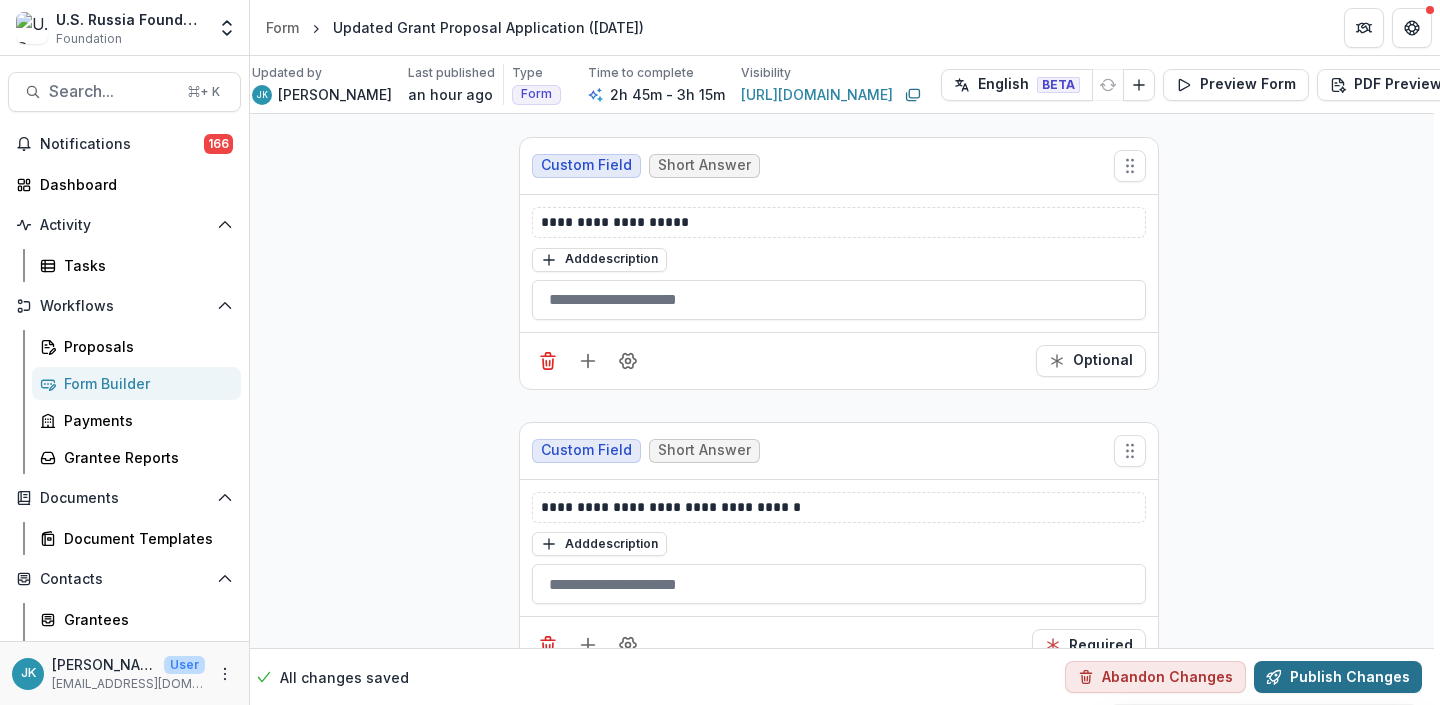 click on "Publish Changes" at bounding box center [1338, 677] 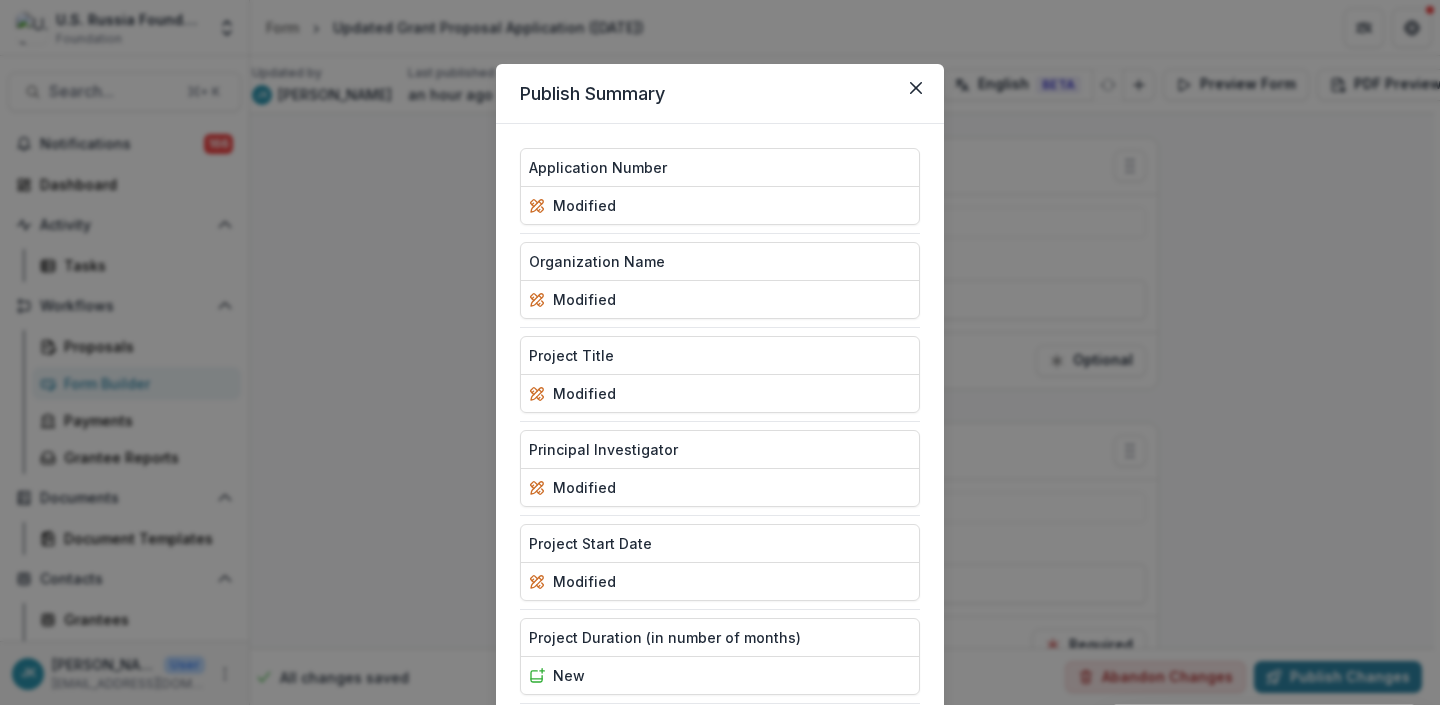 scroll, scrollTop: 10091, scrollLeft: 0, axis: vertical 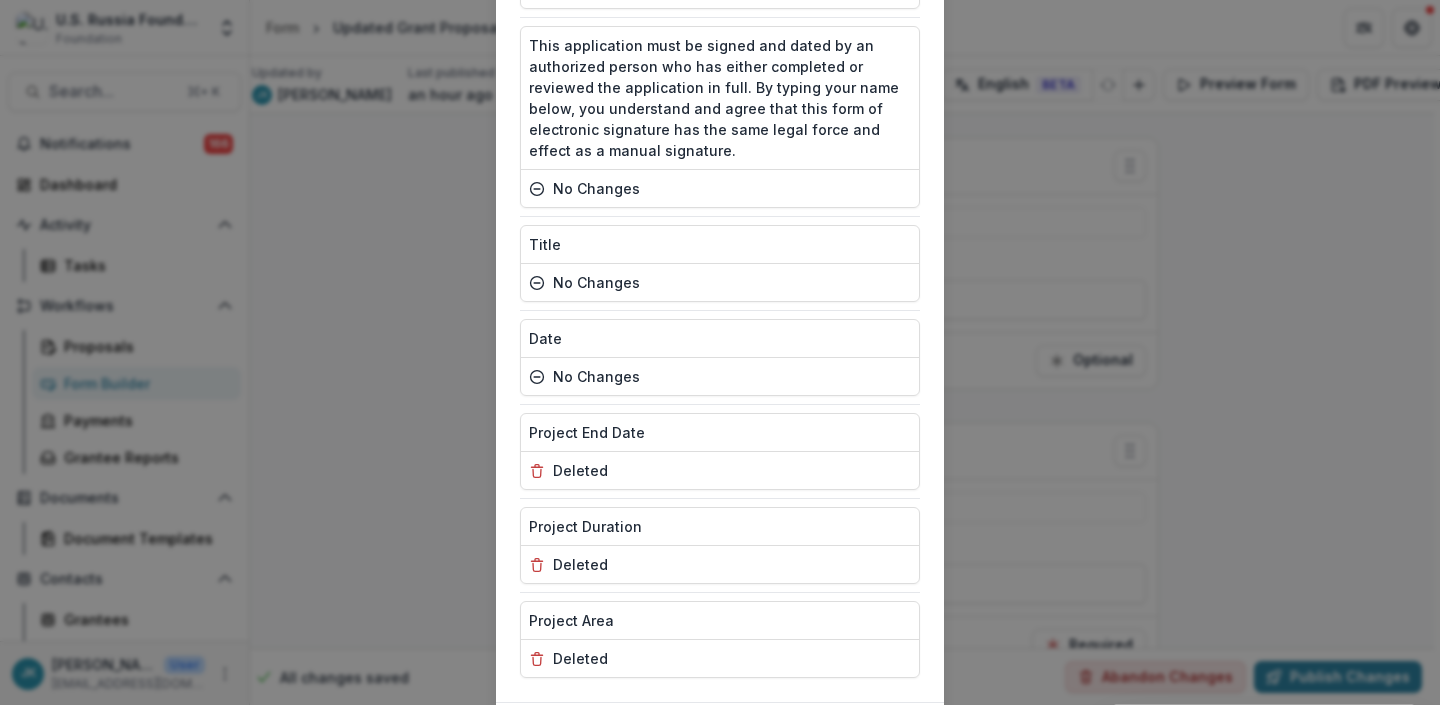 click on "Publish" at bounding box center (870, 735) 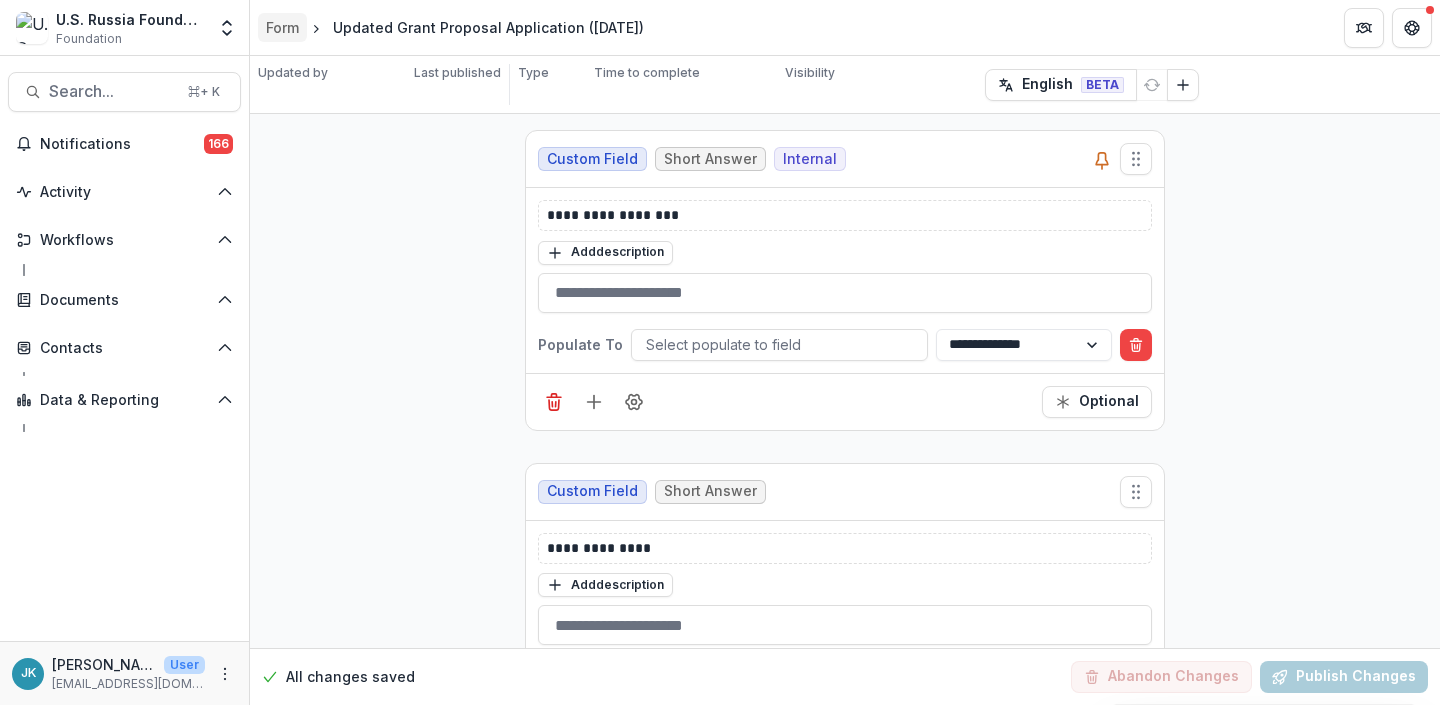 click on "Form" at bounding box center [282, 27] 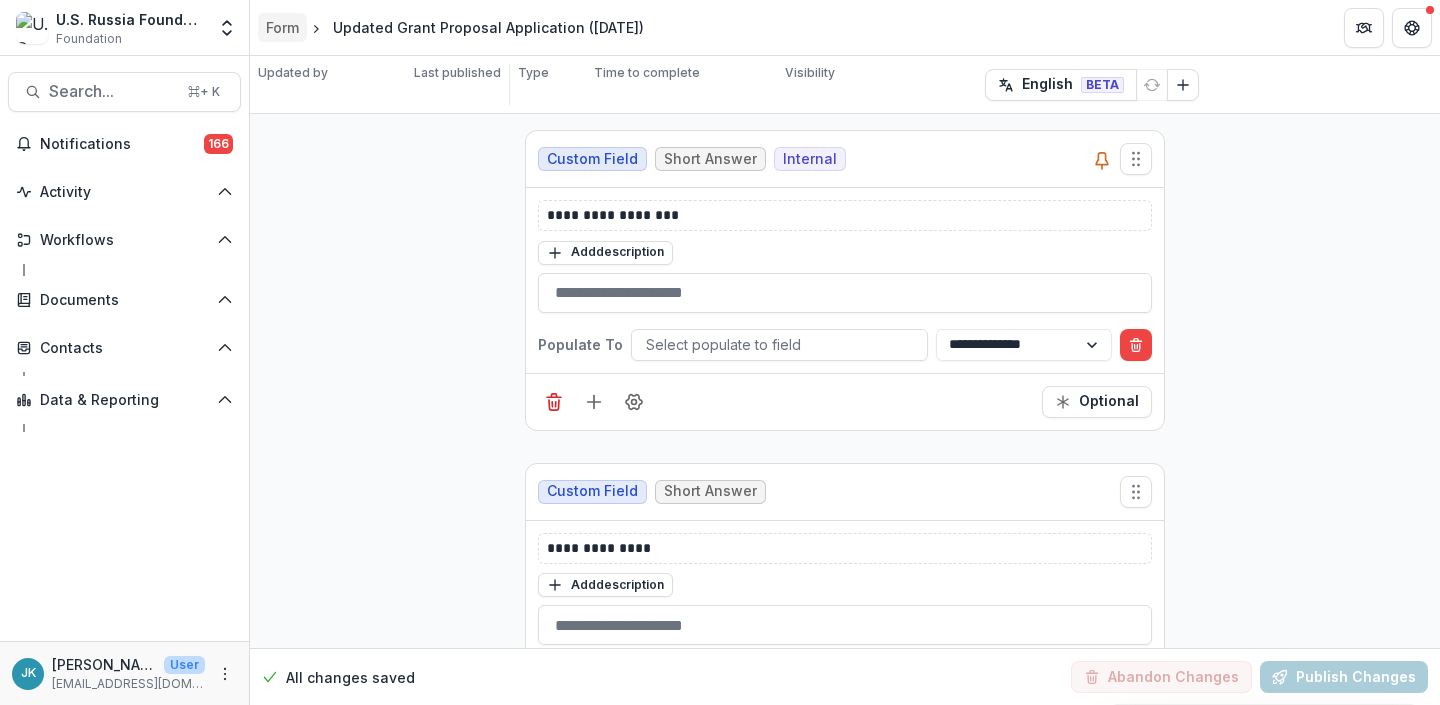 scroll, scrollTop: 0, scrollLeft: 0, axis: both 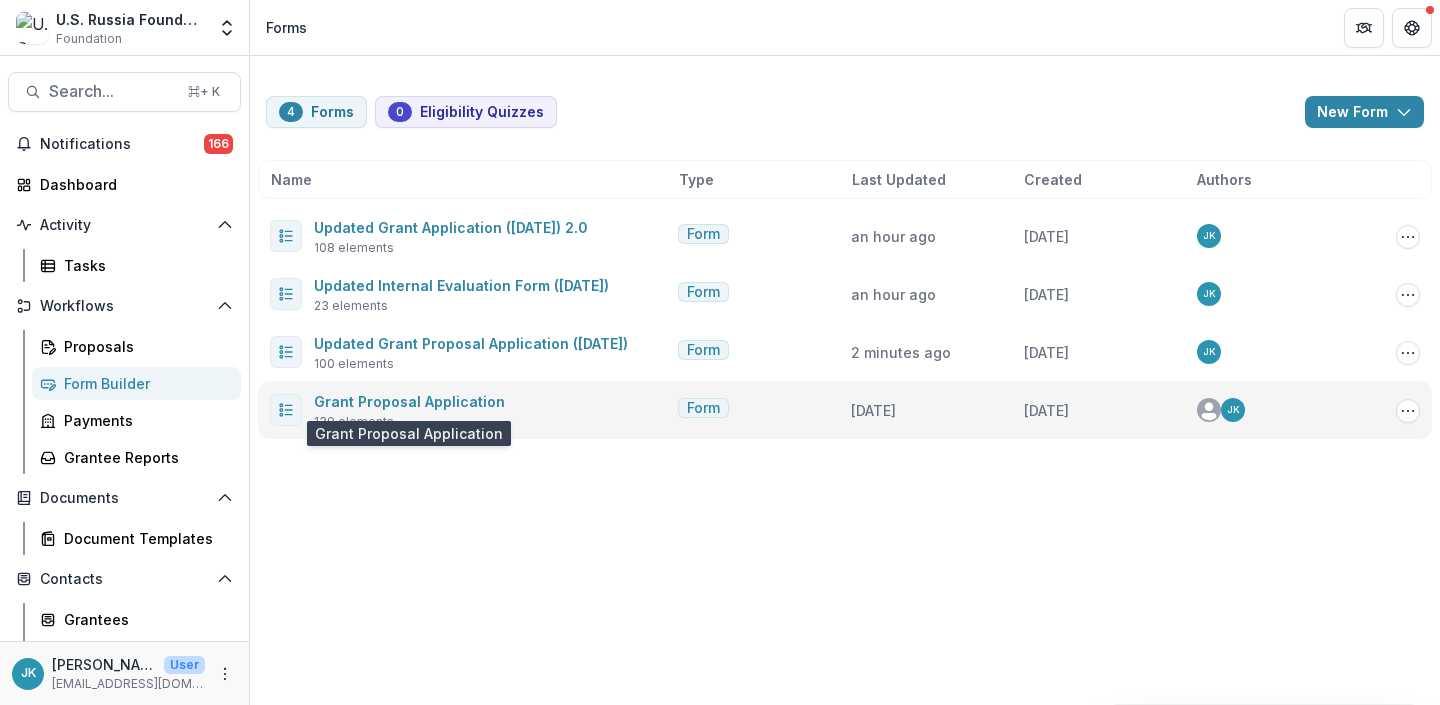 click on "Grant Proposal Application" at bounding box center [409, 401] 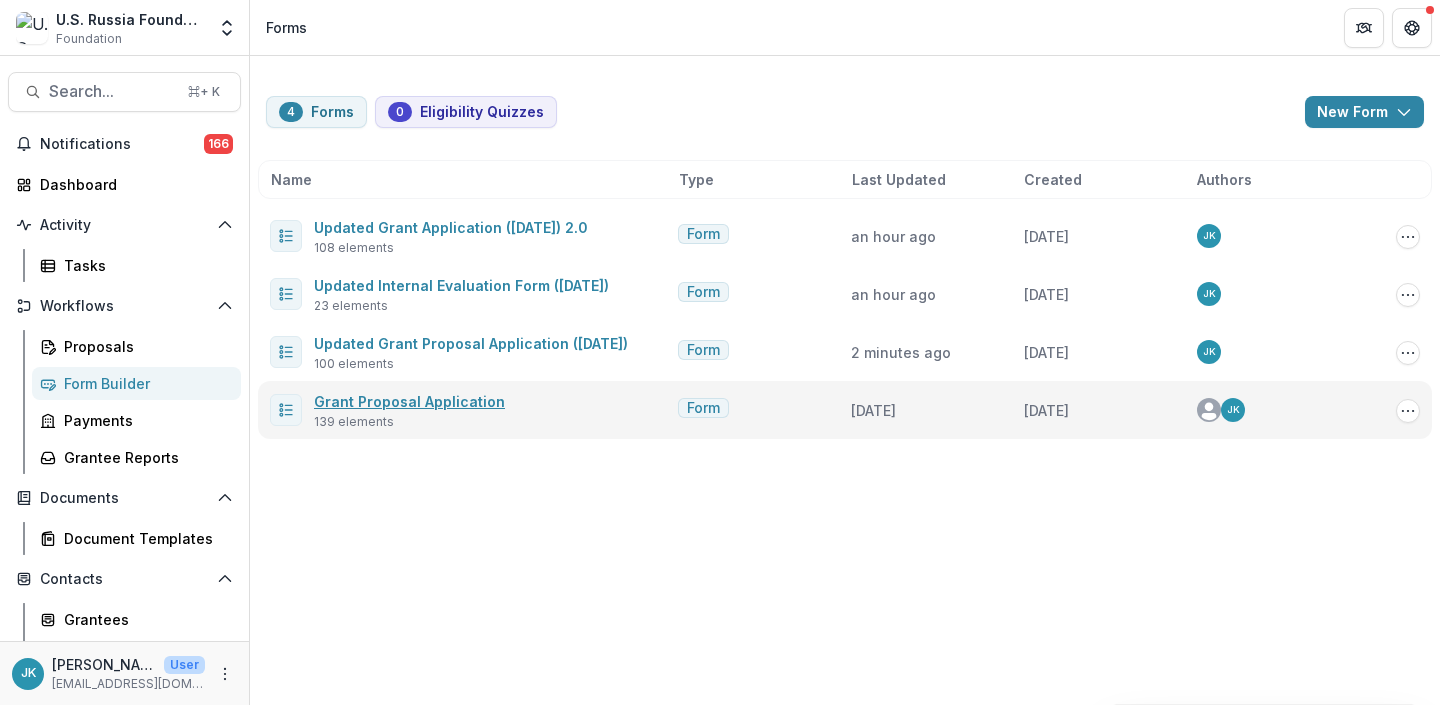 click on "Grant Proposal Application" at bounding box center (409, 401) 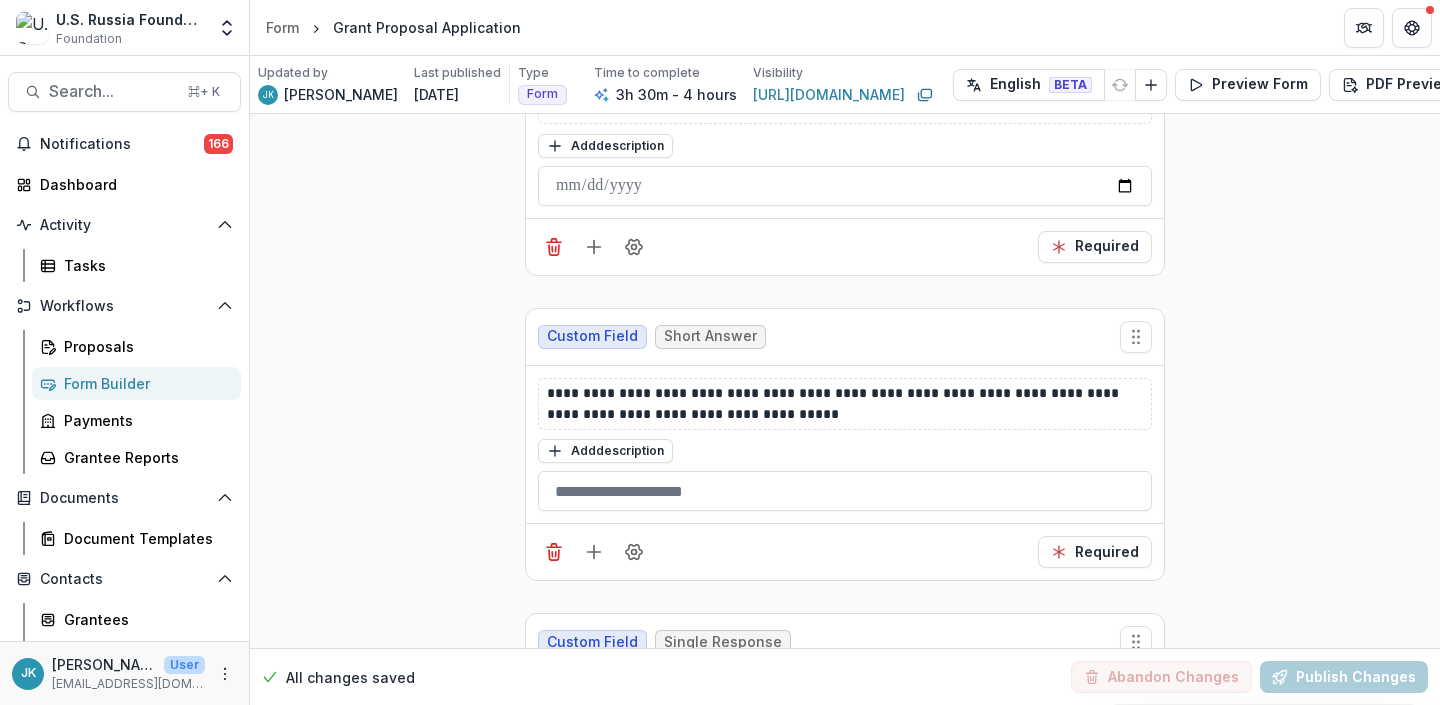 scroll, scrollTop: 18935, scrollLeft: 0, axis: vertical 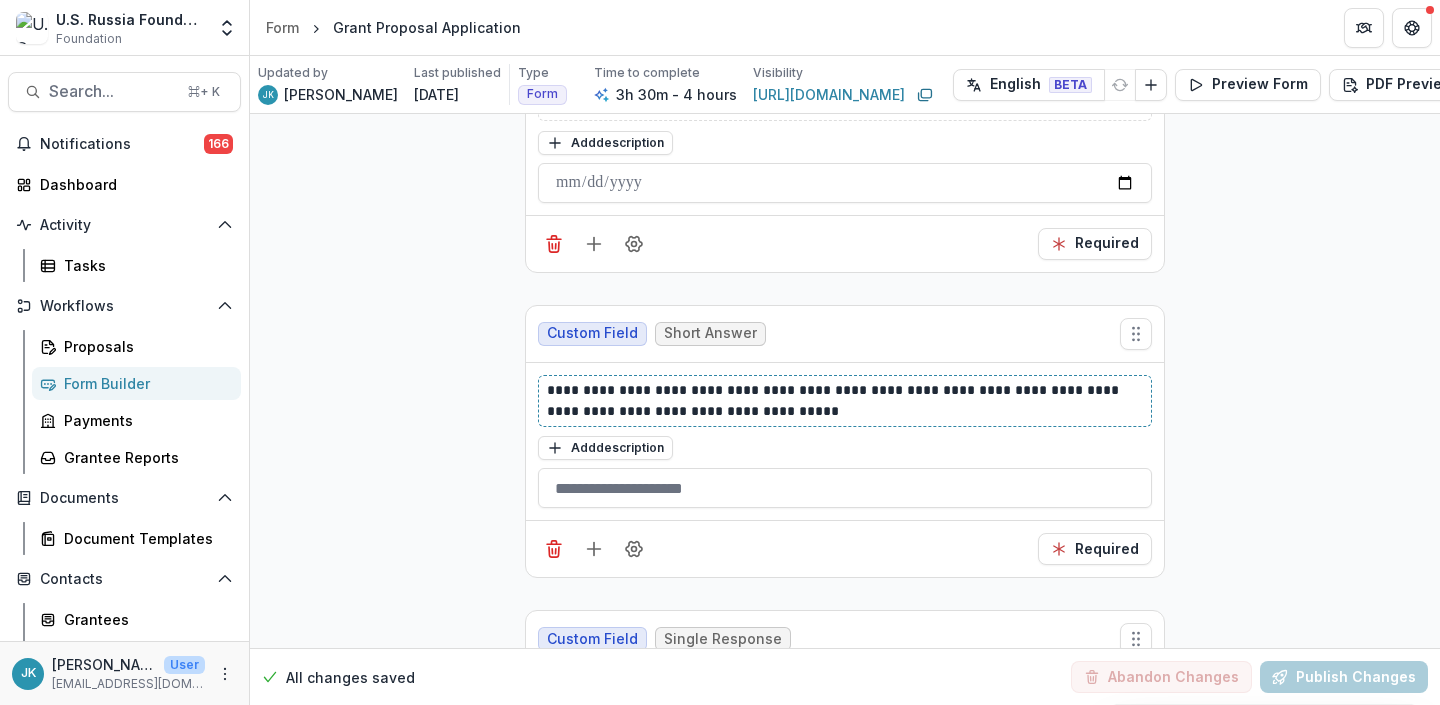 click on "**********" at bounding box center (845, 401) 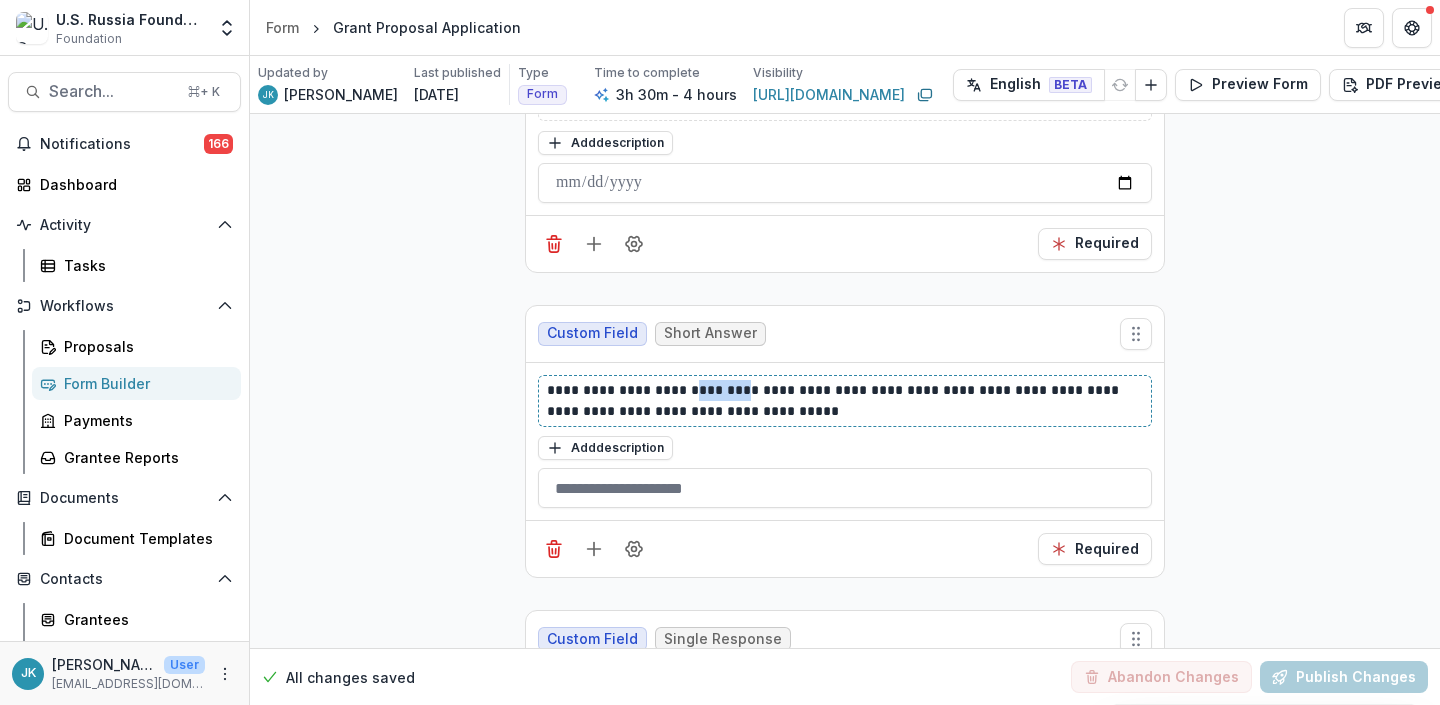 click on "**********" at bounding box center (845, 401) 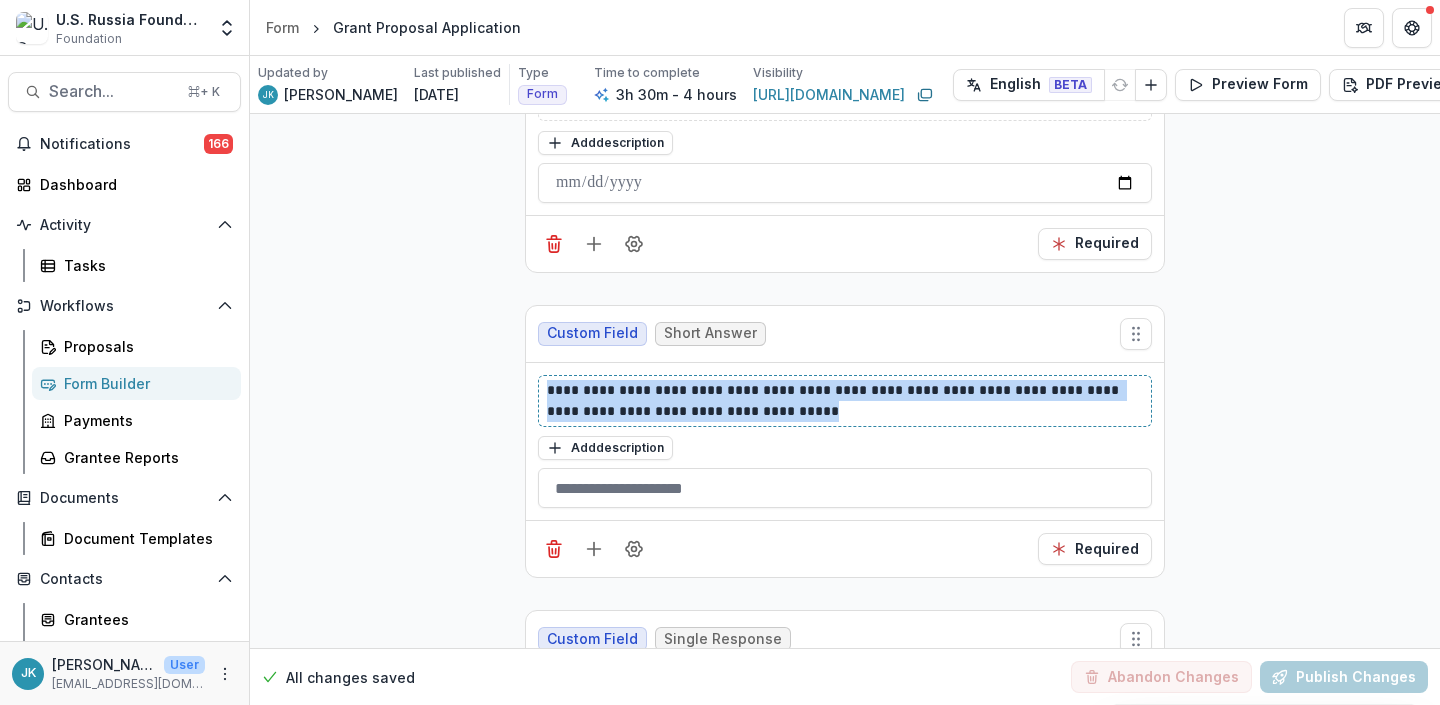 click on "**********" at bounding box center (845, 401) 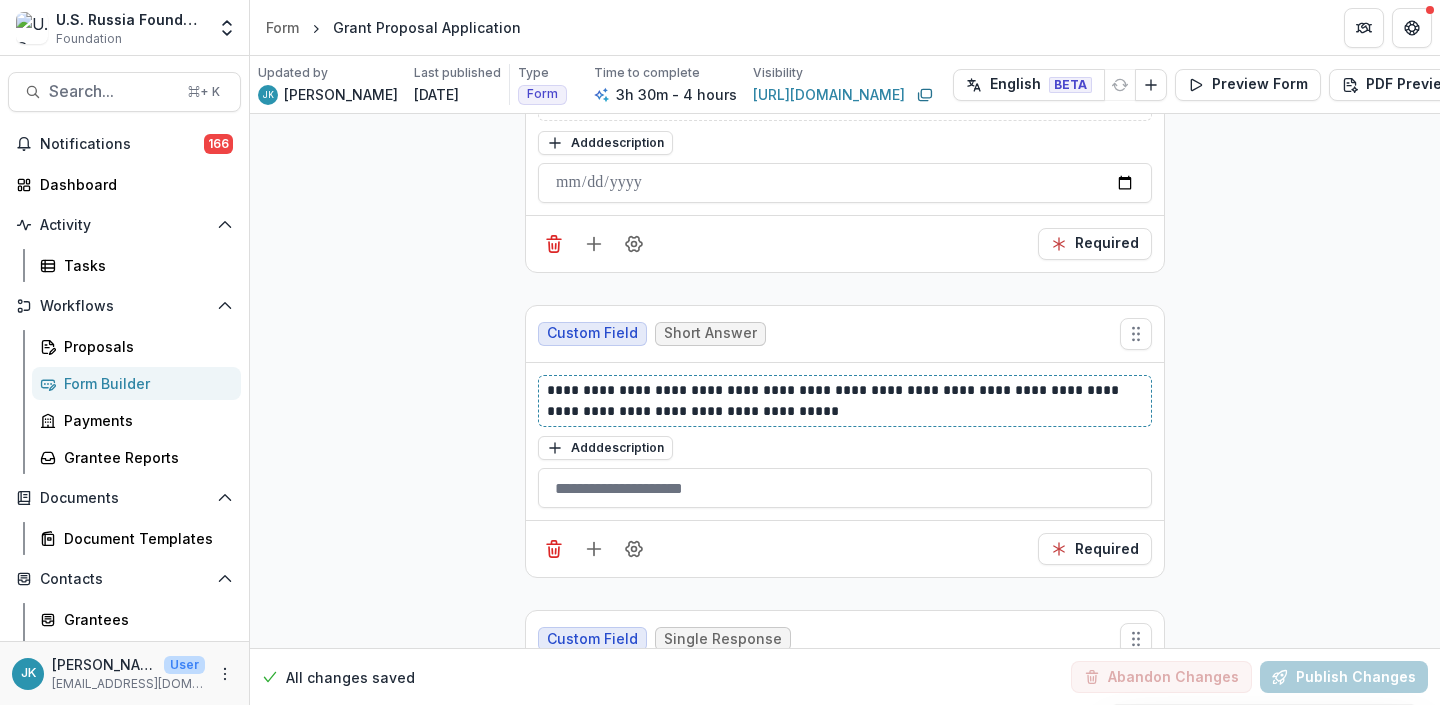 click on "**********" at bounding box center (845, 401) 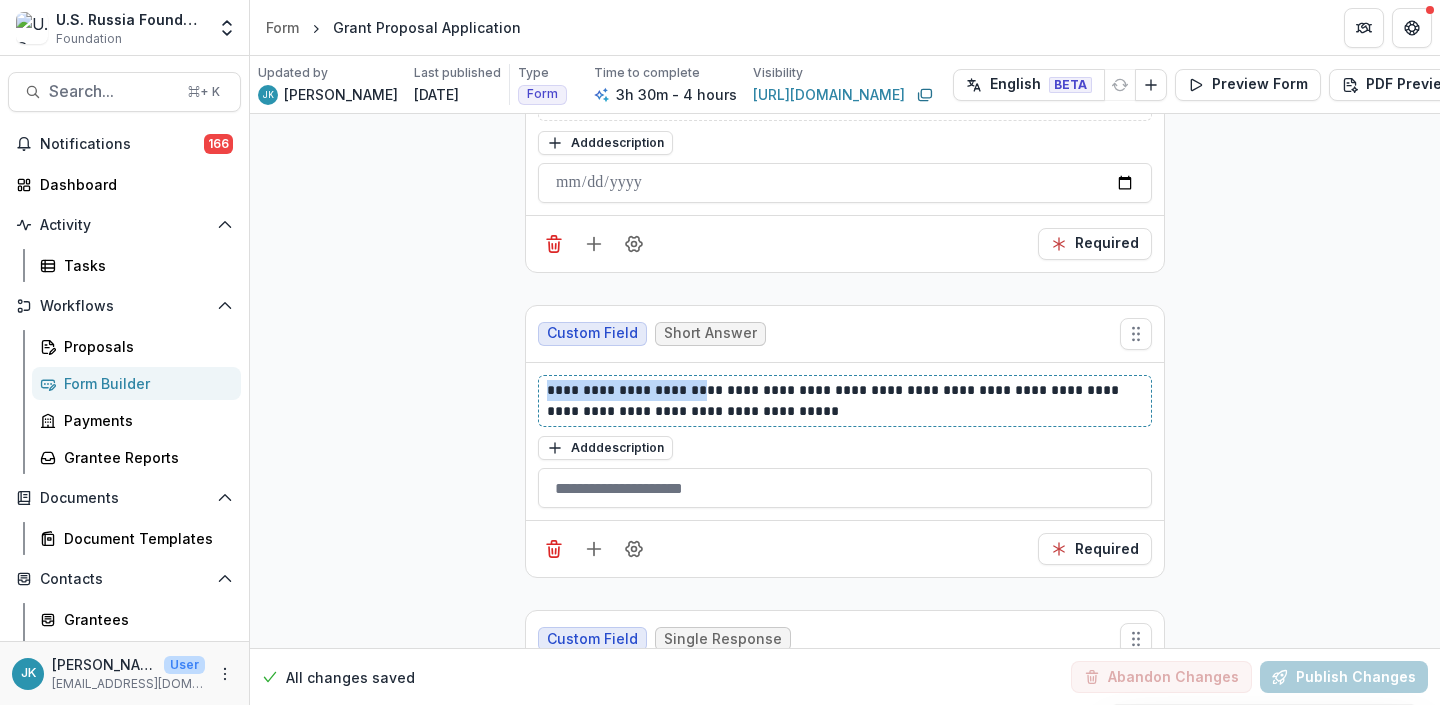 drag, startPoint x: 693, startPoint y: 392, endPoint x: 523, endPoint y: 389, distance: 170.02647 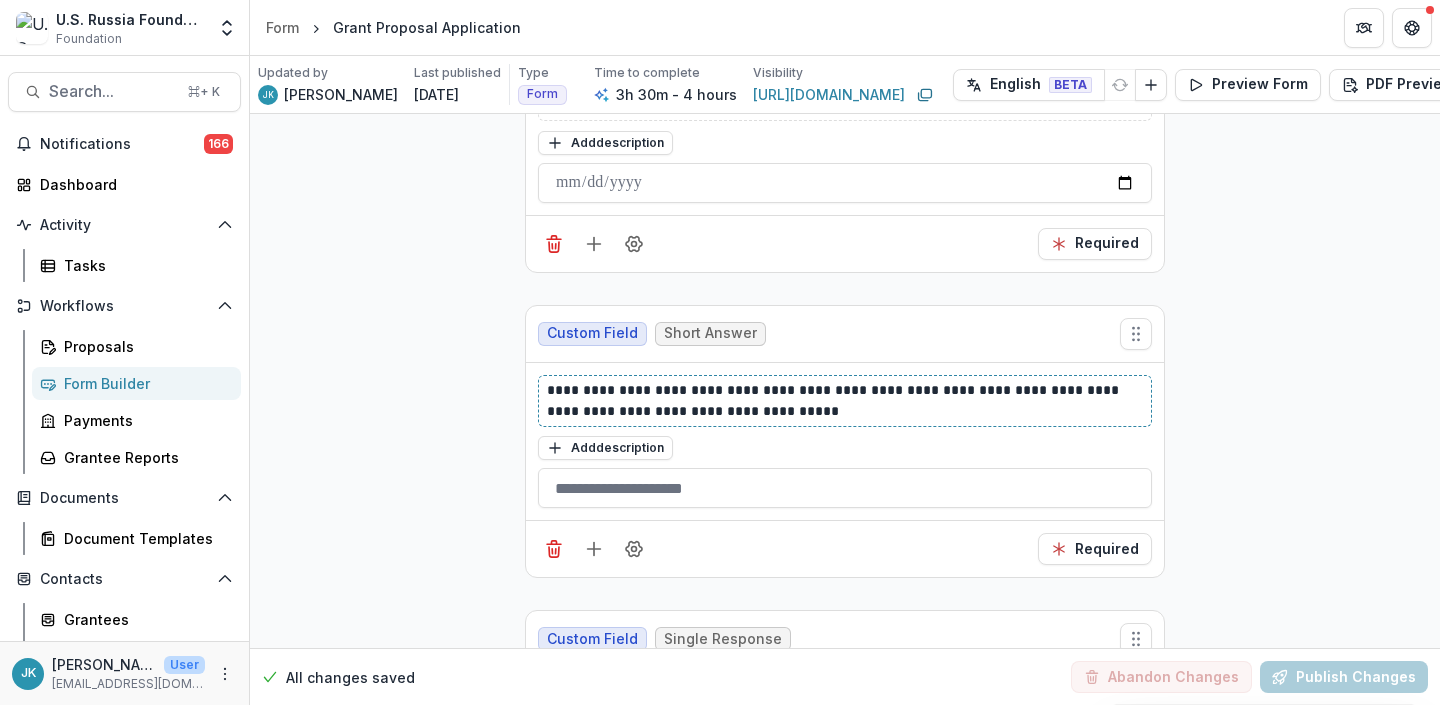 click on "**********" at bounding box center (845, 401) 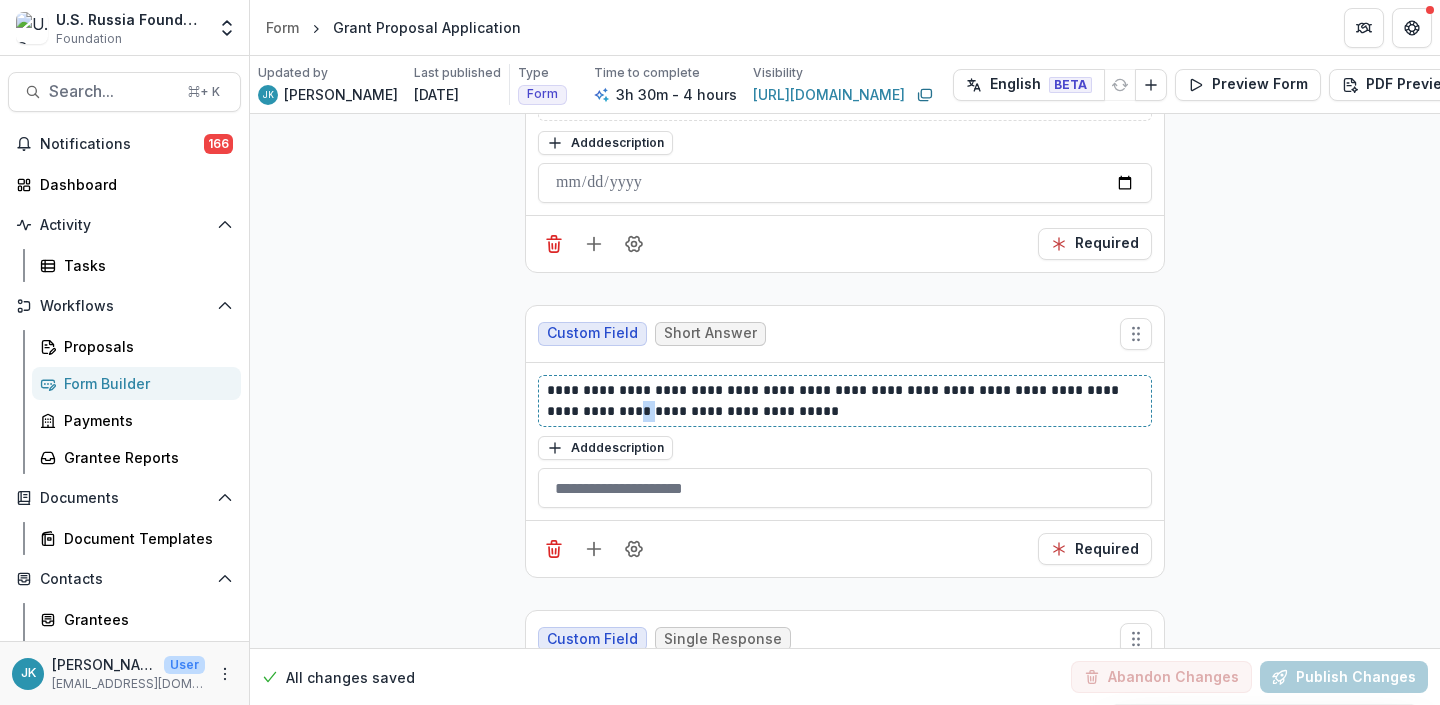 click on "**********" at bounding box center [845, 401] 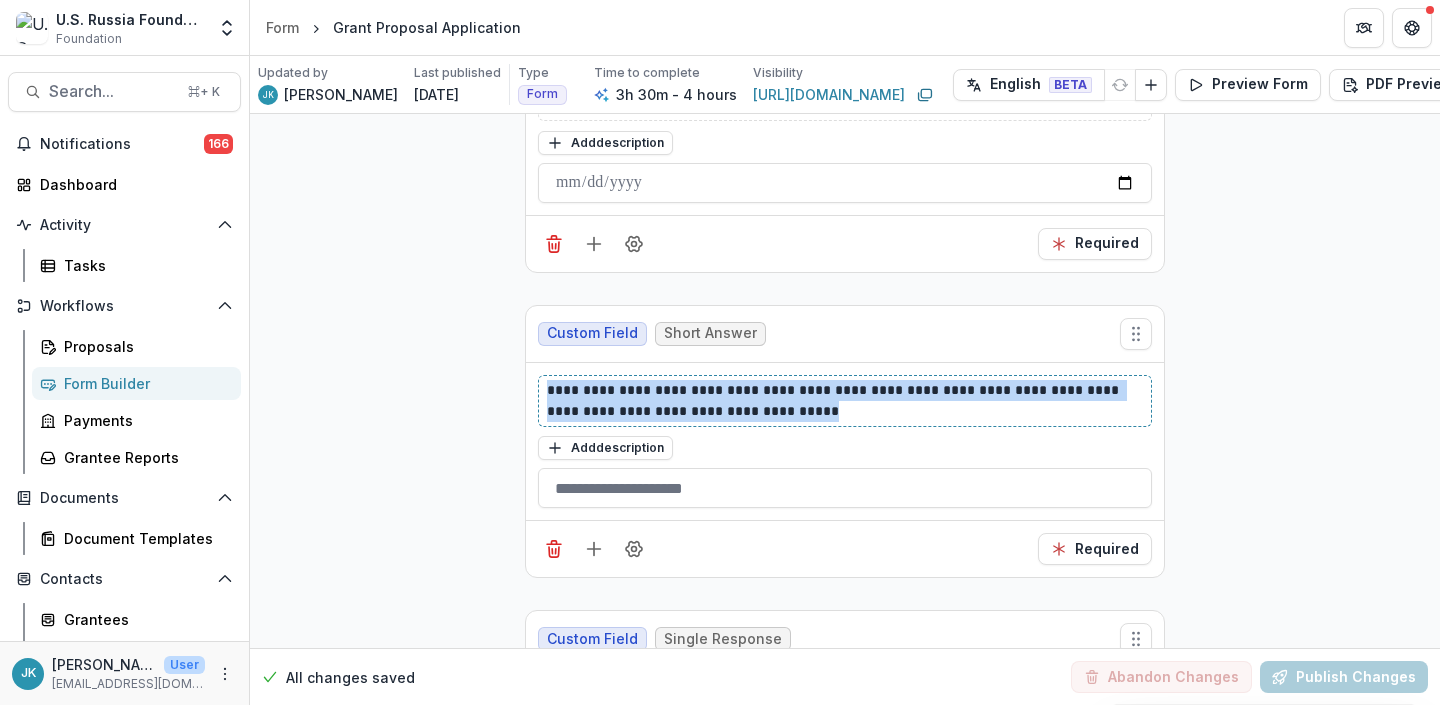 click on "**********" at bounding box center [845, 401] 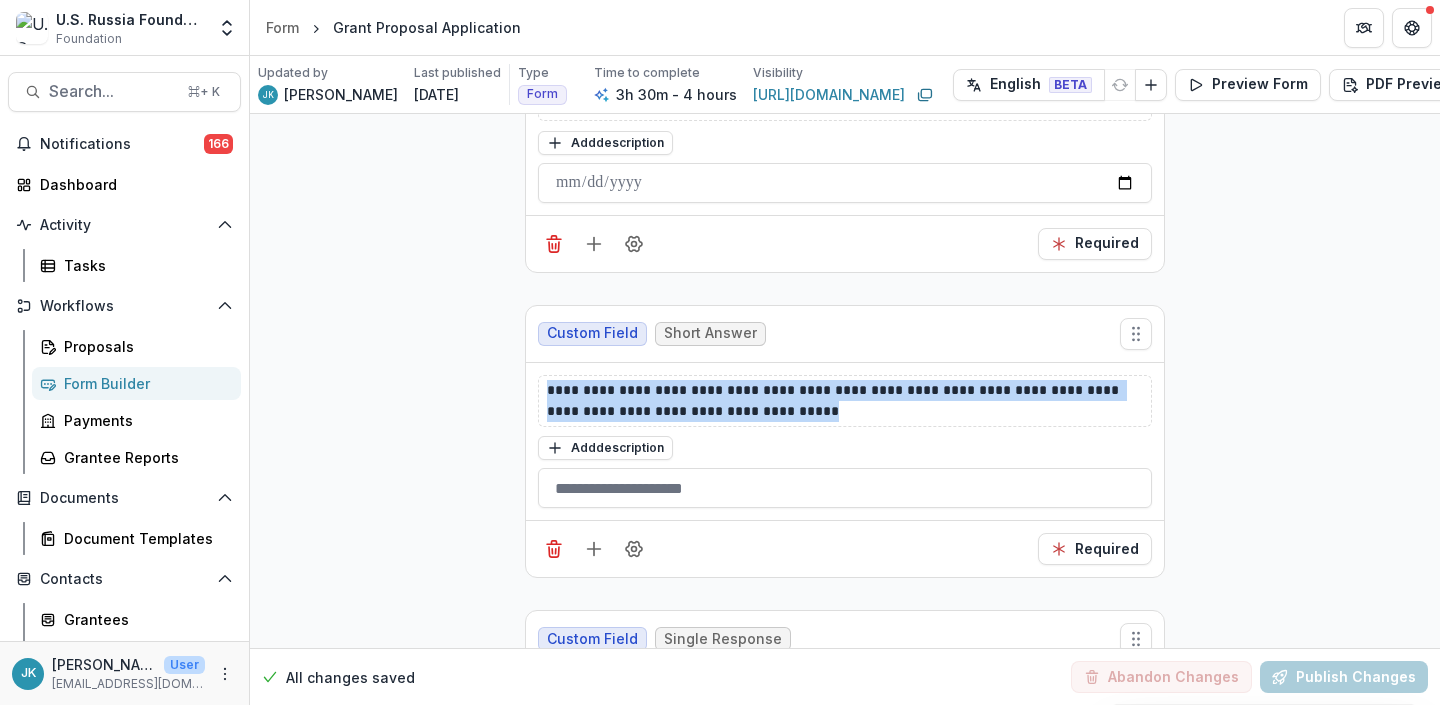 click on "**********" at bounding box center [845, 13025] 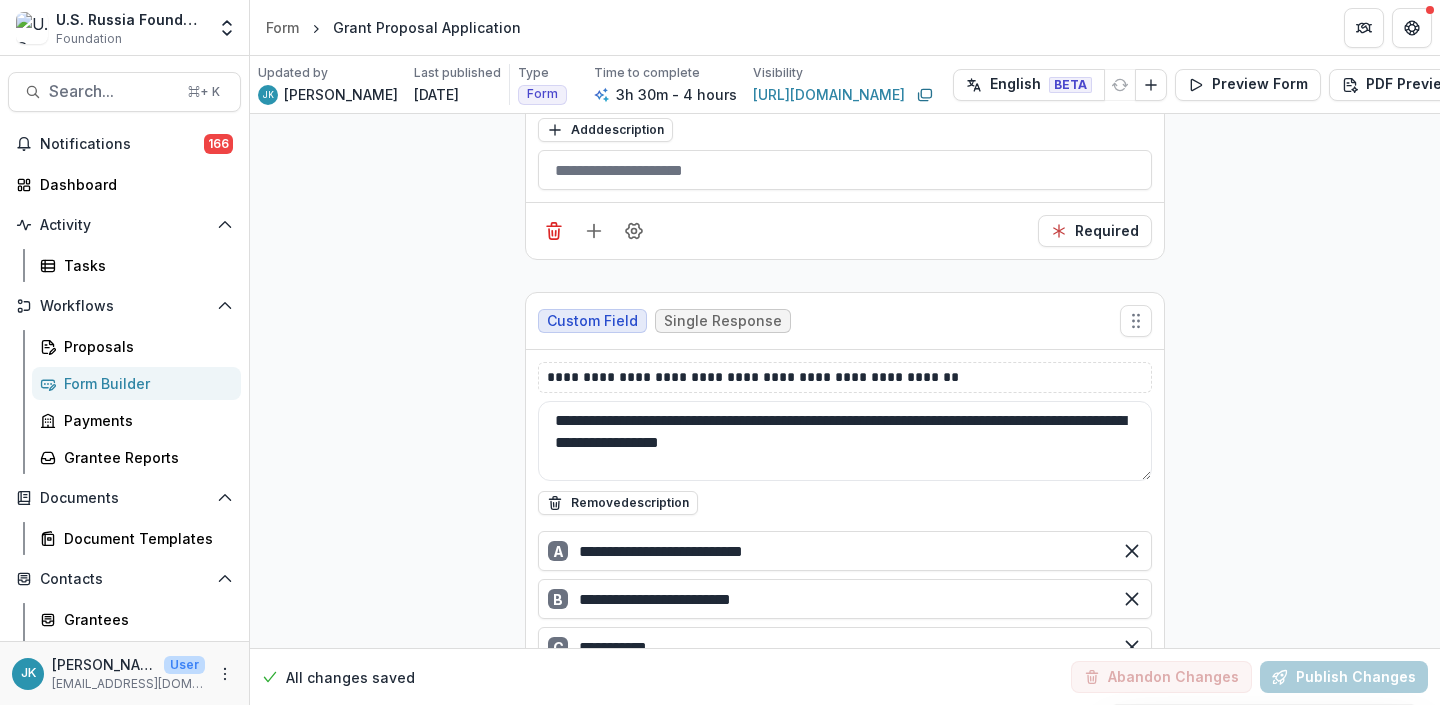 scroll, scrollTop: 19286, scrollLeft: 0, axis: vertical 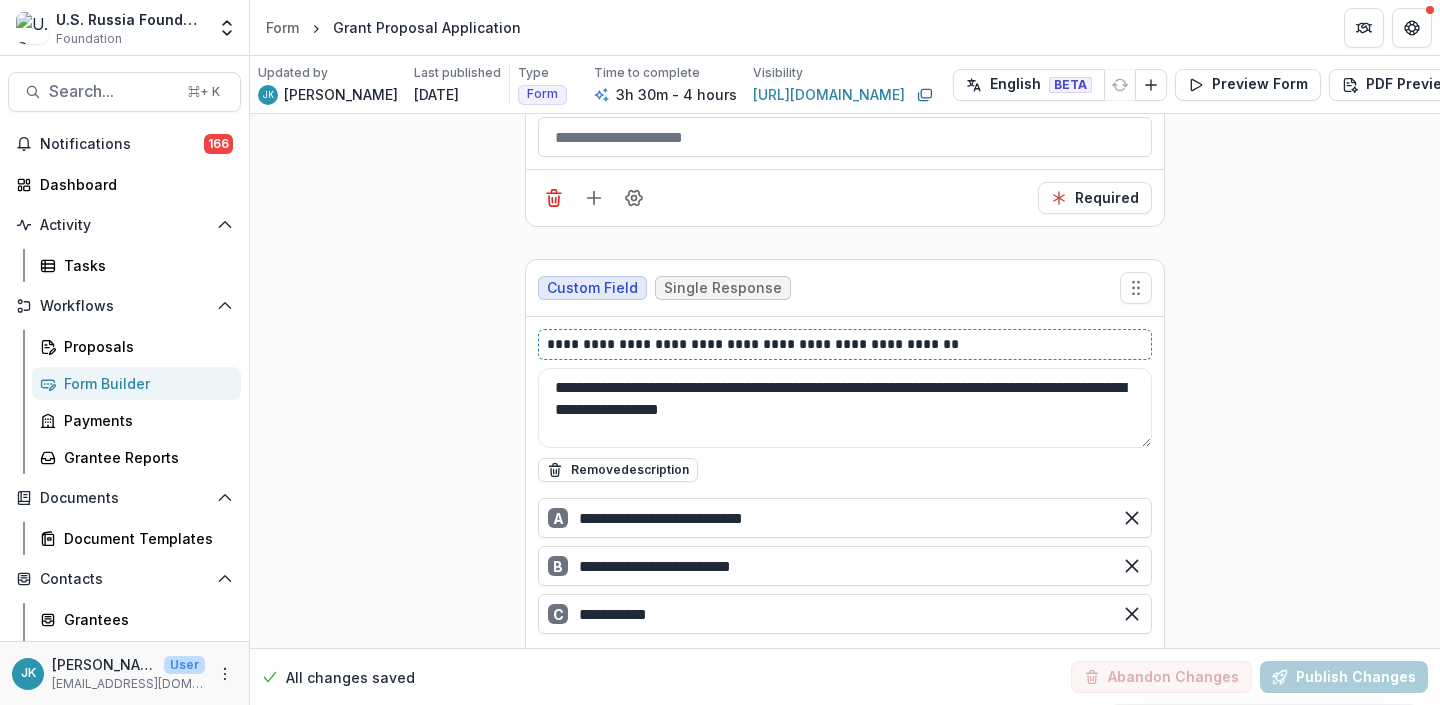 click on "**********" at bounding box center [845, 344] 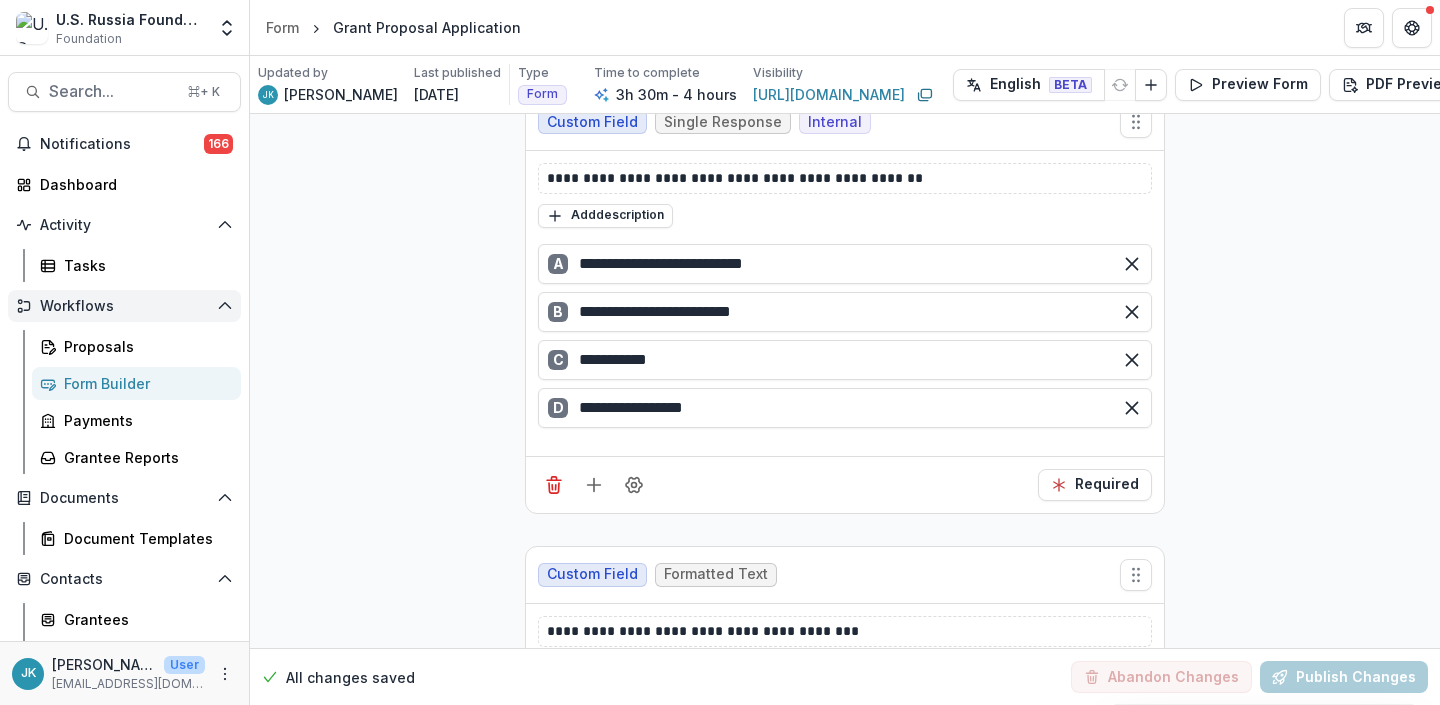 scroll, scrollTop: 20254, scrollLeft: 0, axis: vertical 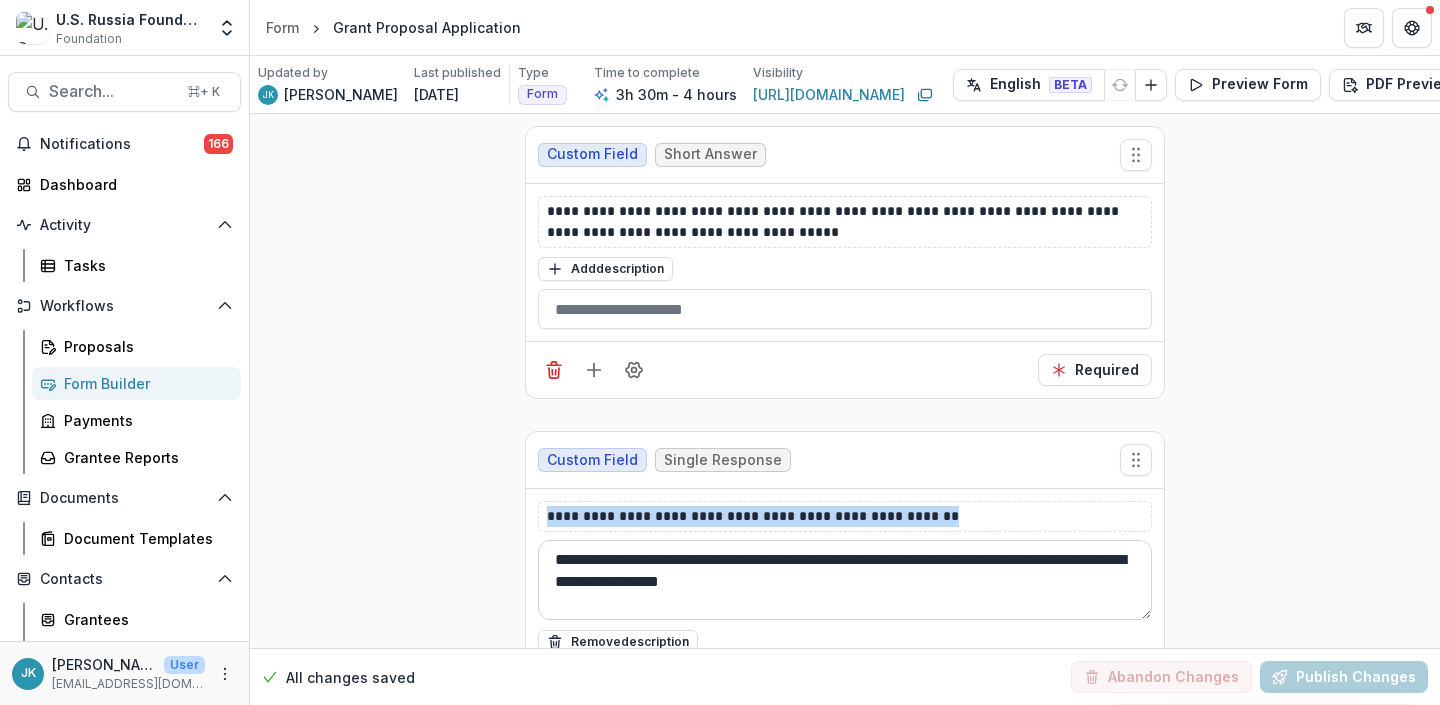 click on "**********" at bounding box center [845, 580] 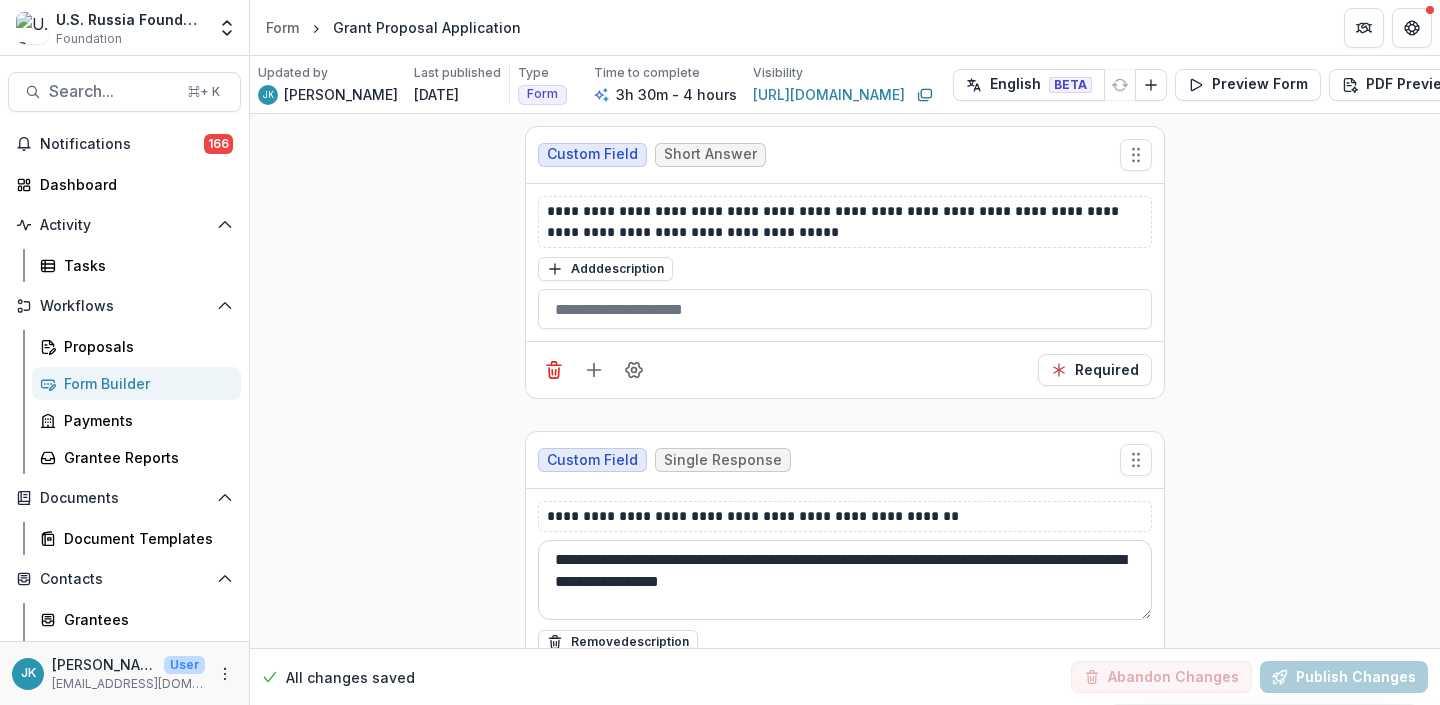 click on "**********" at bounding box center [845, 580] 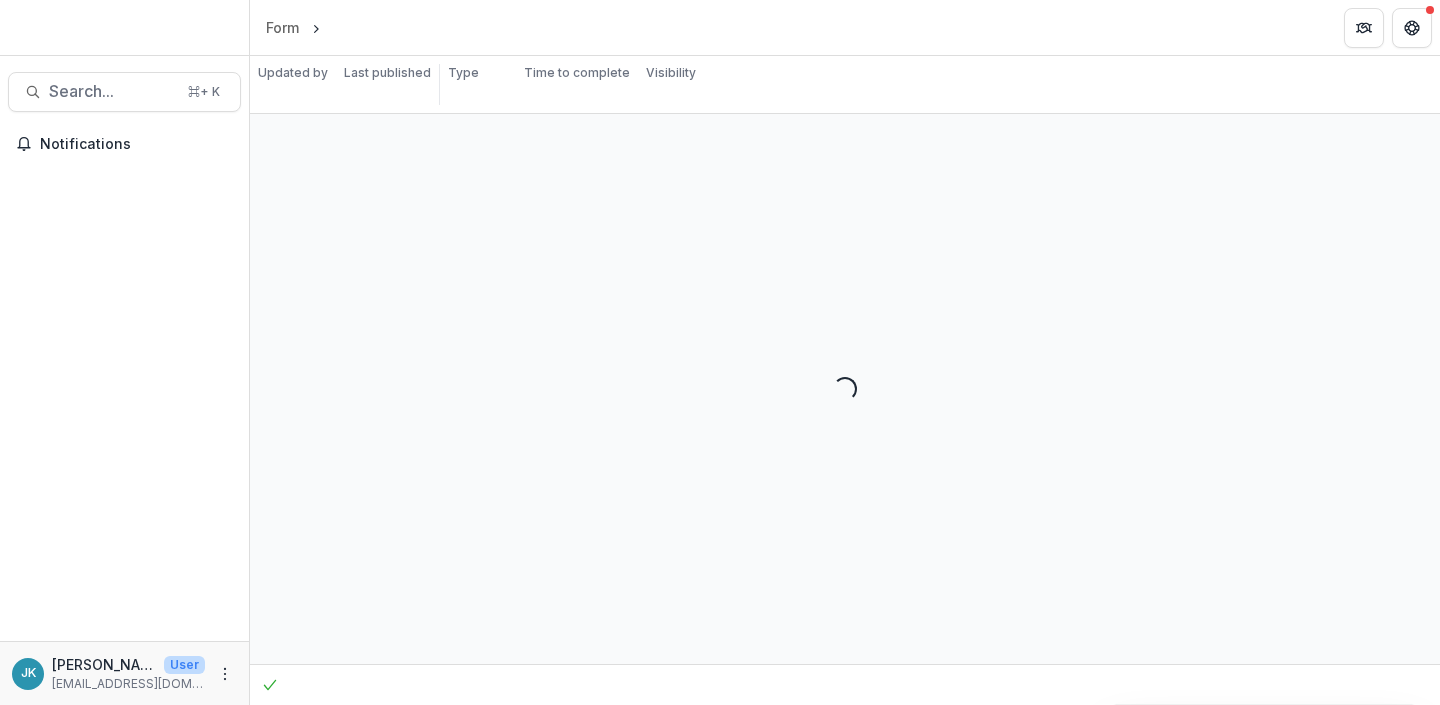 scroll, scrollTop: 0, scrollLeft: 0, axis: both 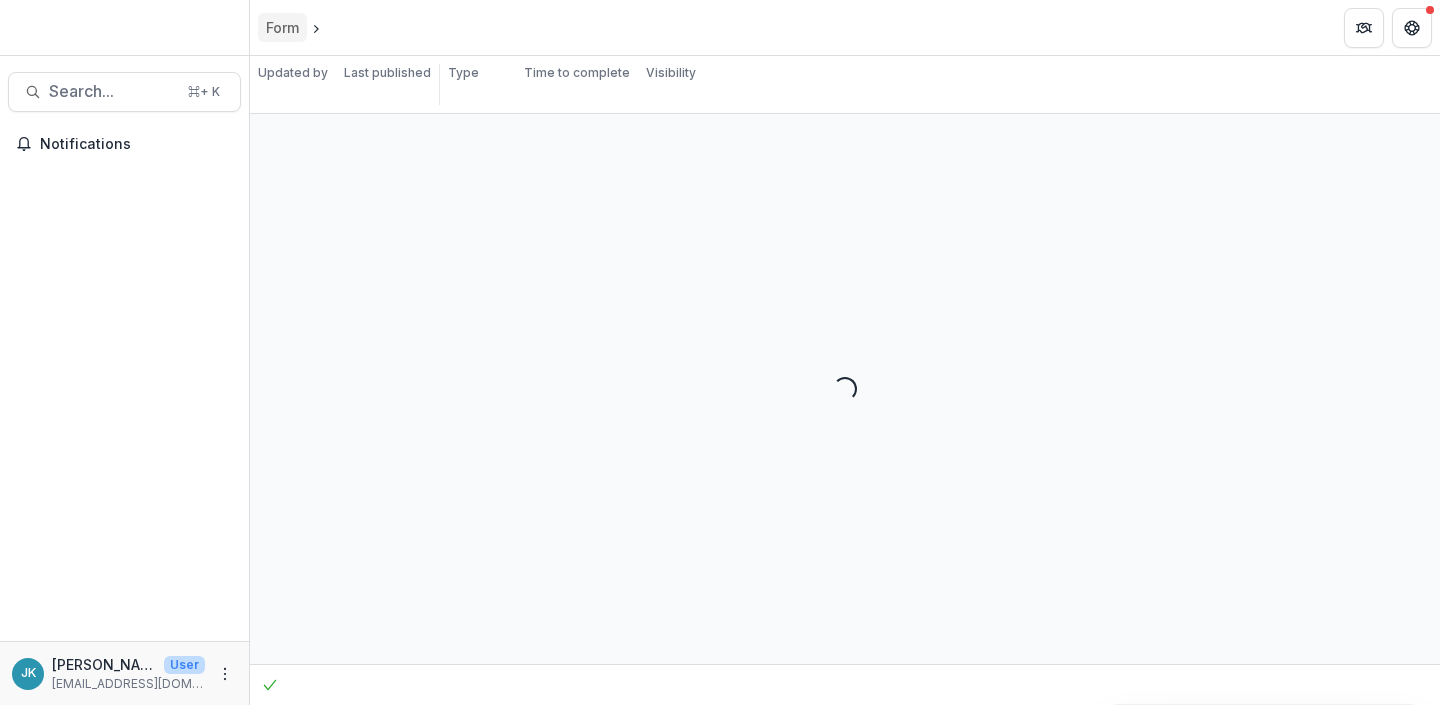 click on "Form" at bounding box center [282, 27] 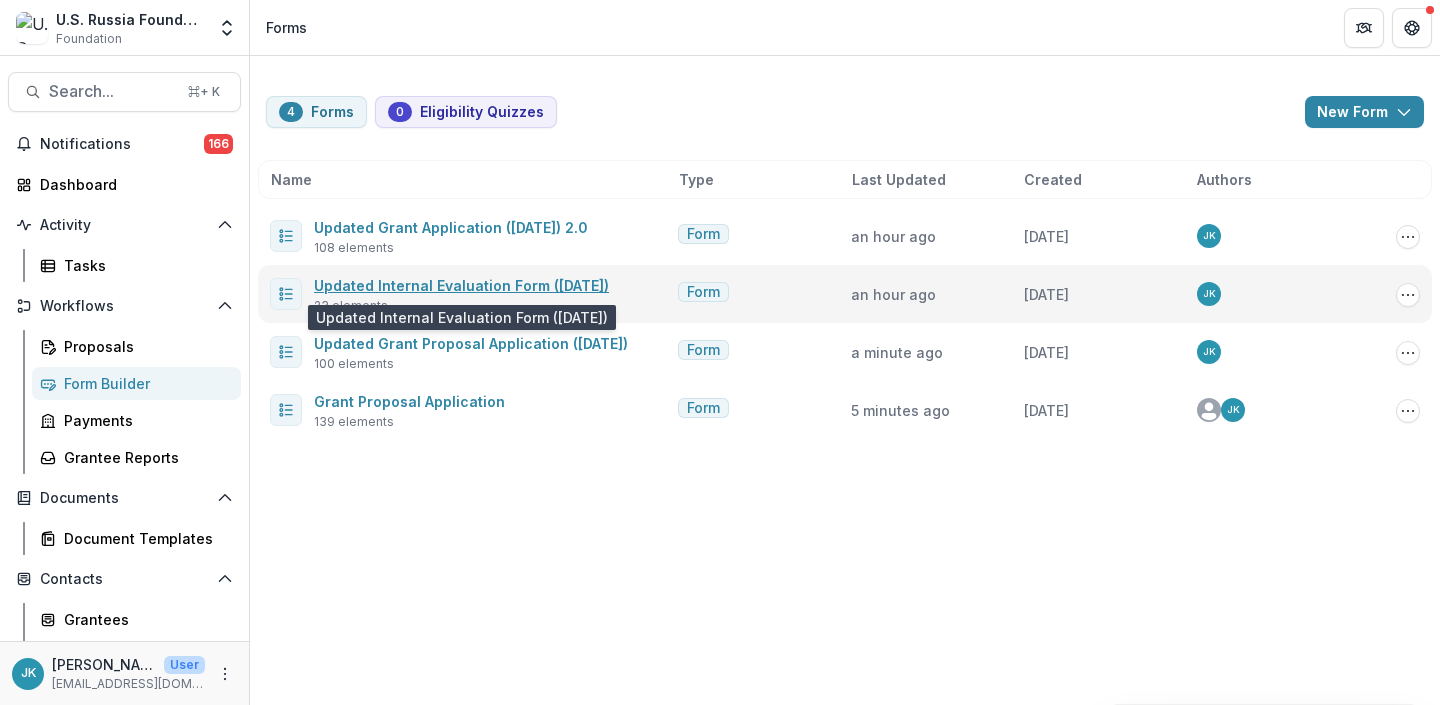 click on "Updated Internal Evaluation Form ([DATE])" at bounding box center (461, 285) 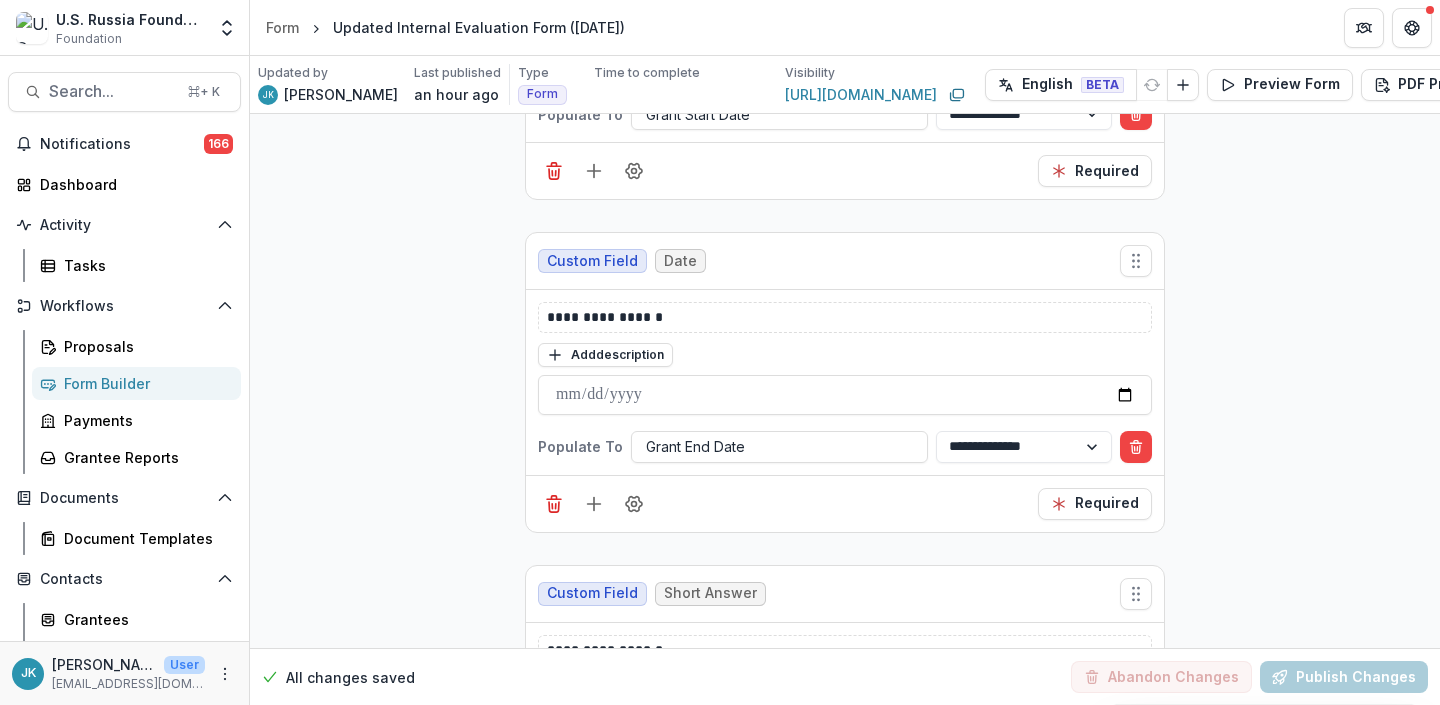 scroll, scrollTop: 2100, scrollLeft: 0, axis: vertical 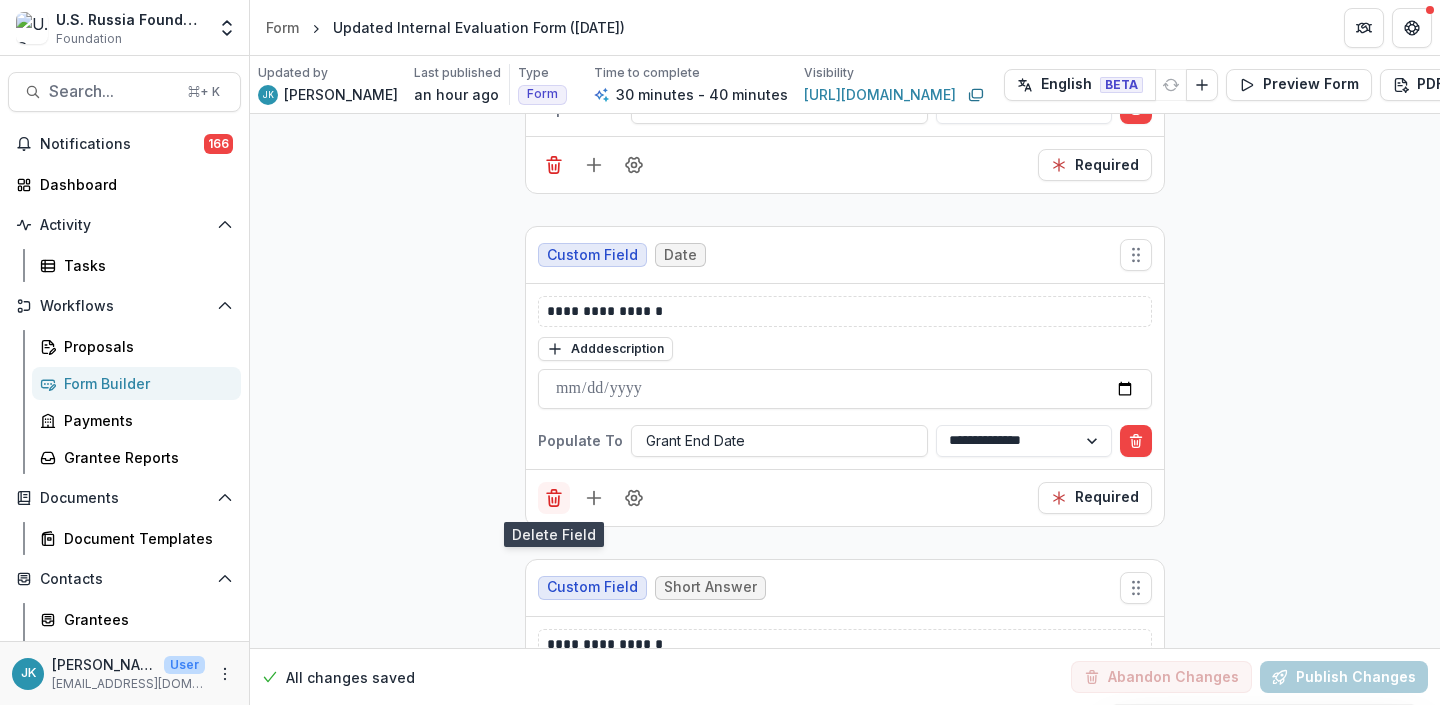click 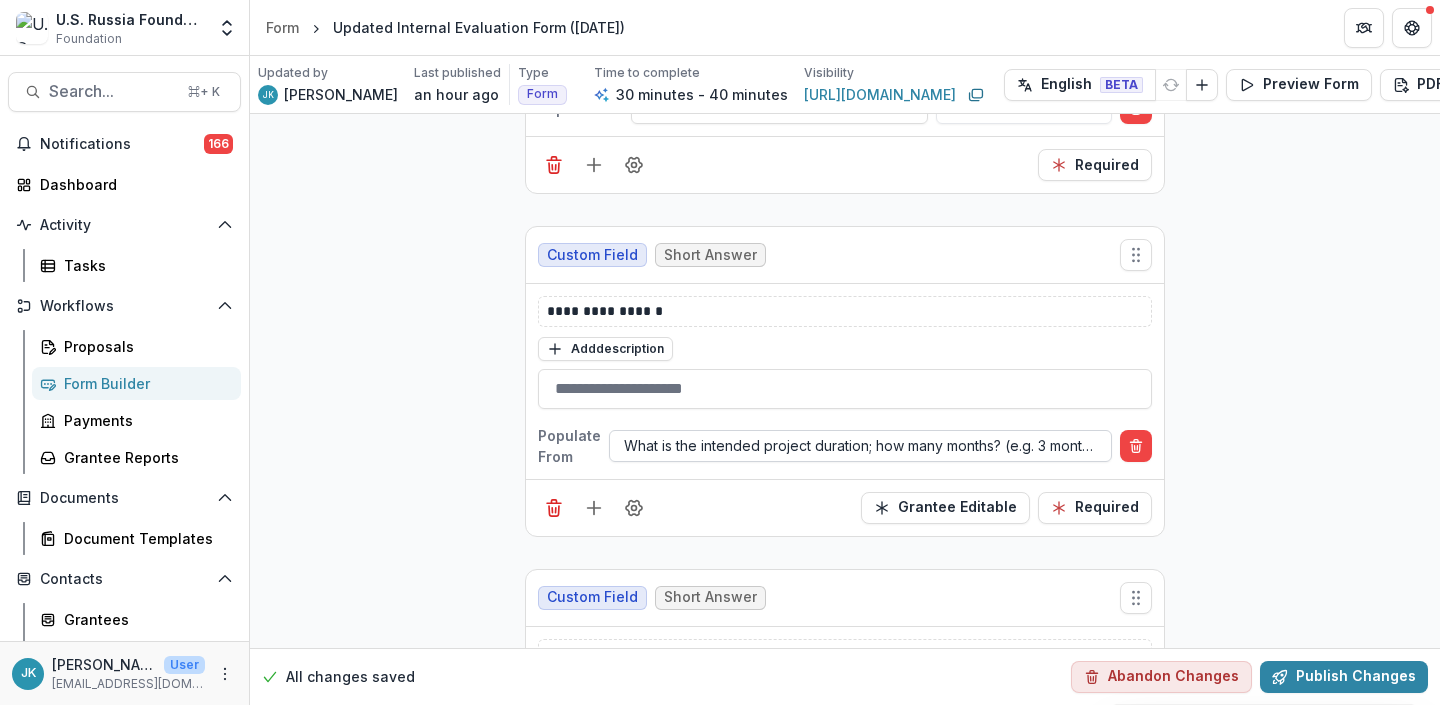 click at bounding box center (860, 445) 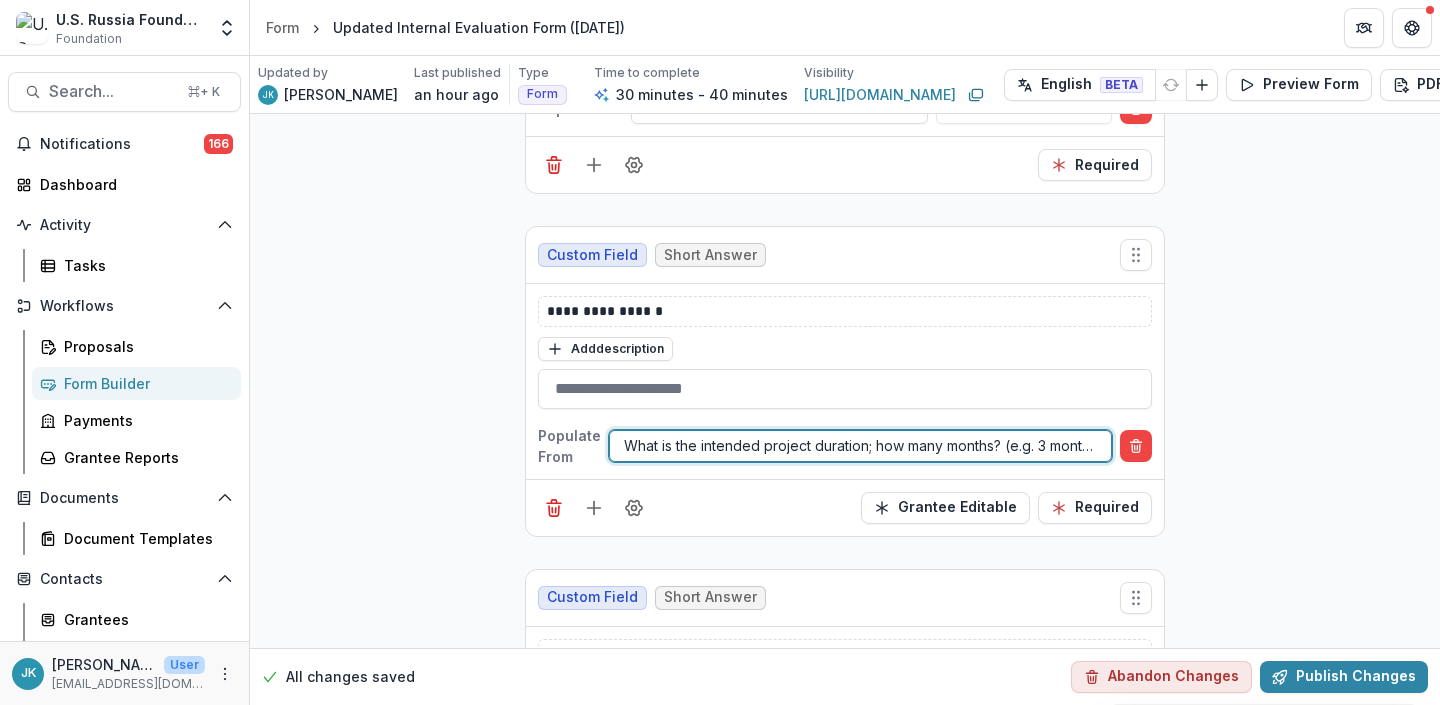 click at bounding box center (860, 445) 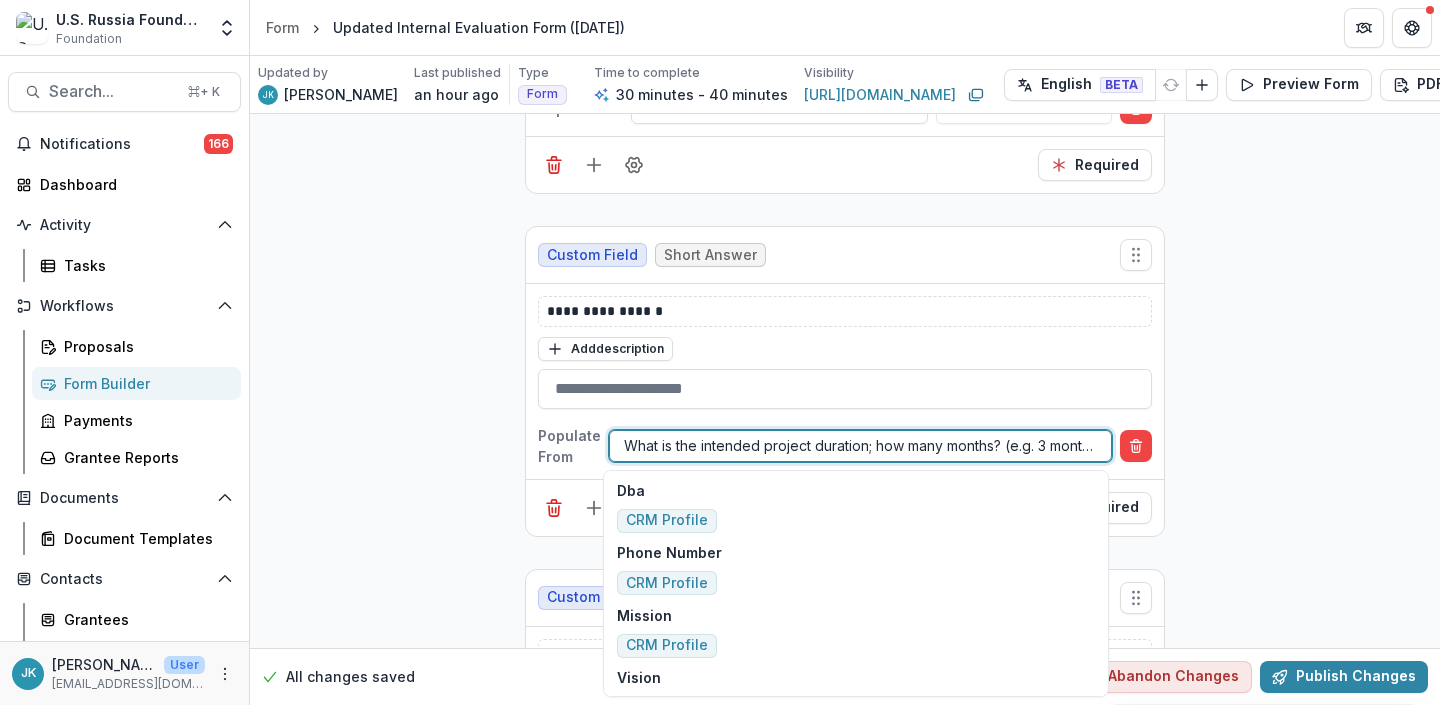 click at bounding box center [860, 445] 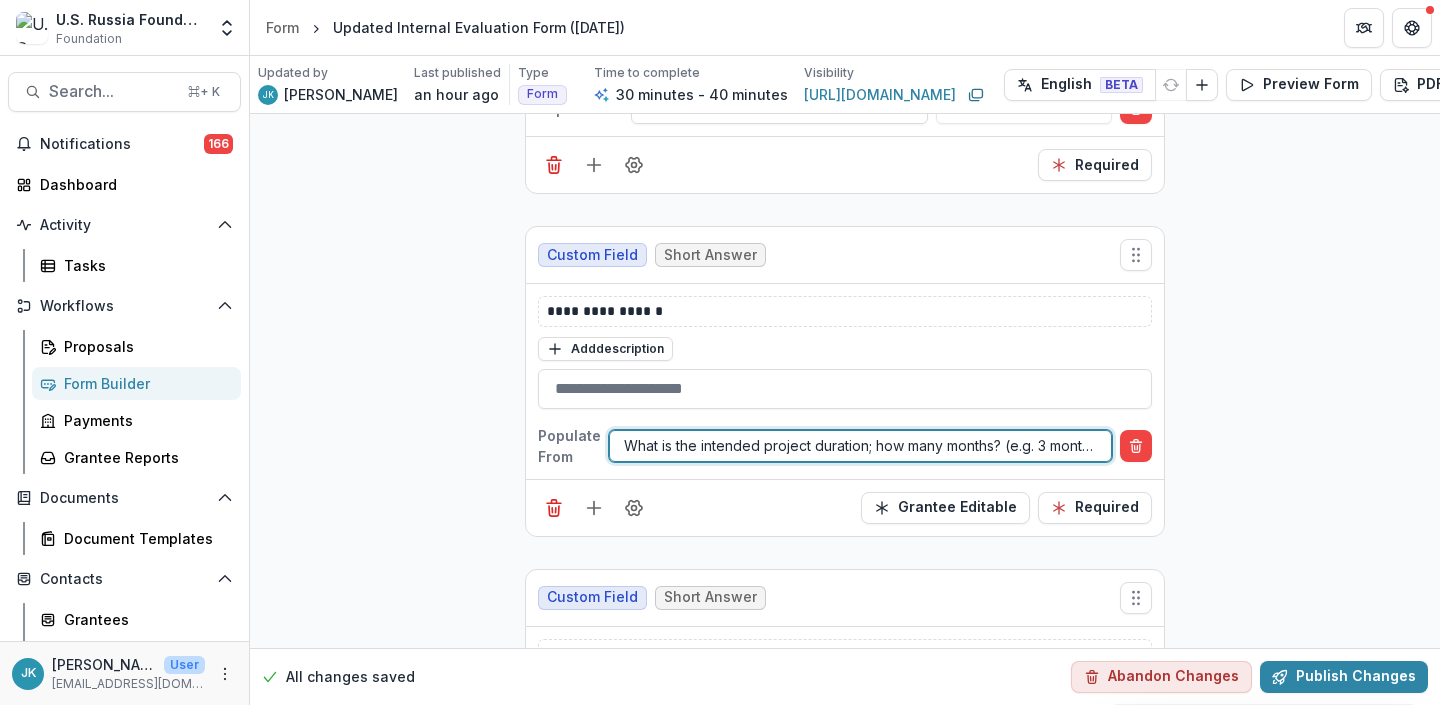 click at bounding box center [860, 445] 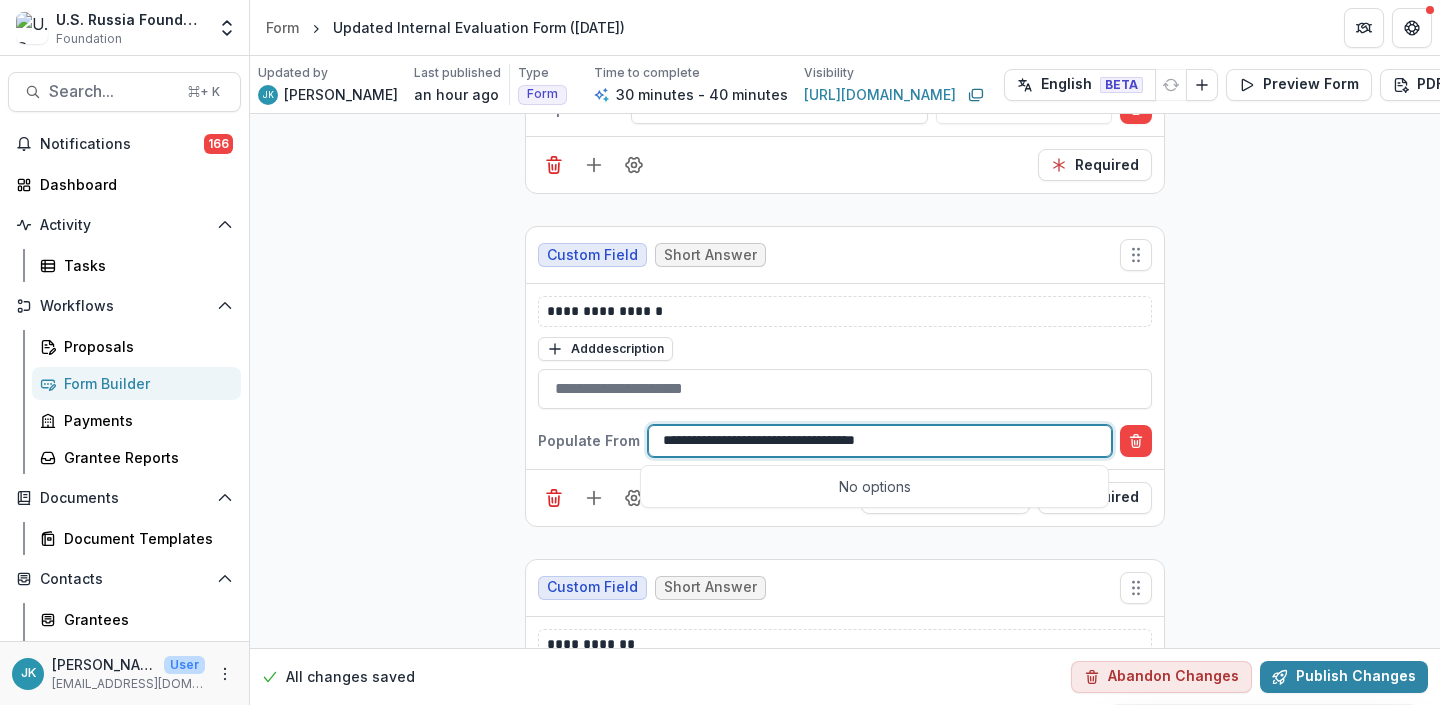 click on "No options" at bounding box center [874, 486] 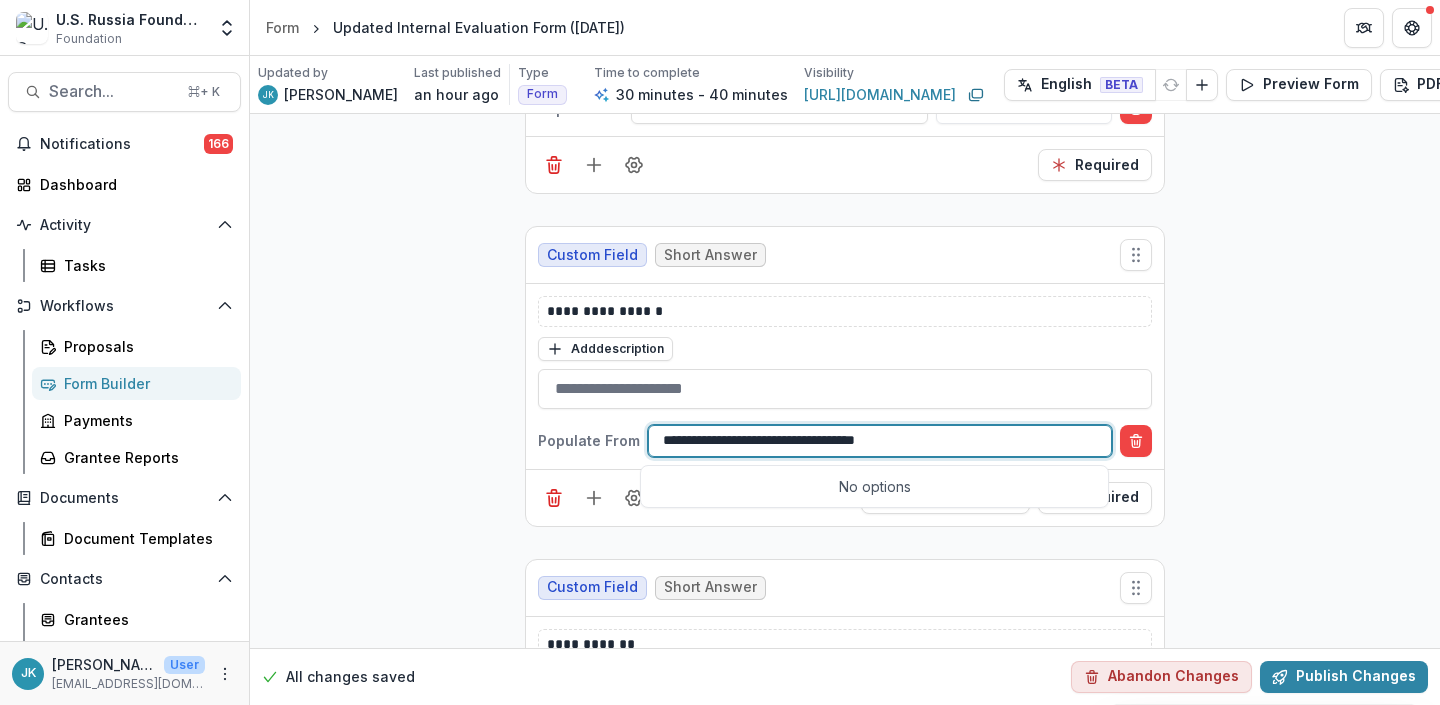click on "Populate From" at bounding box center [589, 440] 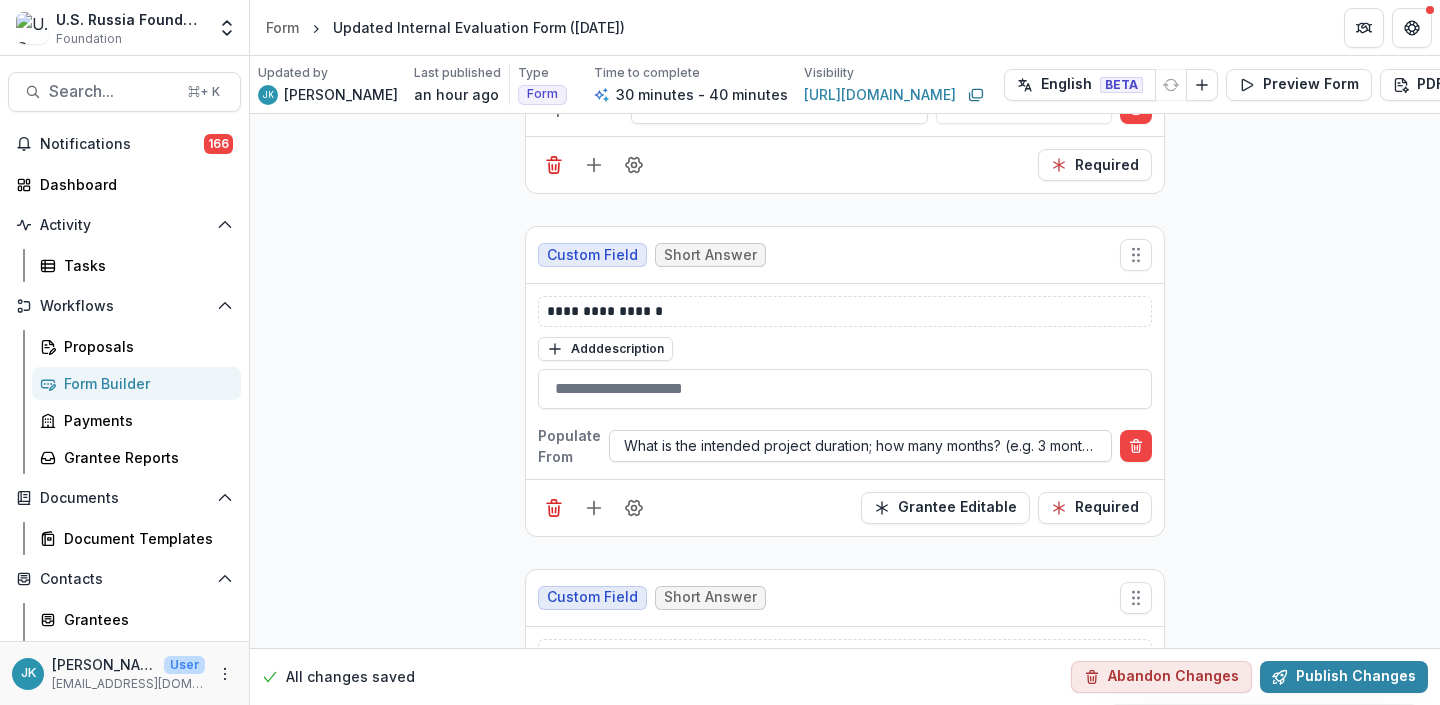 click at bounding box center [860, 445] 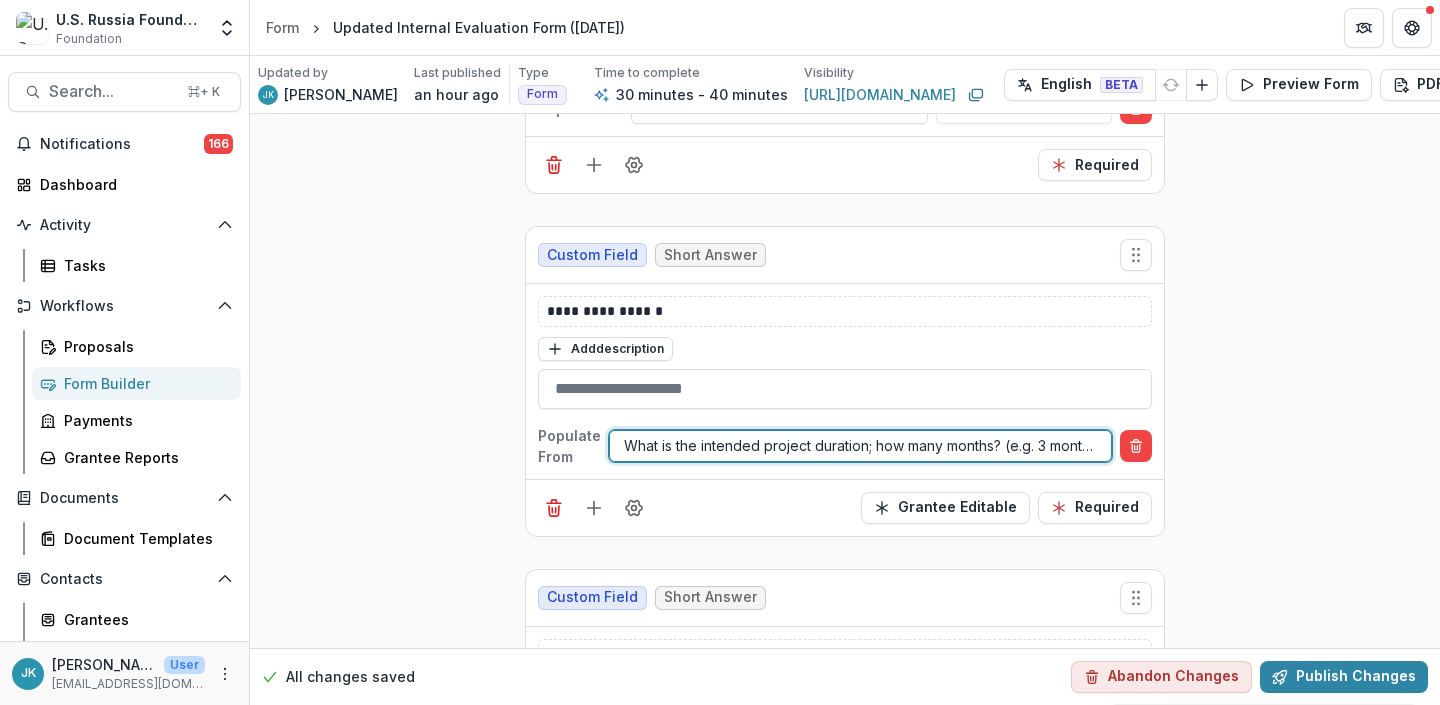 click at bounding box center [860, 445] 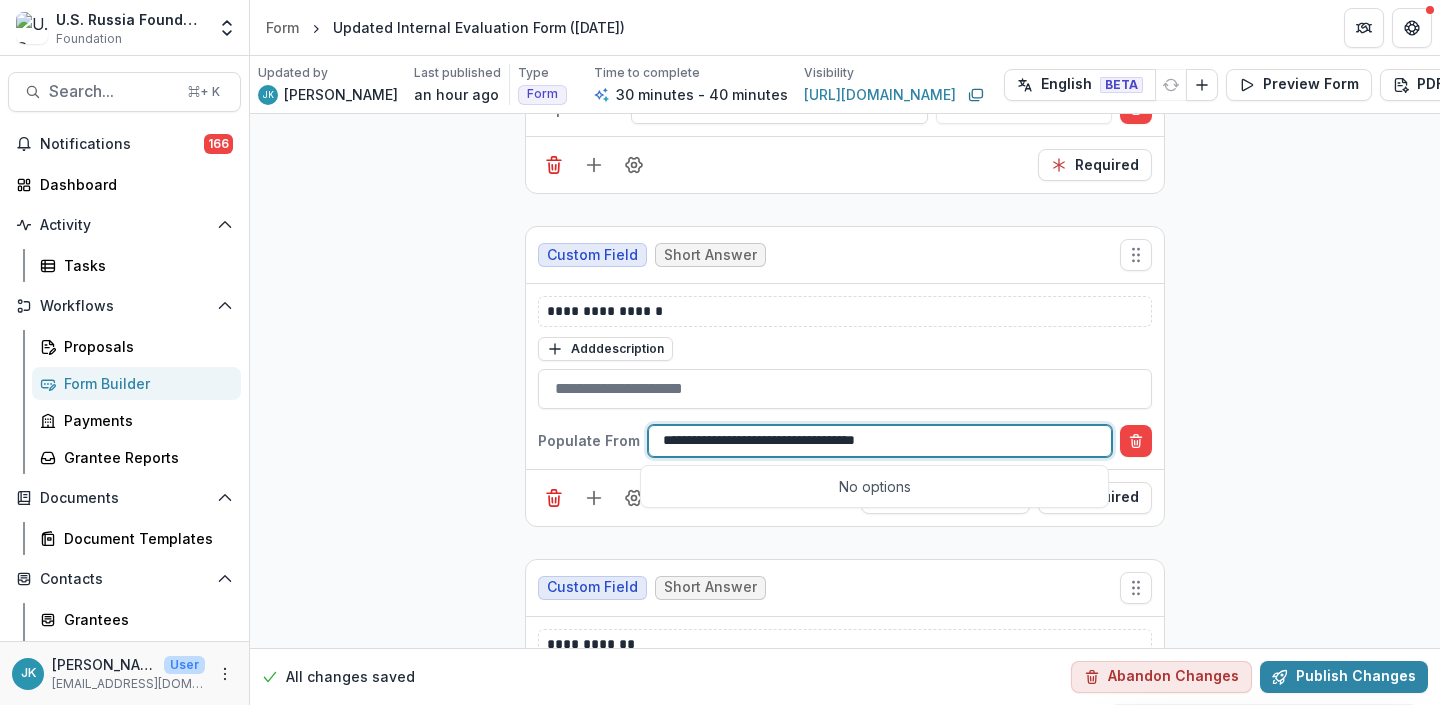 click on "**********" at bounding box center [880, 440] 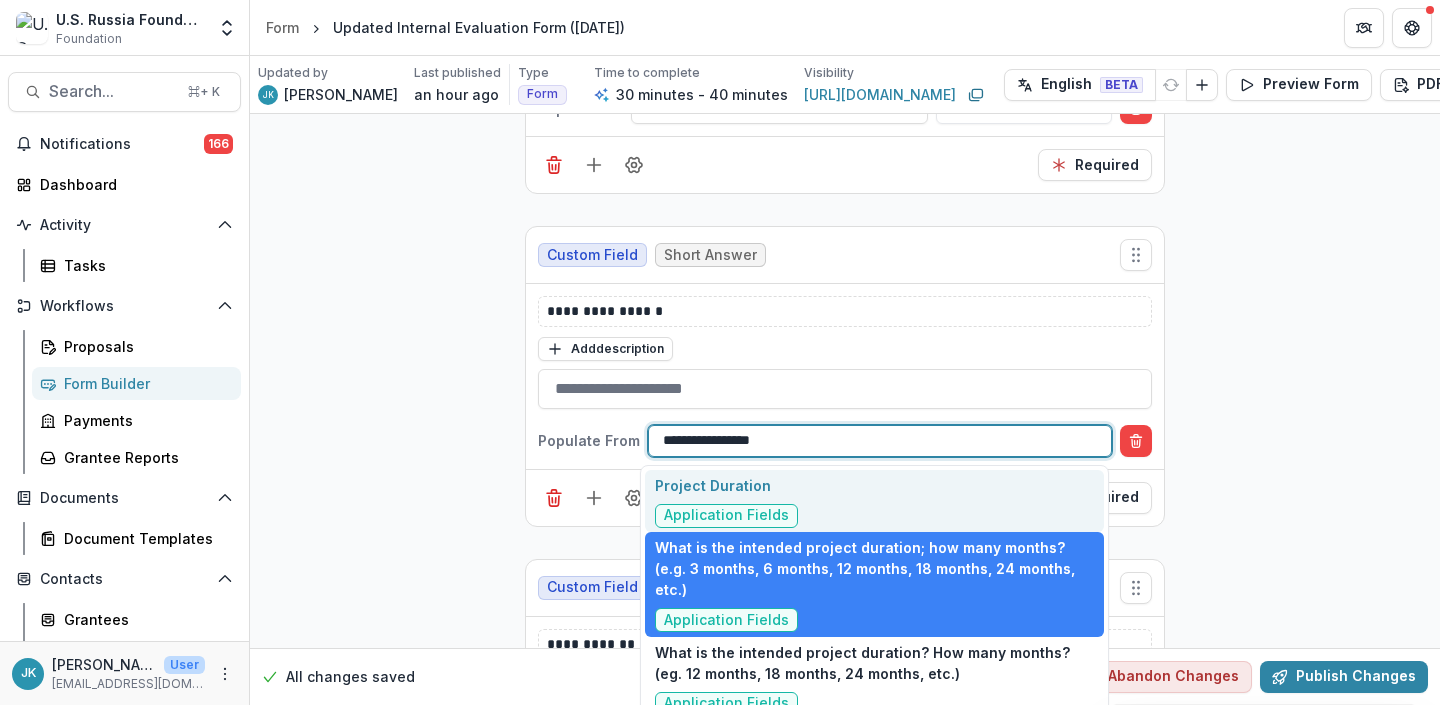 type on "**********" 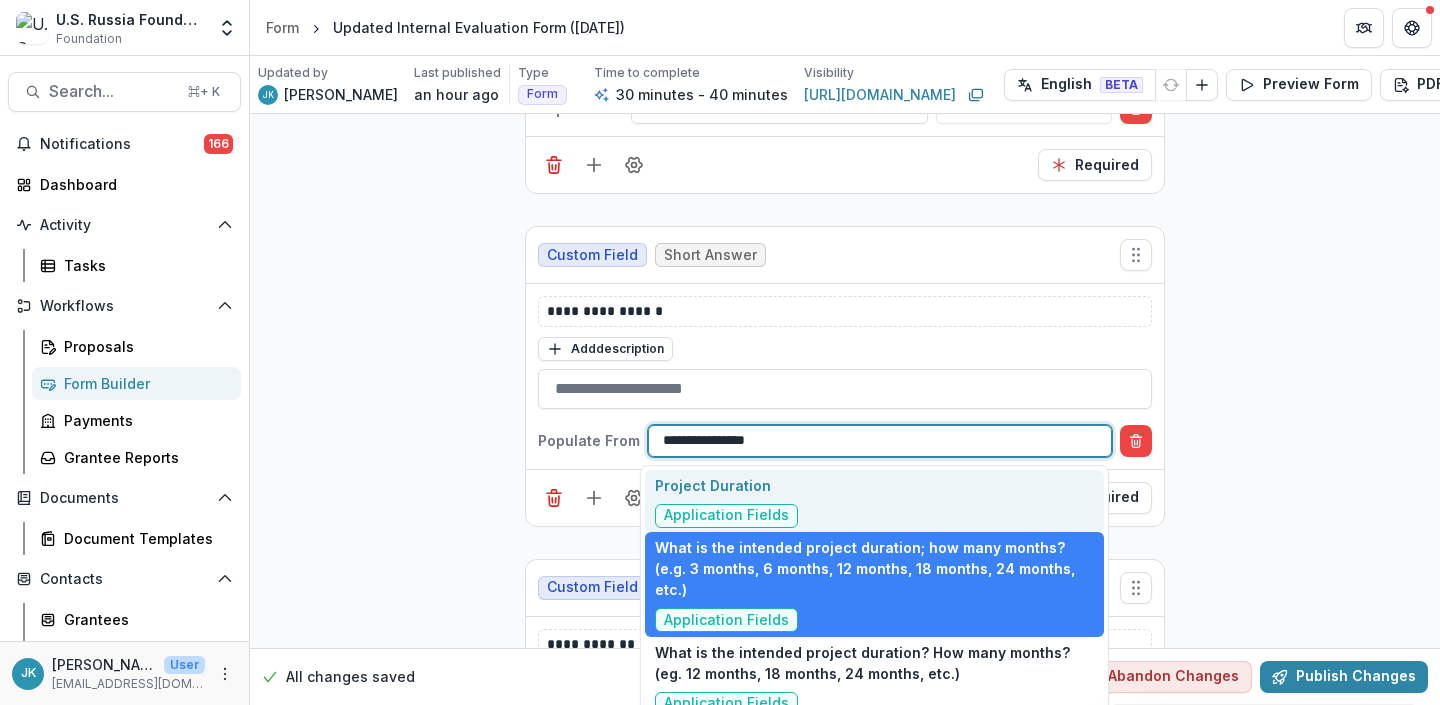 click on "Project Duration Application Fields" at bounding box center [874, 501] 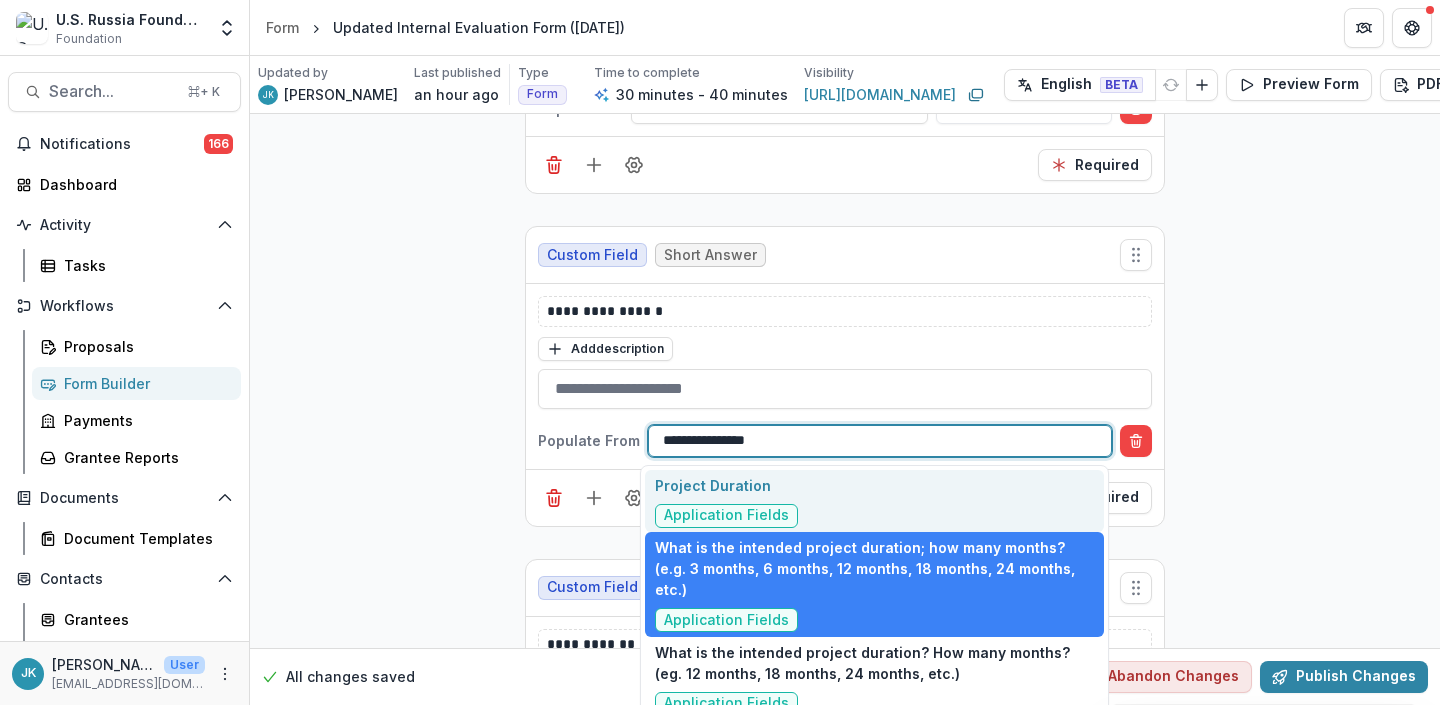 type 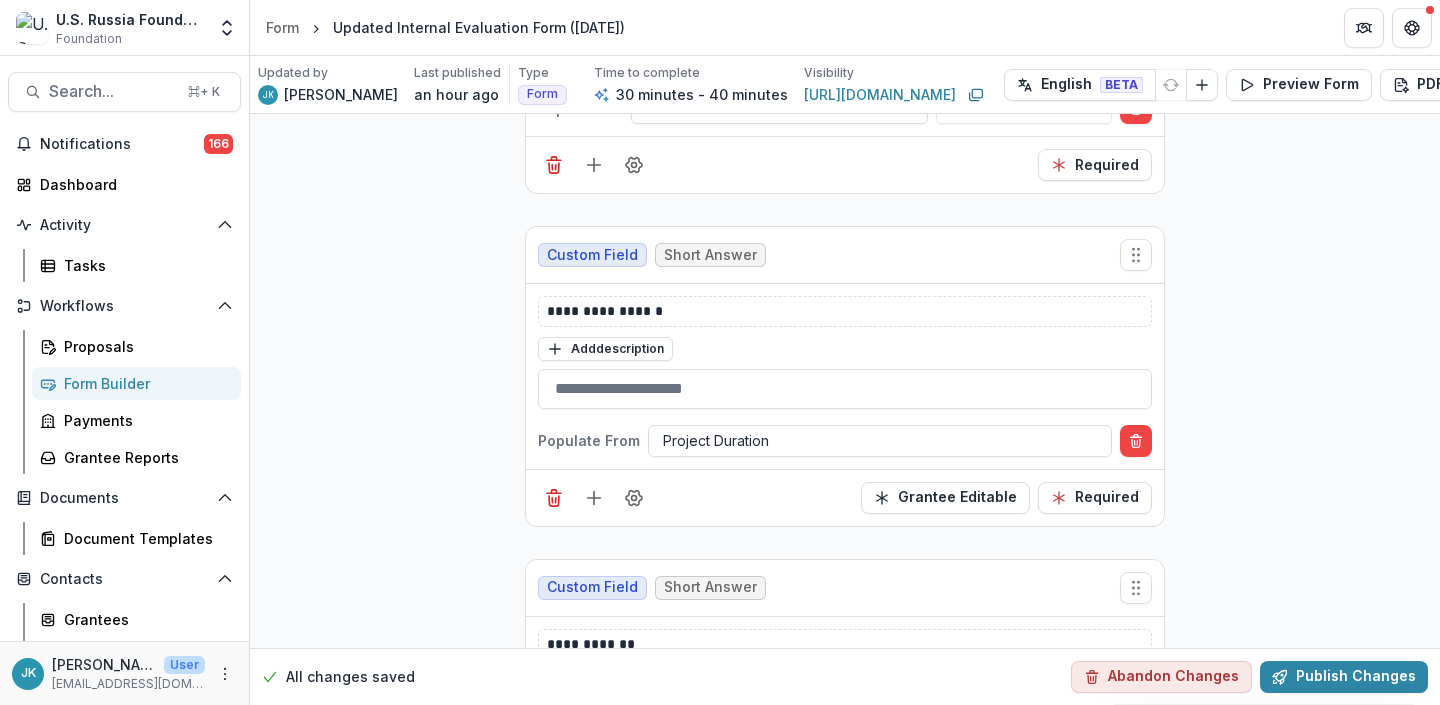 click on "**********" at bounding box center [845, 3087] 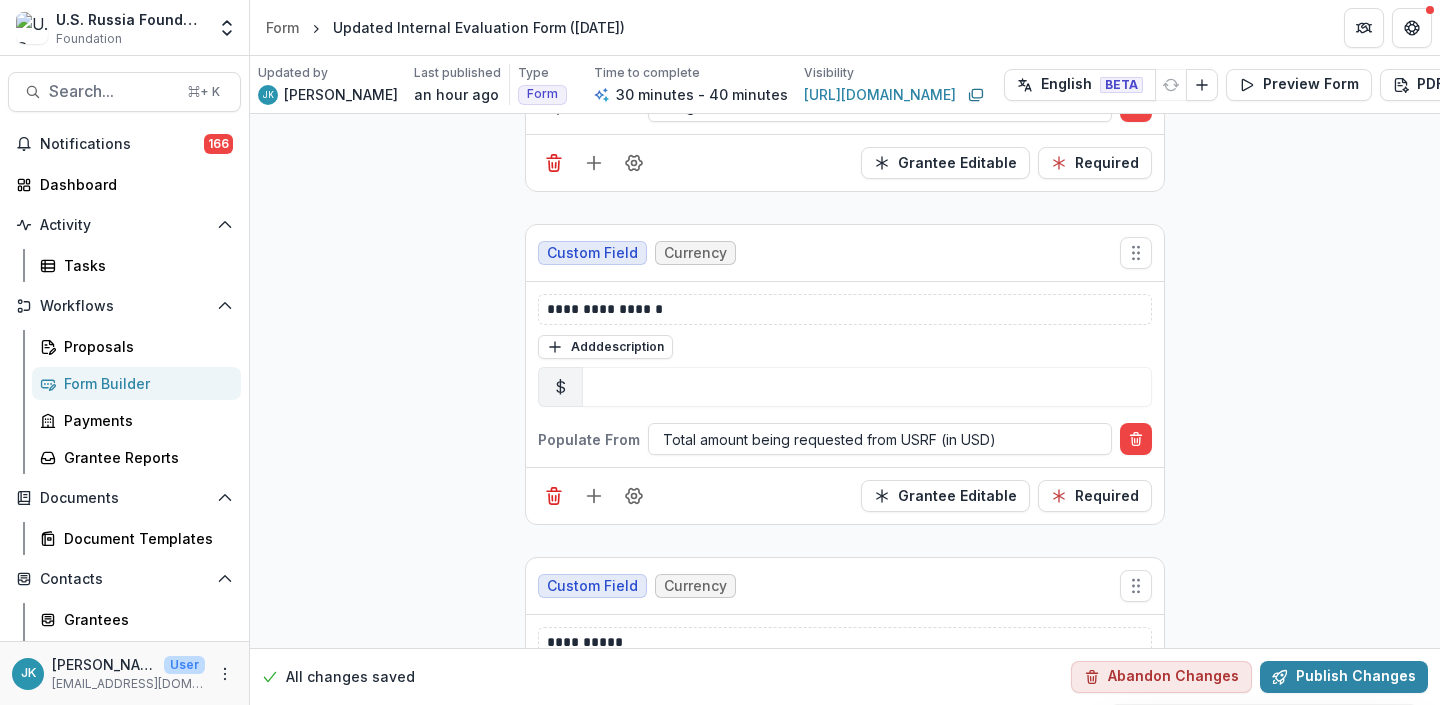 scroll, scrollTop: 2766, scrollLeft: 0, axis: vertical 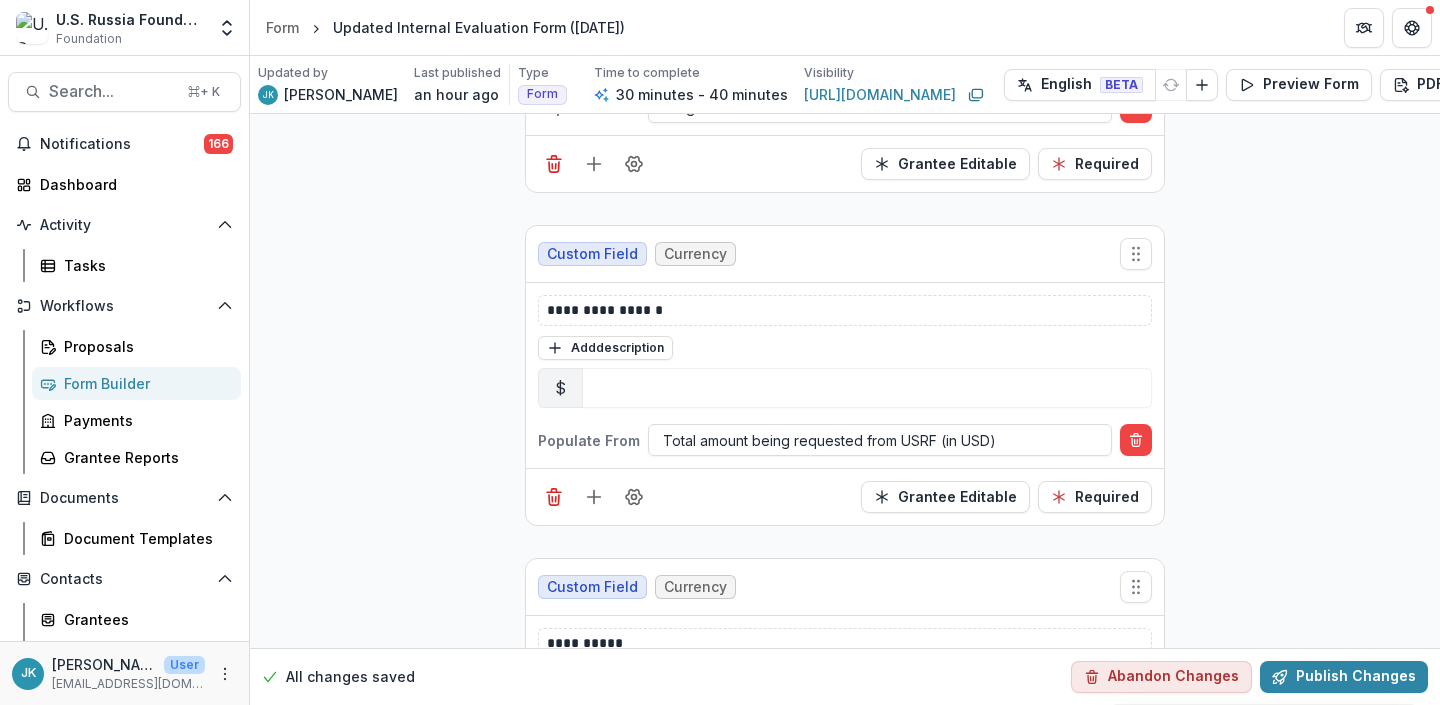 click on "**********" at bounding box center (845, 2421) 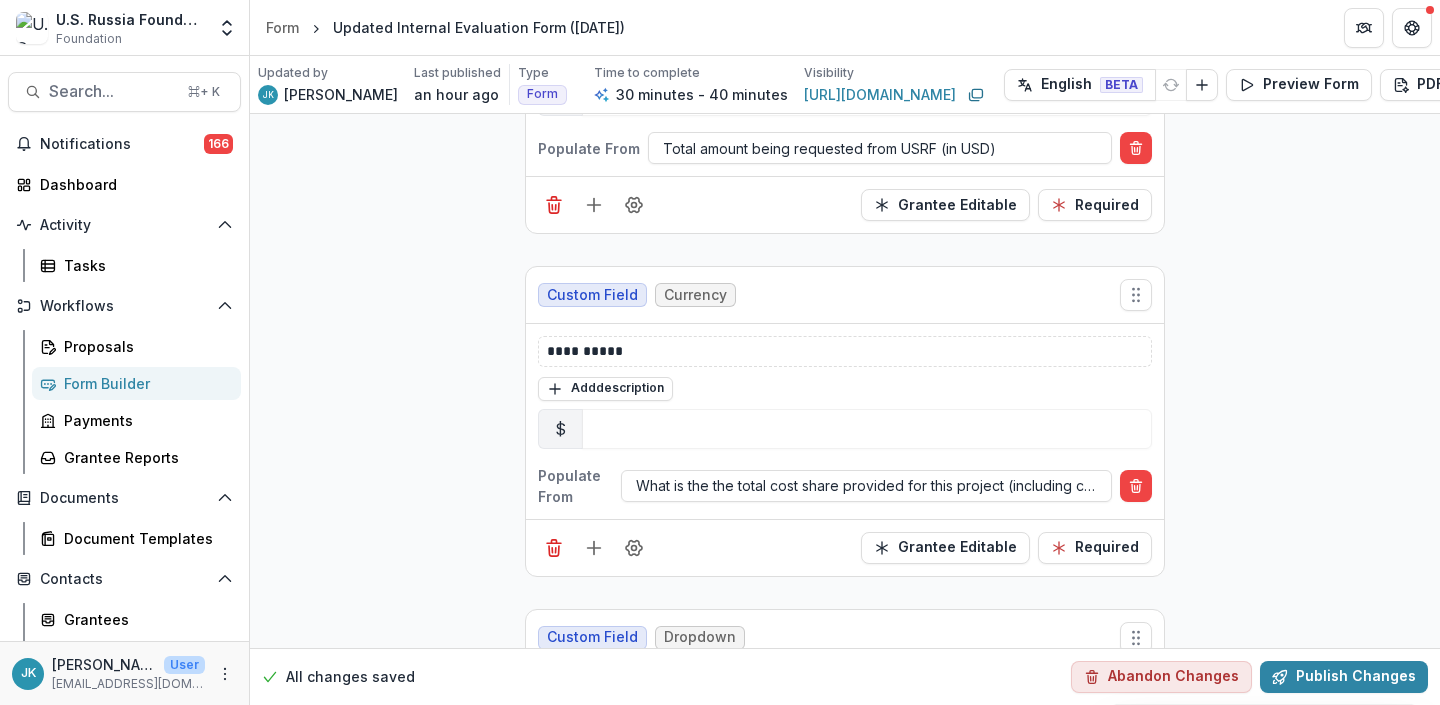 scroll, scrollTop: 3060, scrollLeft: 0, axis: vertical 